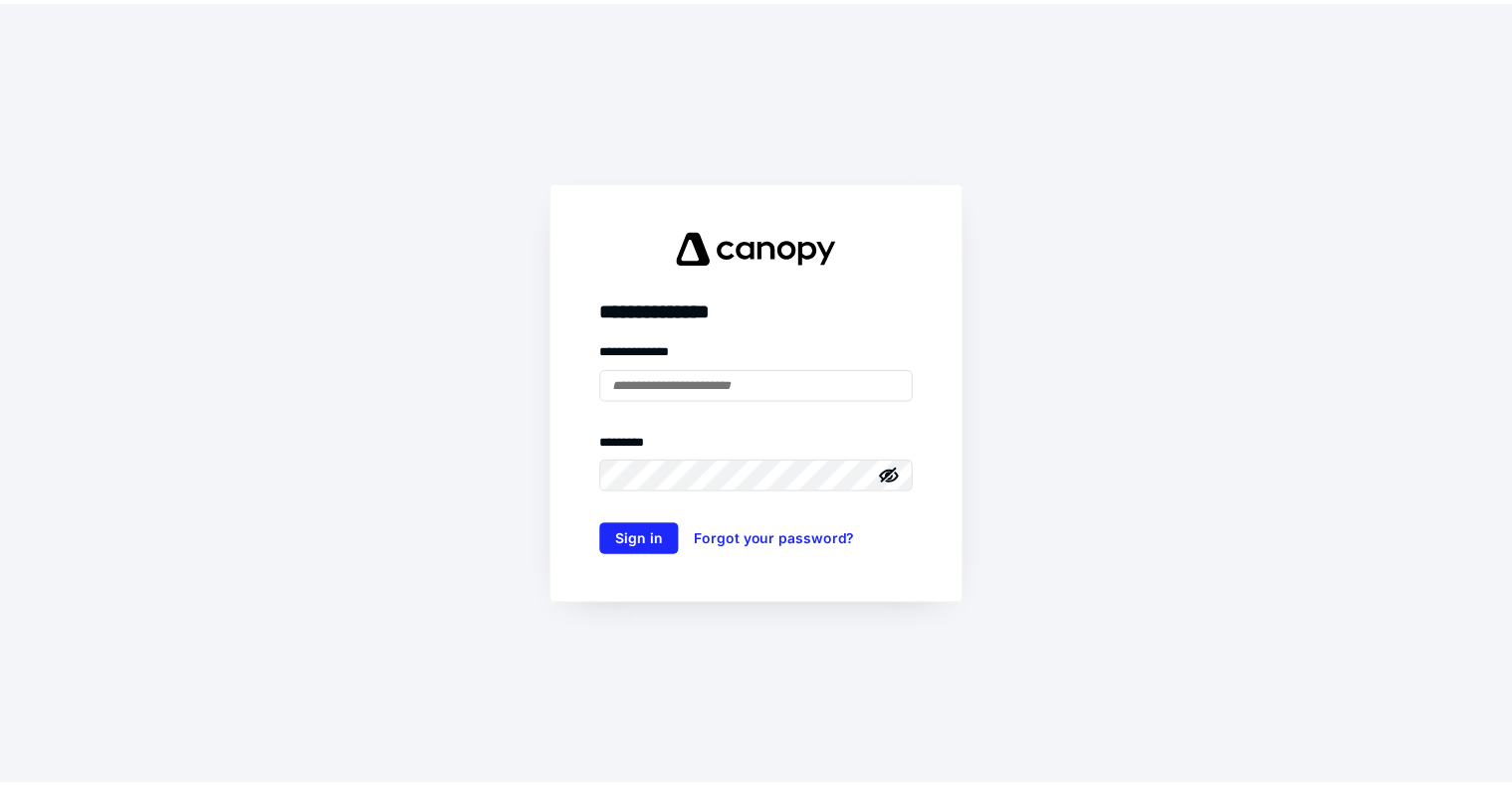 scroll, scrollTop: 0, scrollLeft: 0, axis: both 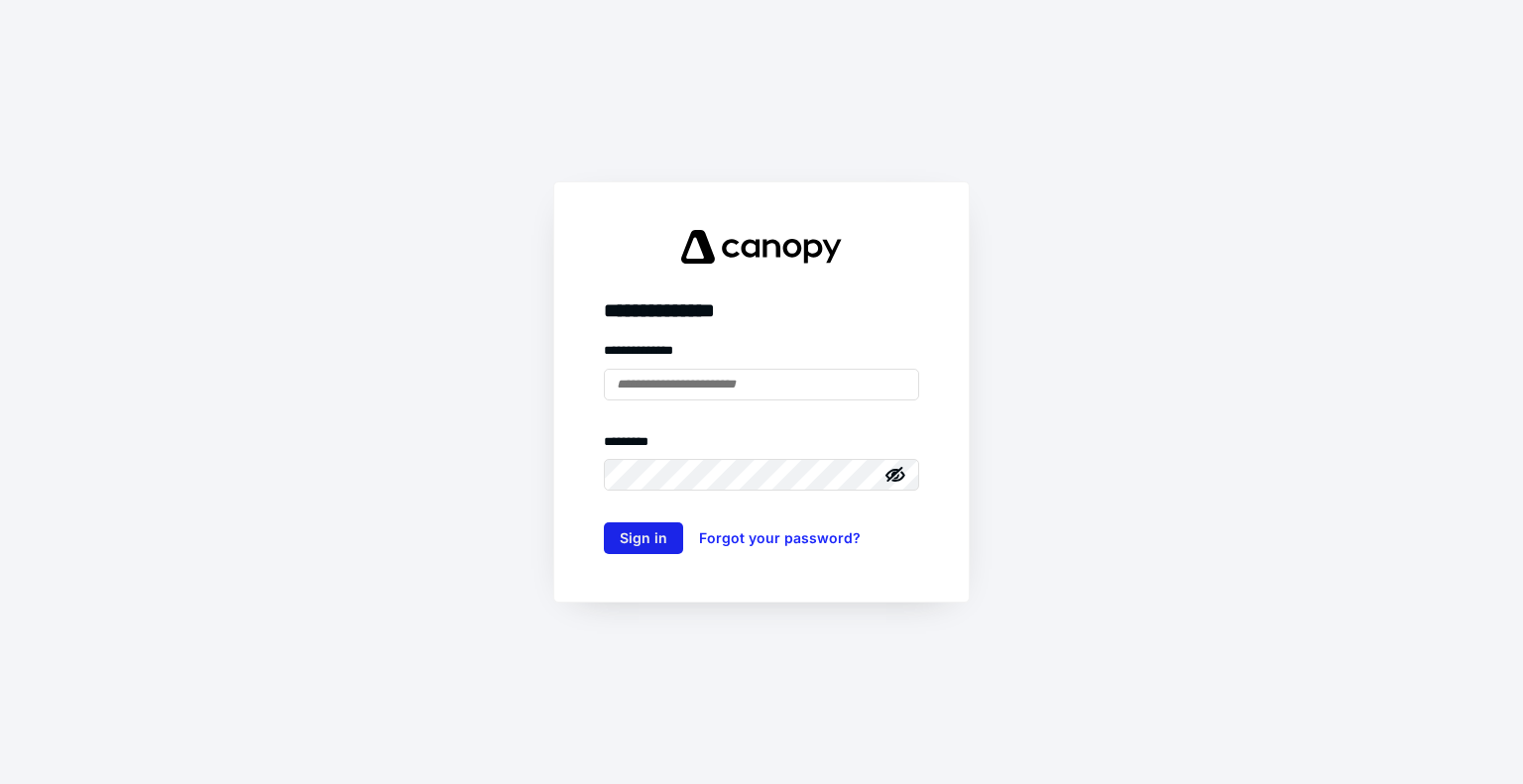 type on "**********" 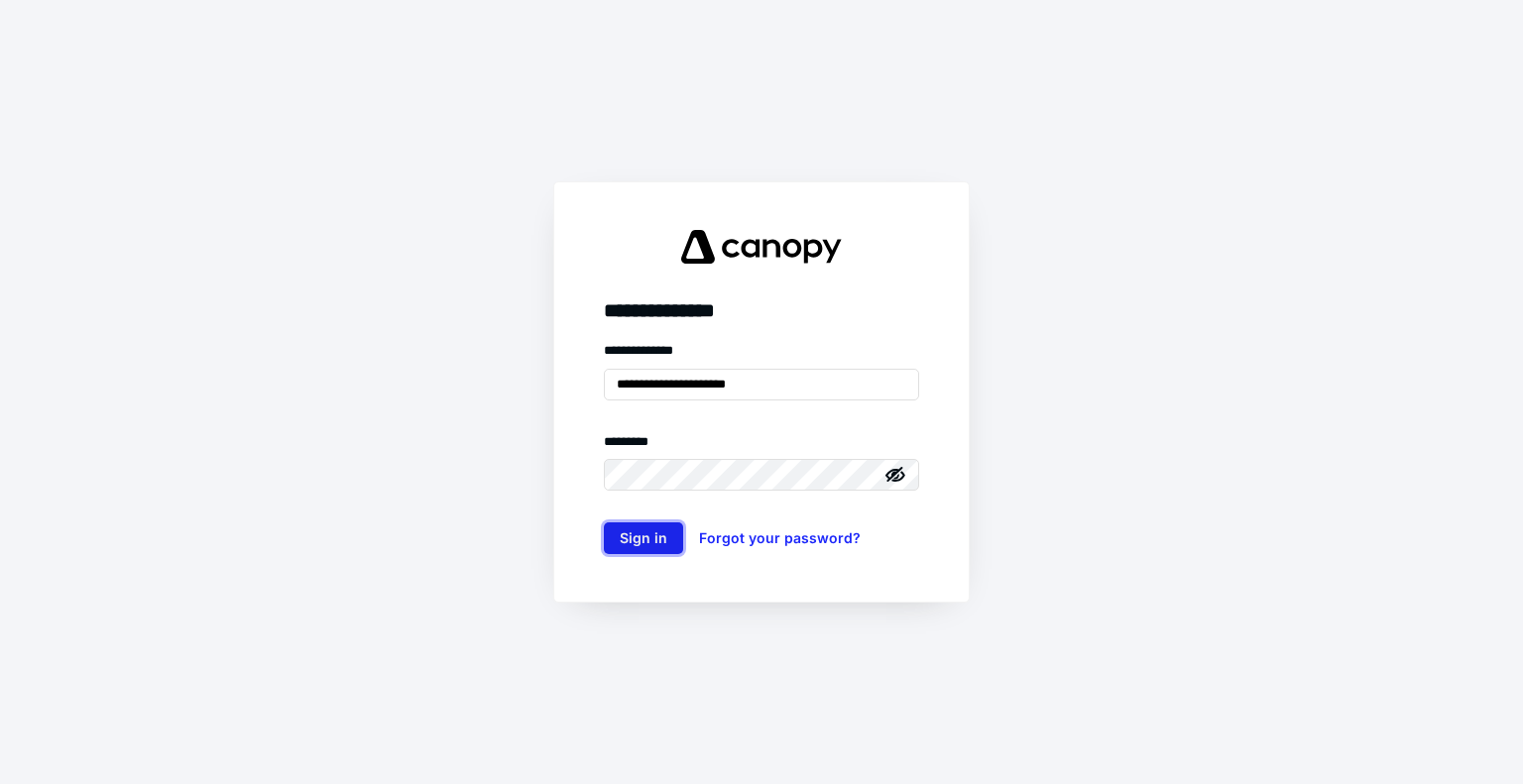 click on "Sign in" at bounding box center (644, 538) 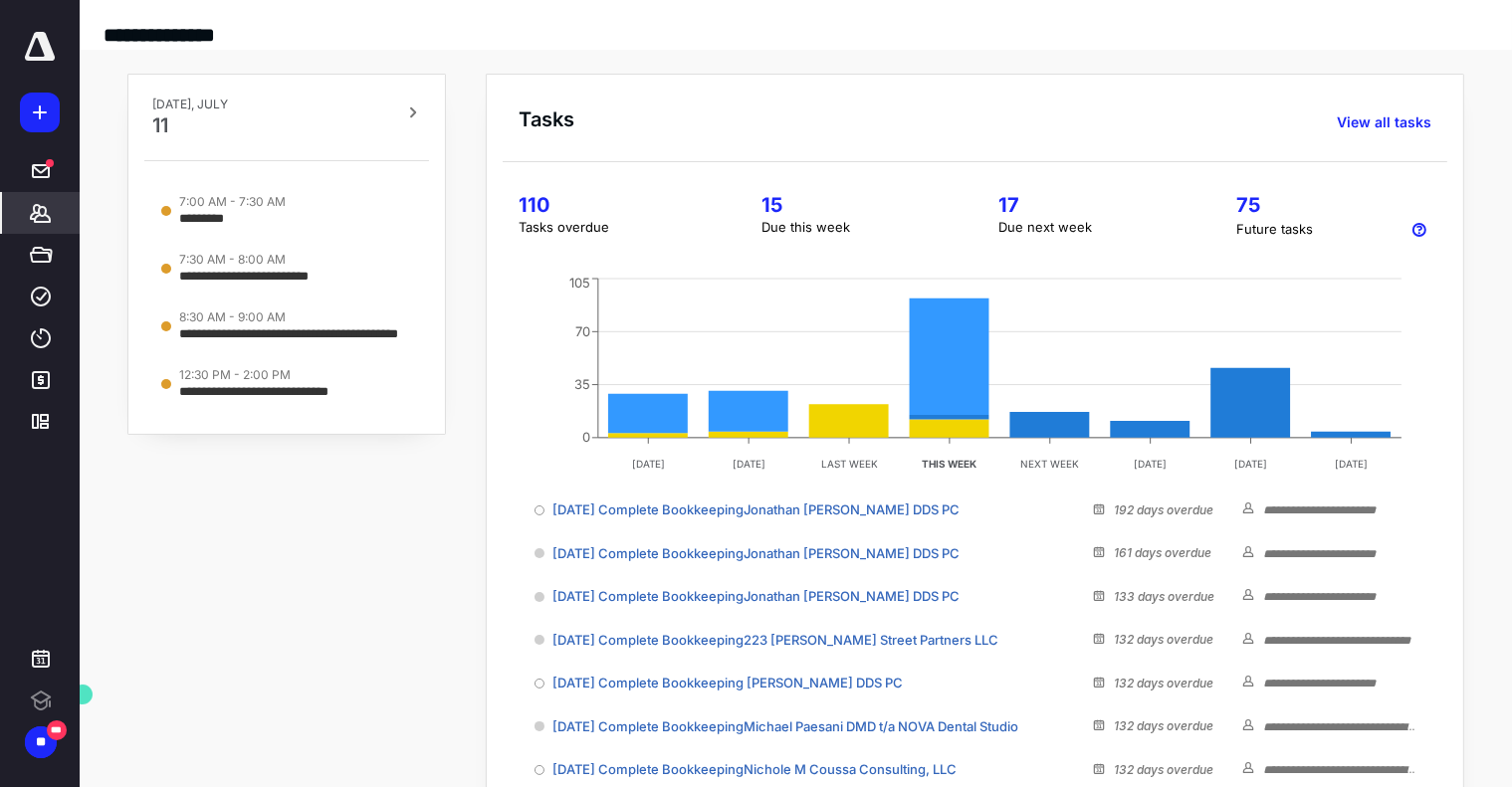 scroll, scrollTop: 0, scrollLeft: 0, axis: both 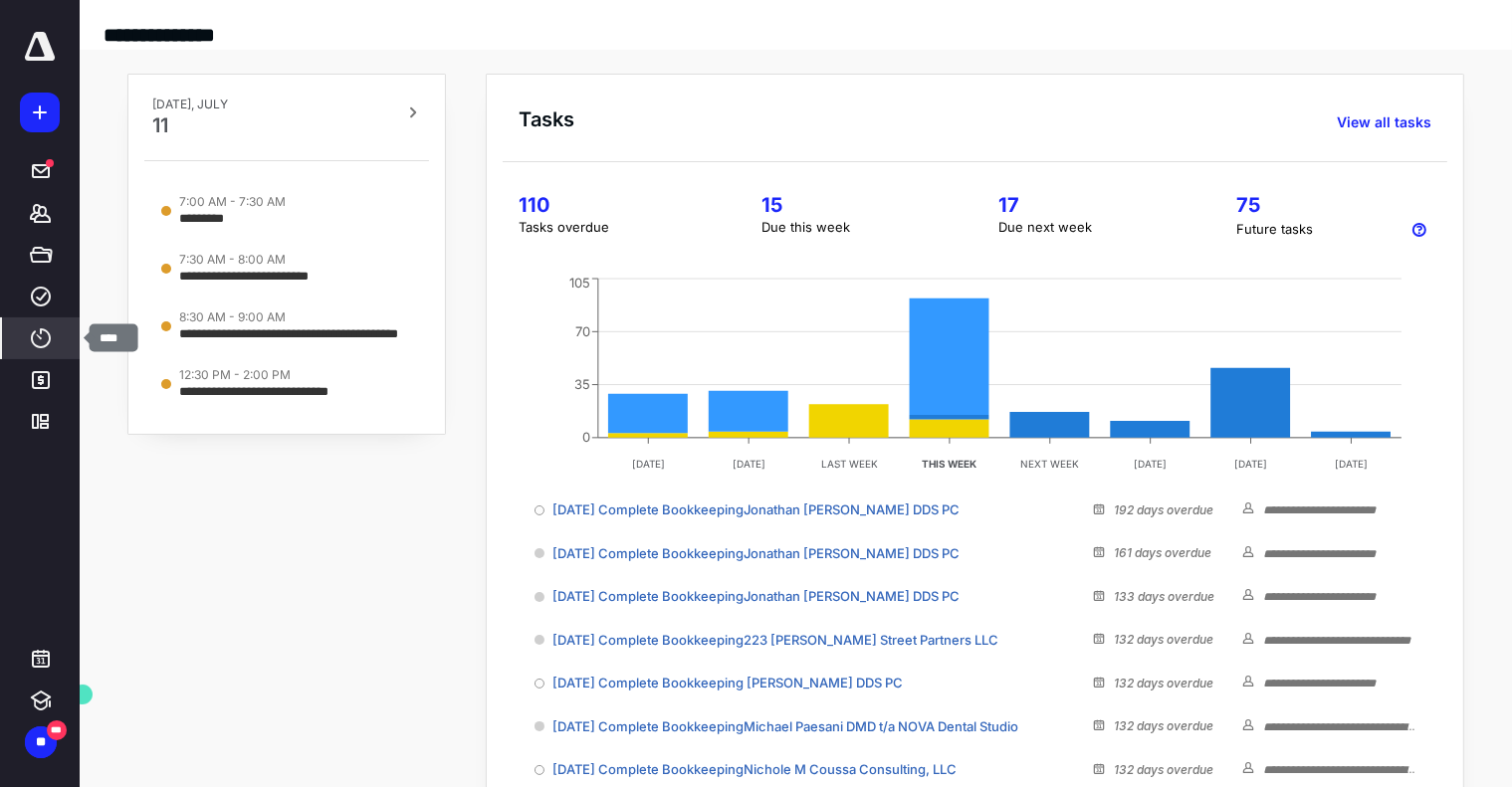 click 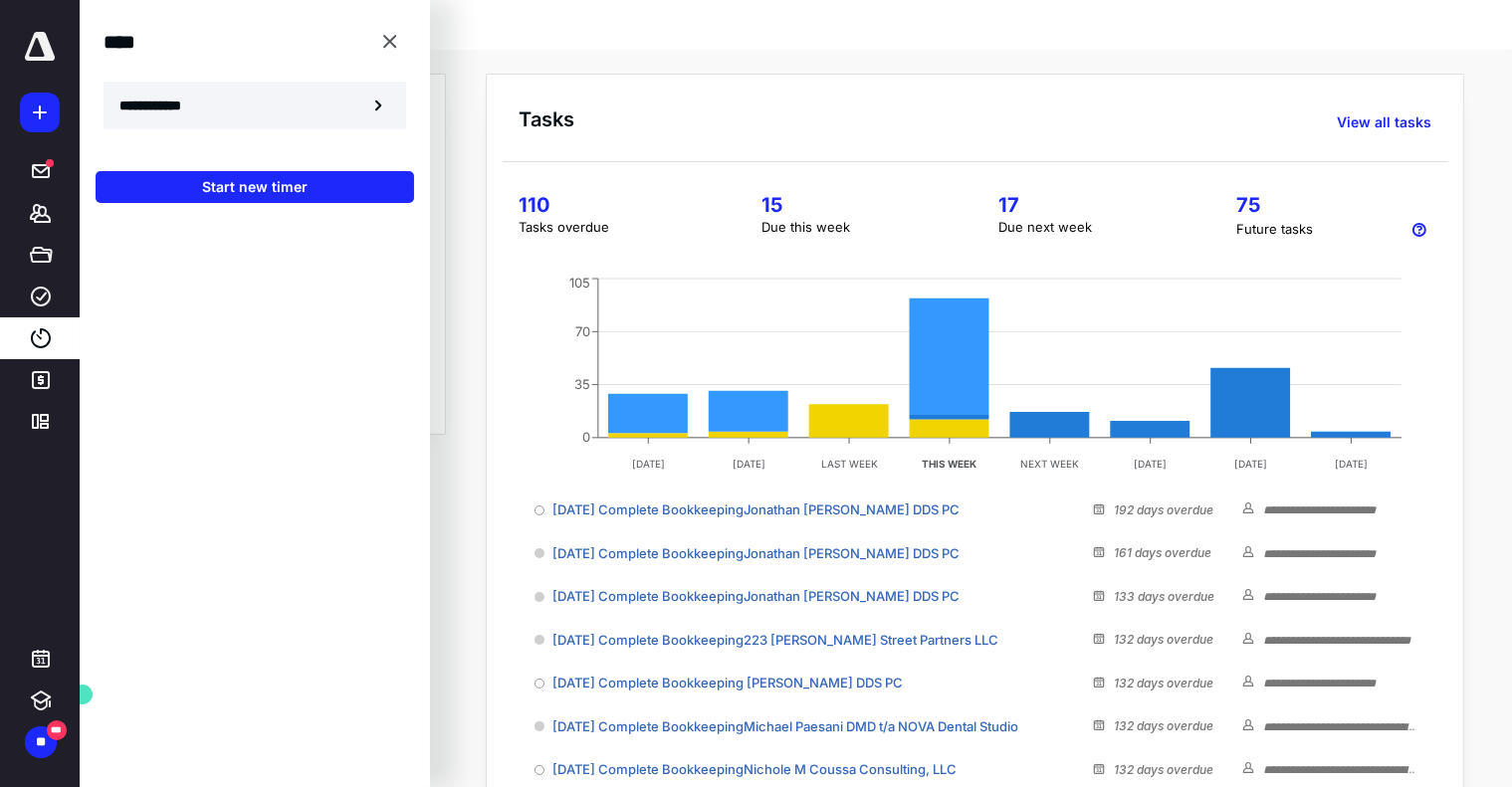 click on "**********" at bounding box center [255, 105] 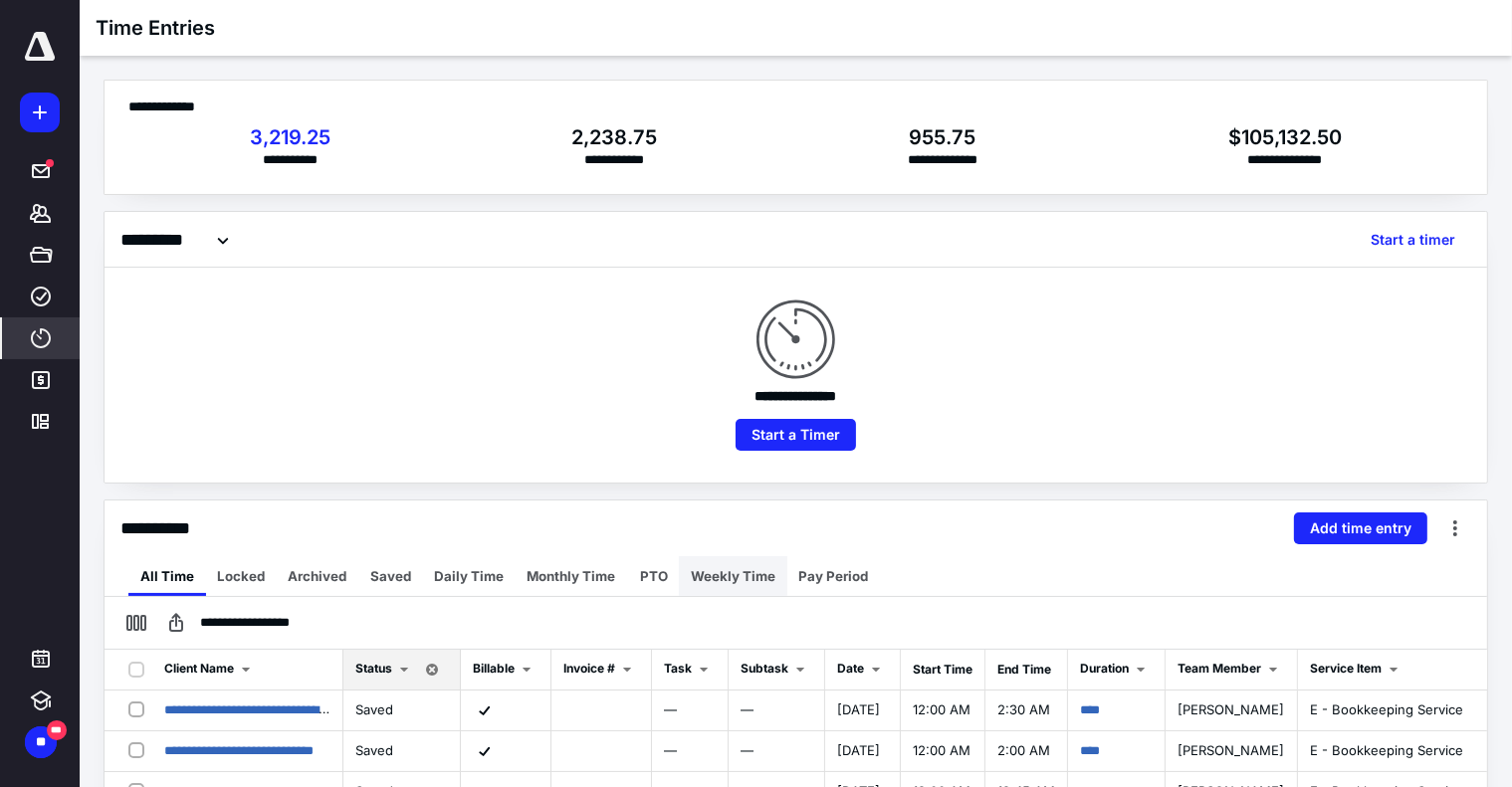 click on "Weekly Time" at bounding box center (733, 576) 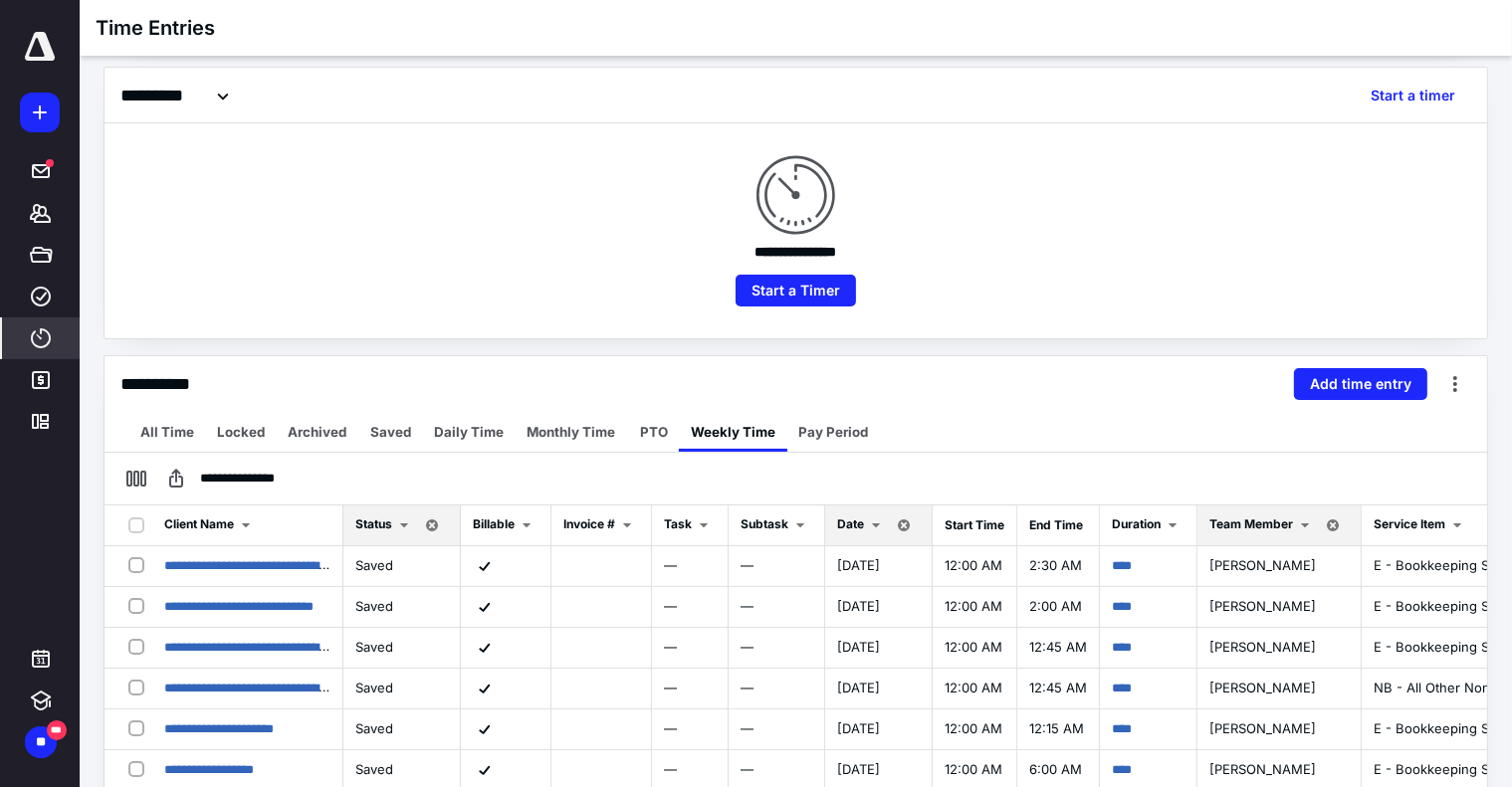 scroll, scrollTop: 199, scrollLeft: 0, axis: vertical 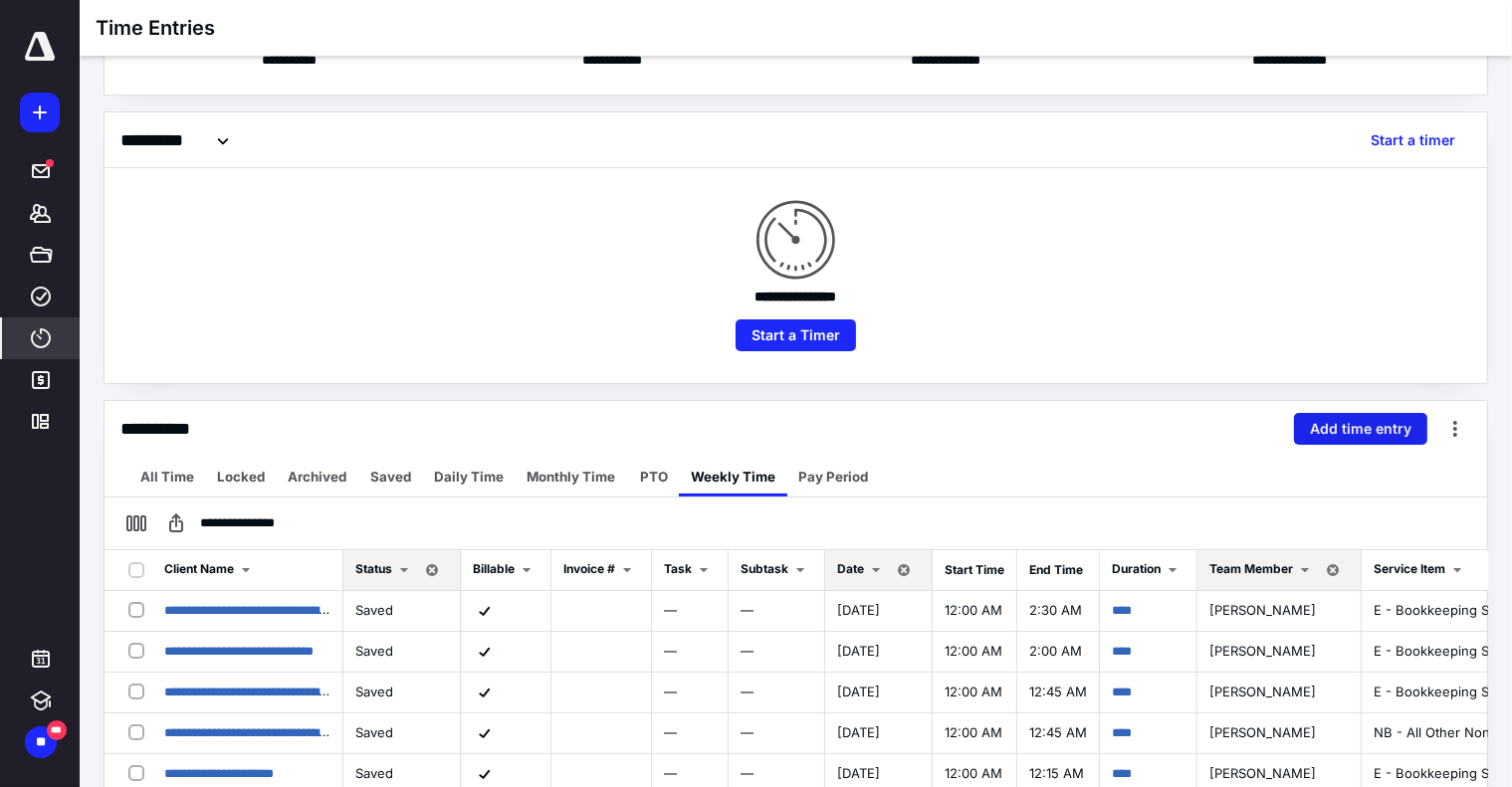 click on "Add time entry" at bounding box center (1361, 429) 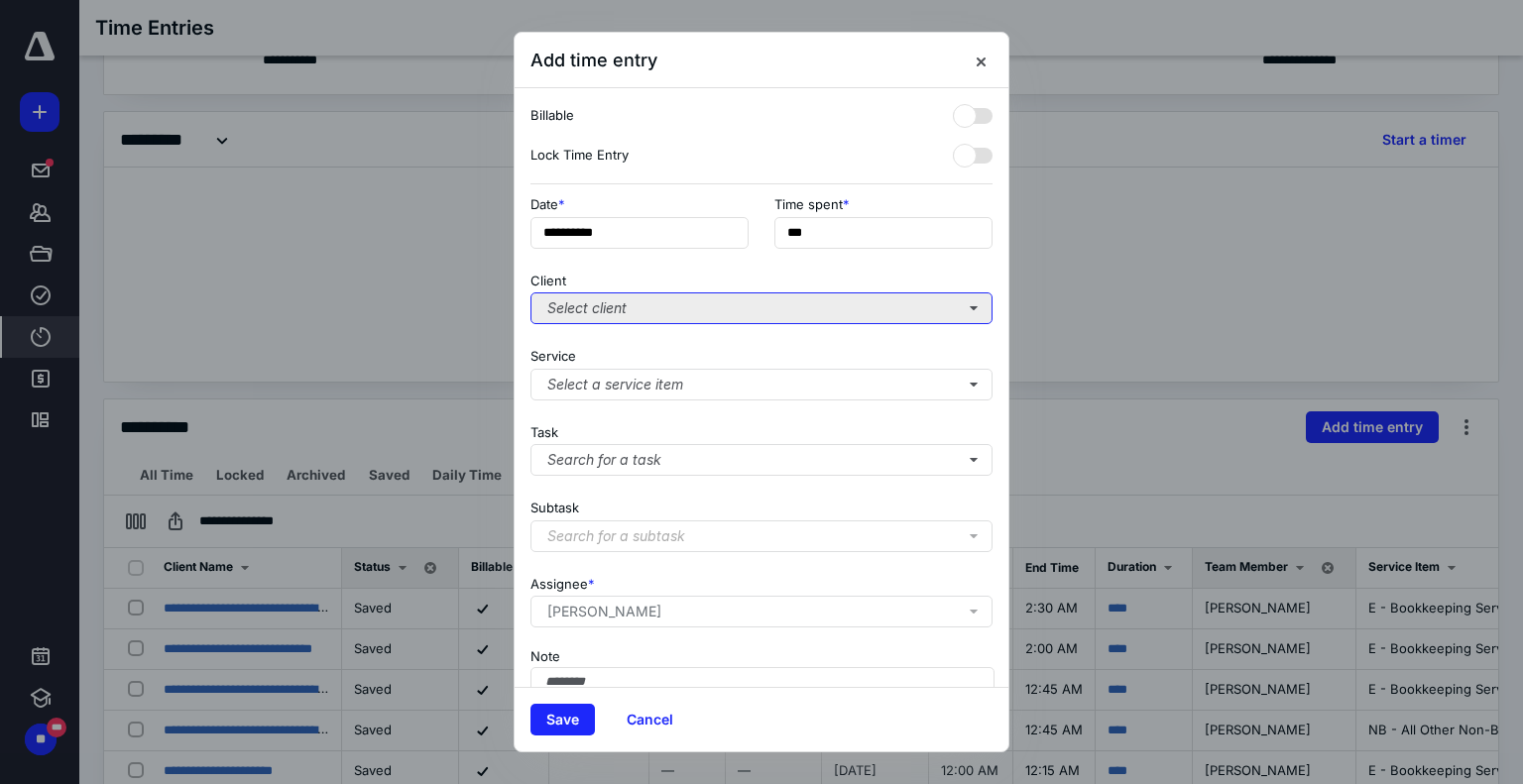 click on "Select client" at bounding box center [762, 308] 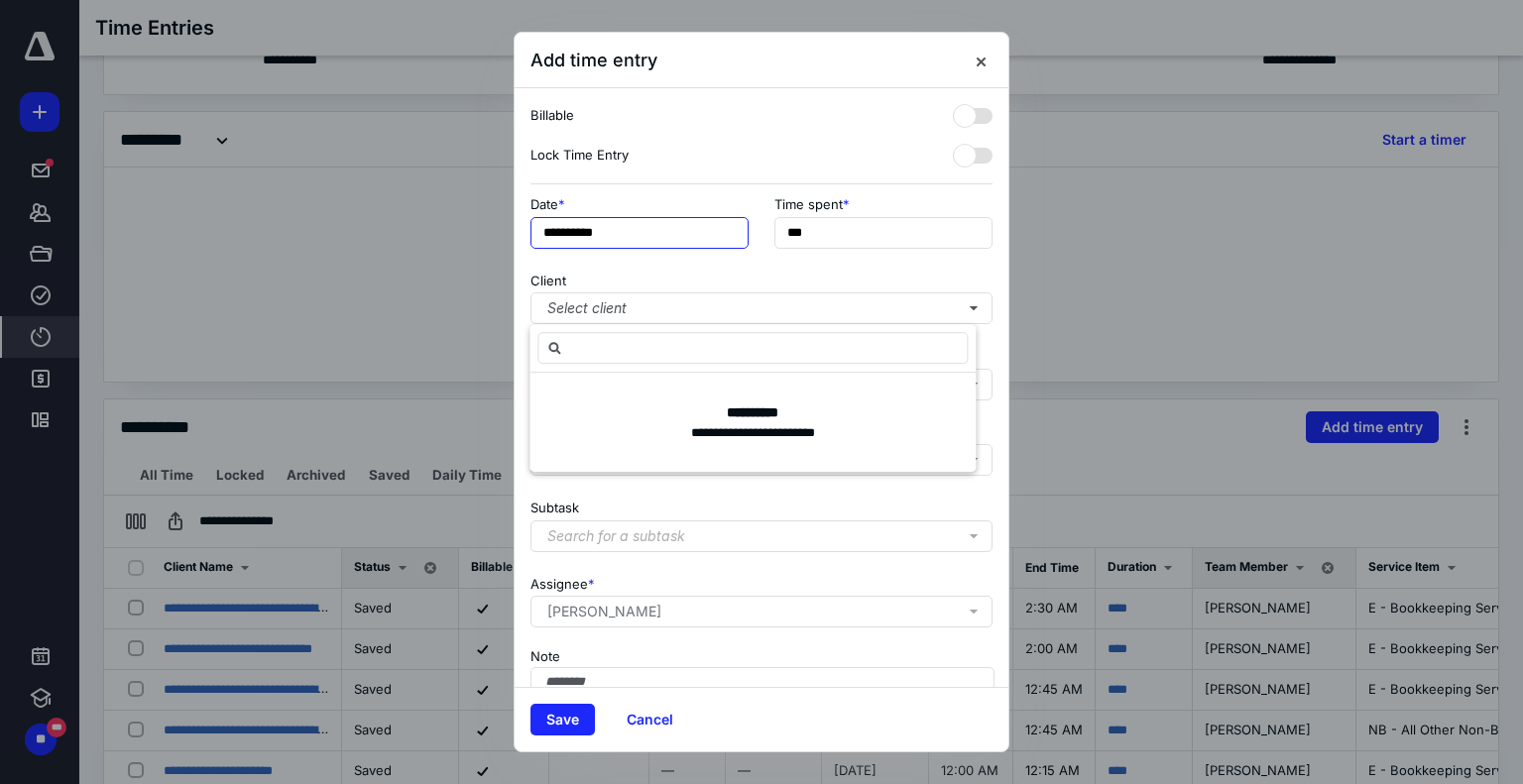 click on "**********" at bounding box center (640, 233) 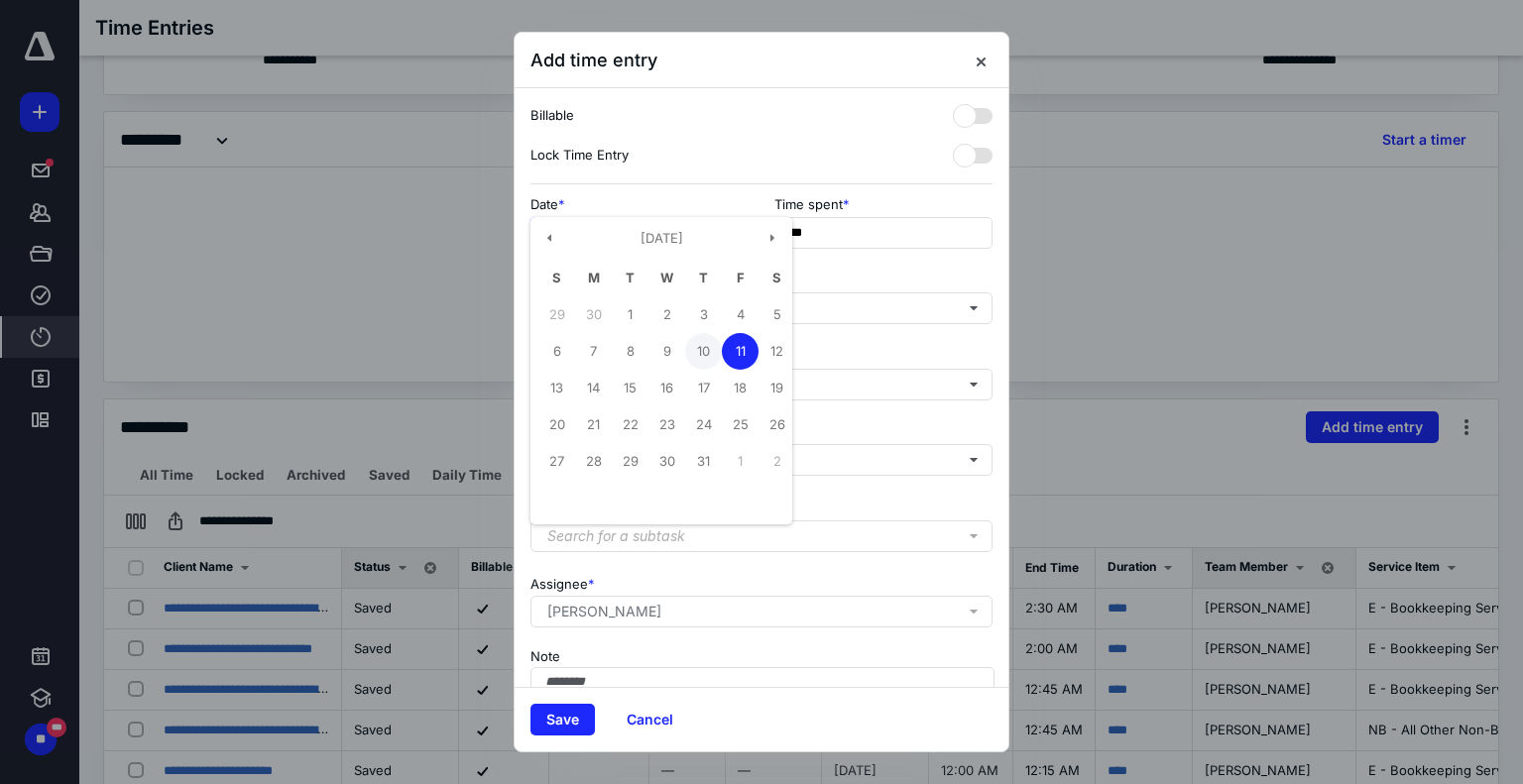 click on "10" at bounding box center (703, 351) 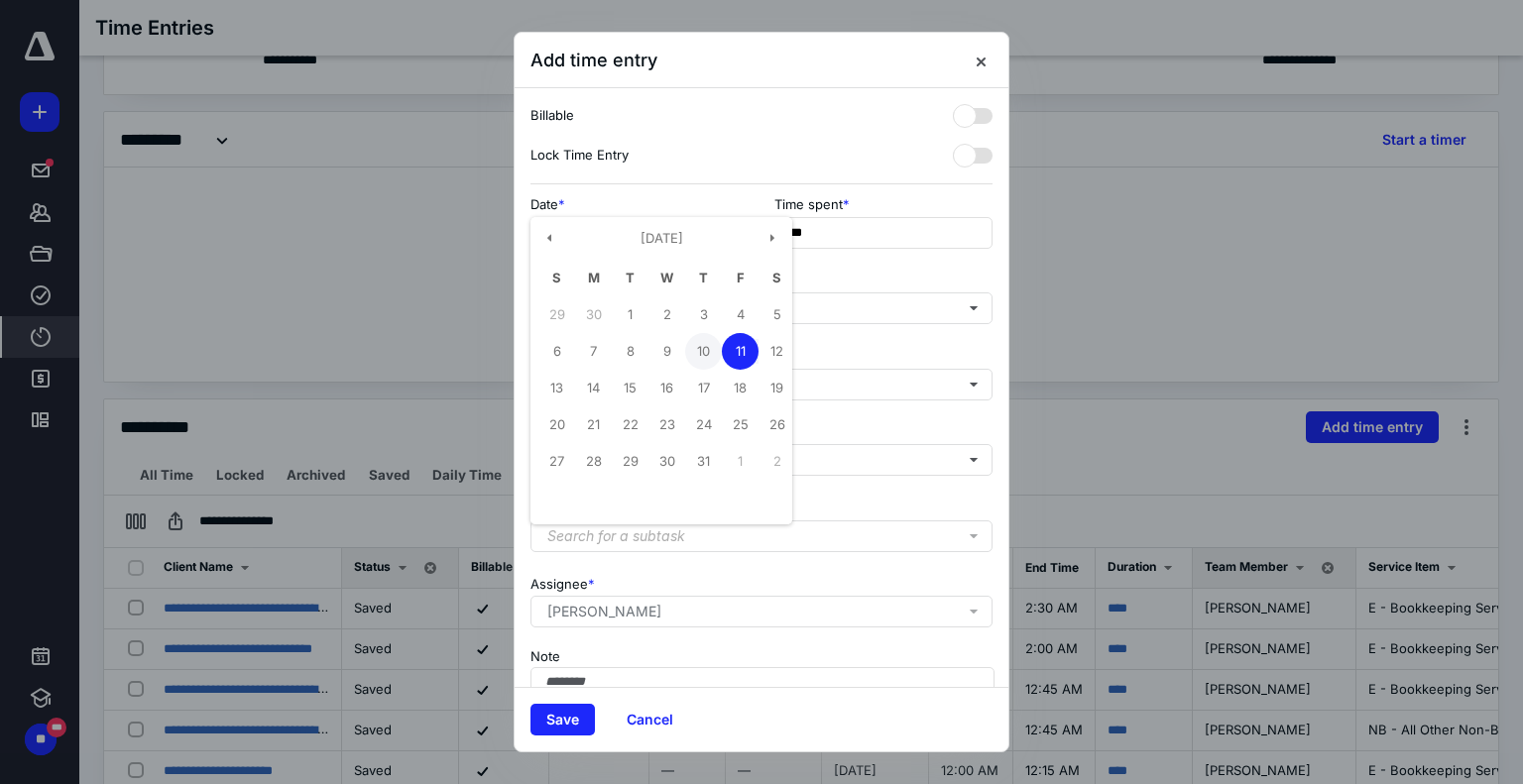 type on "**********" 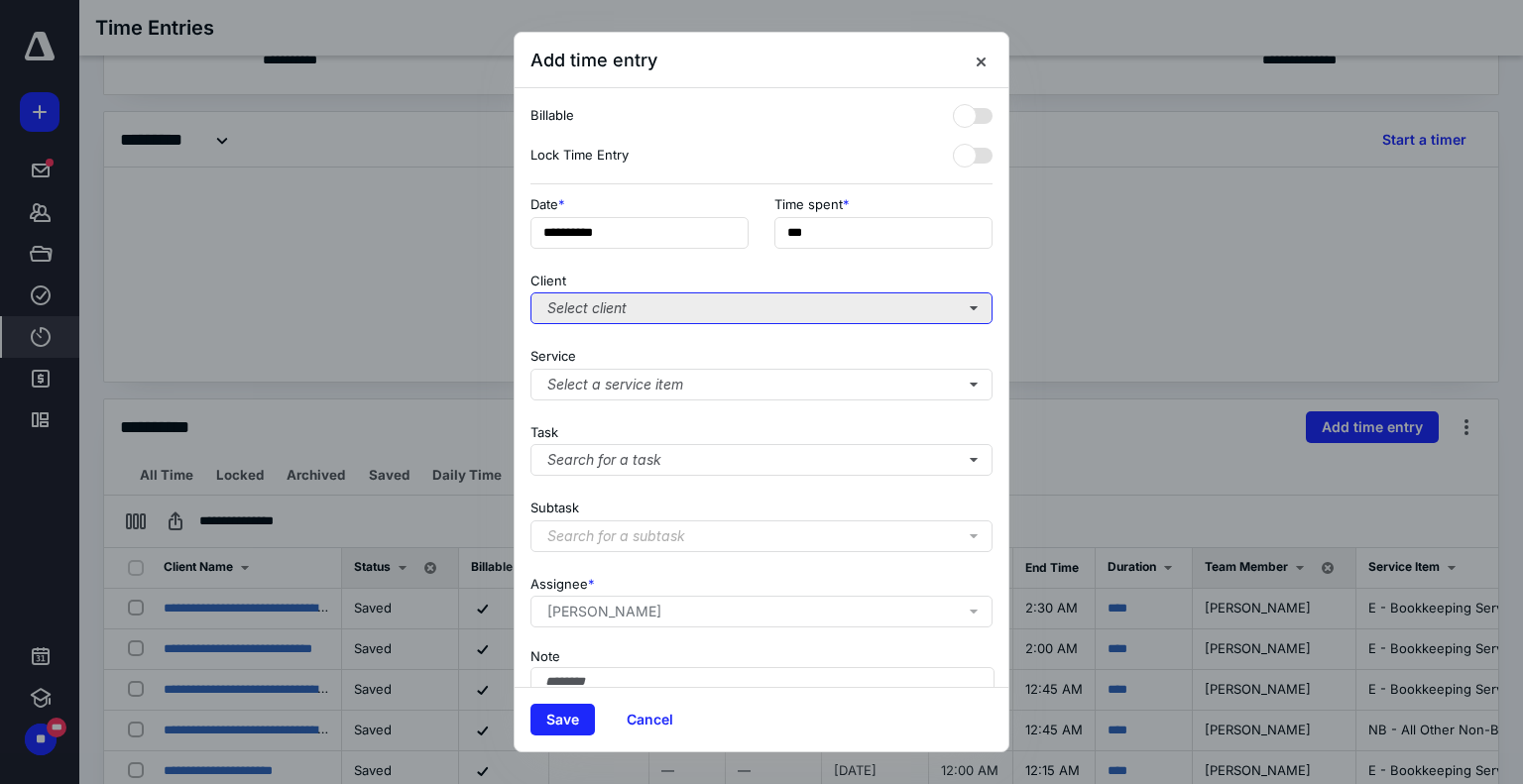 click on "Select client" at bounding box center (762, 308) 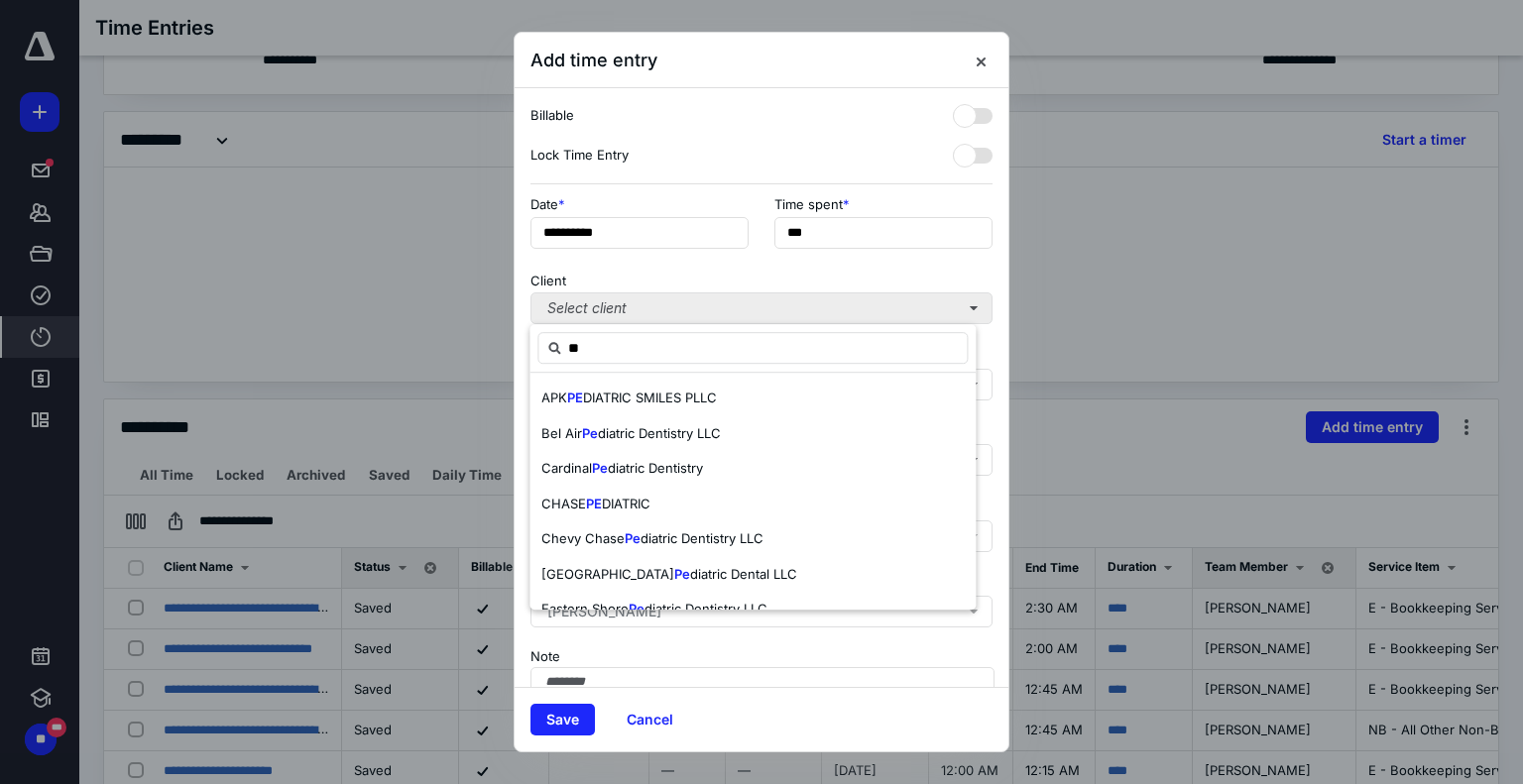 type on "*" 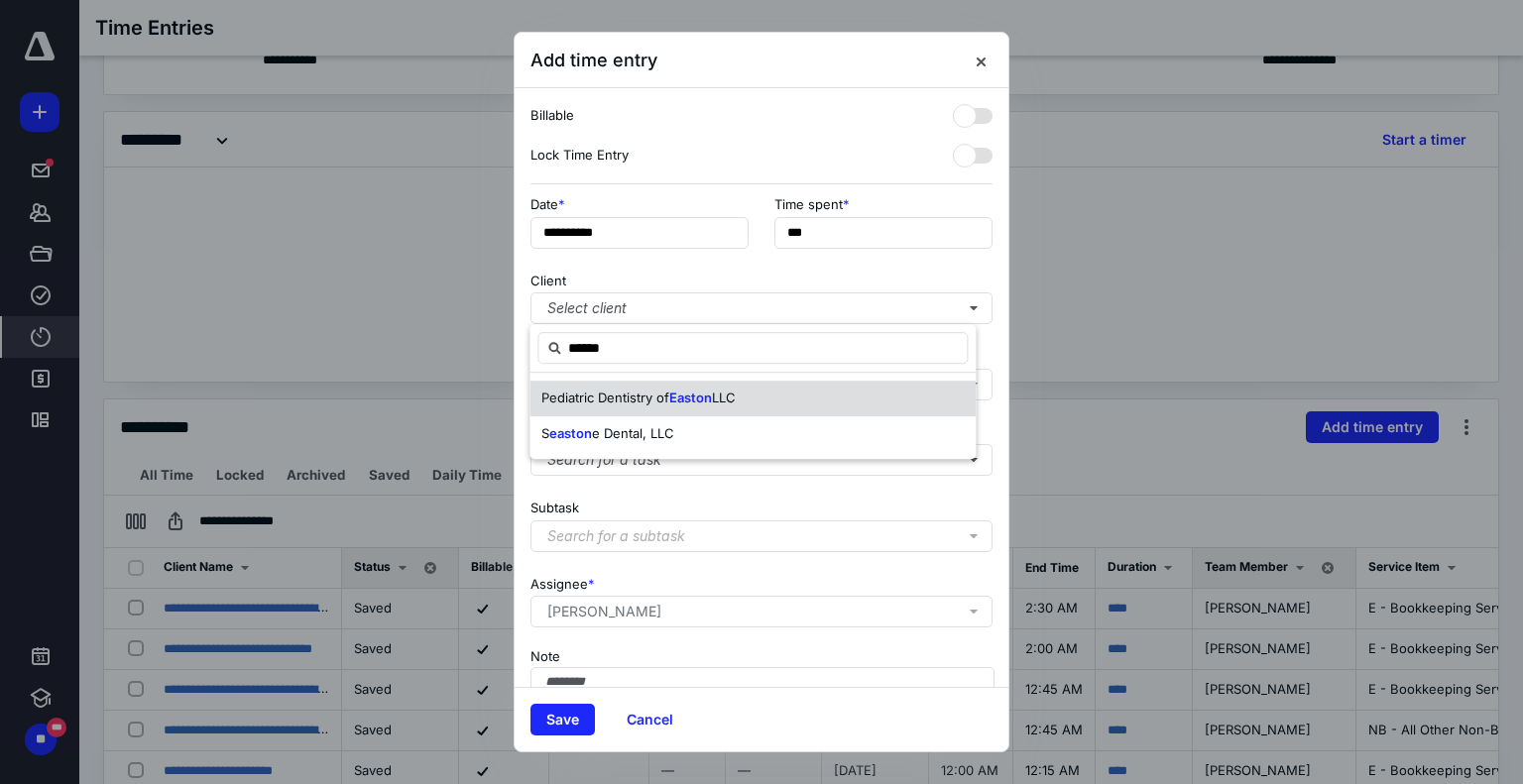 click on "Easton" at bounding box center [690, 397] 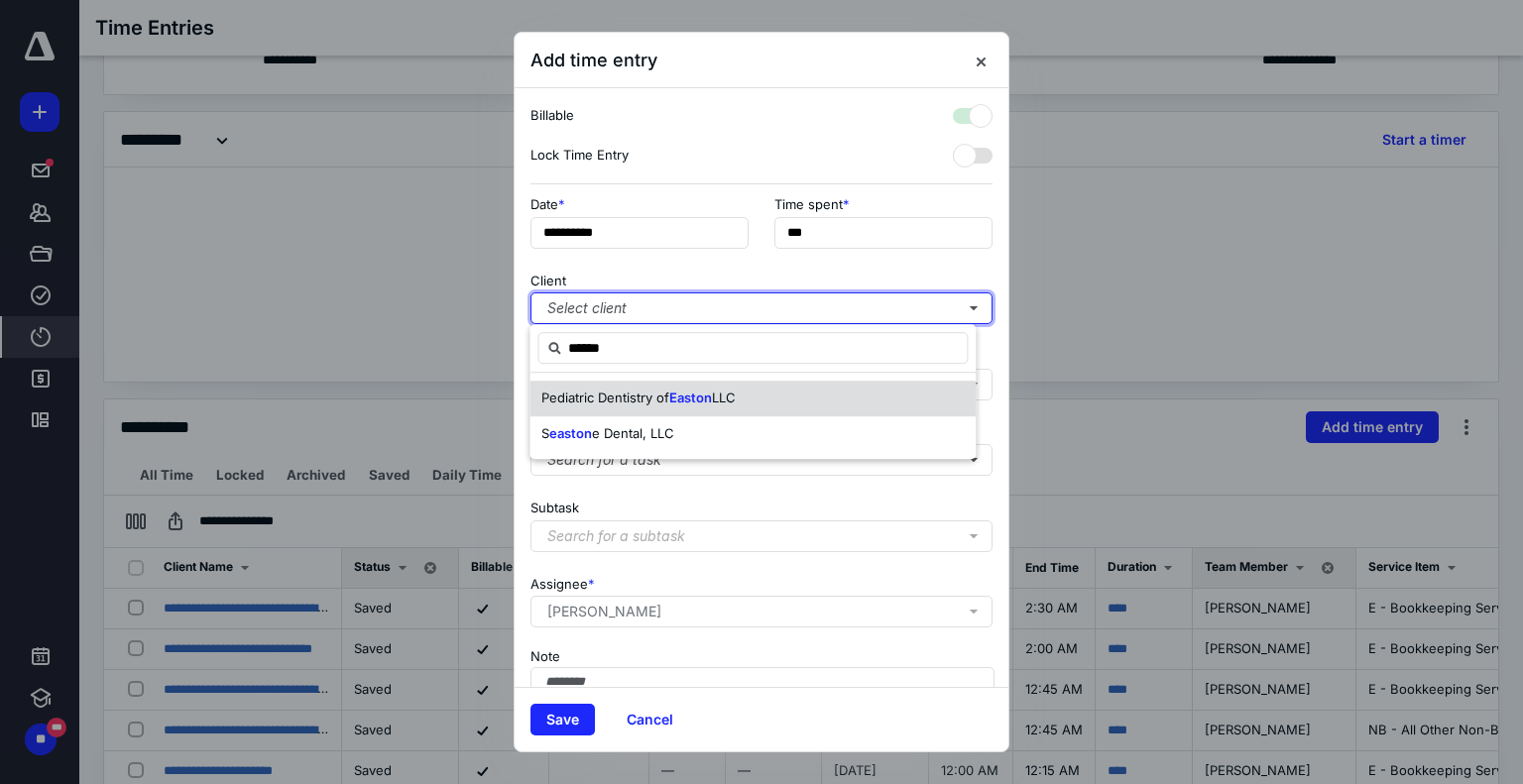 checkbox on "true" 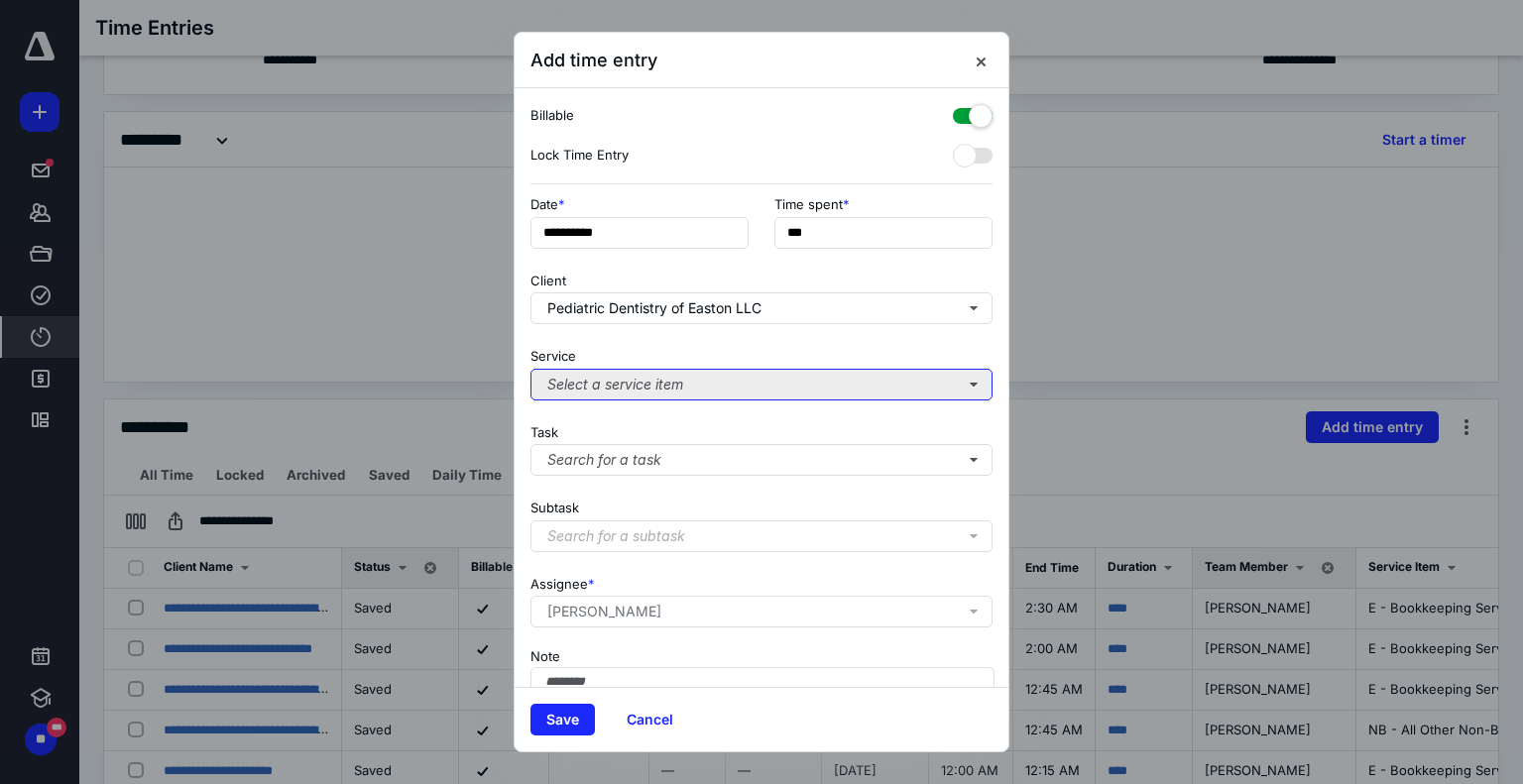 click on "Select a service item" at bounding box center [762, 385] 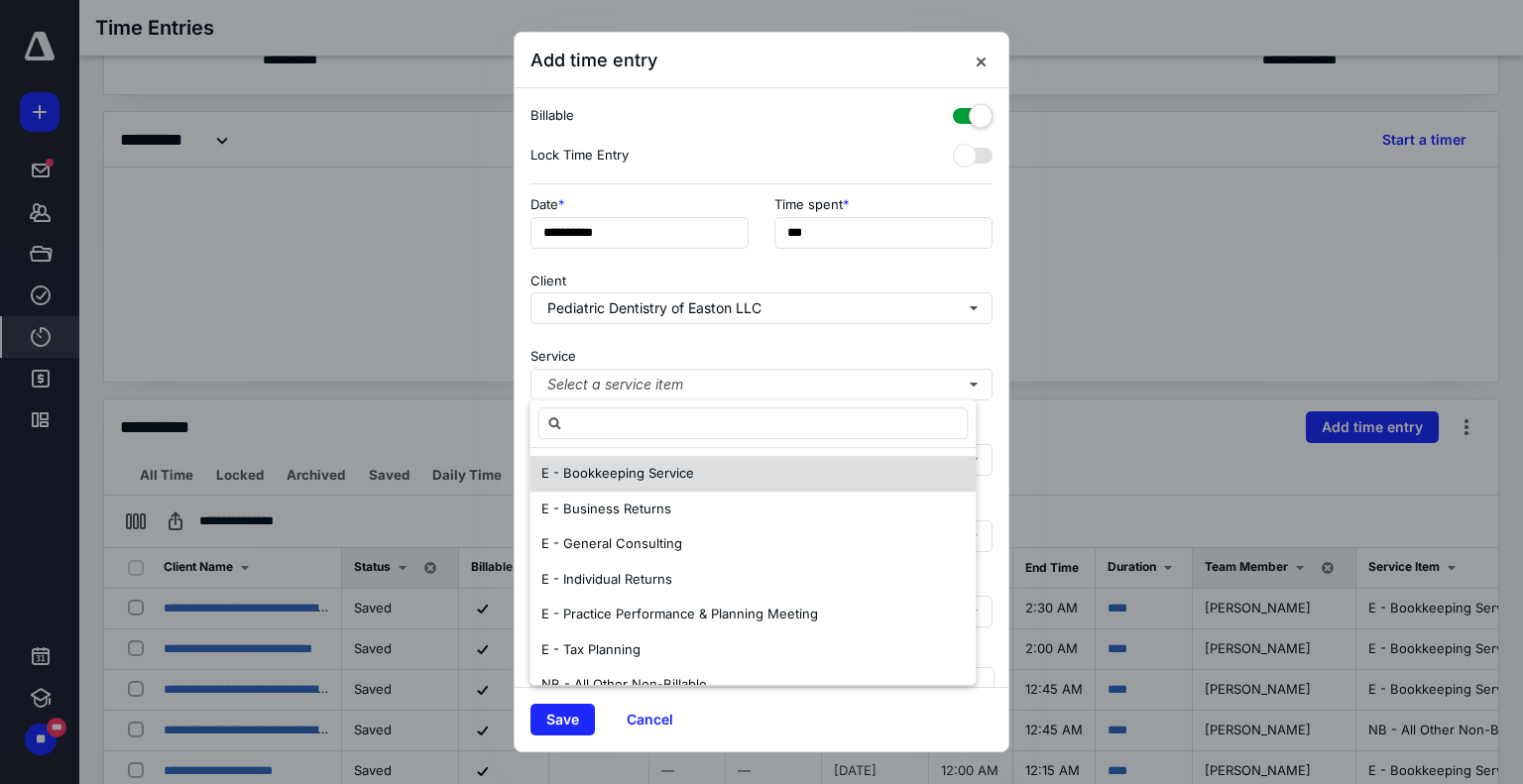 click on "E - Bookkeeping Service" at bounding box center (618, 473) 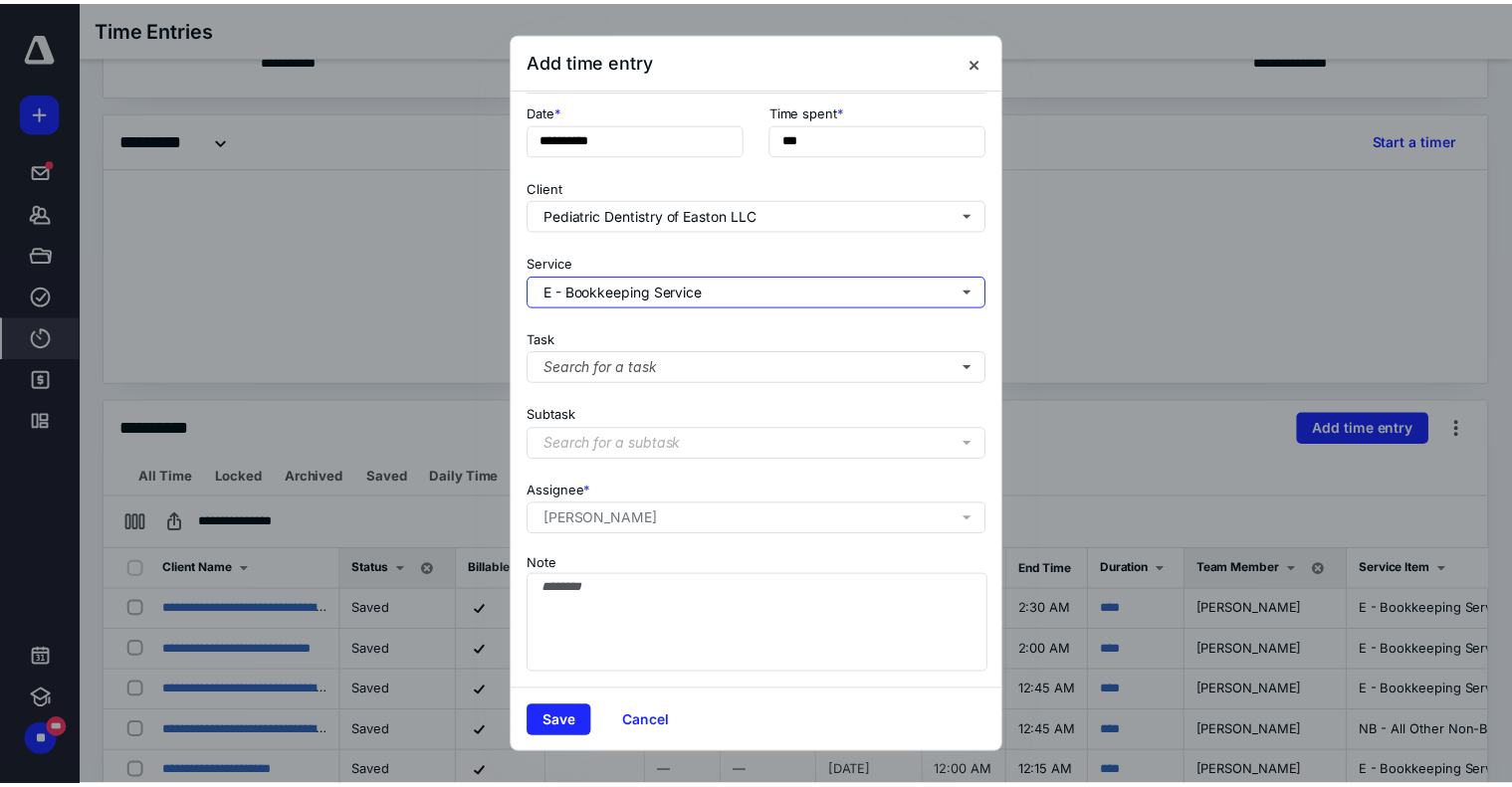 scroll, scrollTop: 110, scrollLeft: 0, axis: vertical 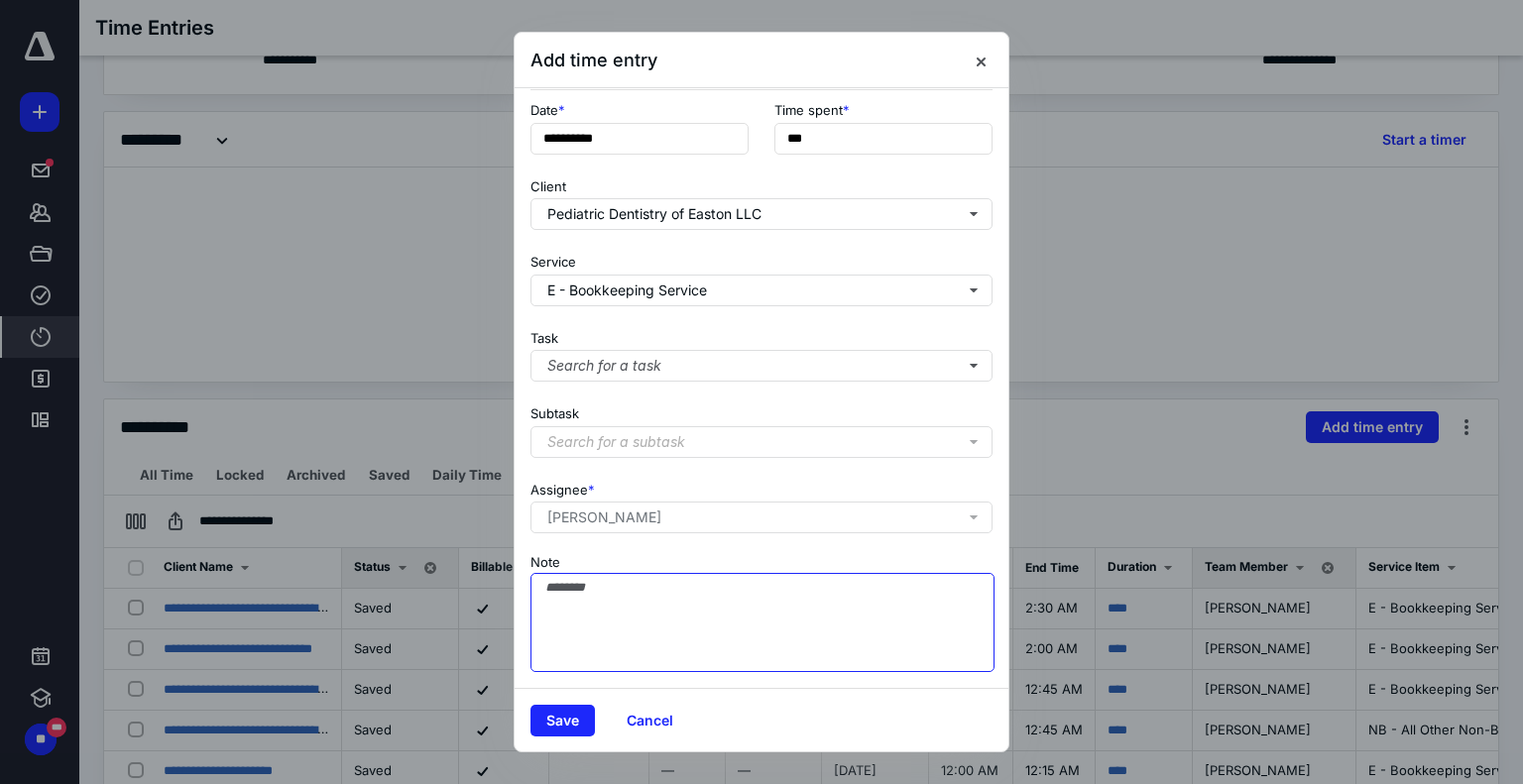 click on "Note" at bounding box center (762, 622) 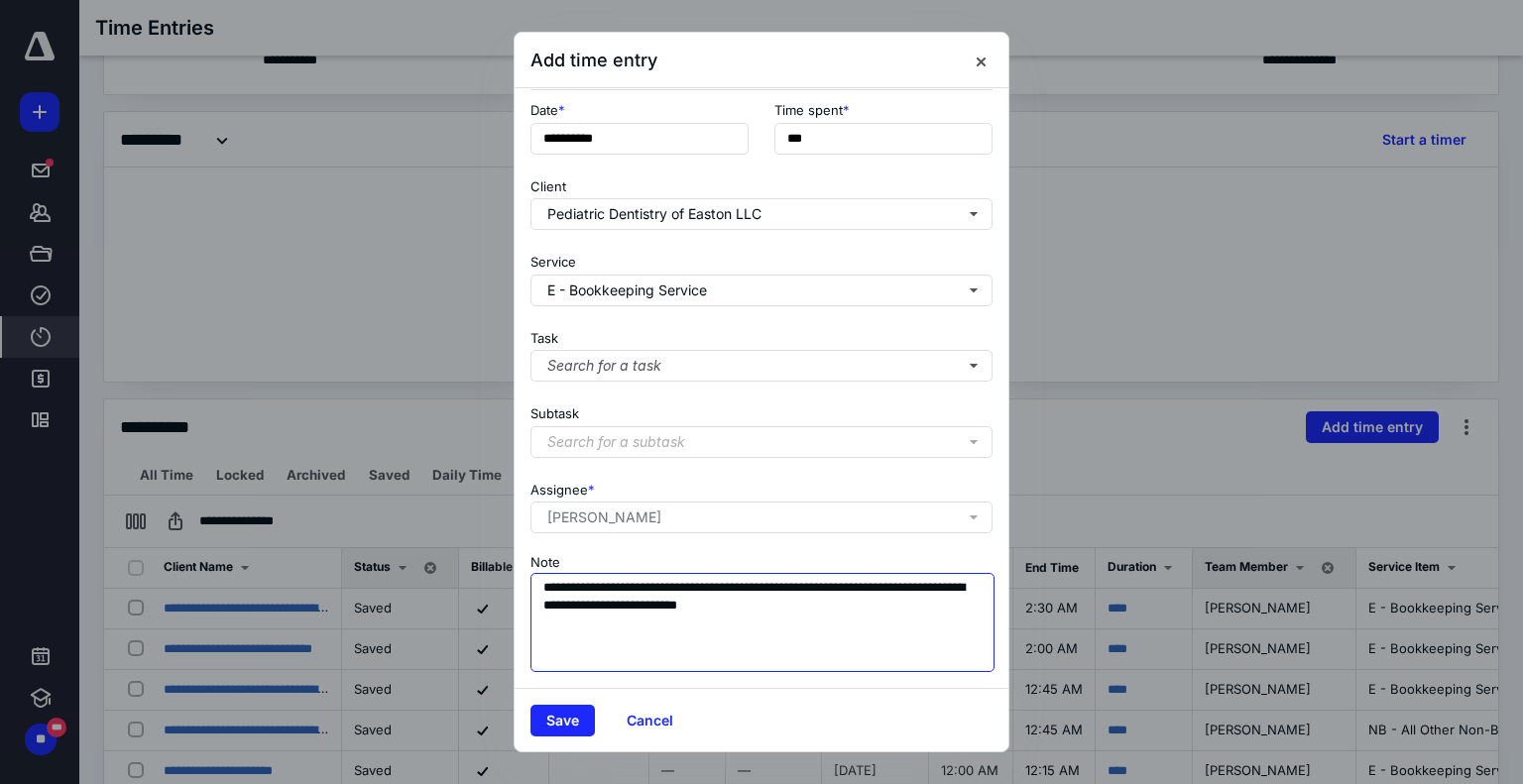 click on "**********" at bounding box center [762, 622] 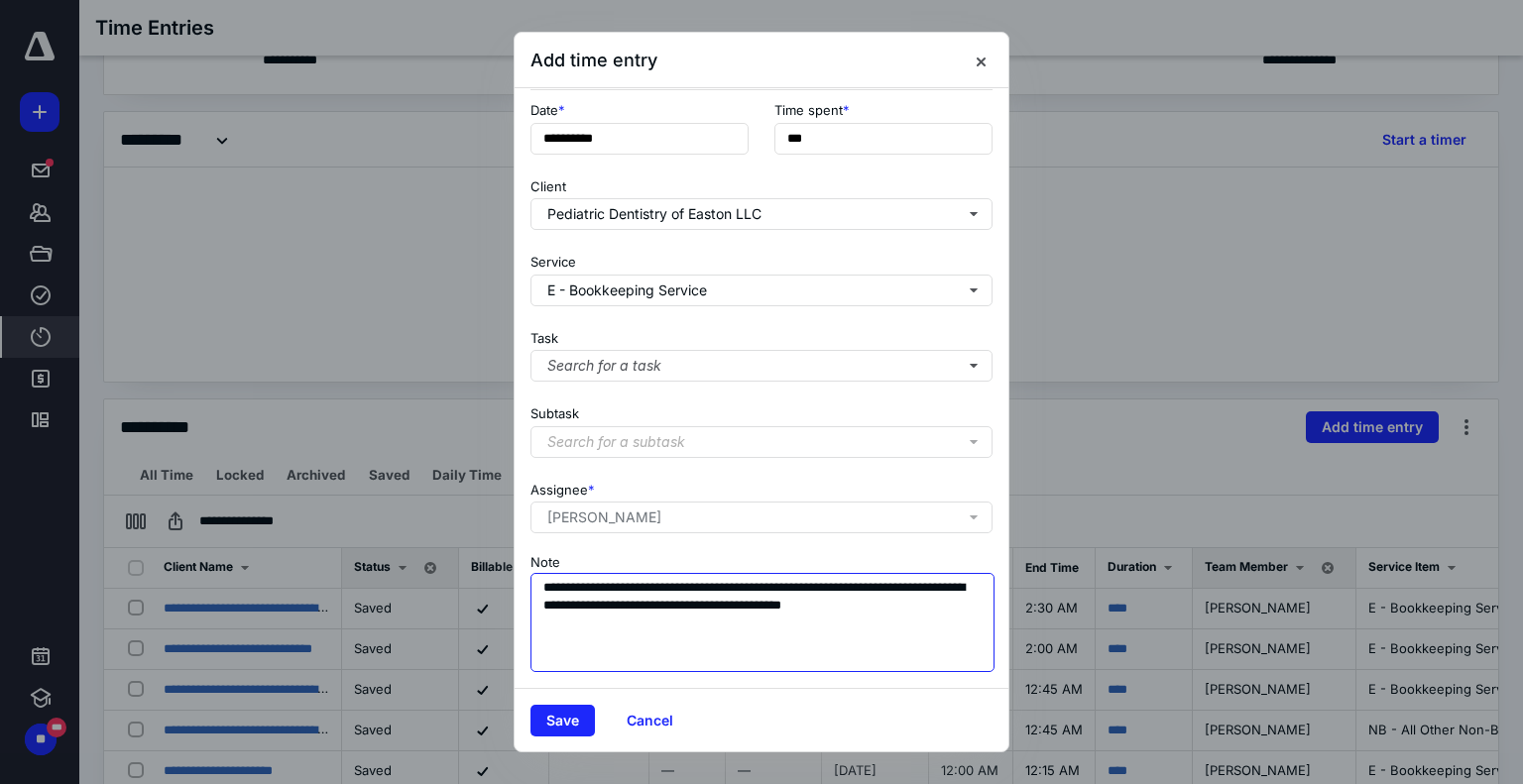 click on "**********" at bounding box center (762, 622) 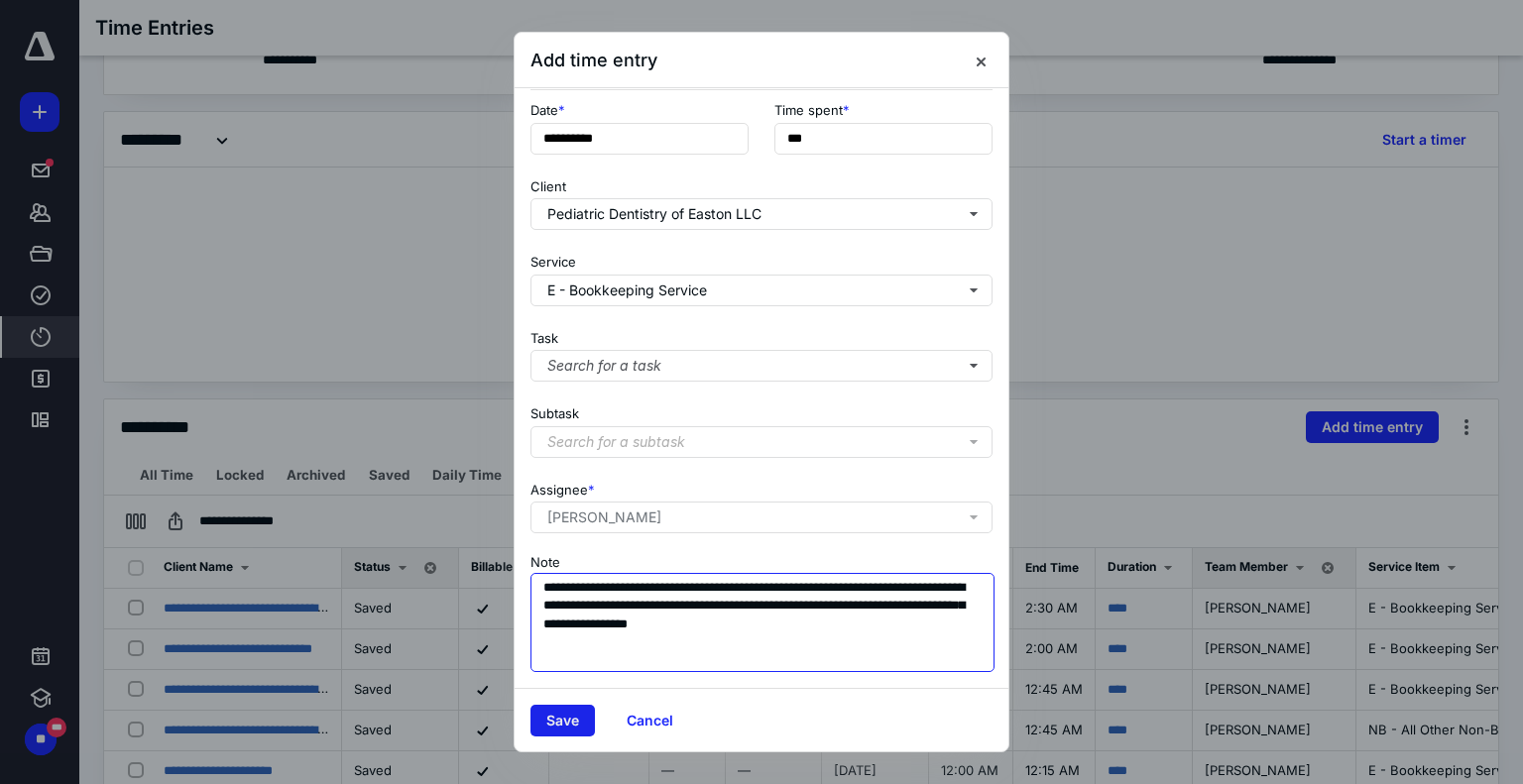 type on "**********" 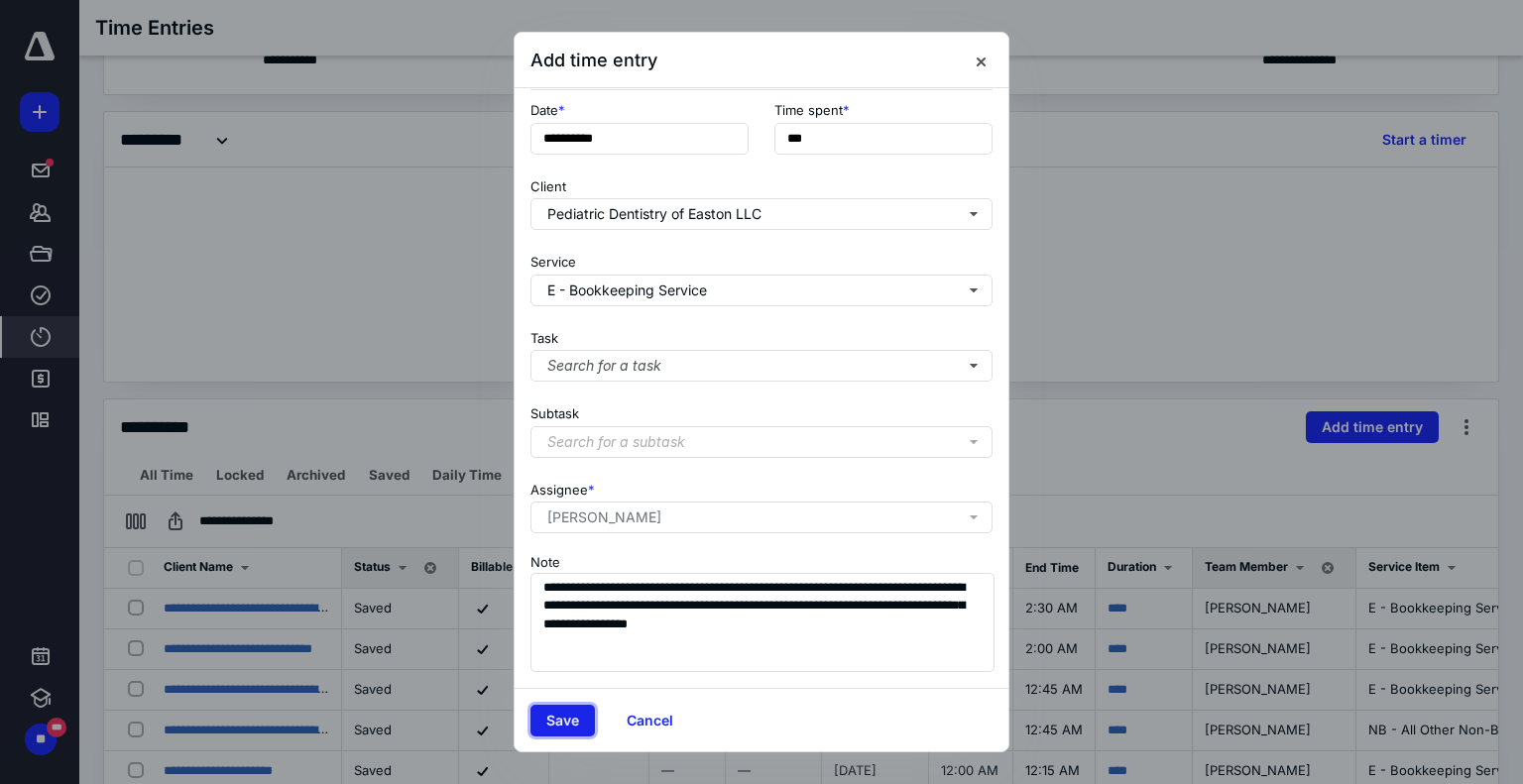 click on "Save" at bounding box center [562, 721] 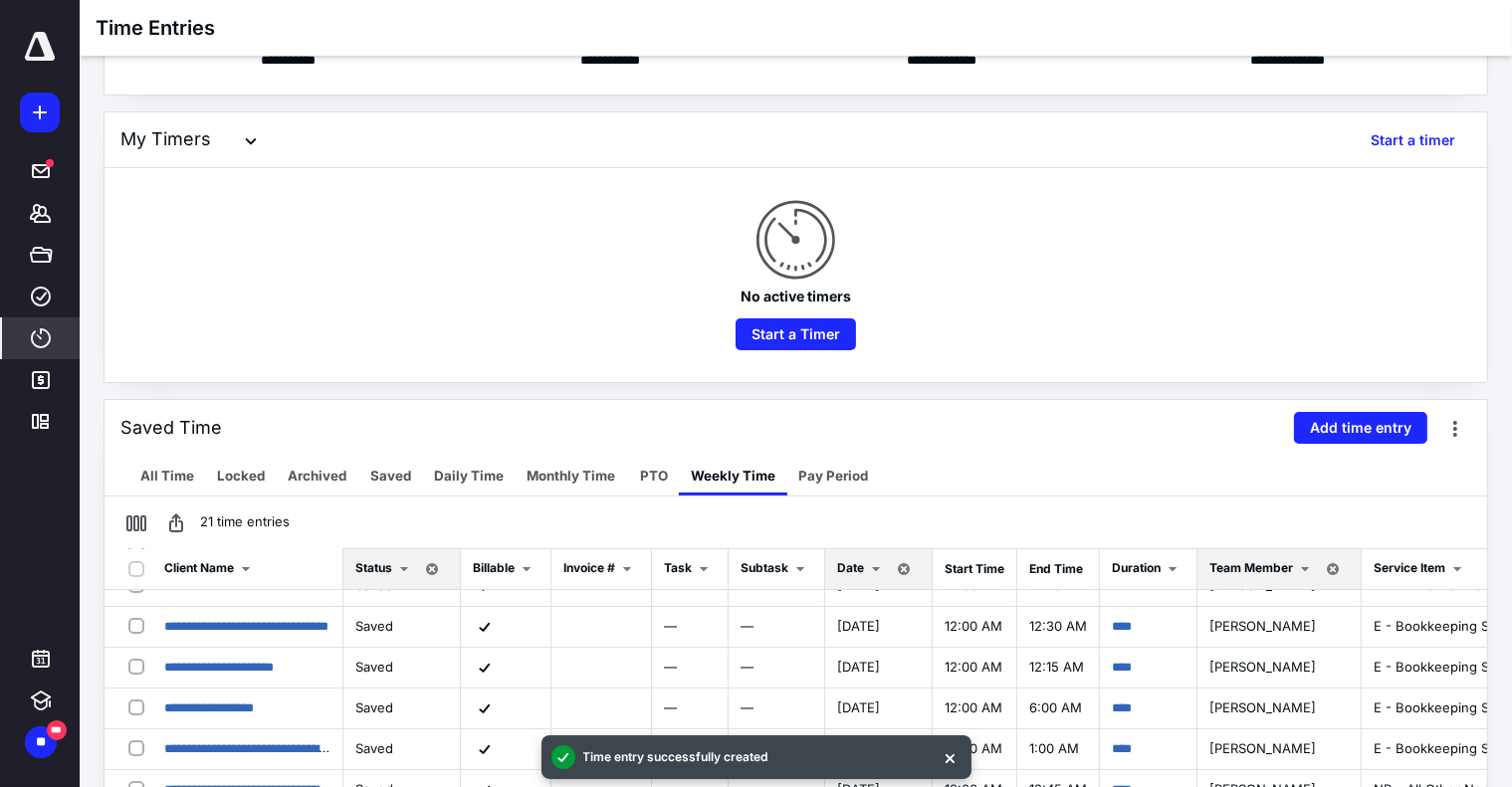 scroll, scrollTop: 0, scrollLeft: 0, axis: both 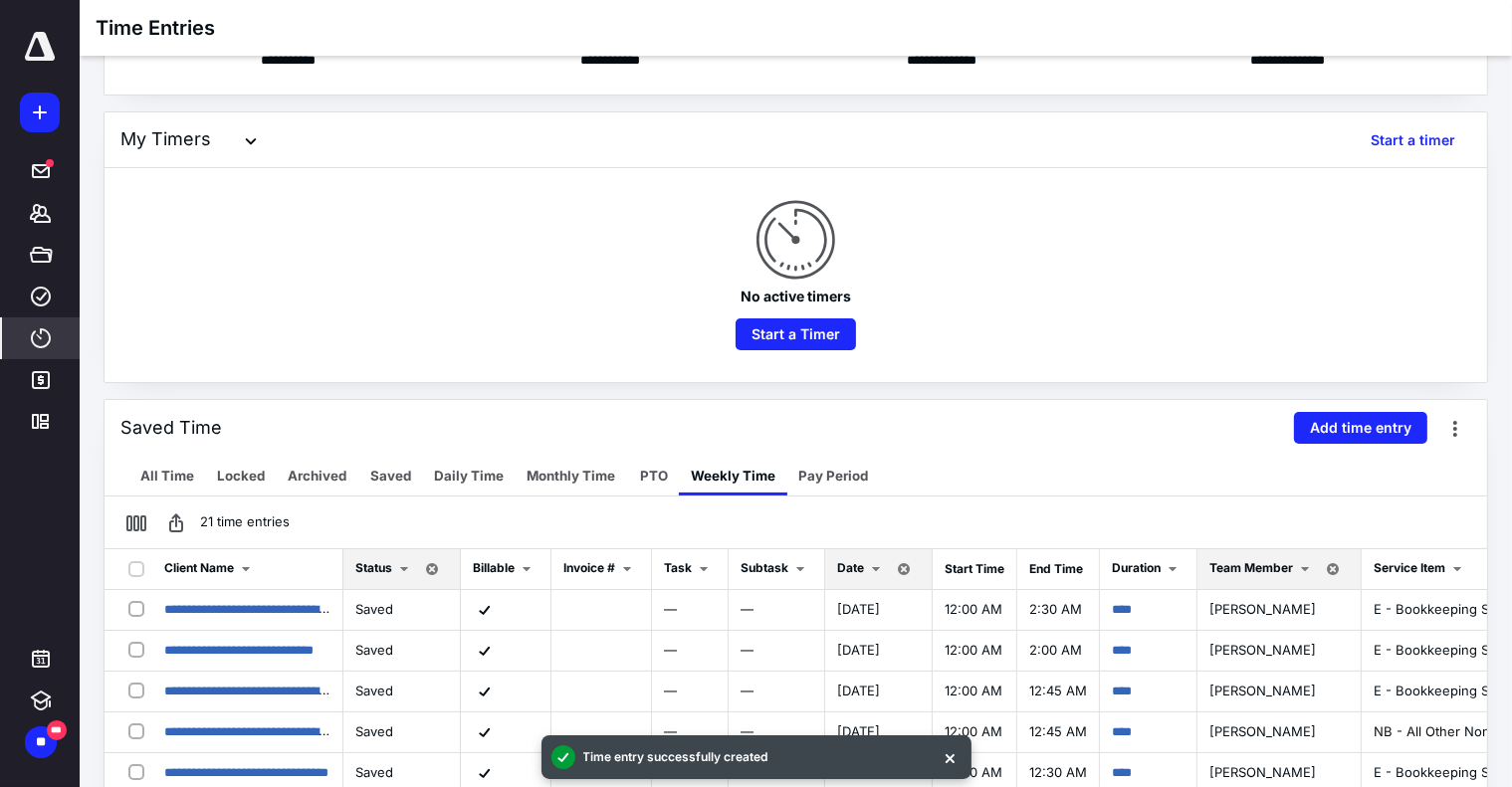 click on "Date" at bounding box center (850, 567) 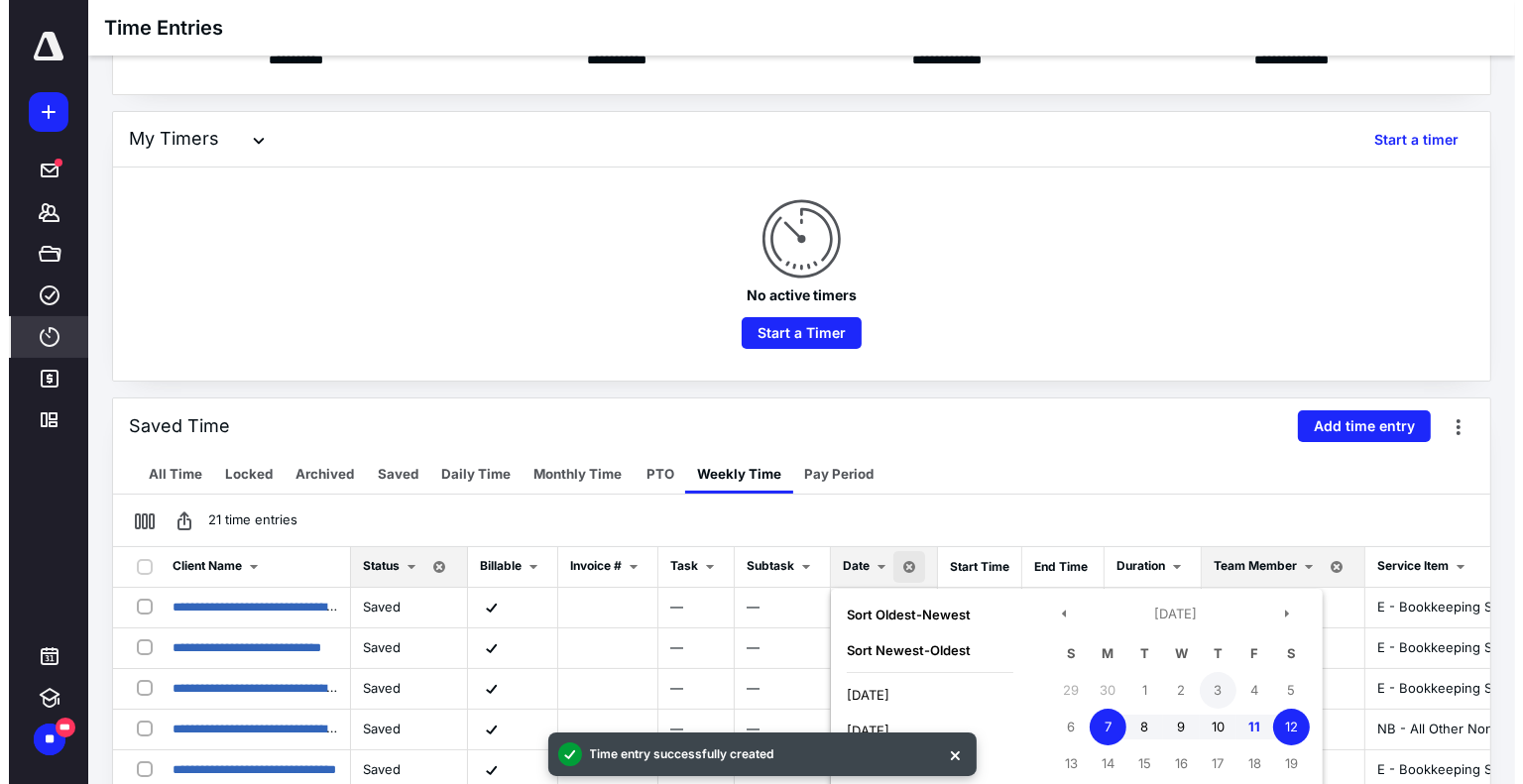 scroll, scrollTop: 99, scrollLeft: 0, axis: vertical 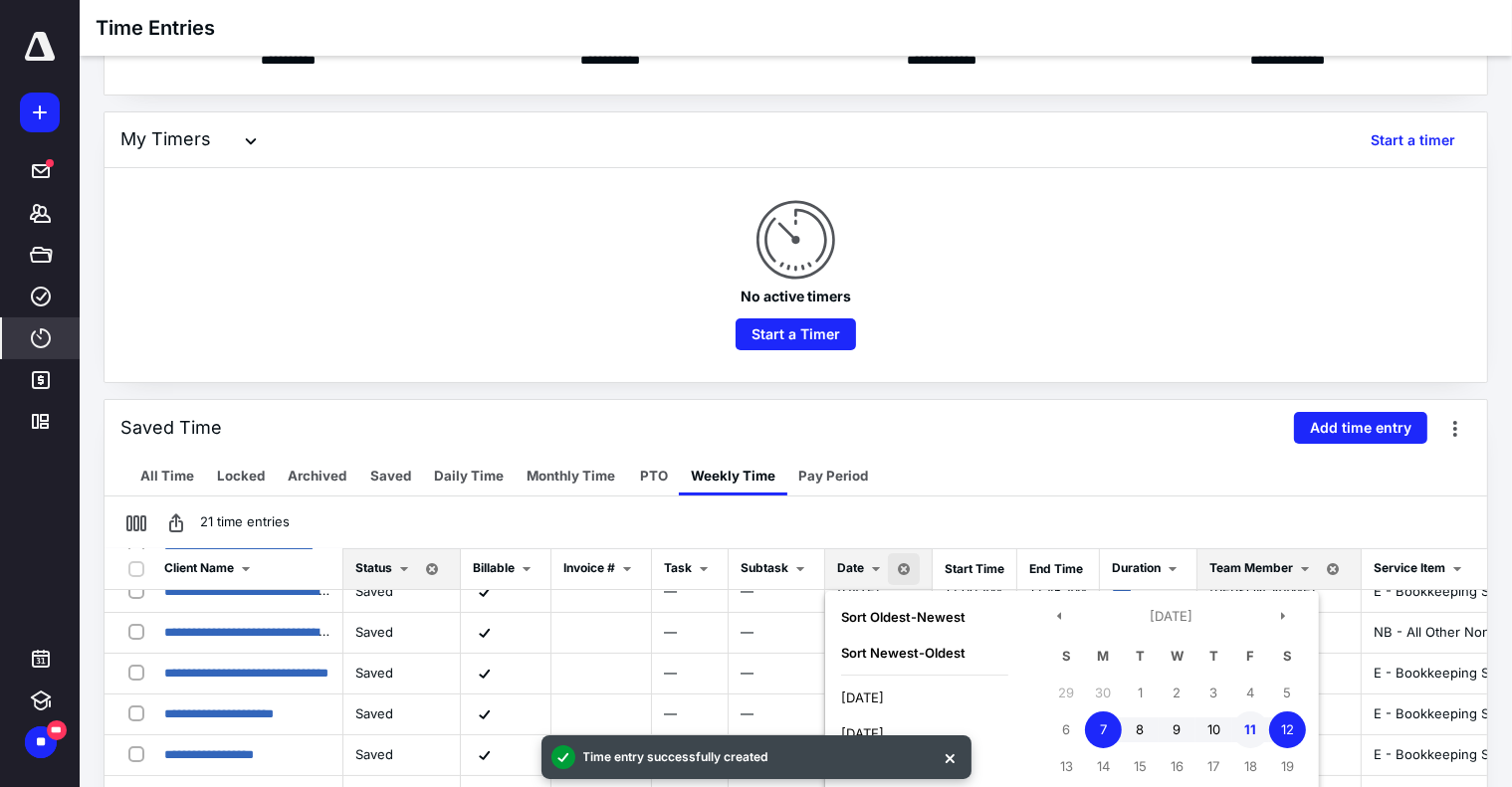 click on "11" at bounding box center (1250, 729) 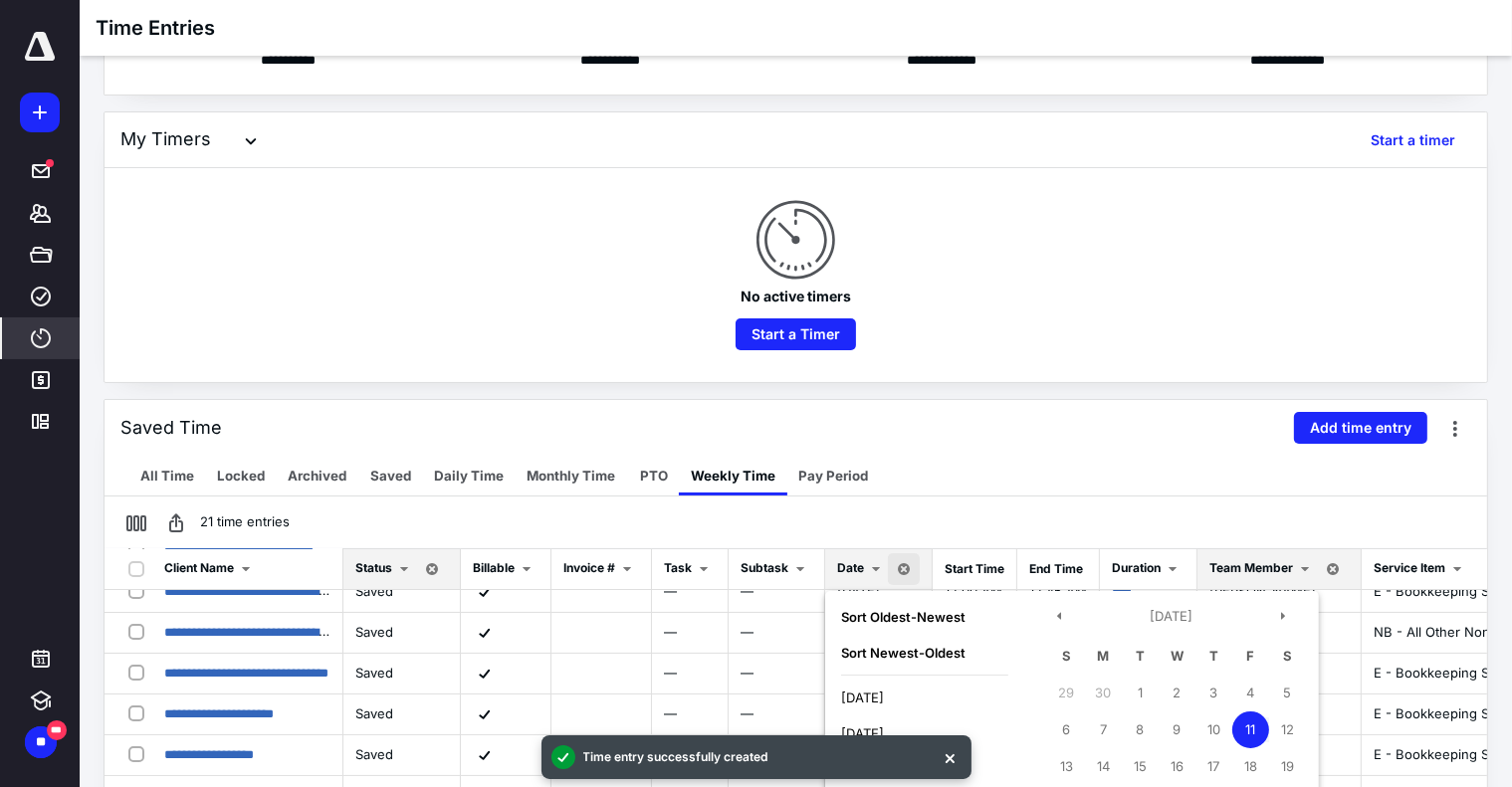 click on "11" at bounding box center (1250, 729) 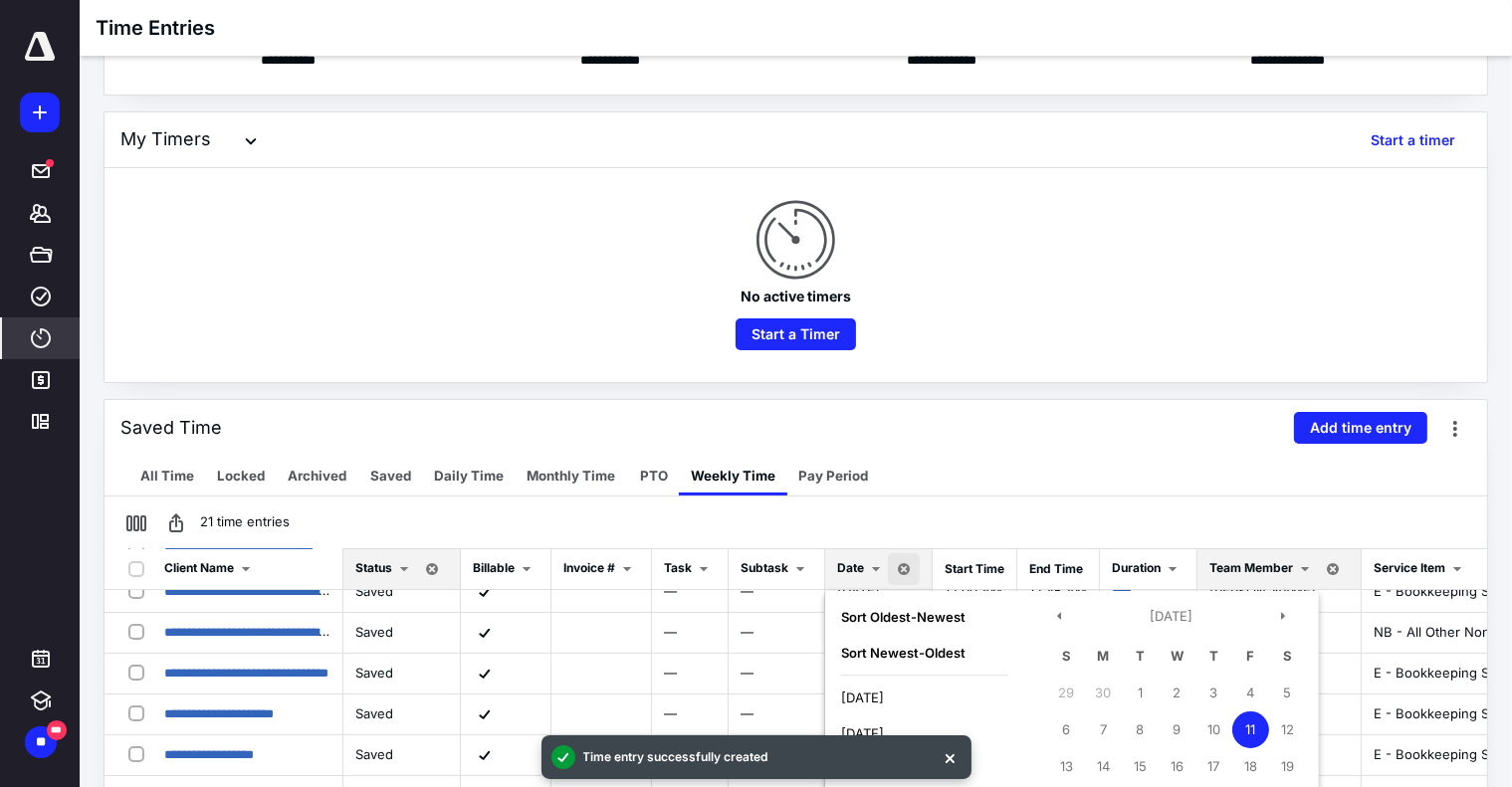 click on "11" at bounding box center [1250, 729] 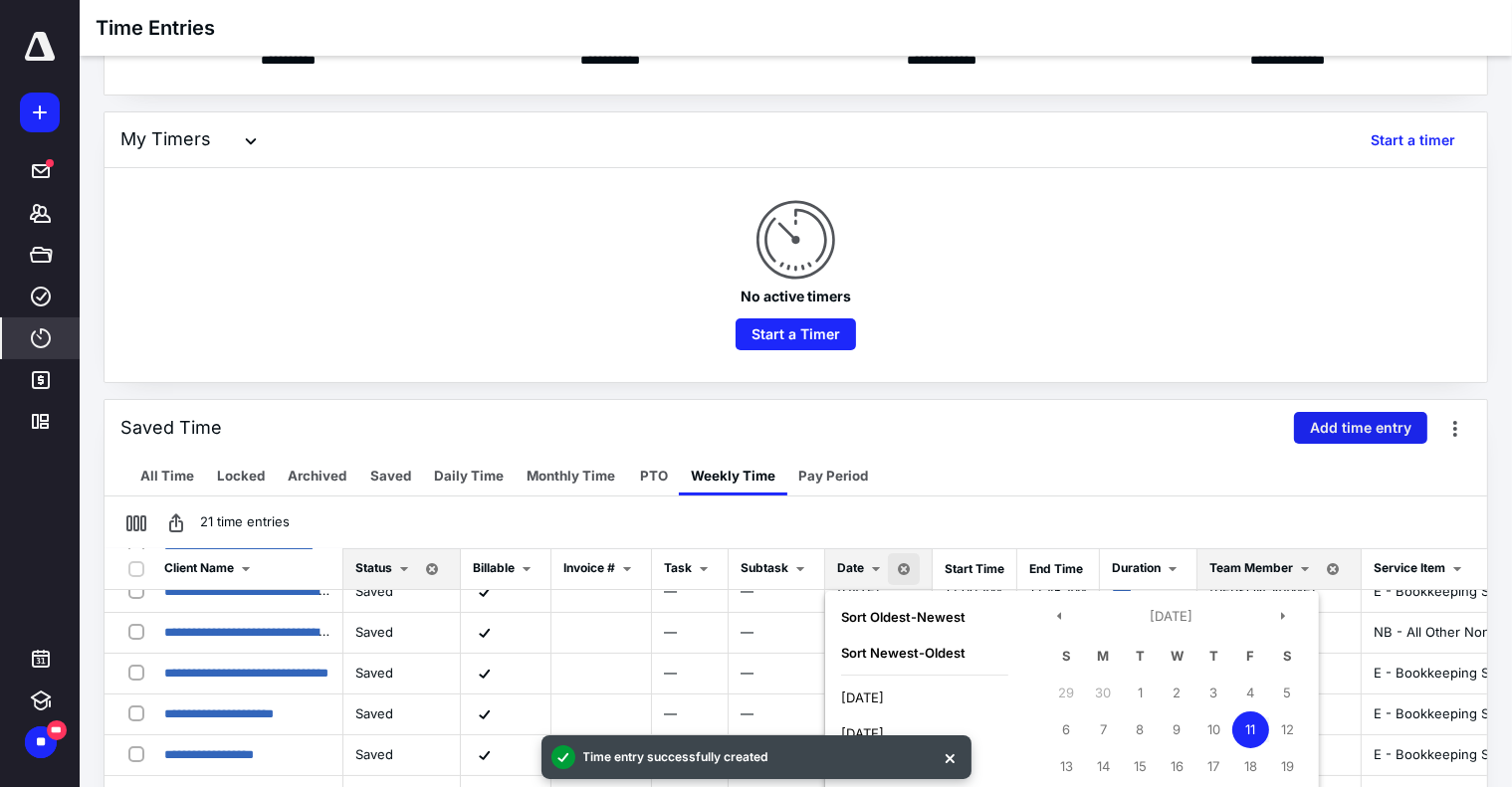click on "Add time entry" at bounding box center (1361, 428) 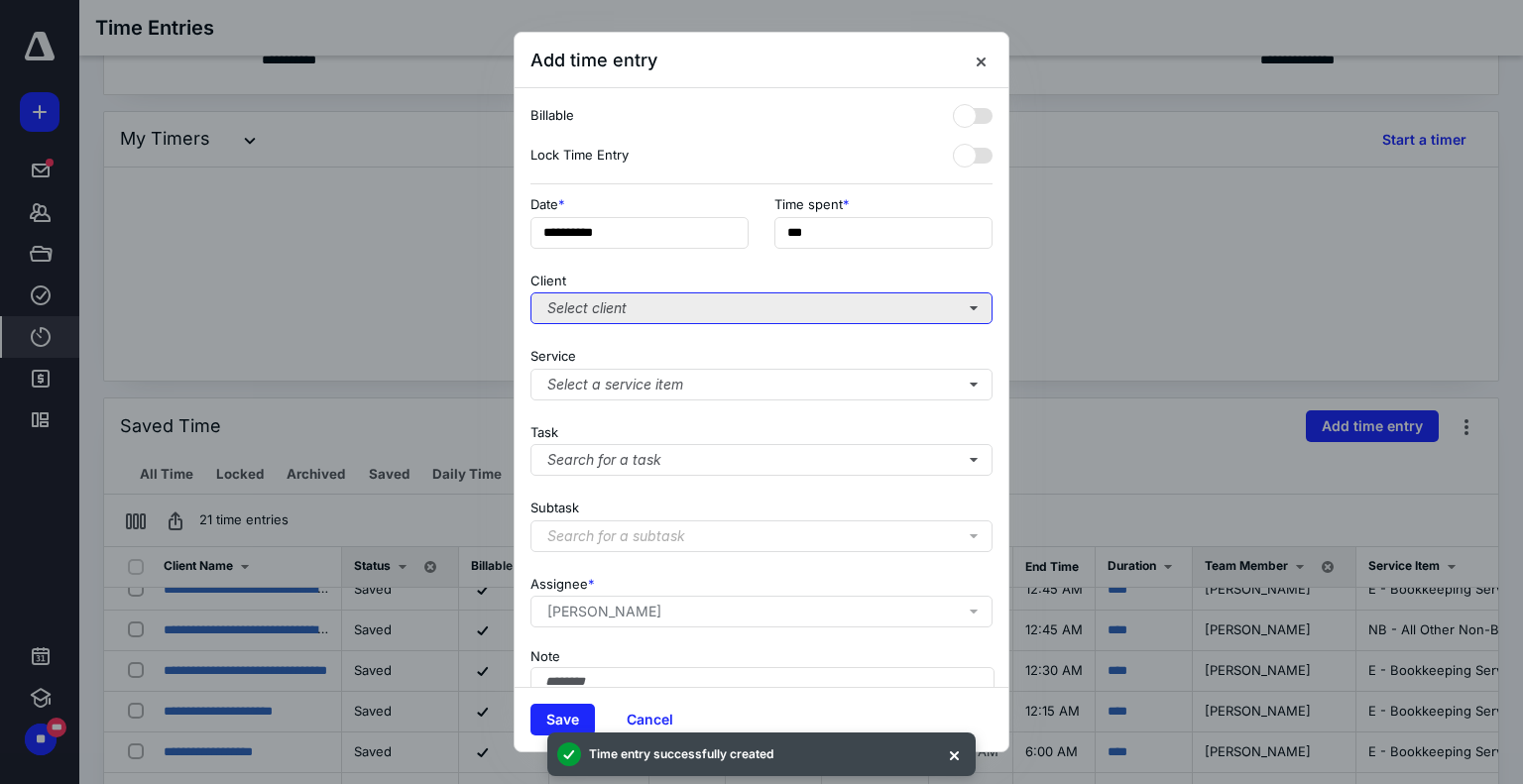 click on "Select client" at bounding box center (762, 308) 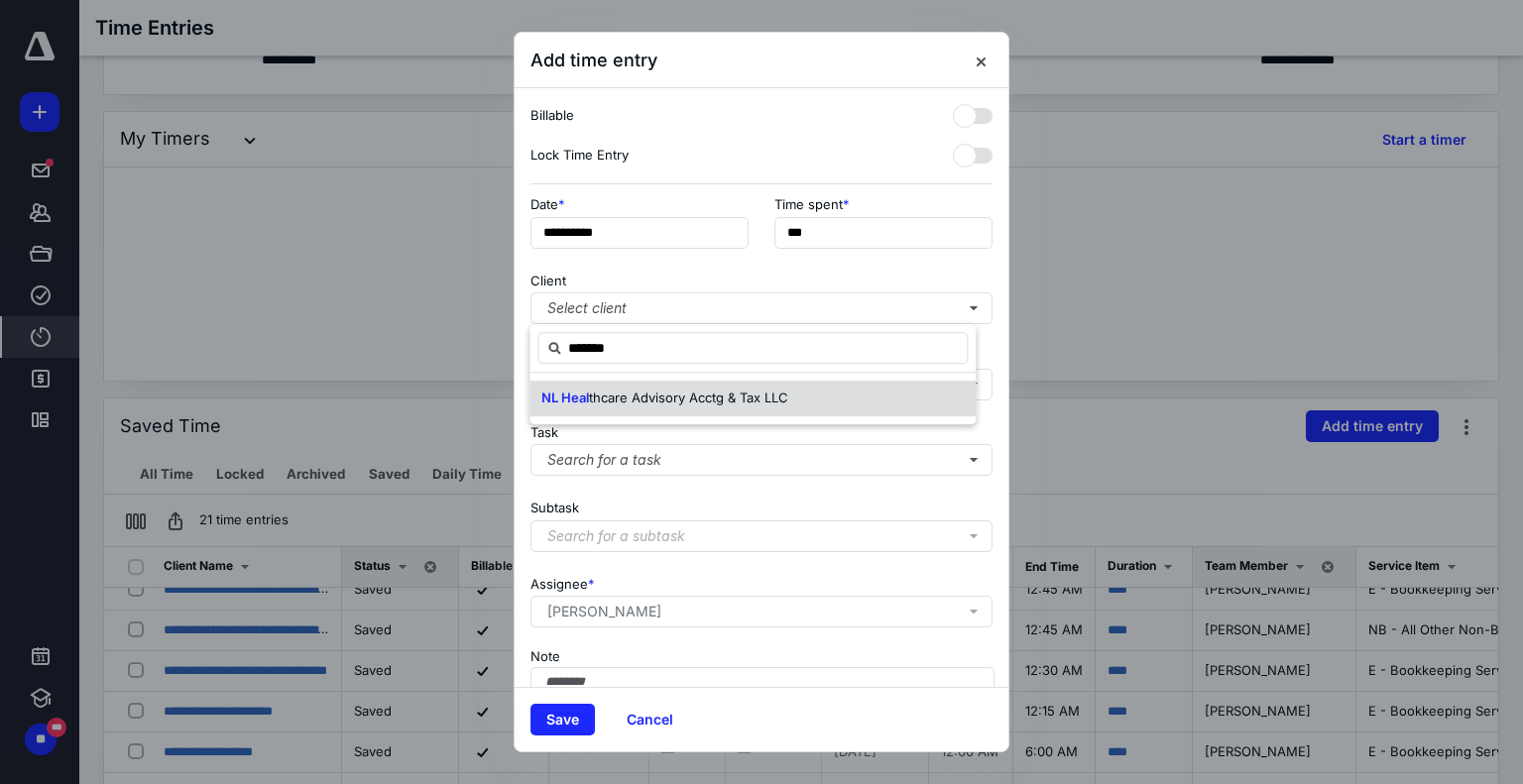 click on "thcare Advisory Acctg & Tax LLC" at bounding box center [688, 397] 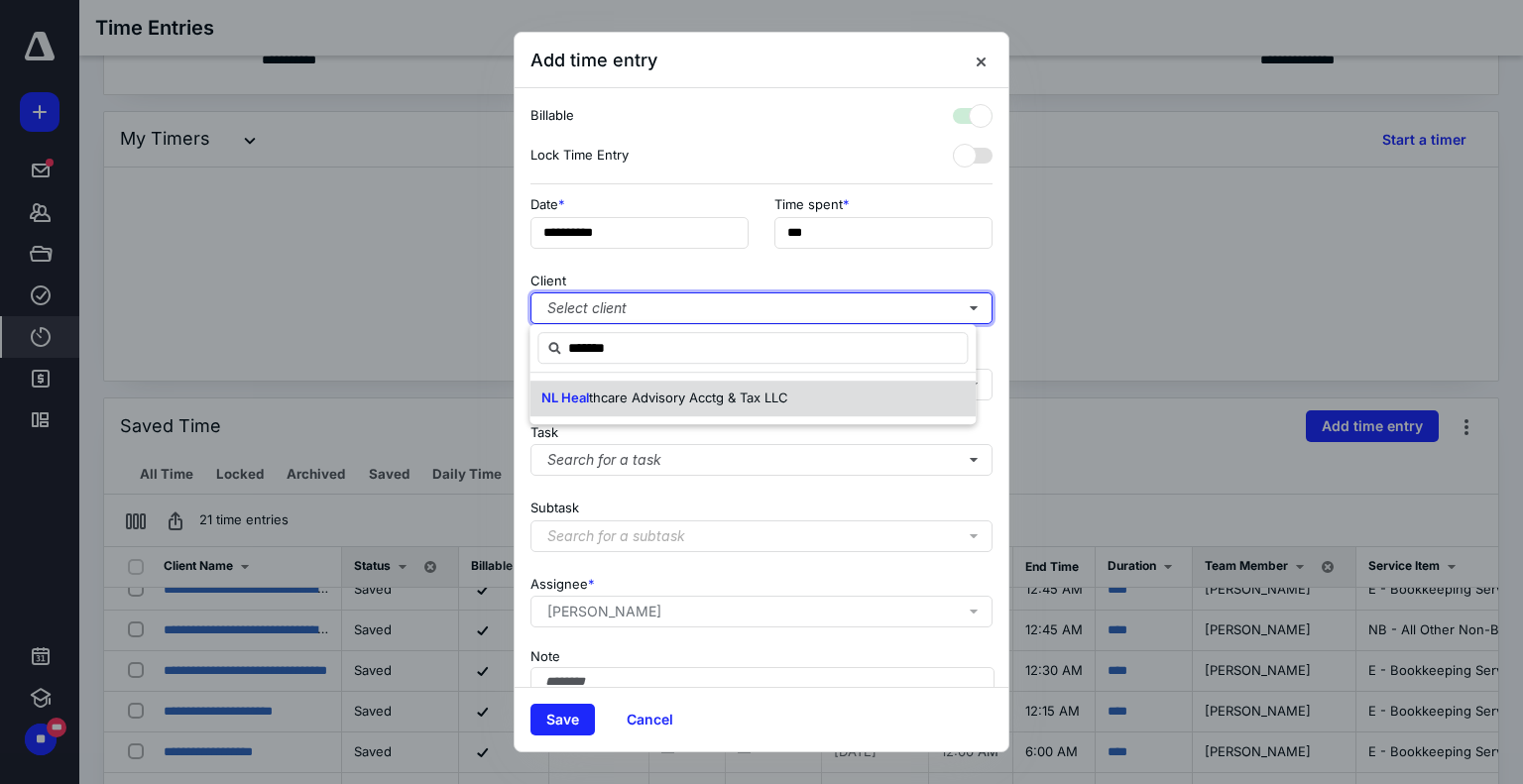 checkbox on "true" 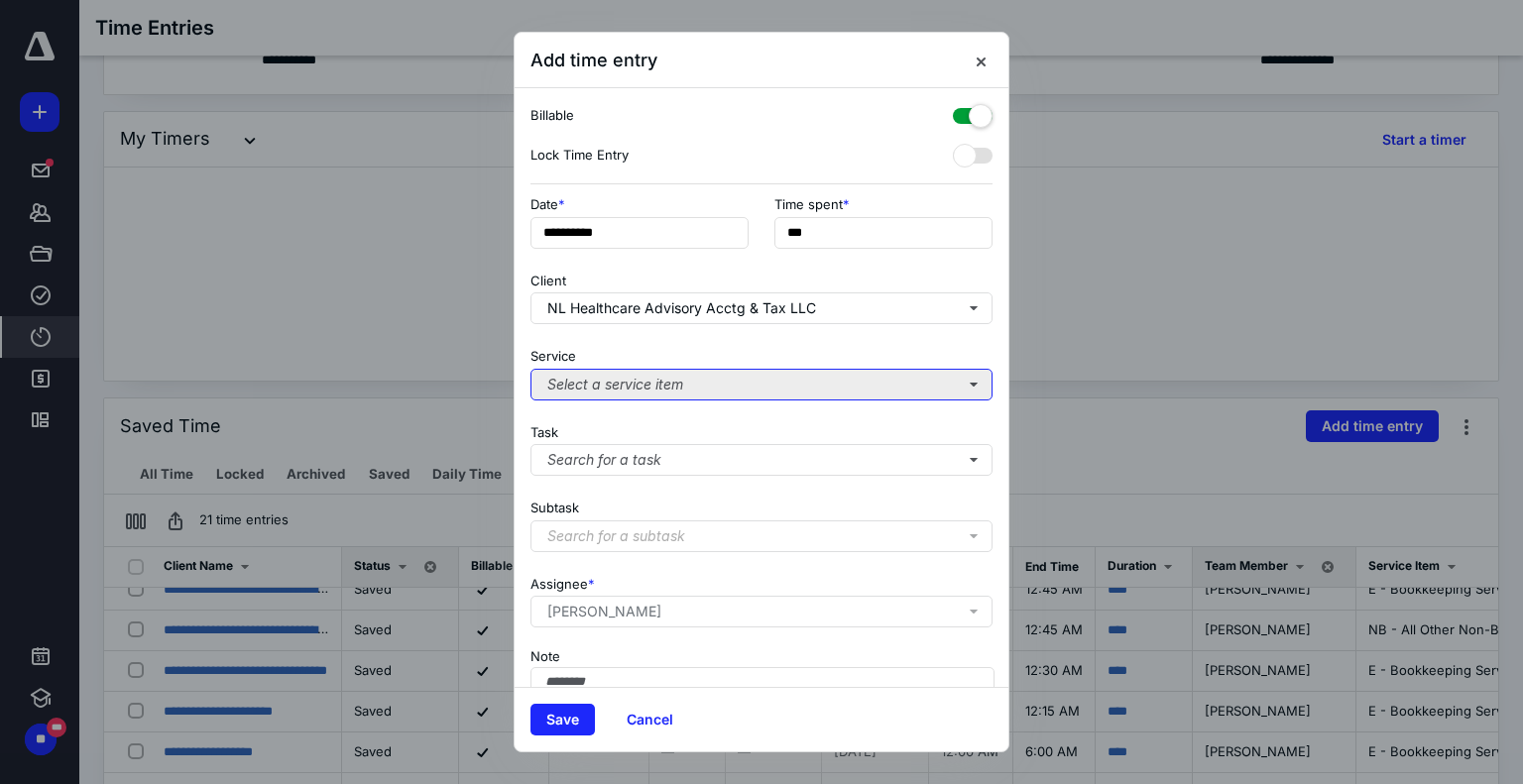 click on "Select a service item" at bounding box center [762, 385] 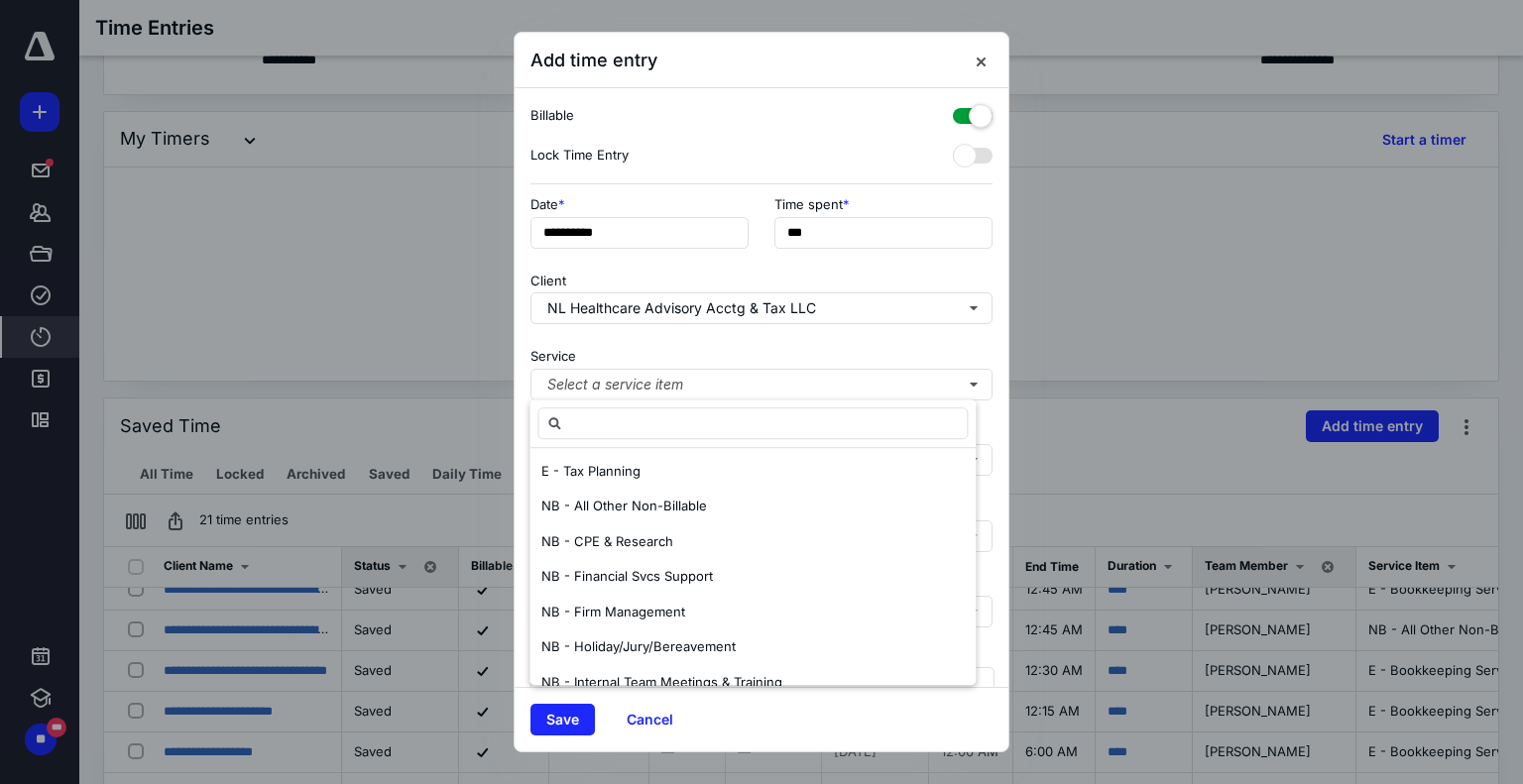 scroll, scrollTop: 198, scrollLeft: 0, axis: vertical 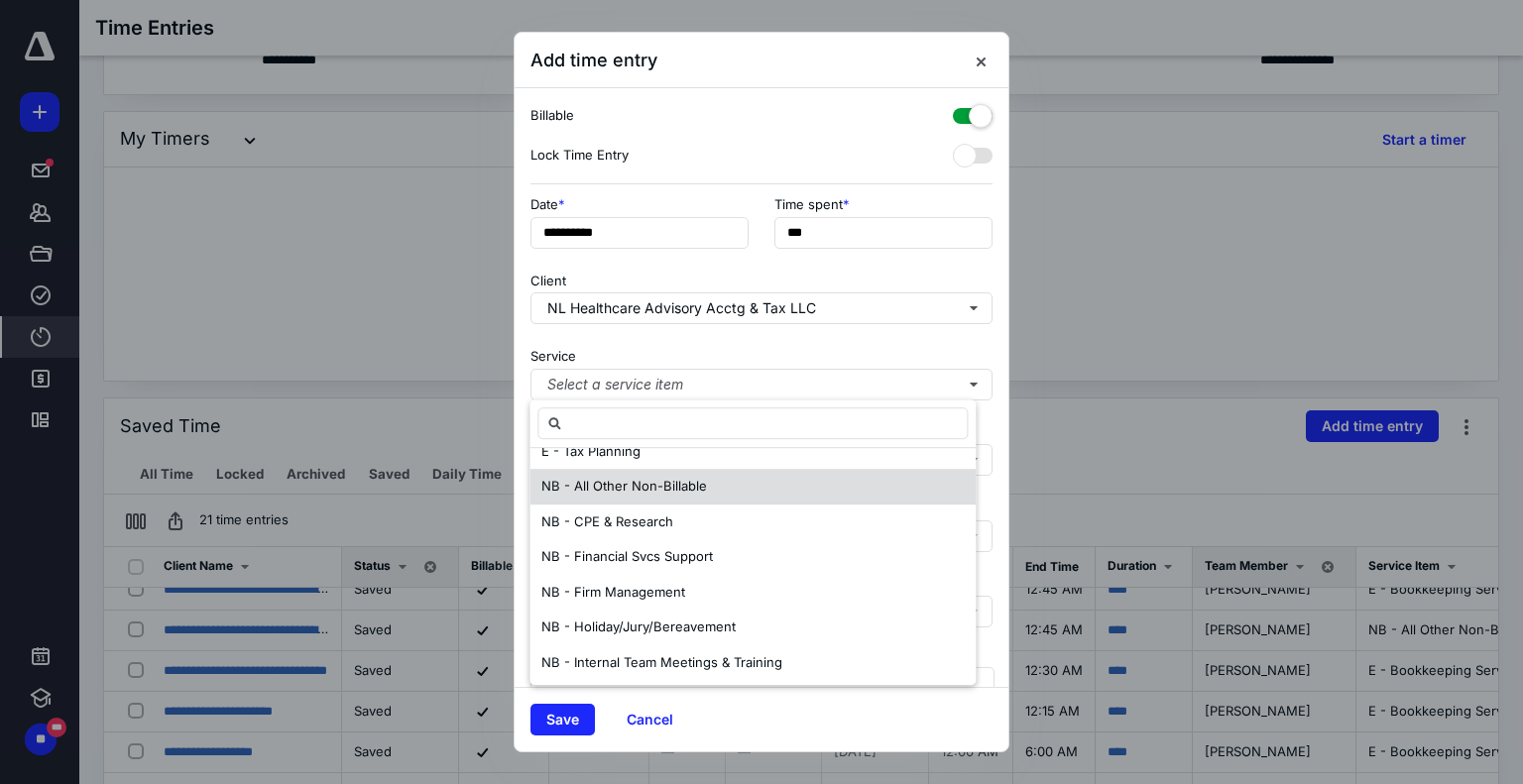 click on "NB - All Other Non-Billable" at bounding box center (624, 486) 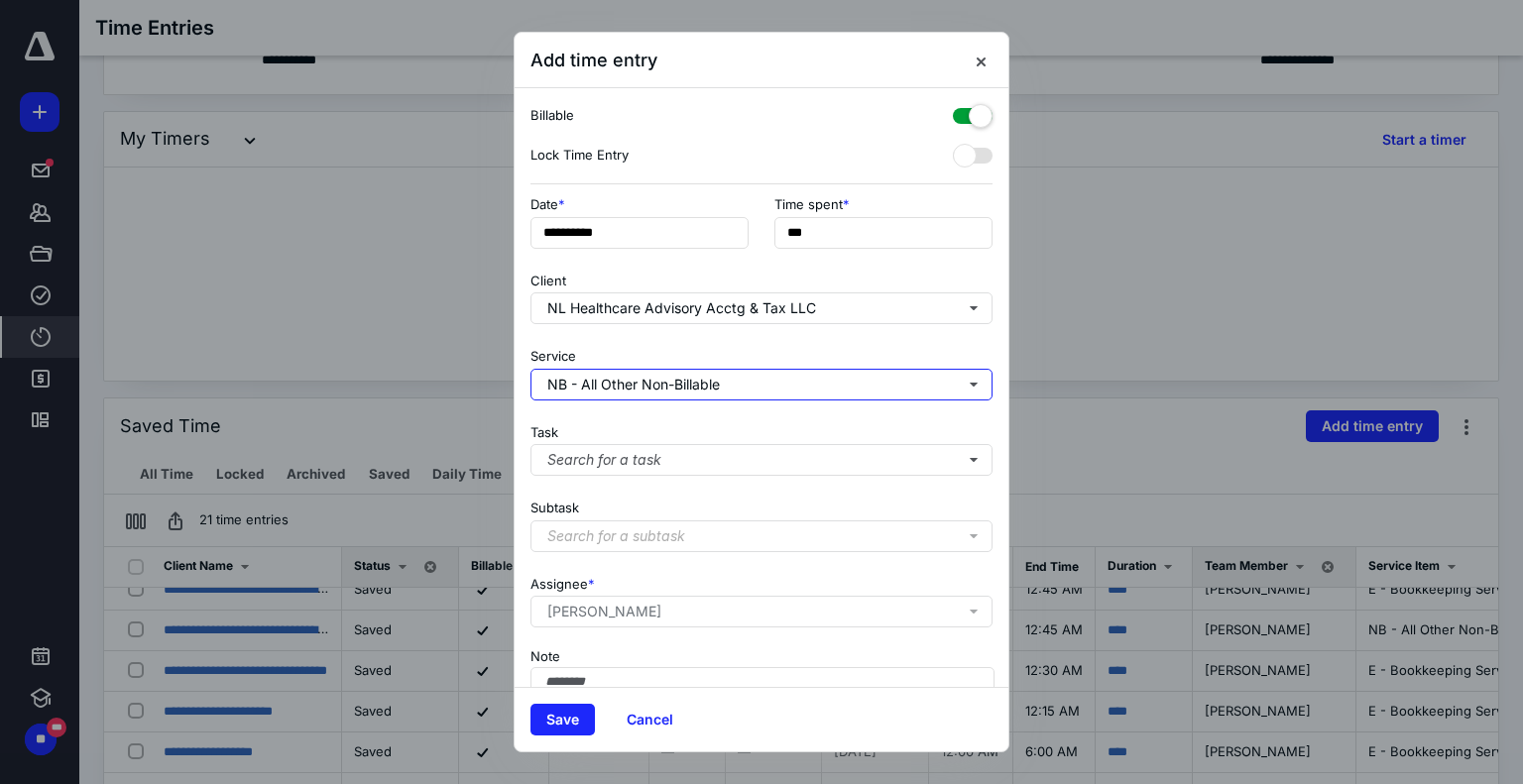 scroll, scrollTop: 0, scrollLeft: 0, axis: both 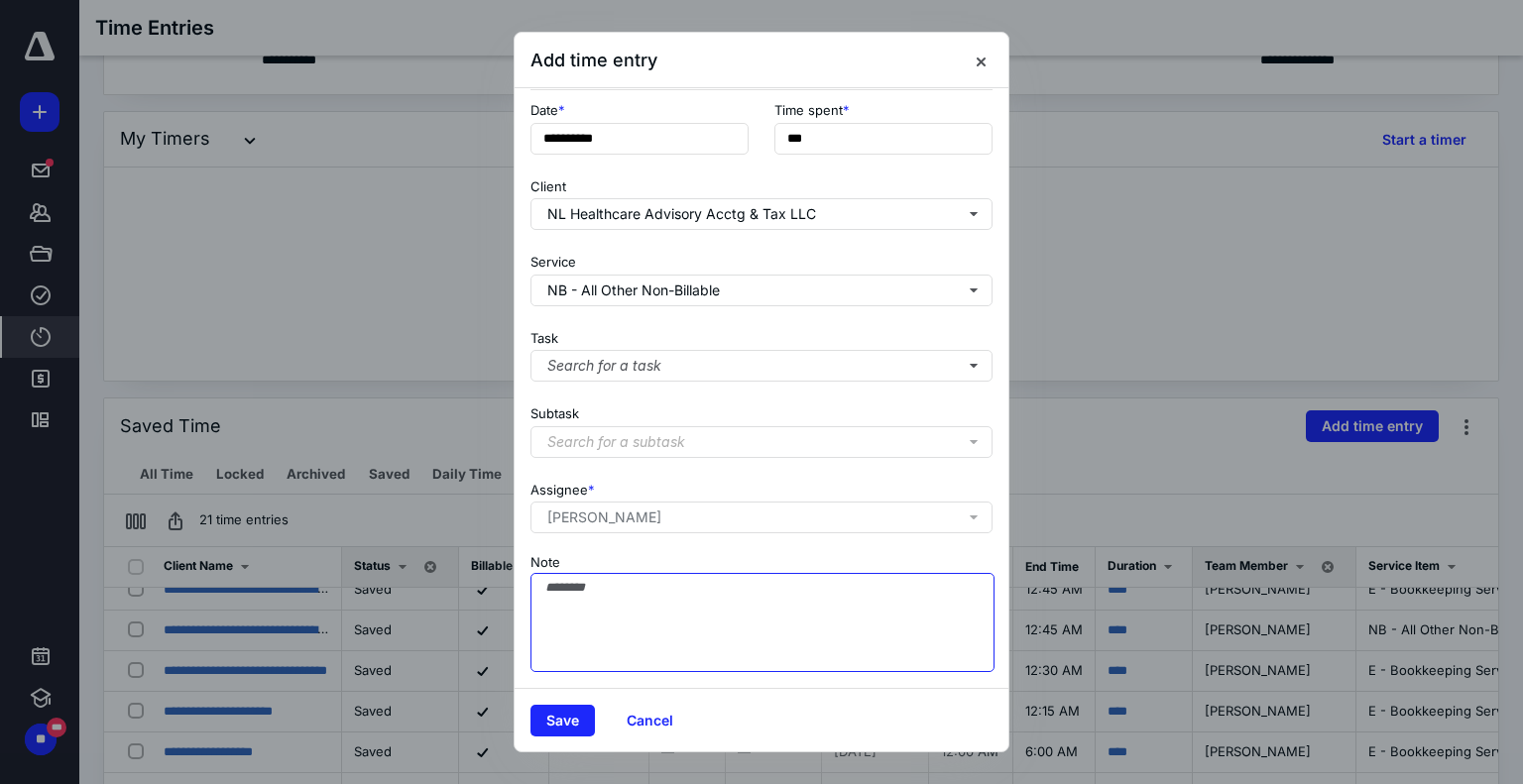 click on "Note" at bounding box center (762, 622) 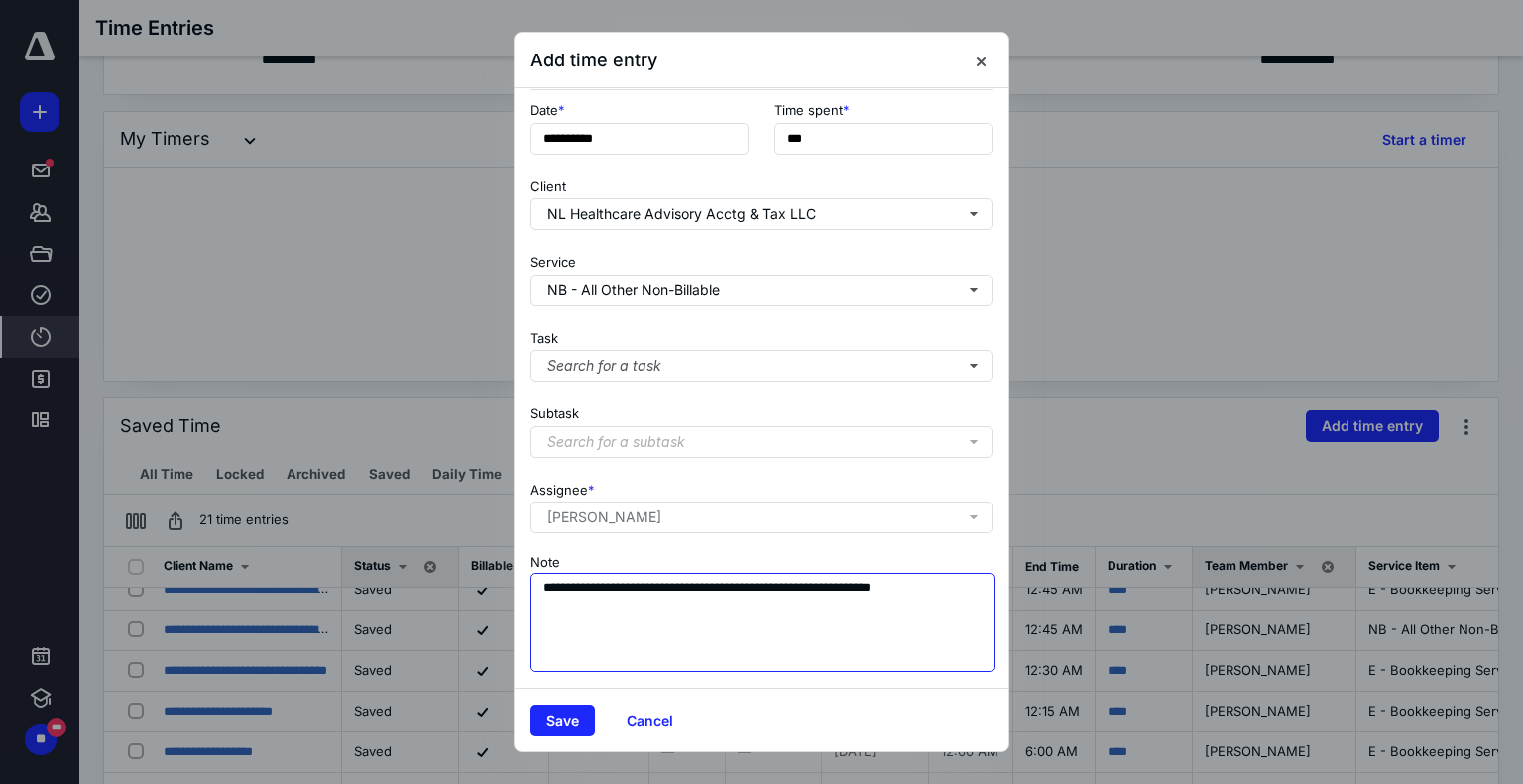 click on "**********" at bounding box center (762, 622) 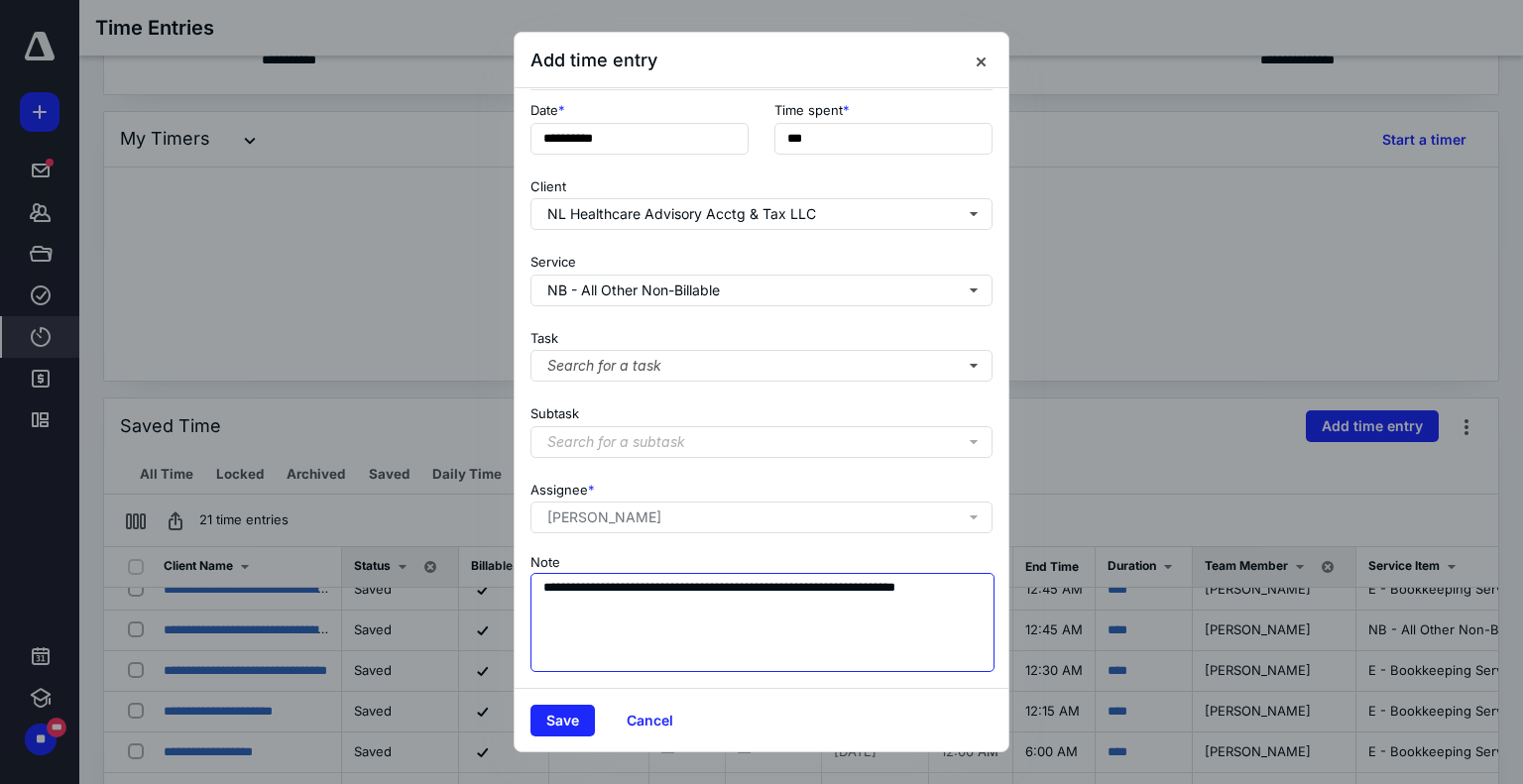 click on "**********" at bounding box center [762, 622] 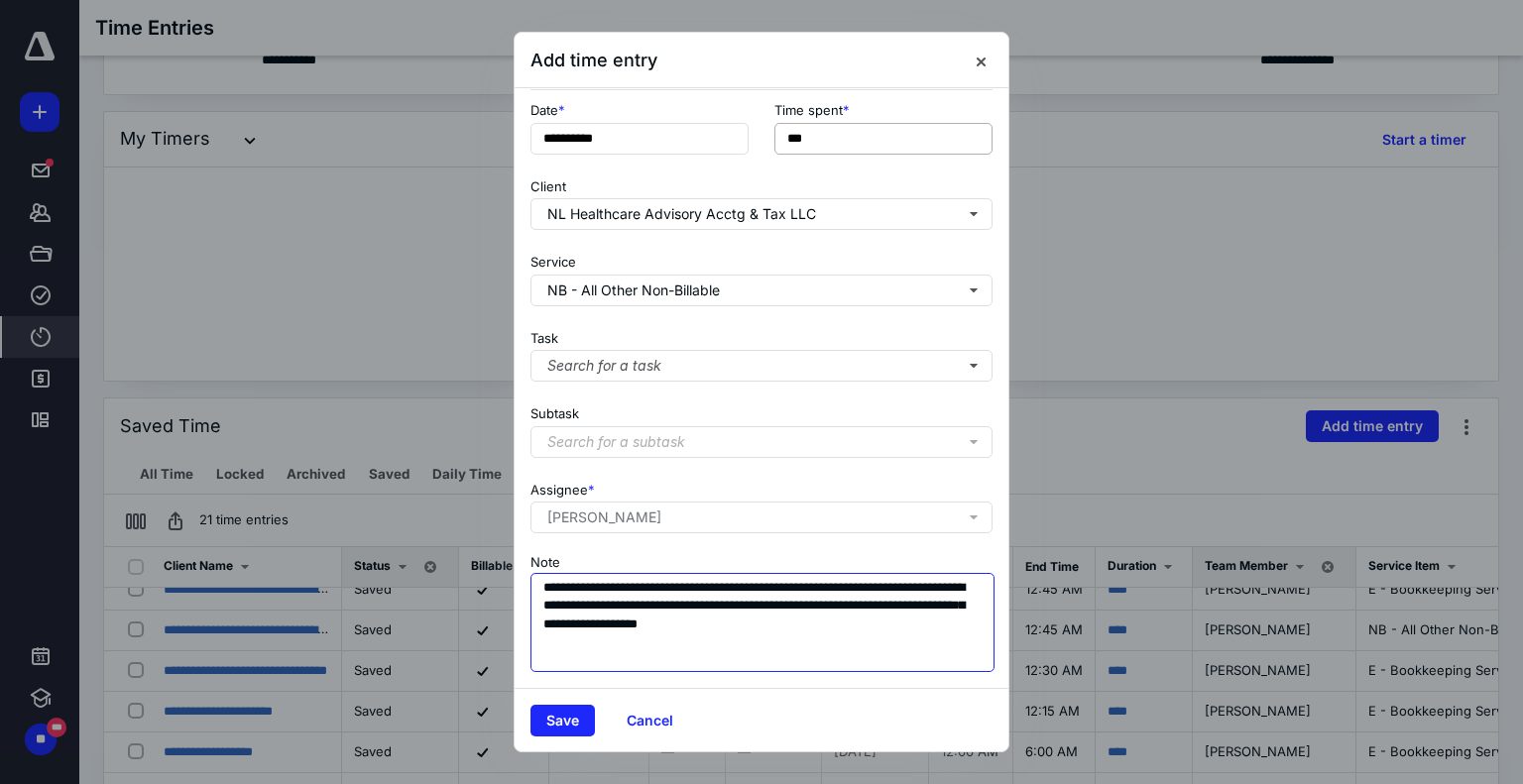 type on "**********" 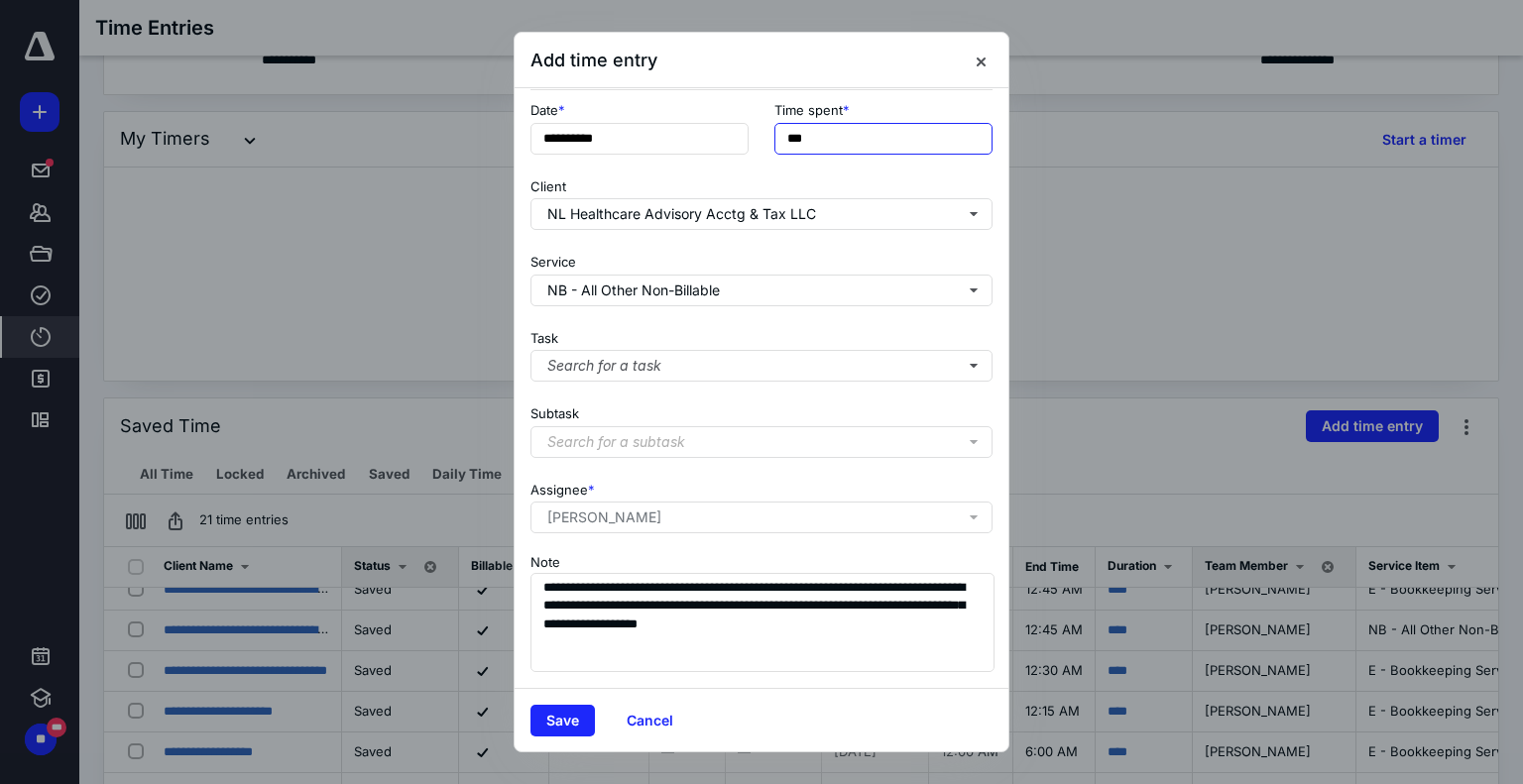 click on "***" at bounding box center (883, 139) 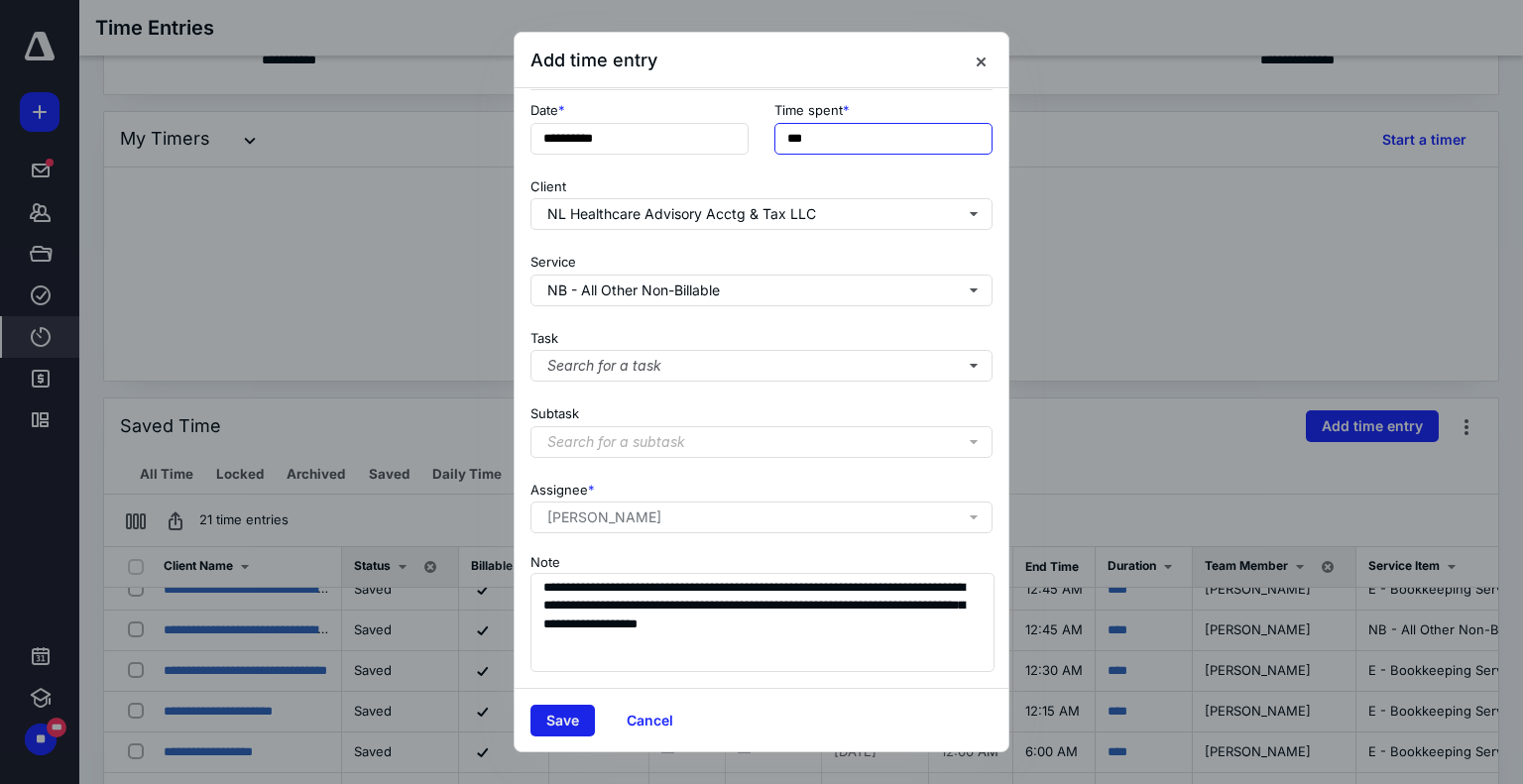 type on "***" 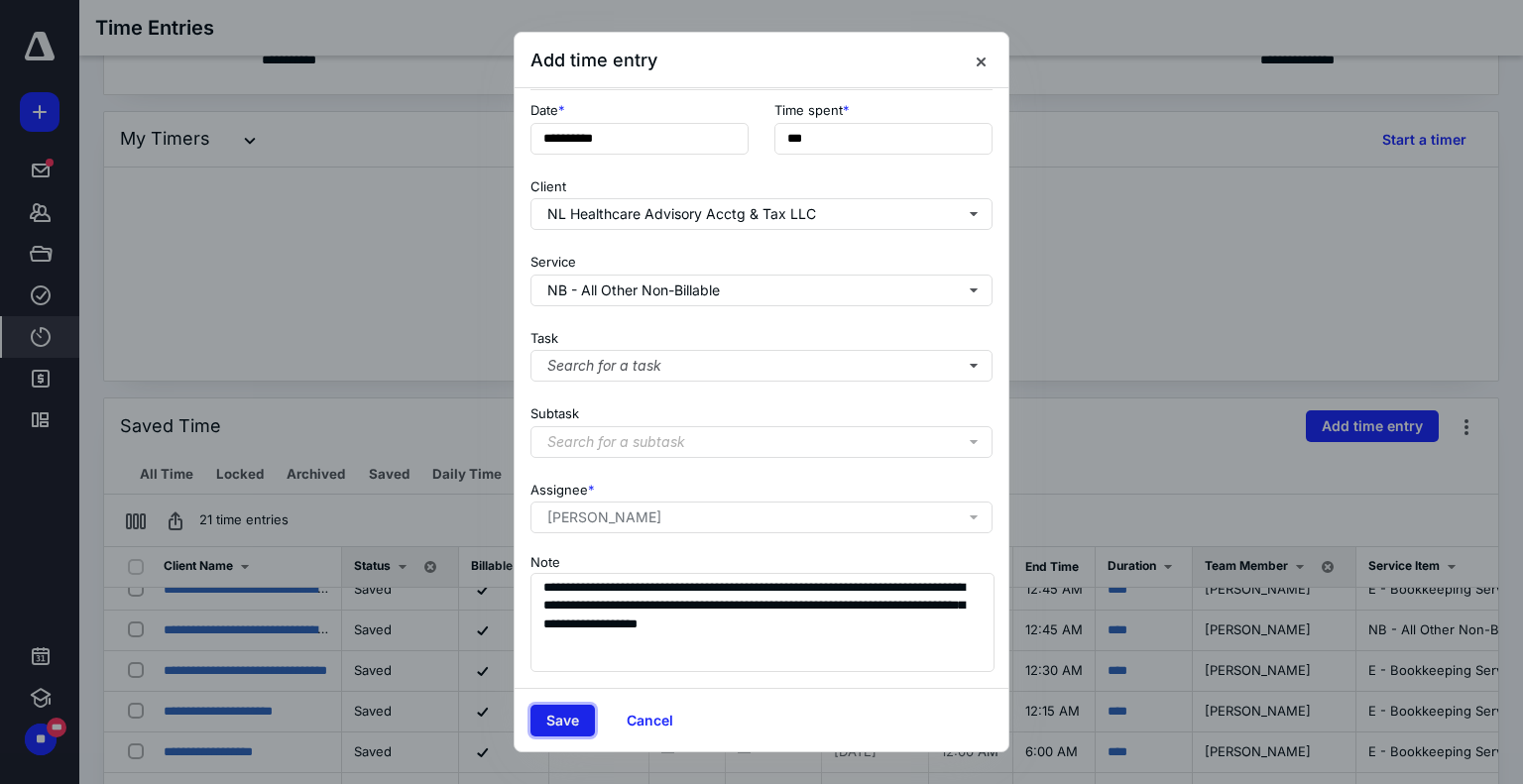 click on "Save" at bounding box center [562, 721] 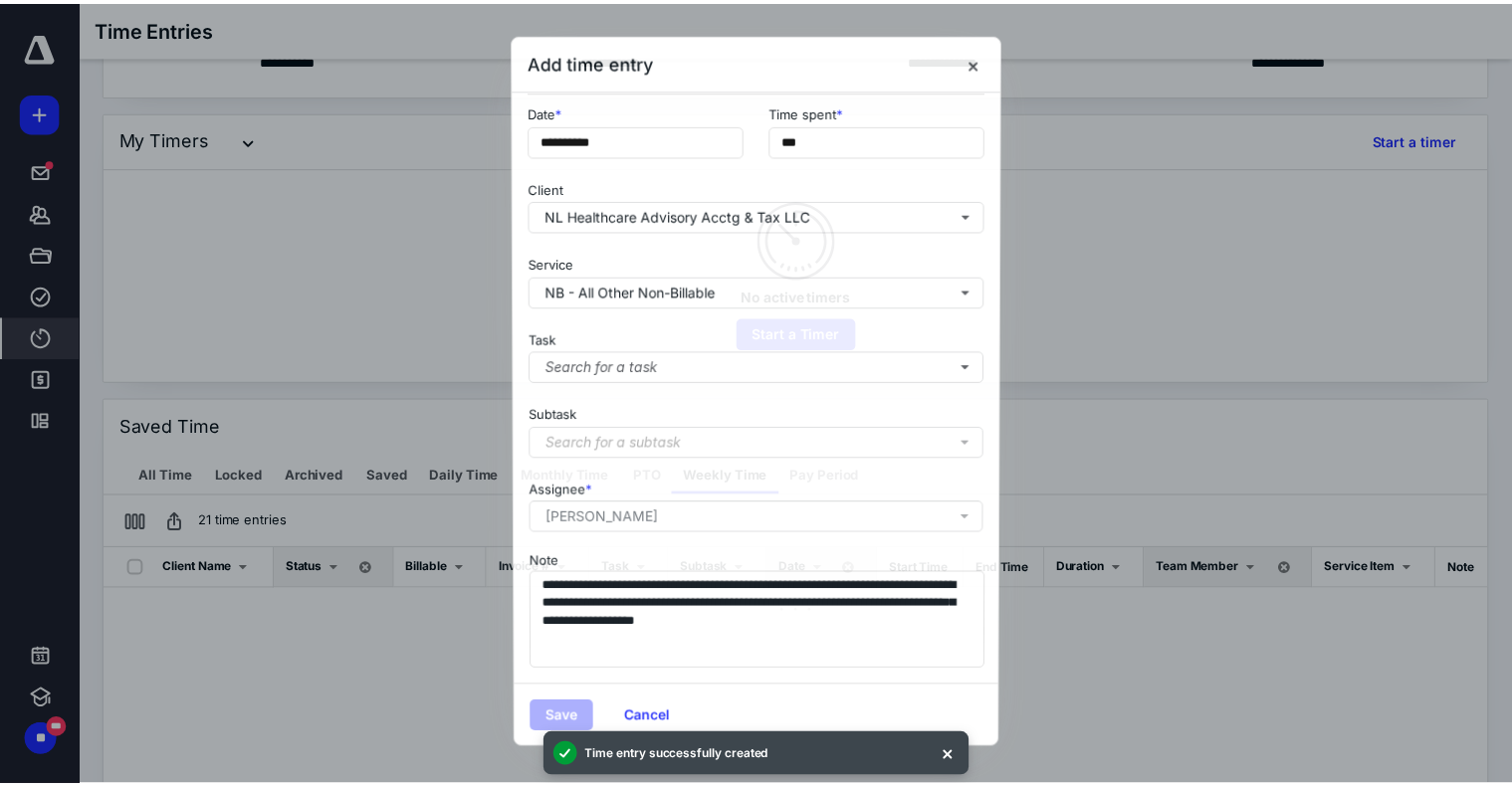 scroll, scrollTop: 0, scrollLeft: 0, axis: both 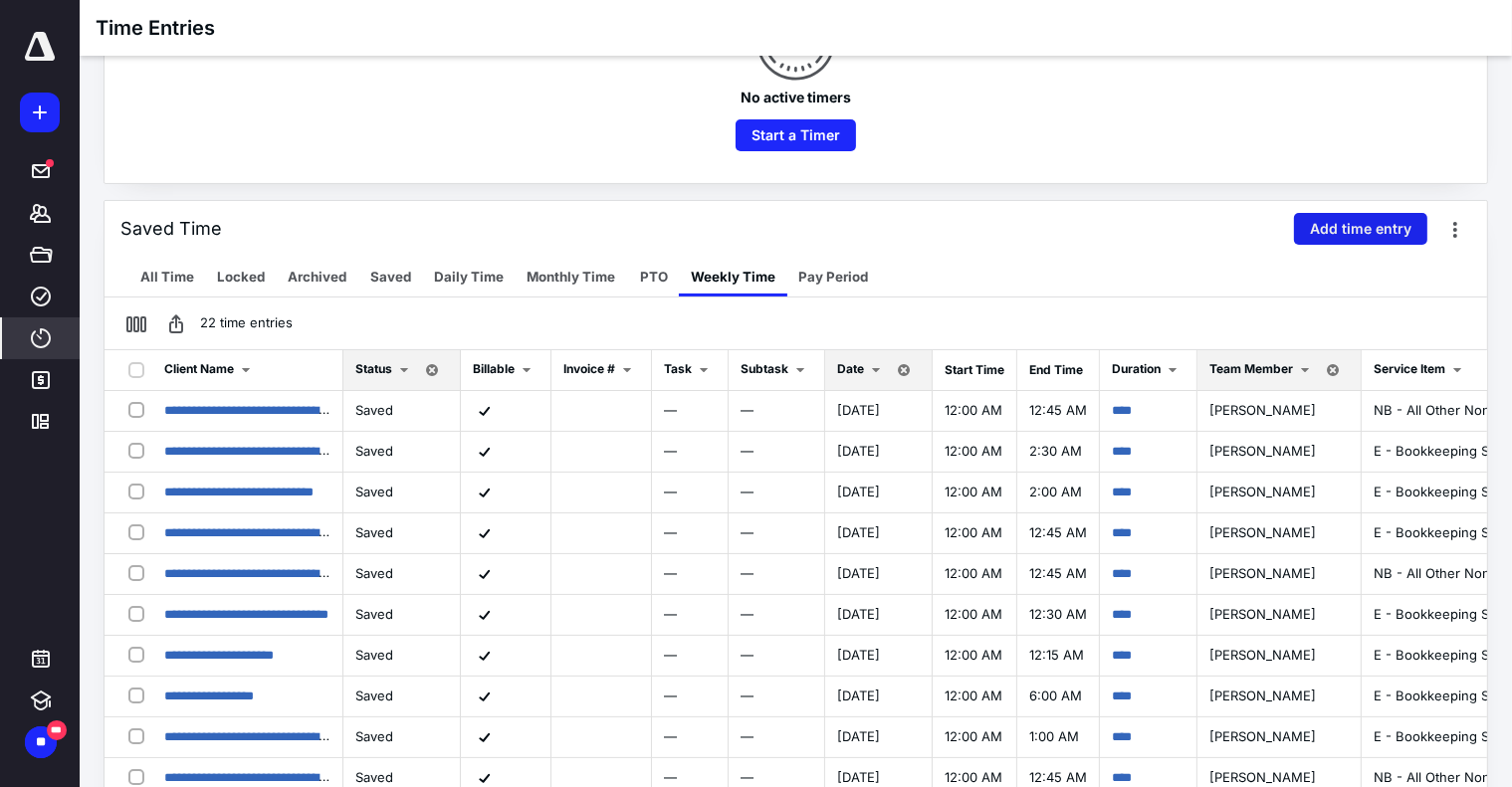 click on "Add time entry" at bounding box center [1361, 229] 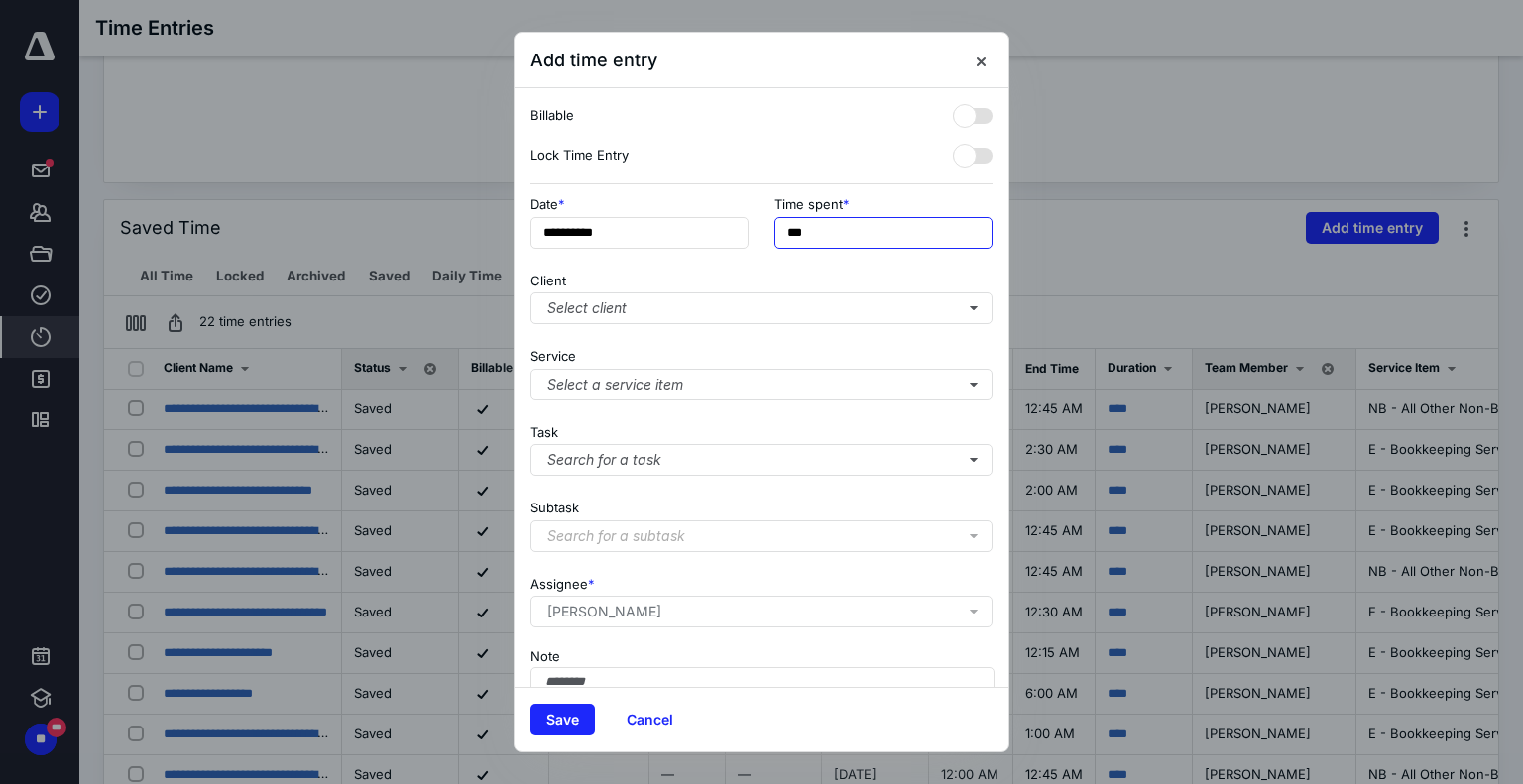 drag, startPoint x: 845, startPoint y: 237, endPoint x: 758, endPoint y: 237, distance: 87 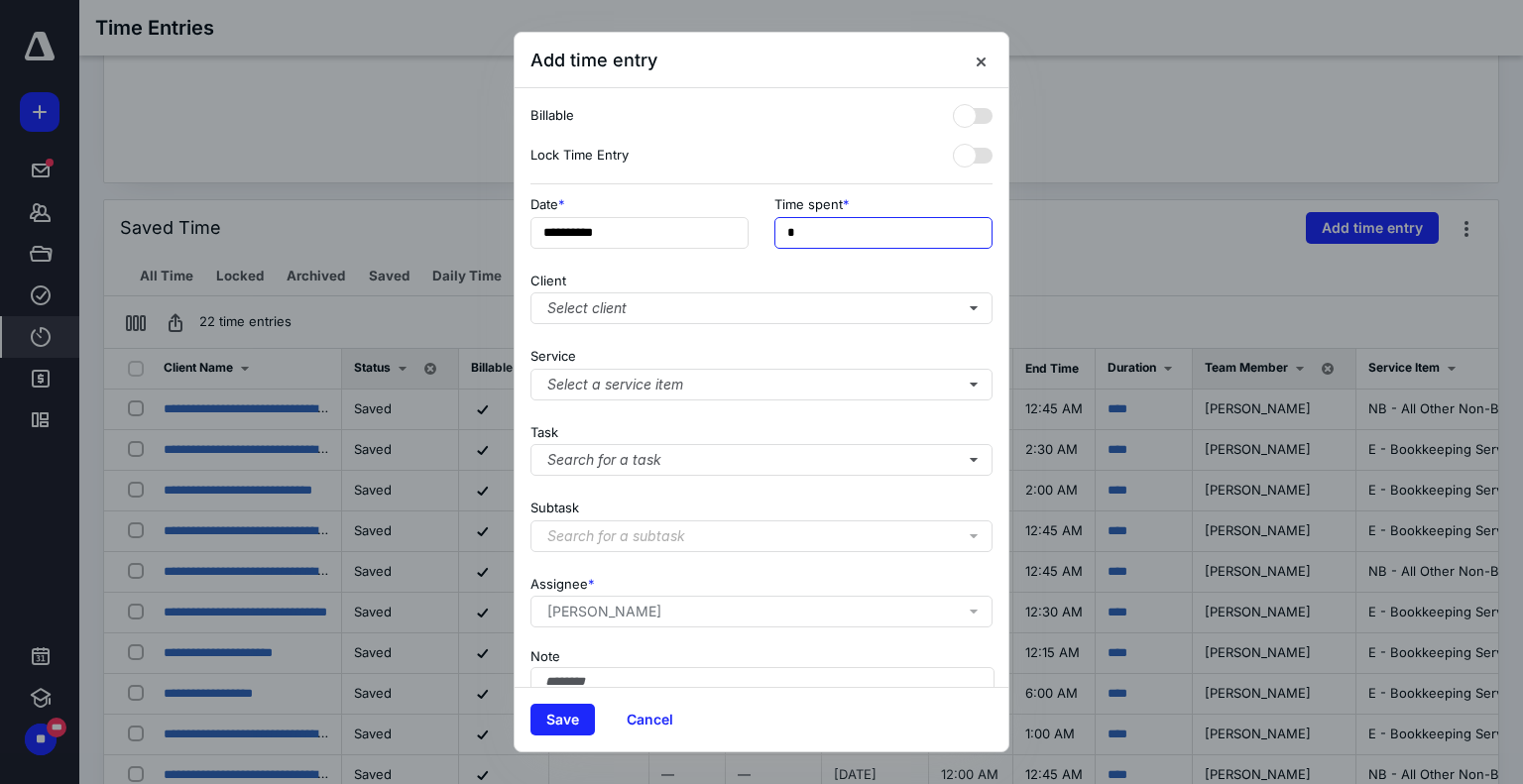 type on "**" 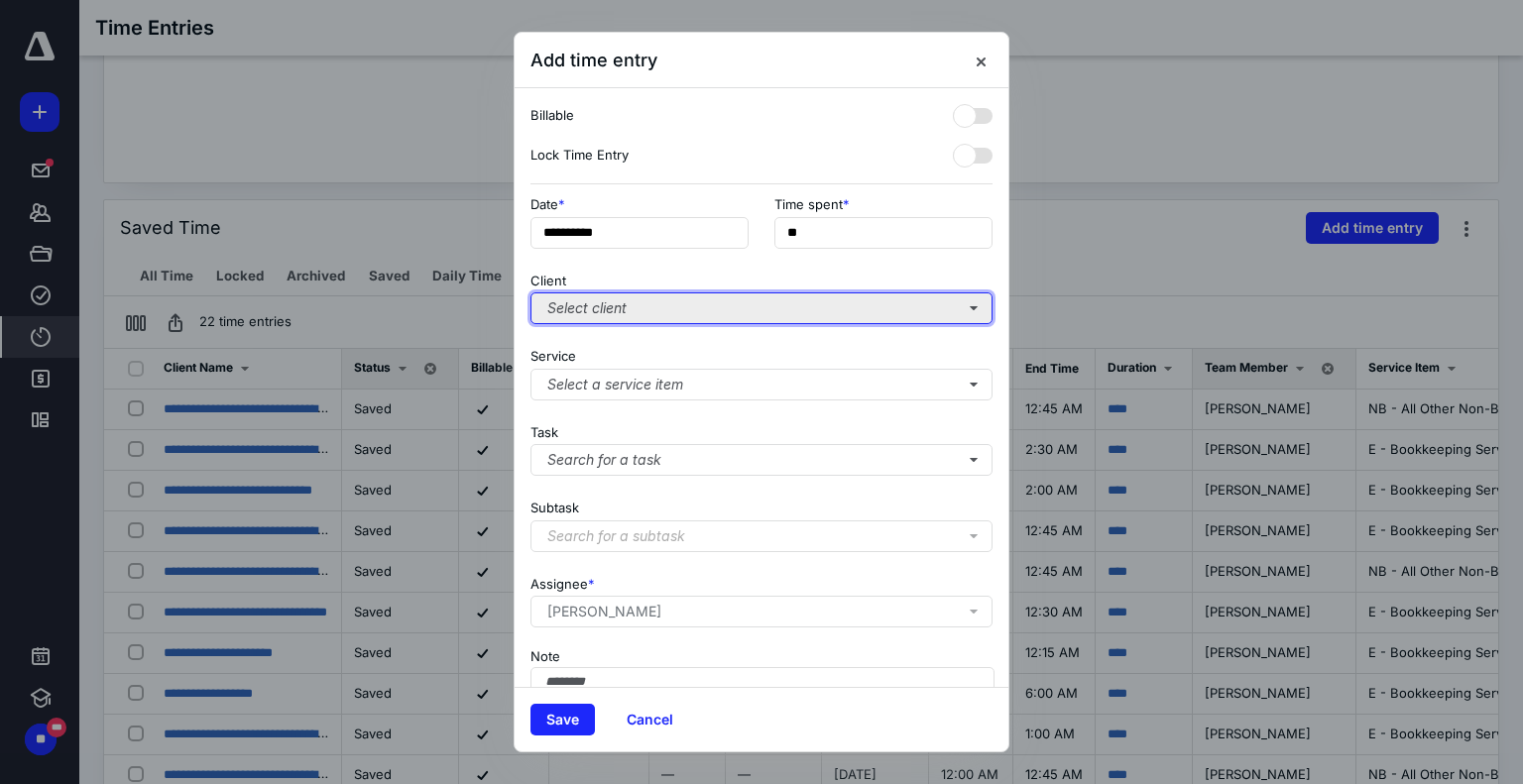 click on "Select client" at bounding box center [762, 308] 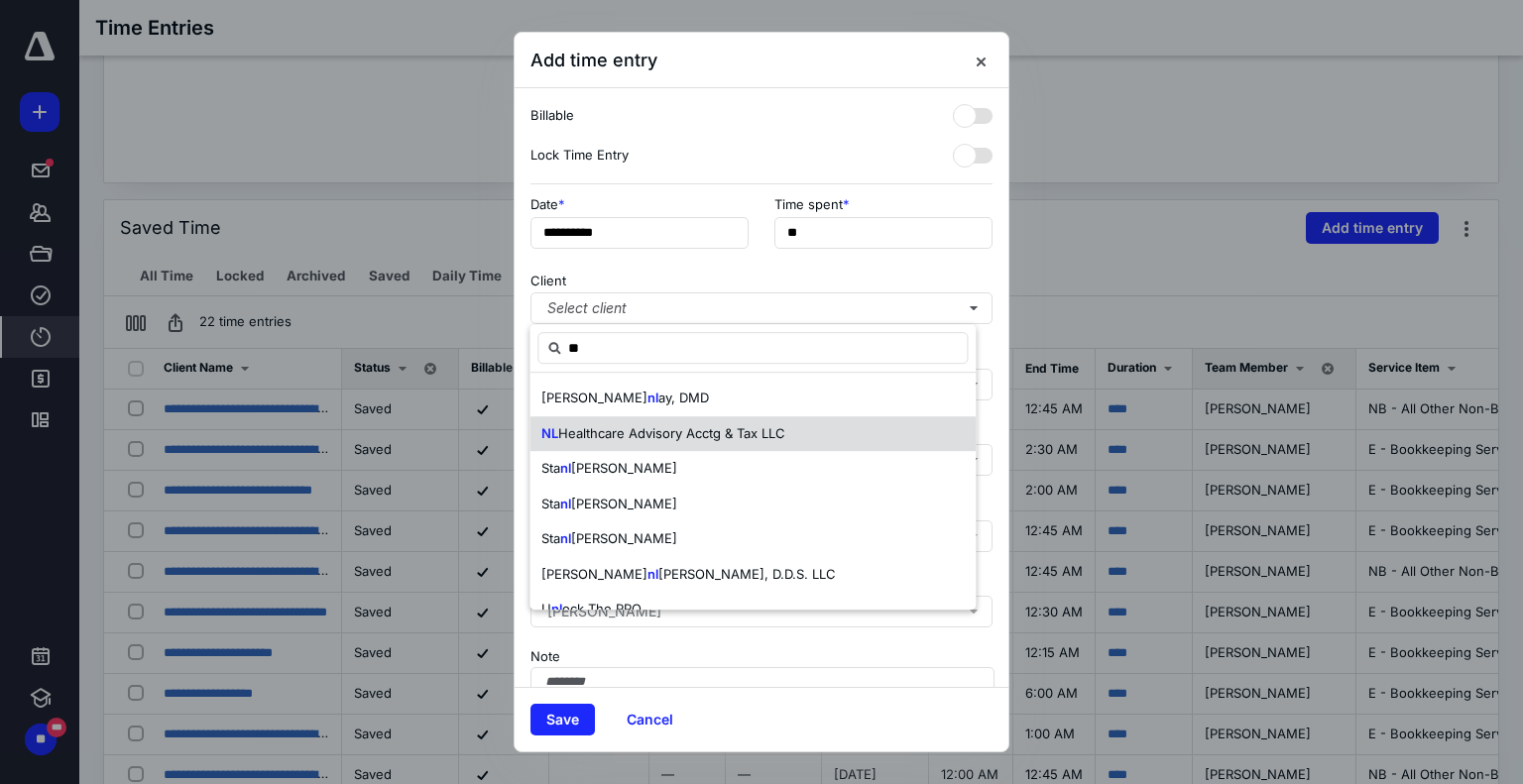click on "Healthcare Advisory Acctg & Tax LLC" at bounding box center [671, 433] 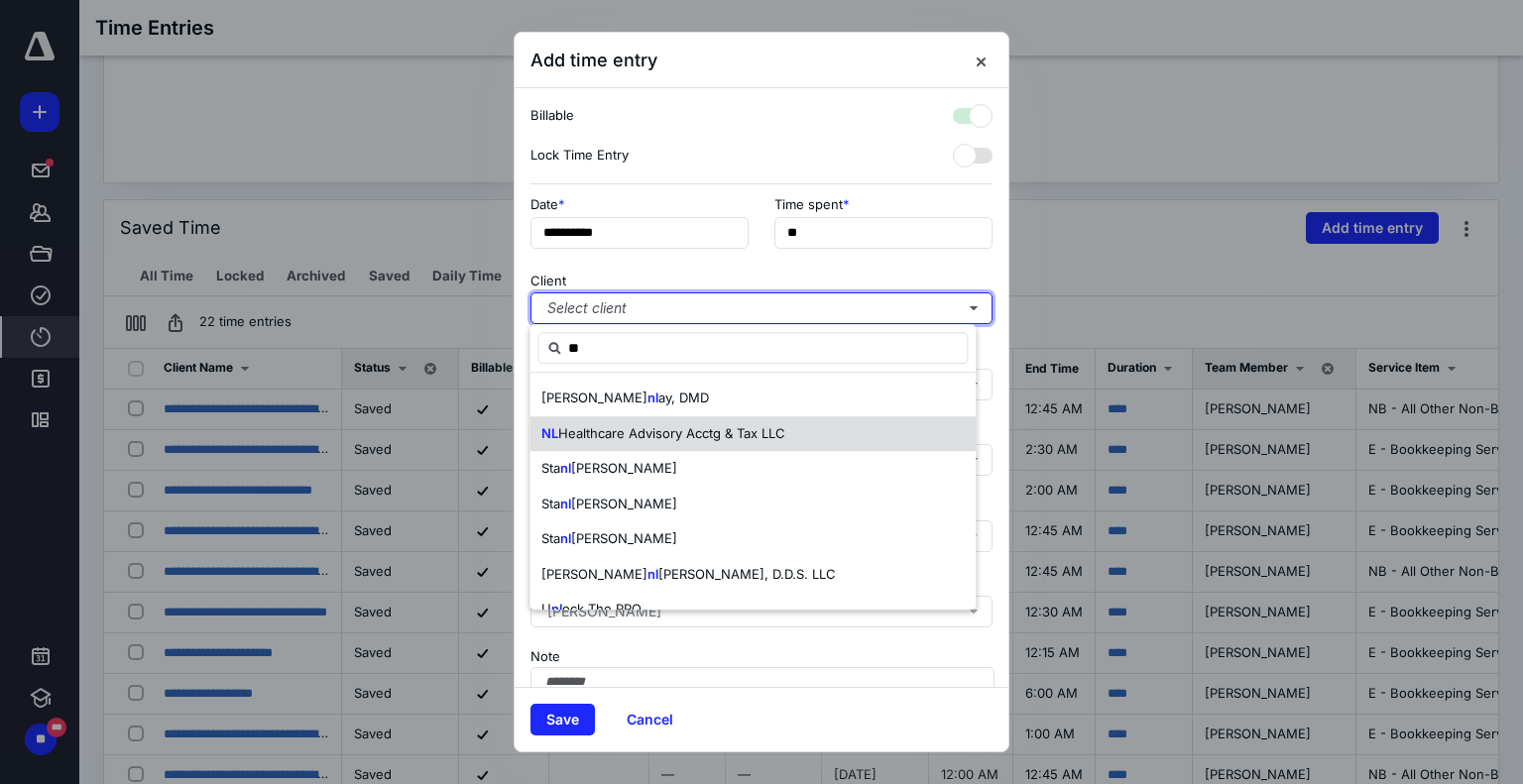checkbox on "true" 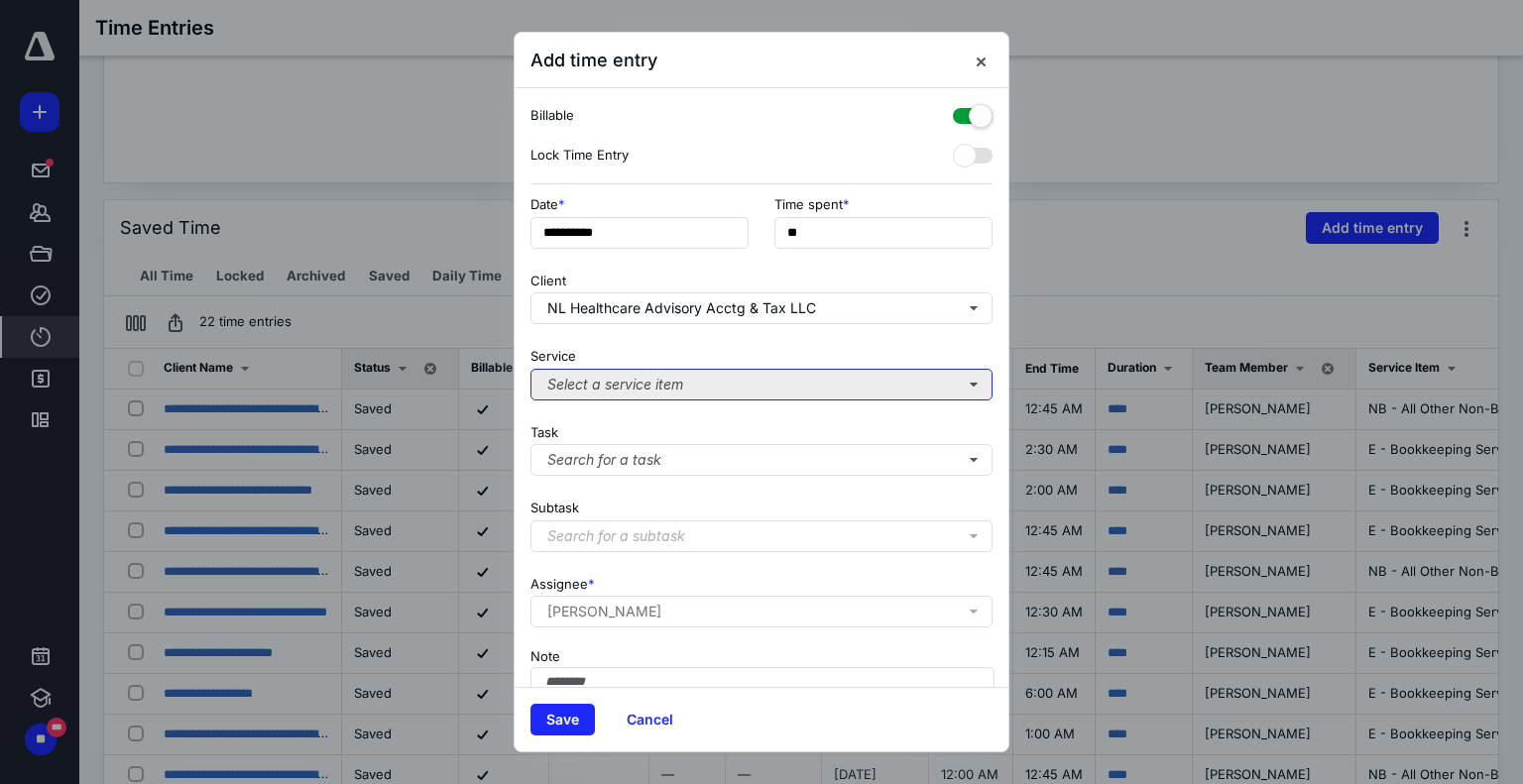 click on "Select a service item" at bounding box center [762, 385] 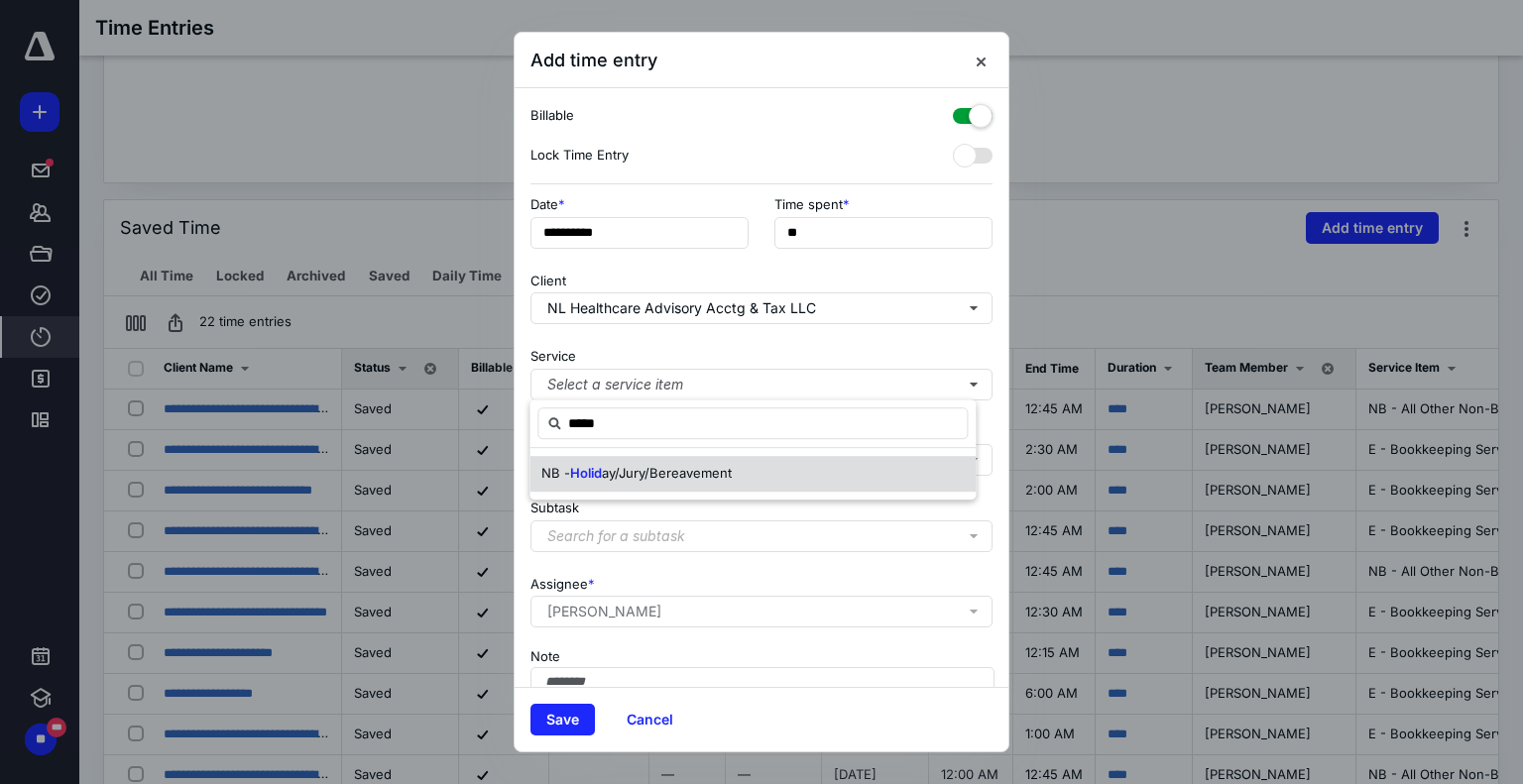 click on "ay/Jury/Bereavement" at bounding box center (666, 473) 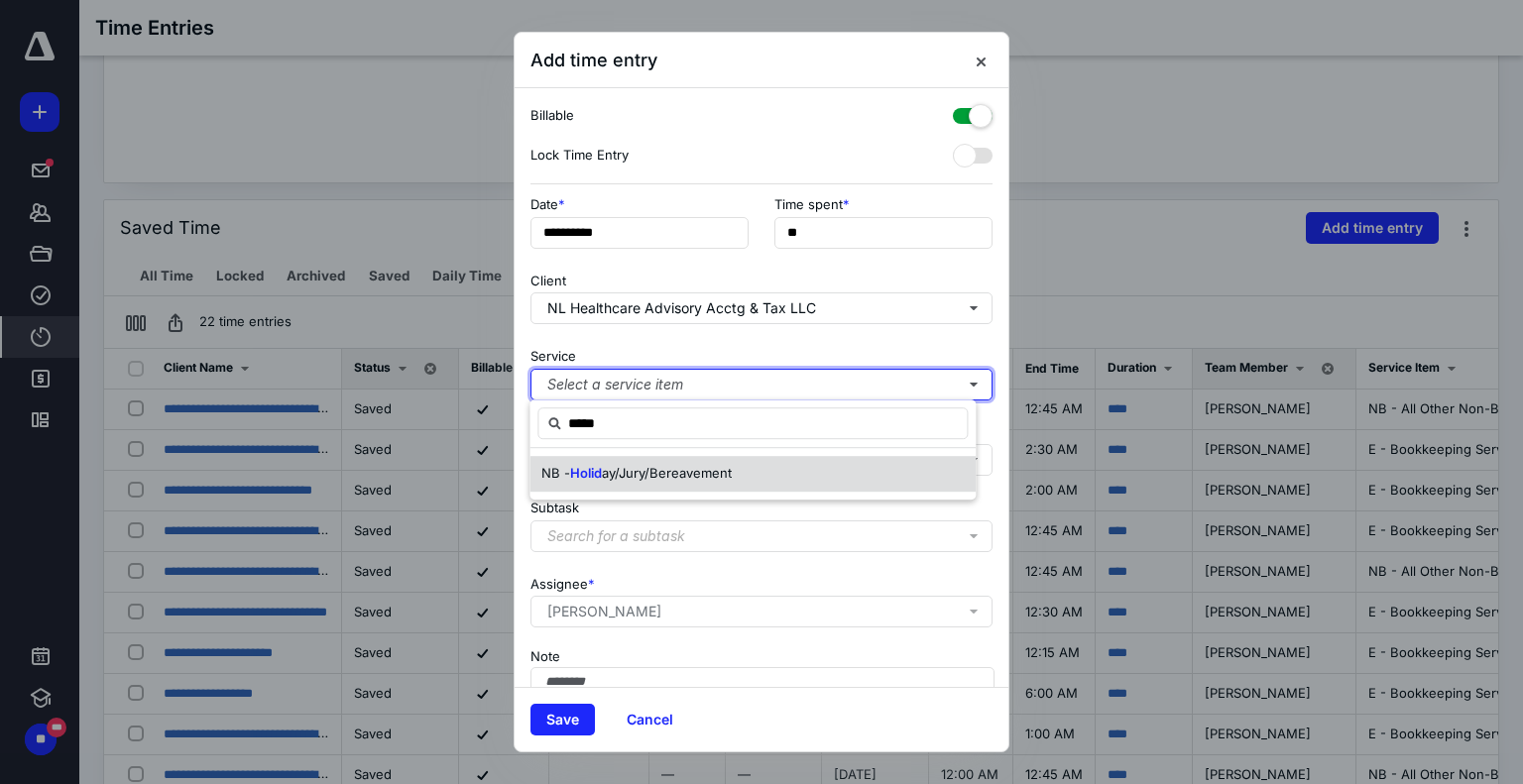 type 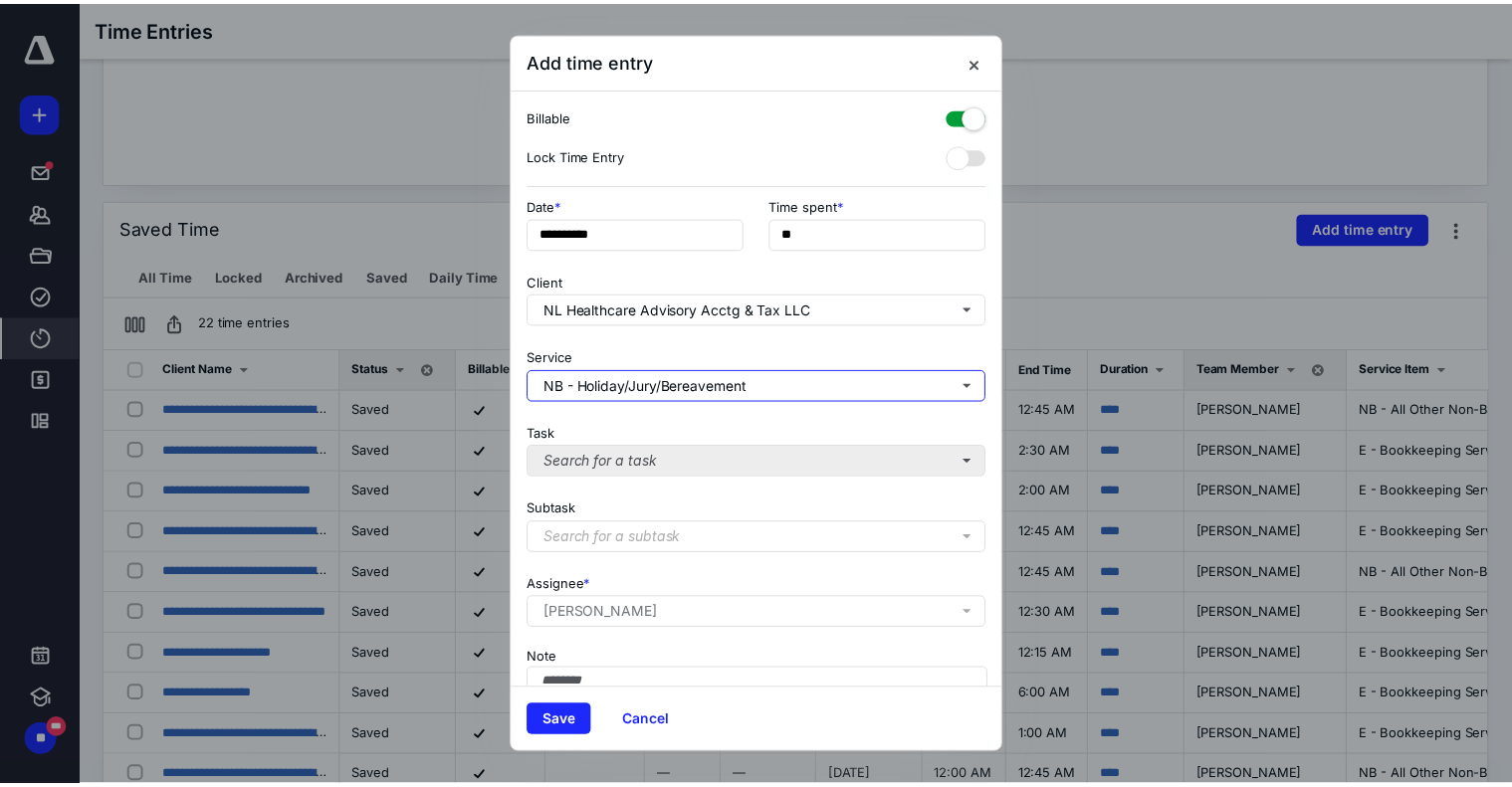 scroll, scrollTop: 110, scrollLeft: 0, axis: vertical 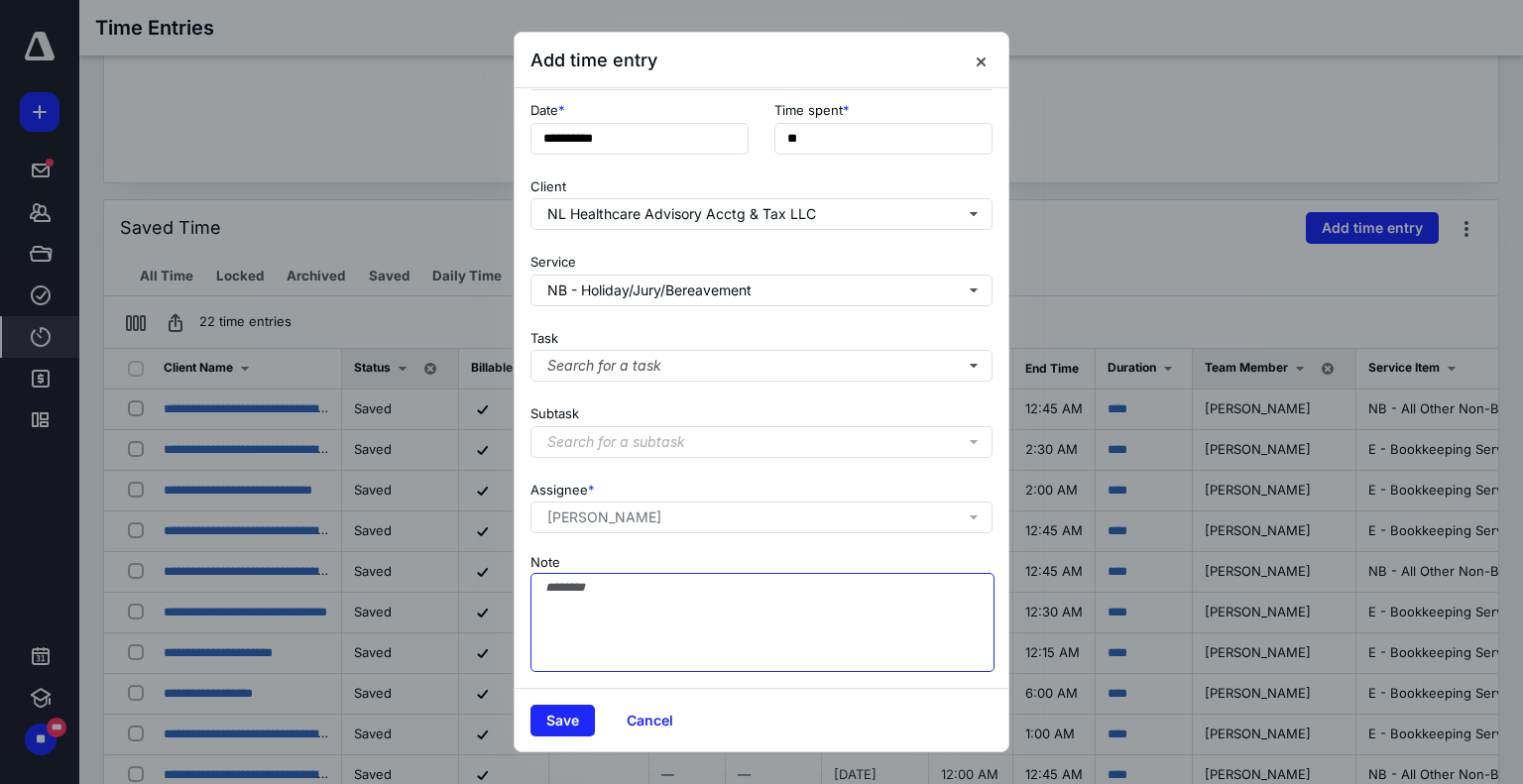 click on "Note" at bounding box center (762, 622) 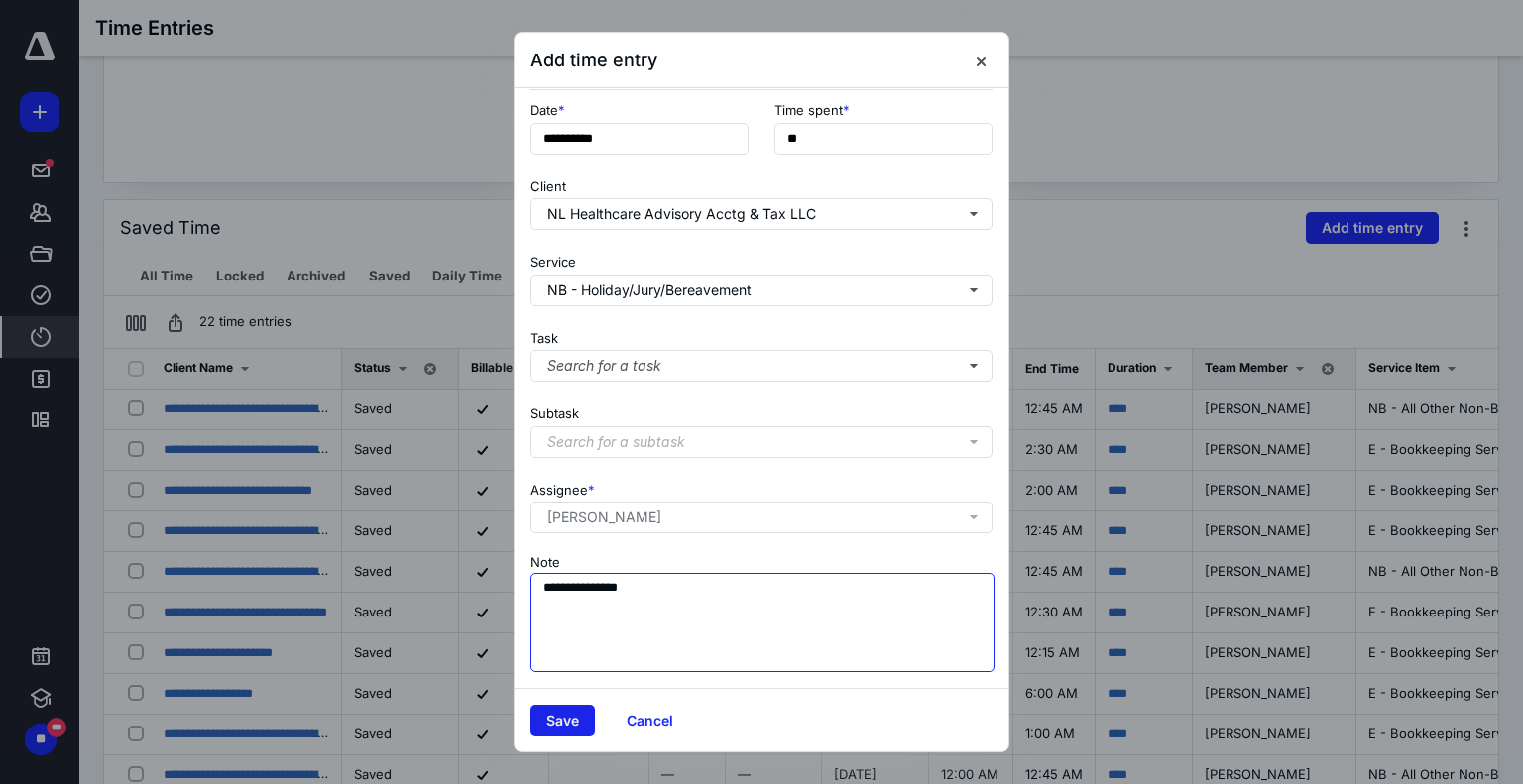 type on "**********" 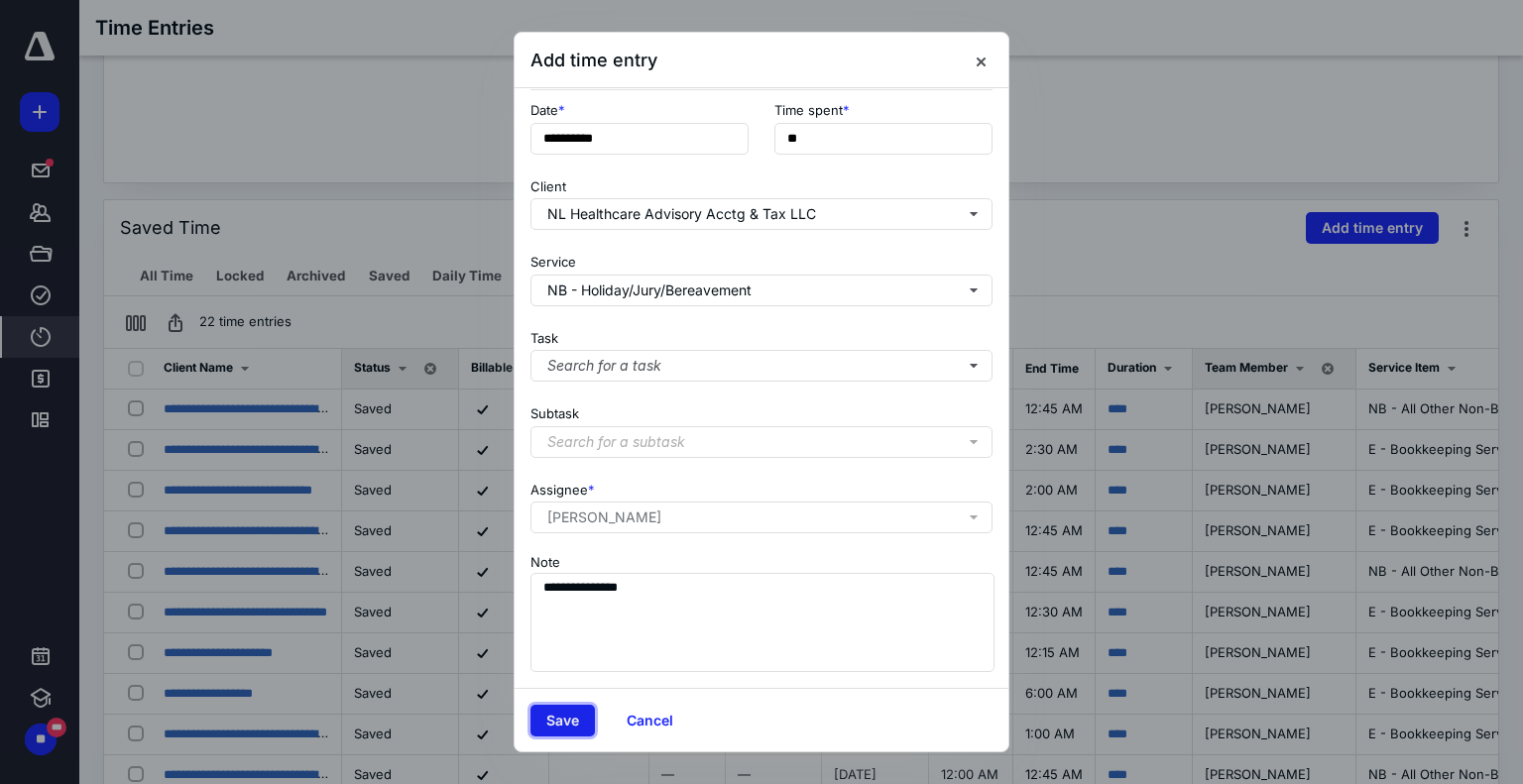 click on "Save" at bounding box center [562, 721] 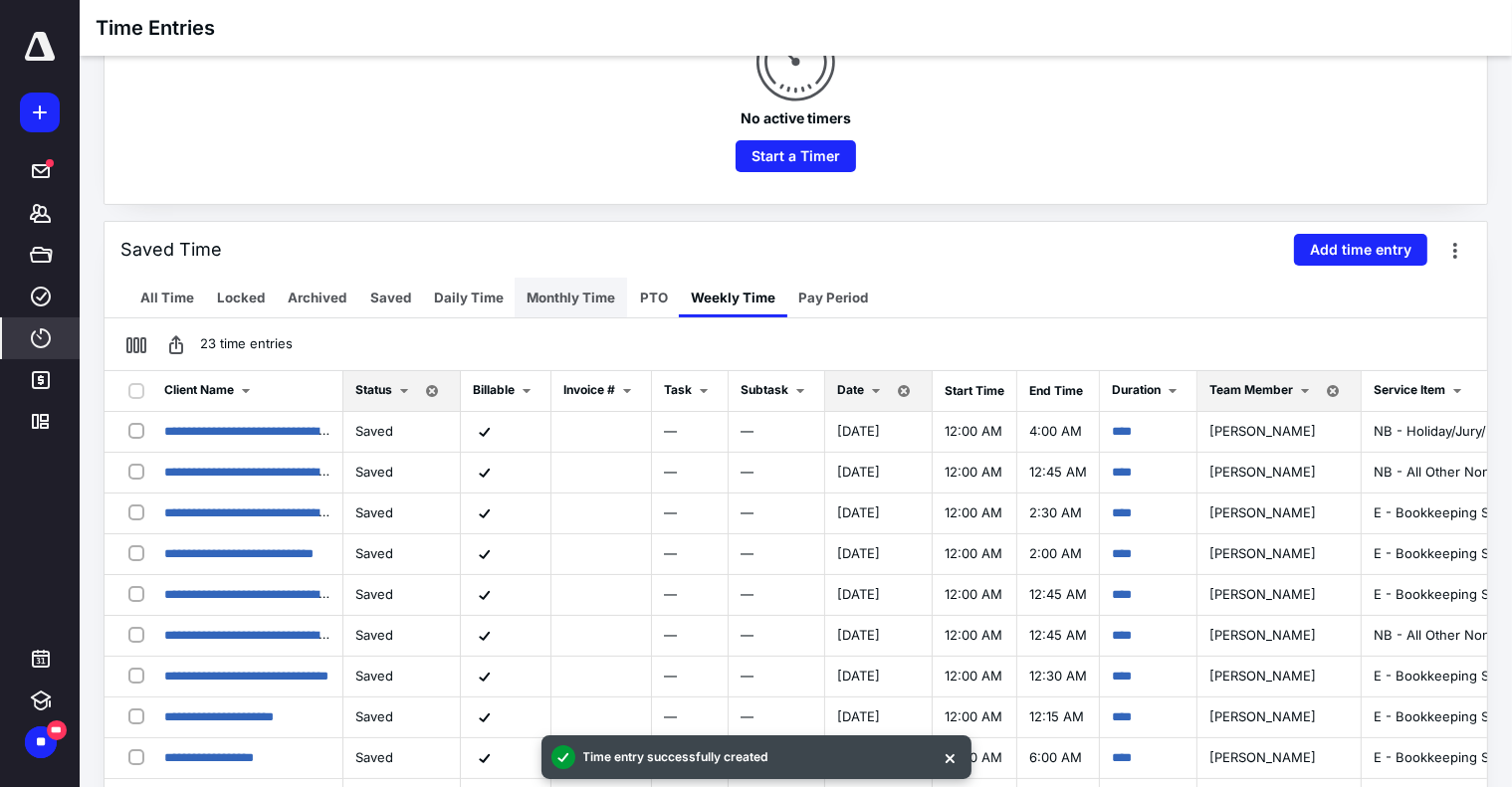 scroll, scrollTop: 298, scrollLeft: 0, axis: vertical 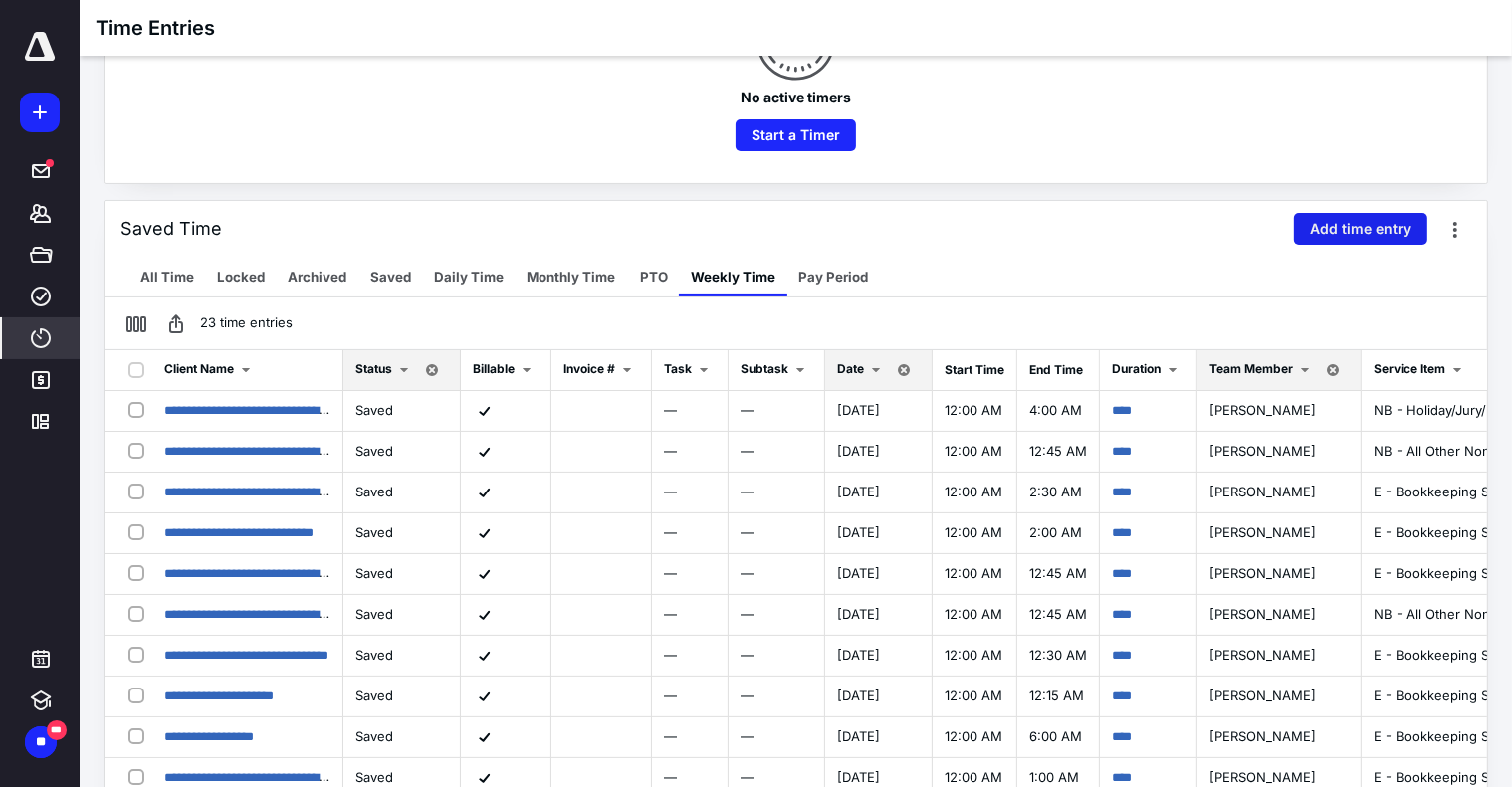 click on "Add time entry" at bounding box center [1361, 229] 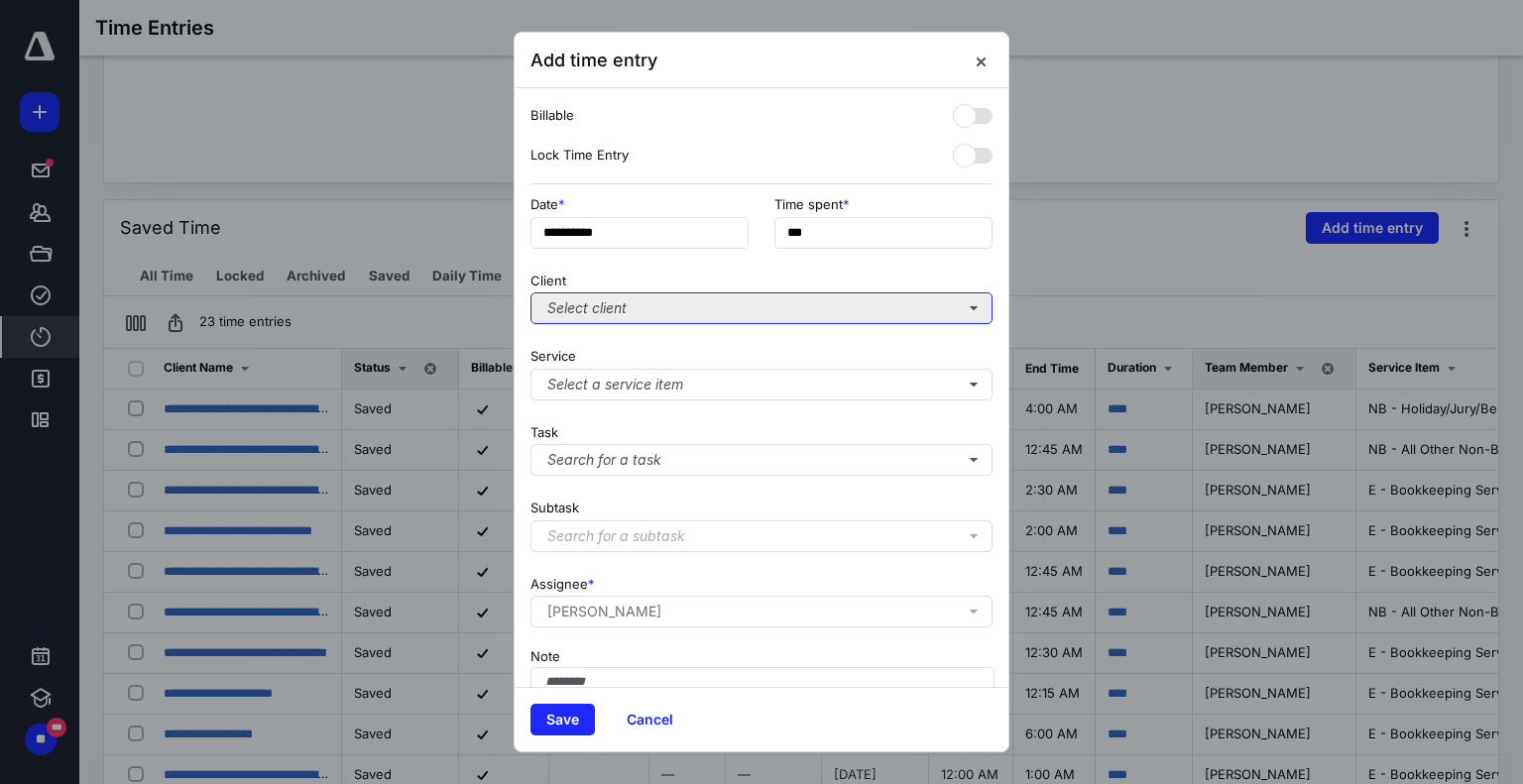 click on "Select client" at bounding box center (762, 308) 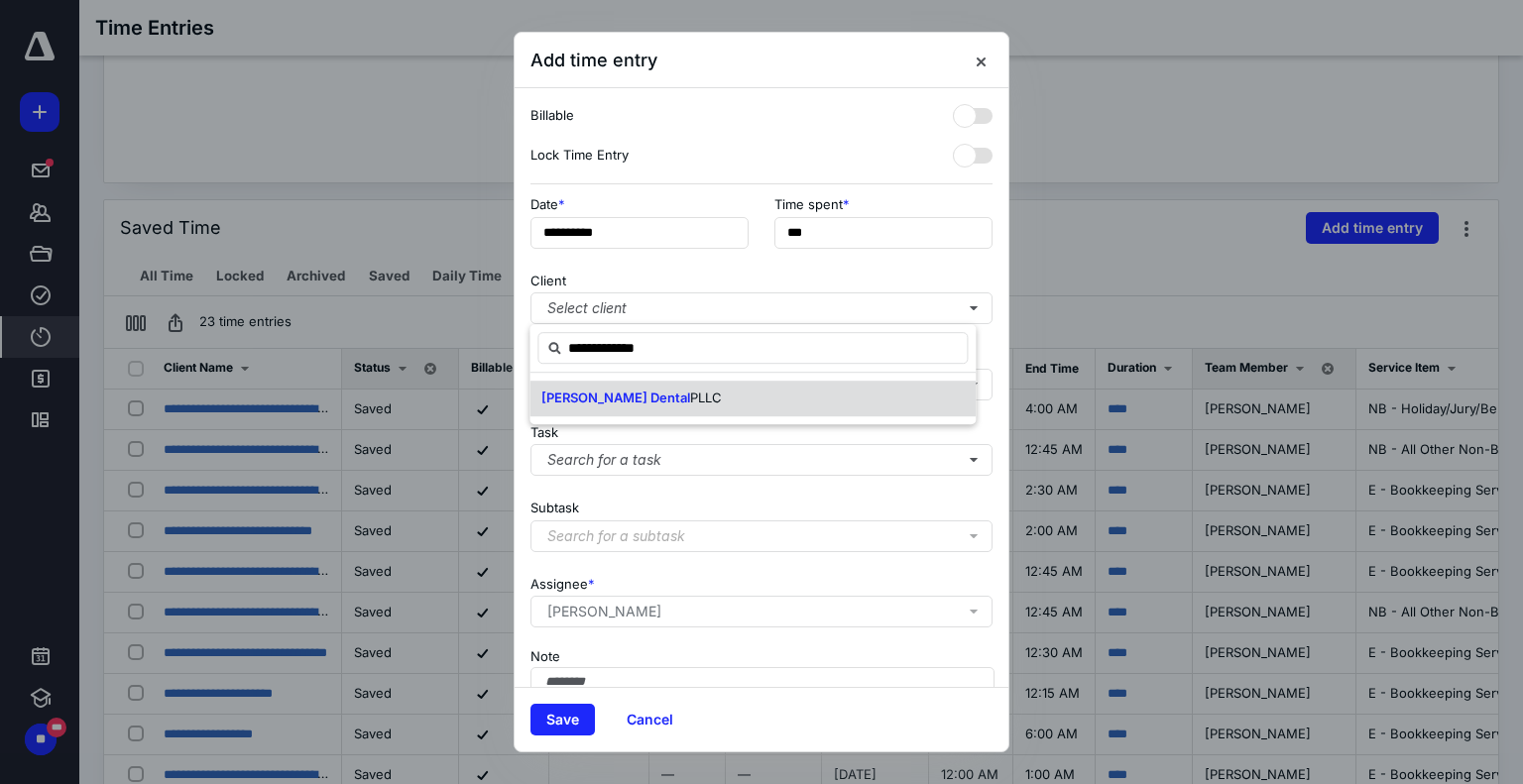 click on "PLLC" at bounding box center [706, 397] 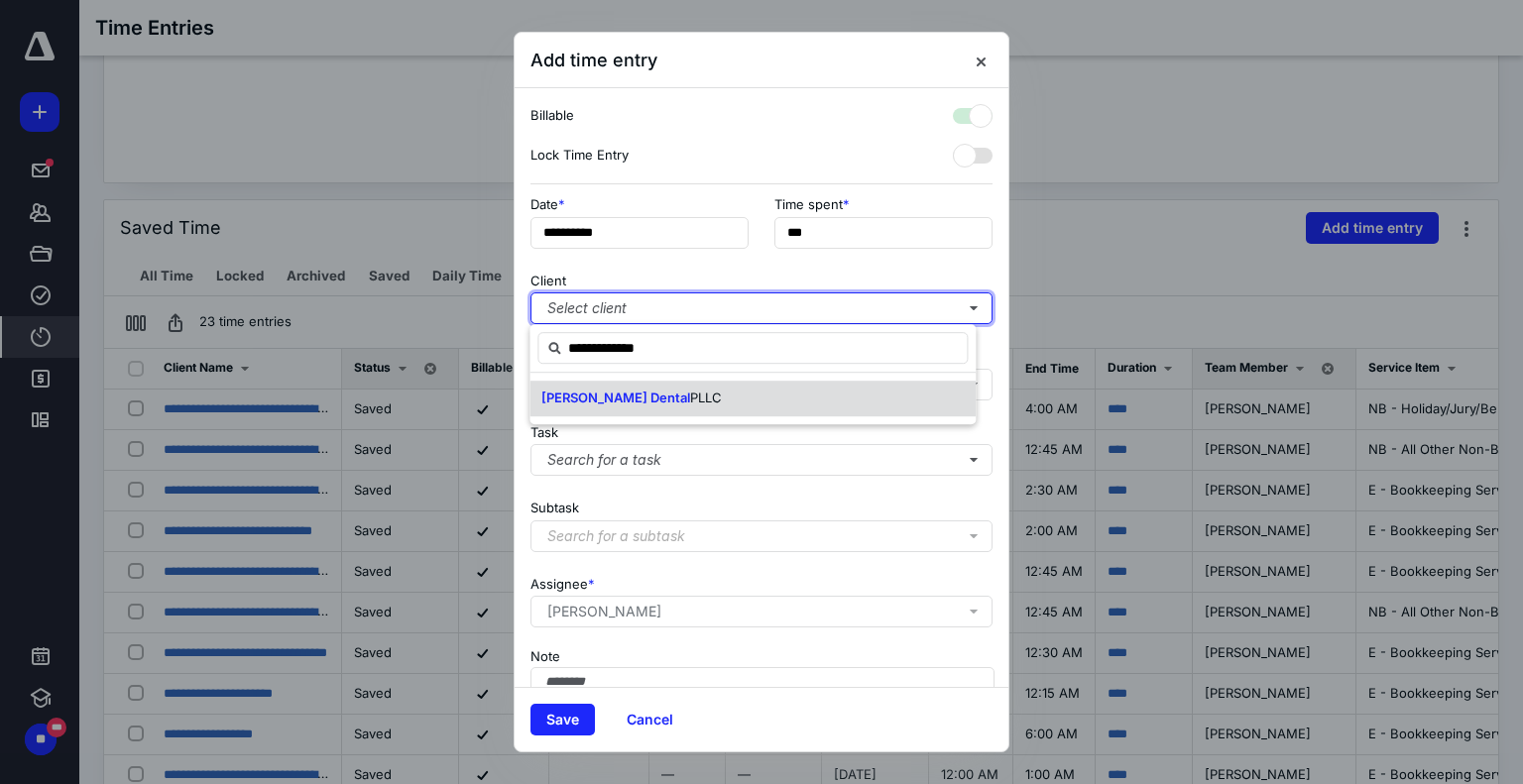checkbox on "true" 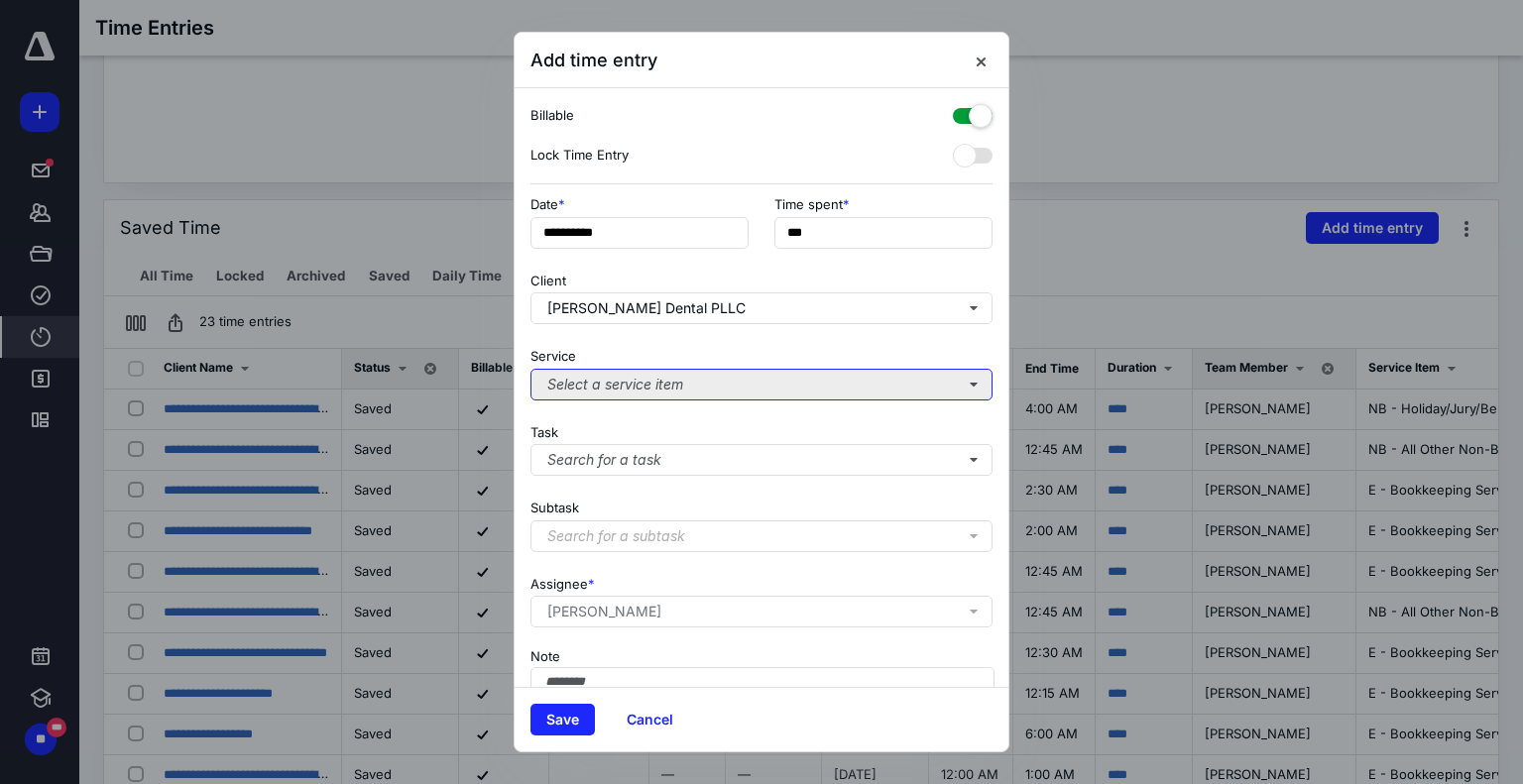 click on "Select a service item" at bounding box center [762, 385] 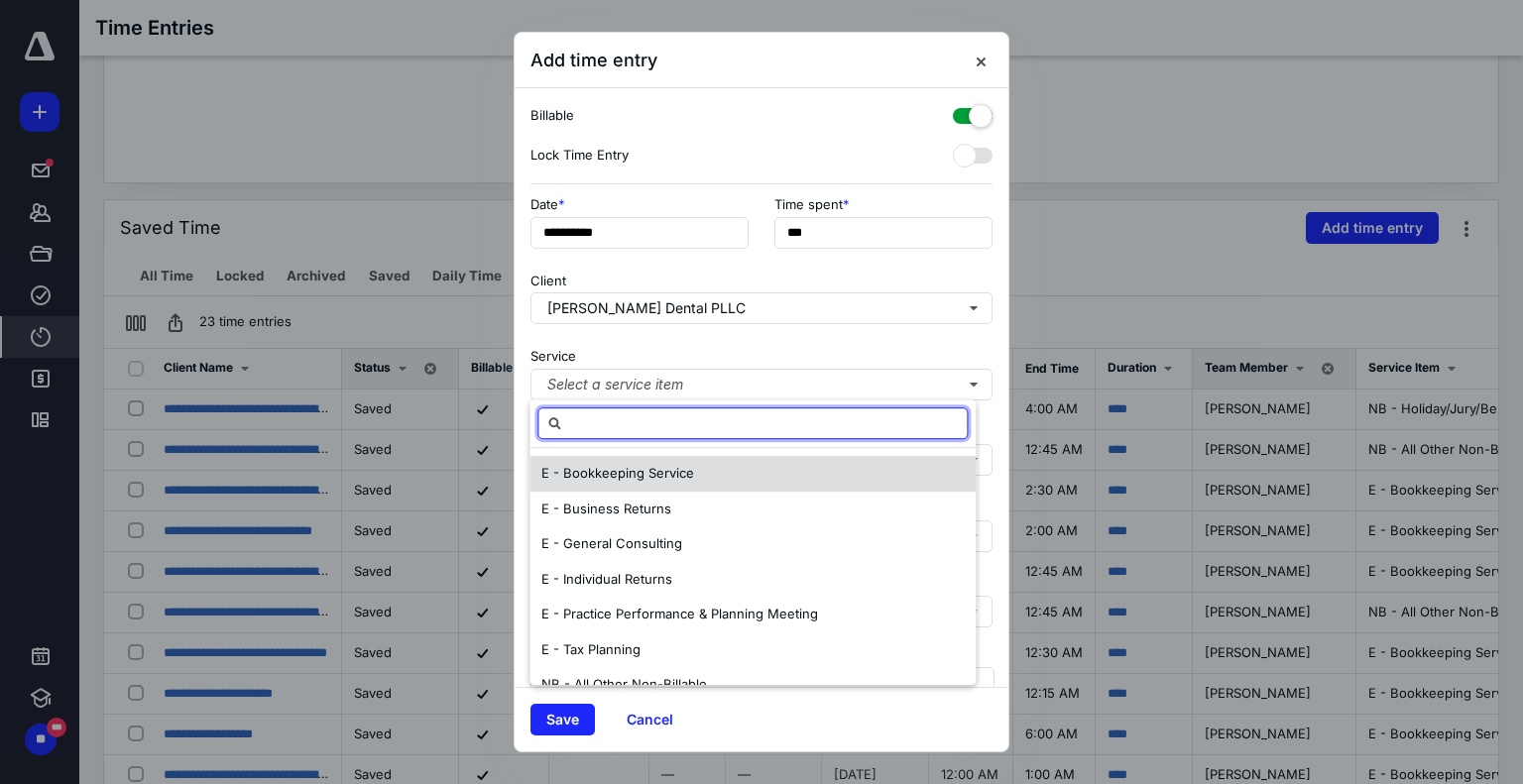 click on "E - Bookkeeping Service" at bounding box center (618, 473) 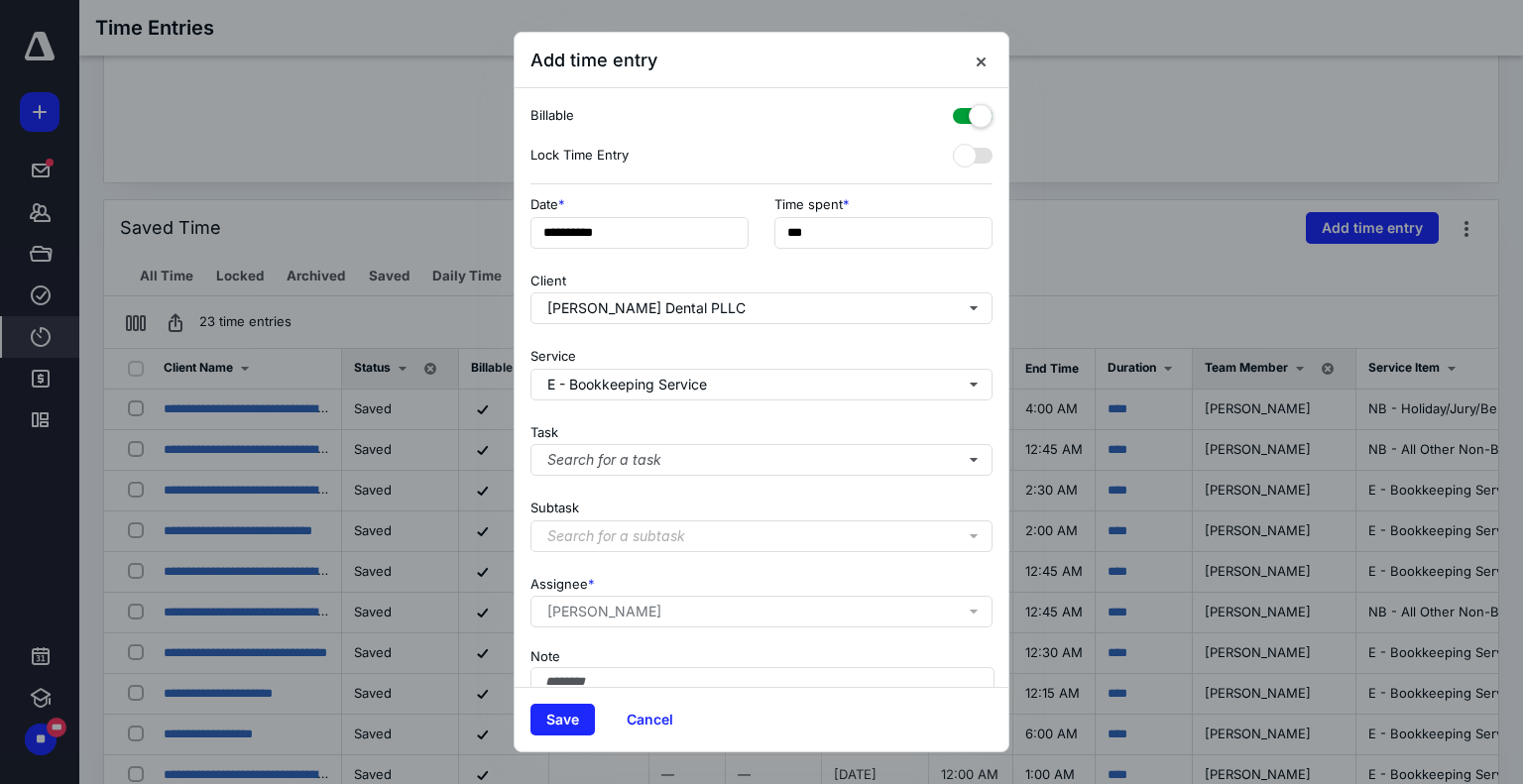 click on "[PERSON_NAME]" at bounding box center [604, 612] 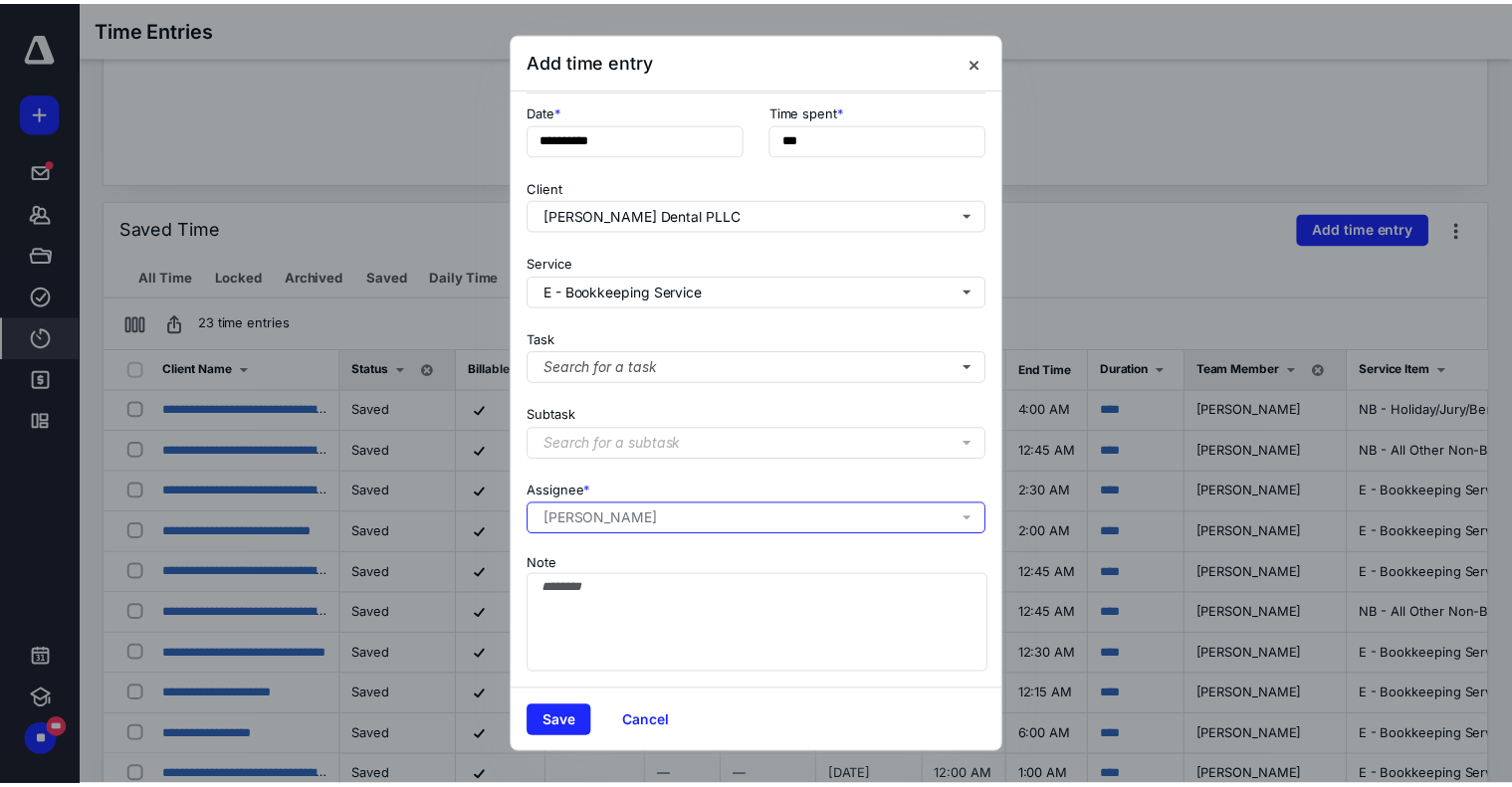 scroll, scrollTop: 110, scrollLeft: 0, axis: vertical 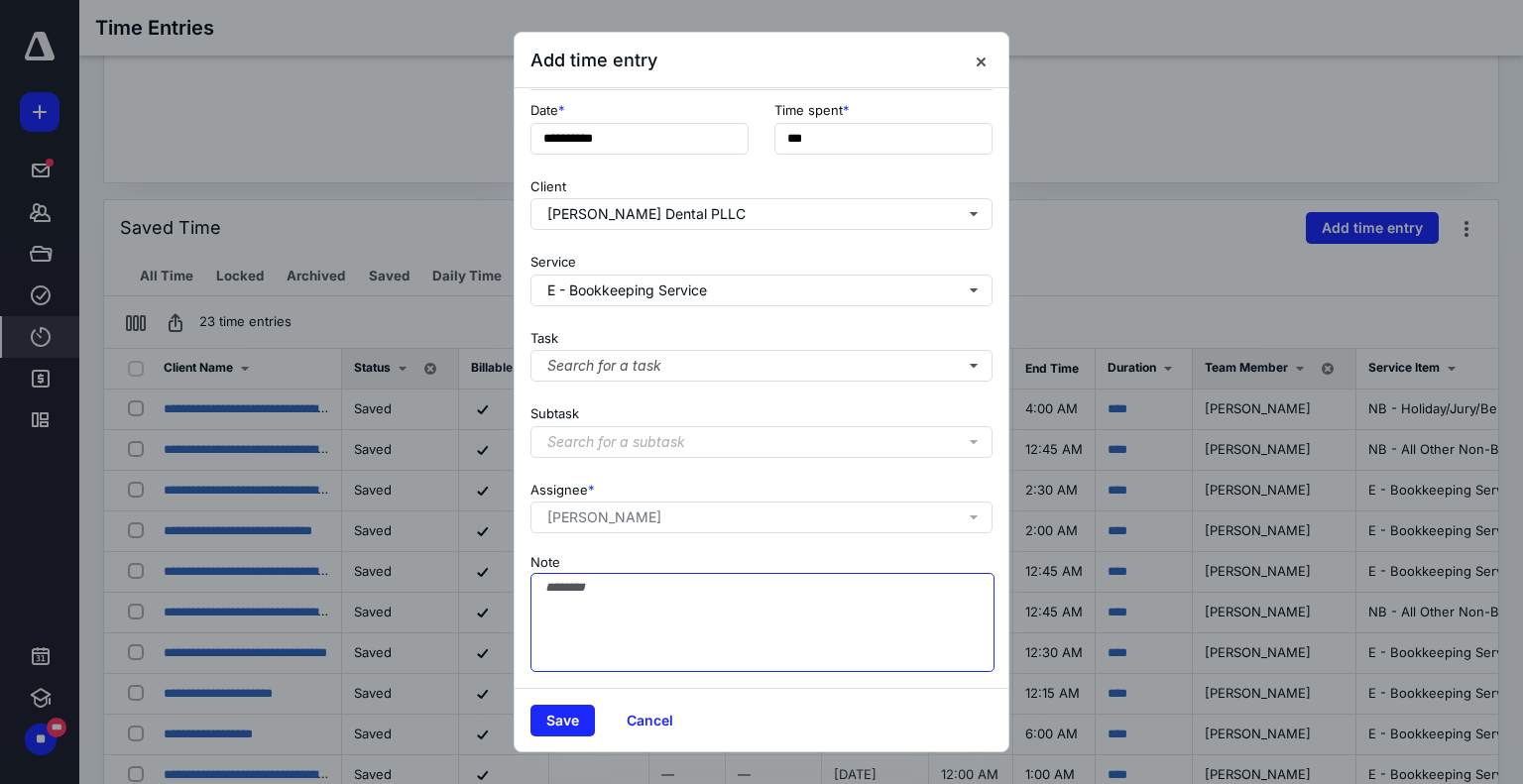 click on "Note" at bounding box center (762, 622) 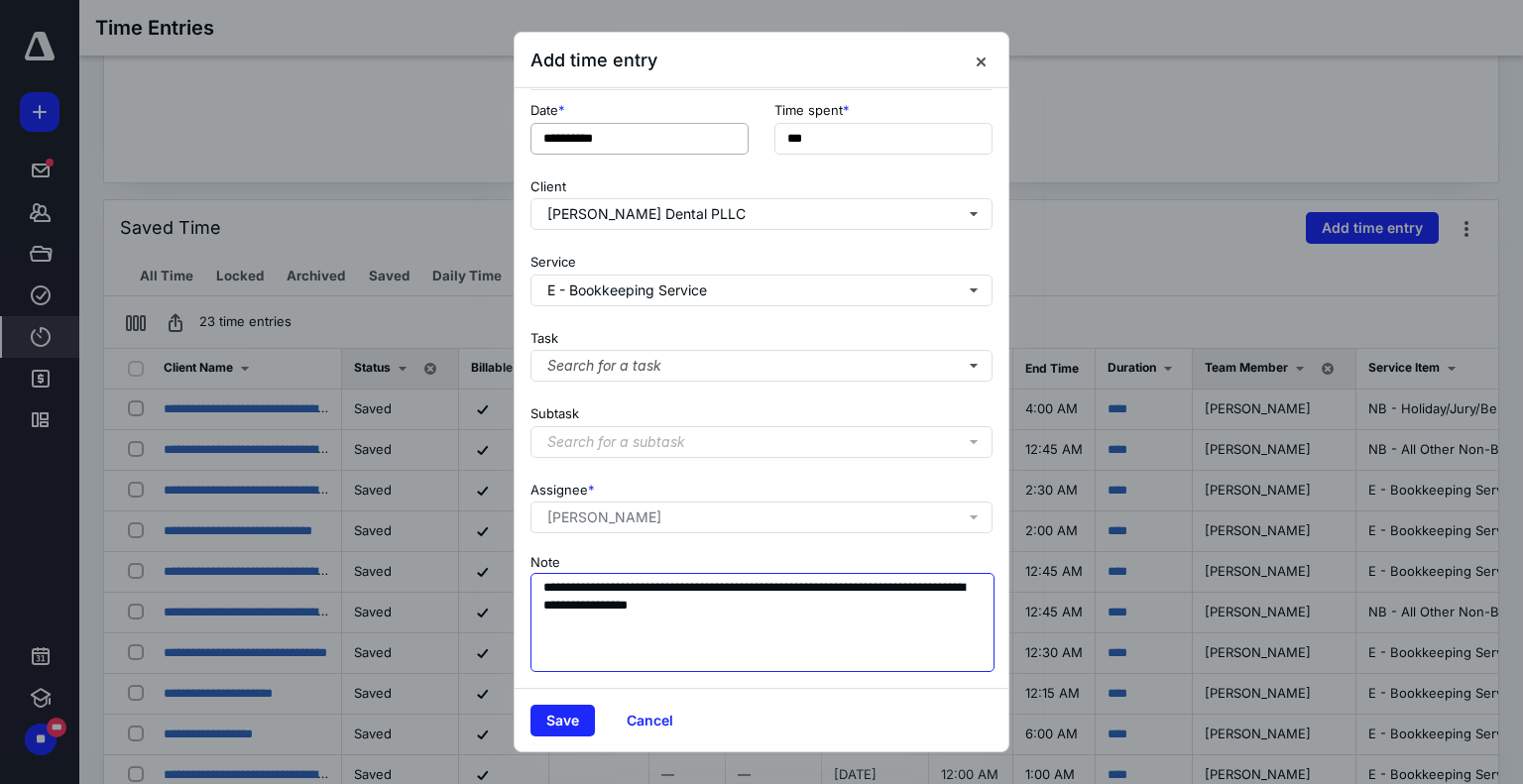 type on "**********" 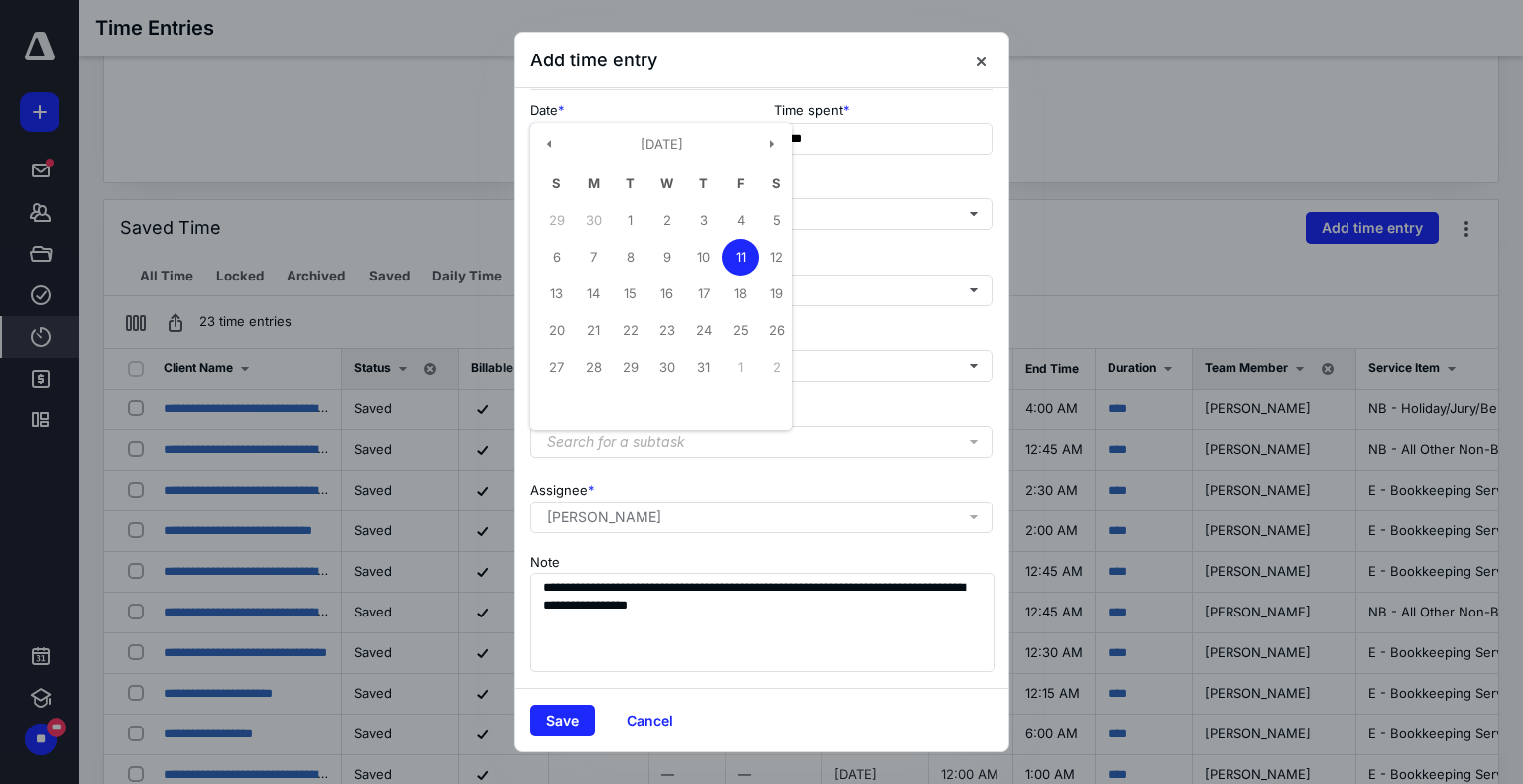 click on "**********" at bounding box center [640, 139] 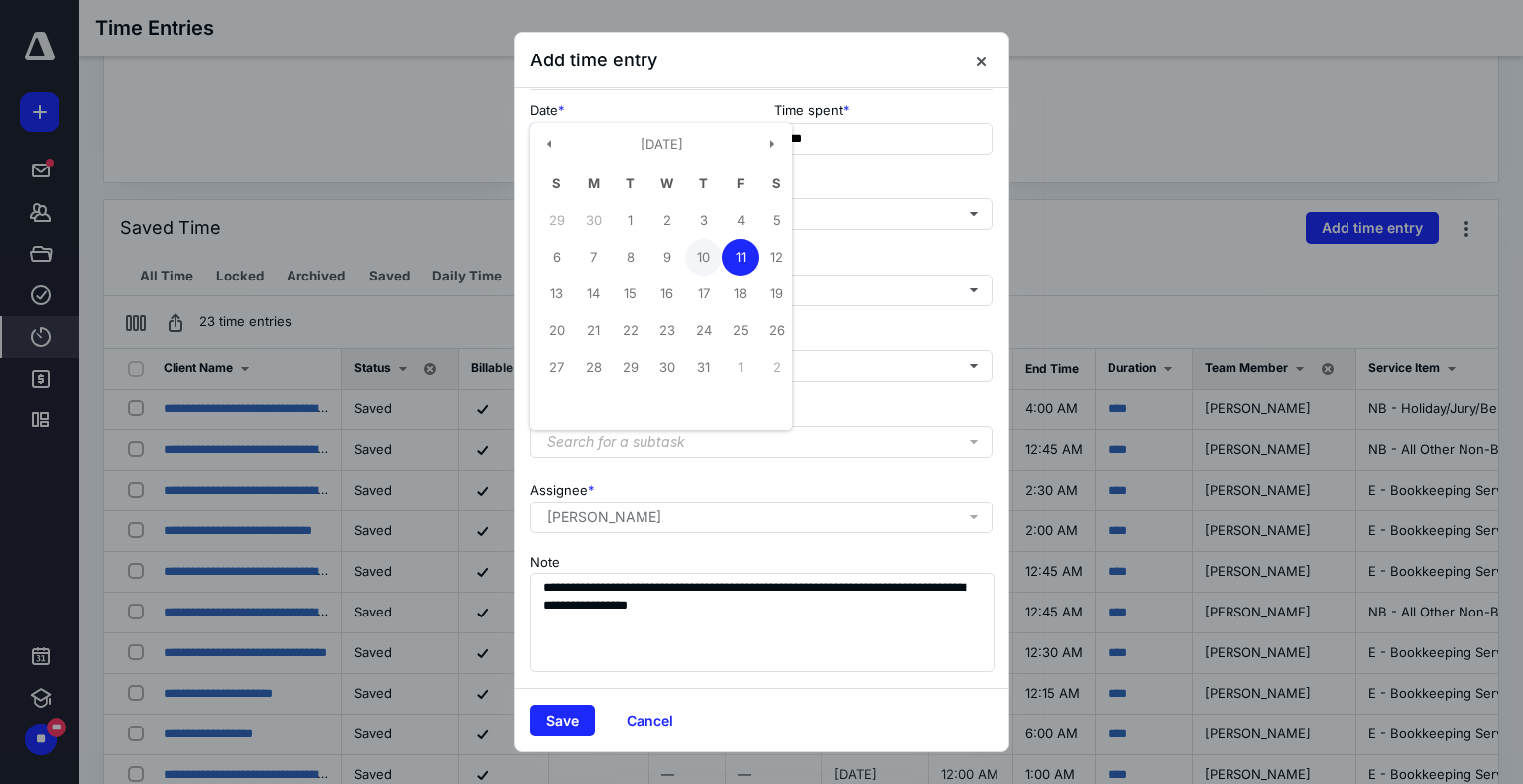 click on "10" at bounding box center [703, 257] 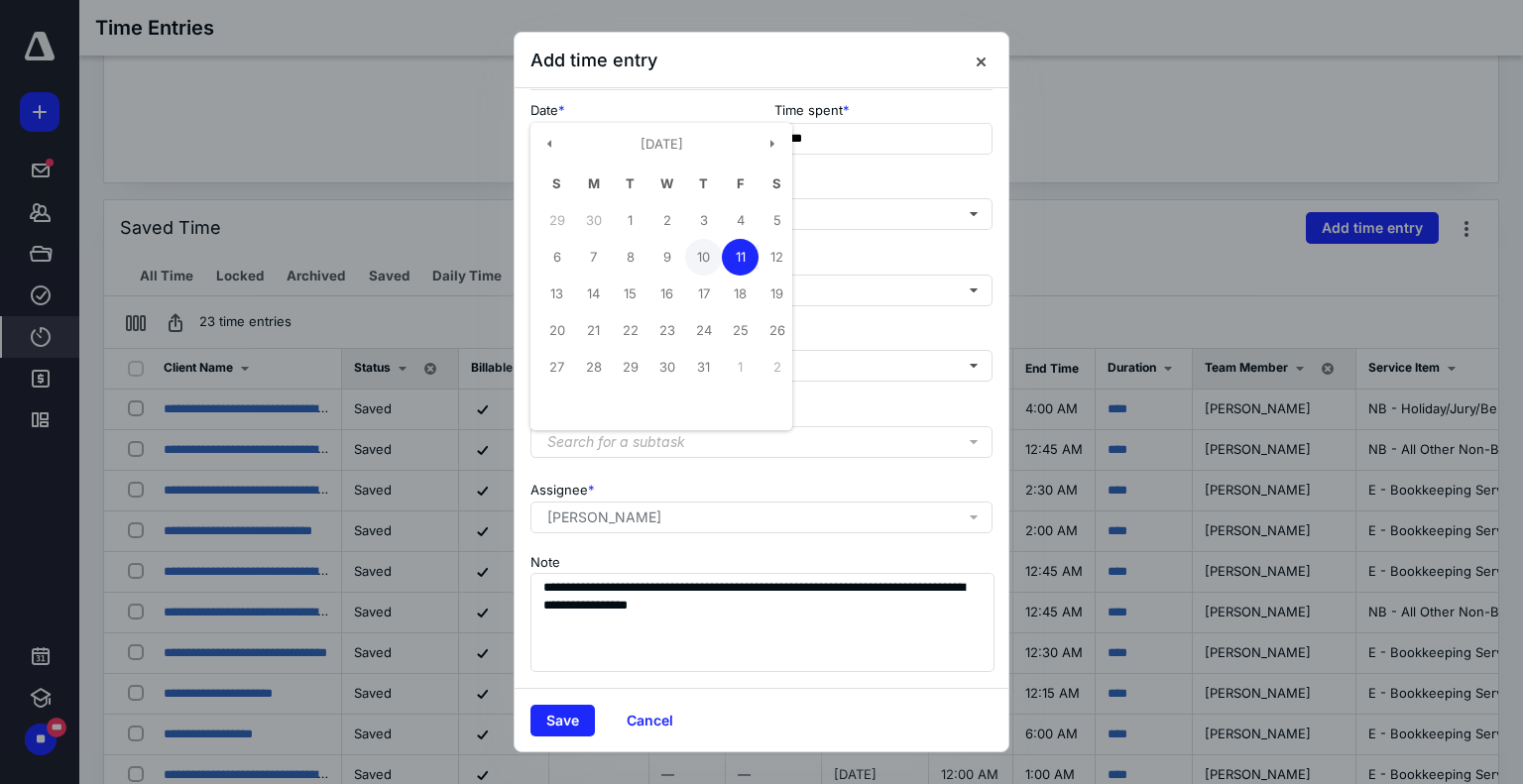 type on "**********" 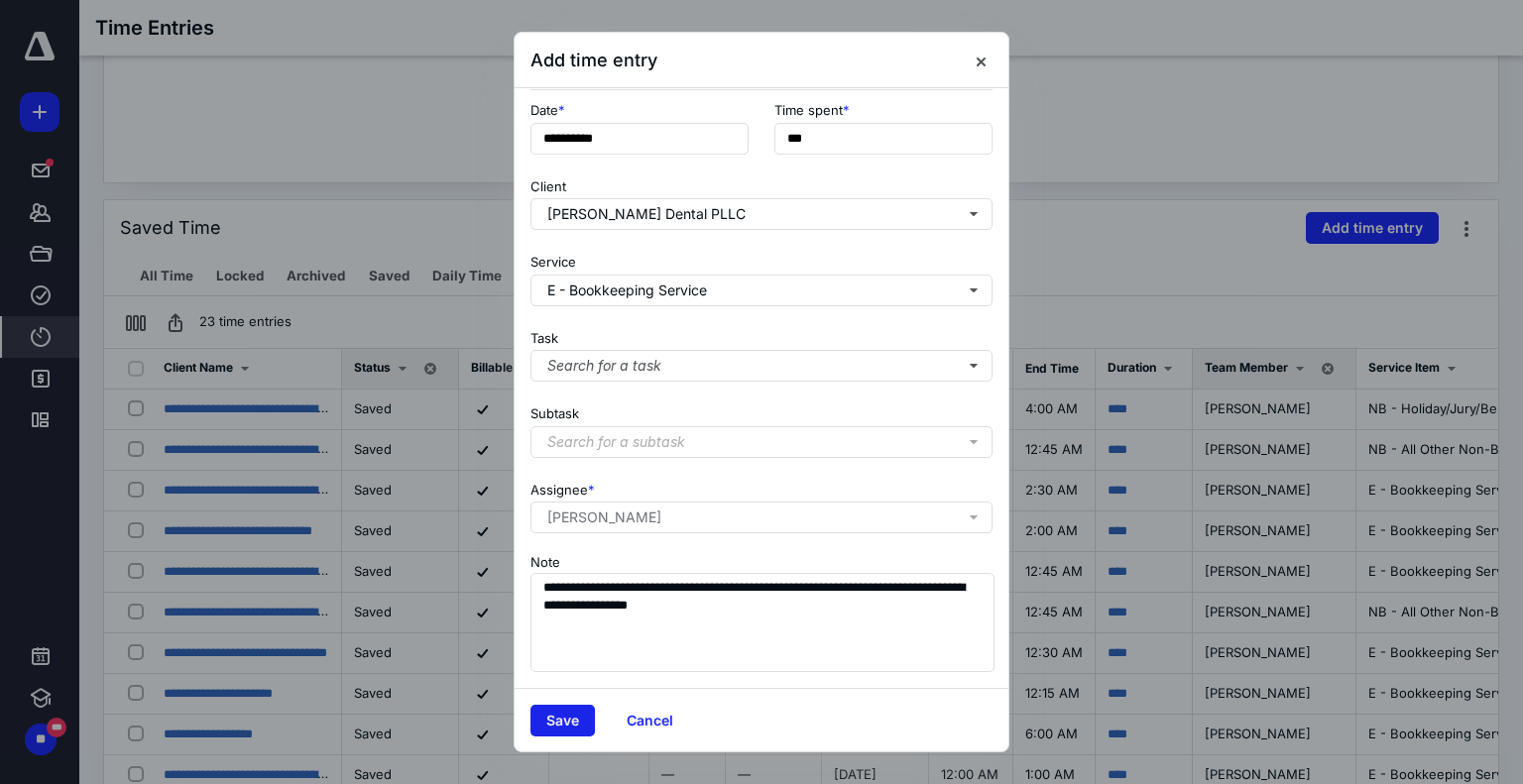 click on "Save" at bounding box center (562, 721) 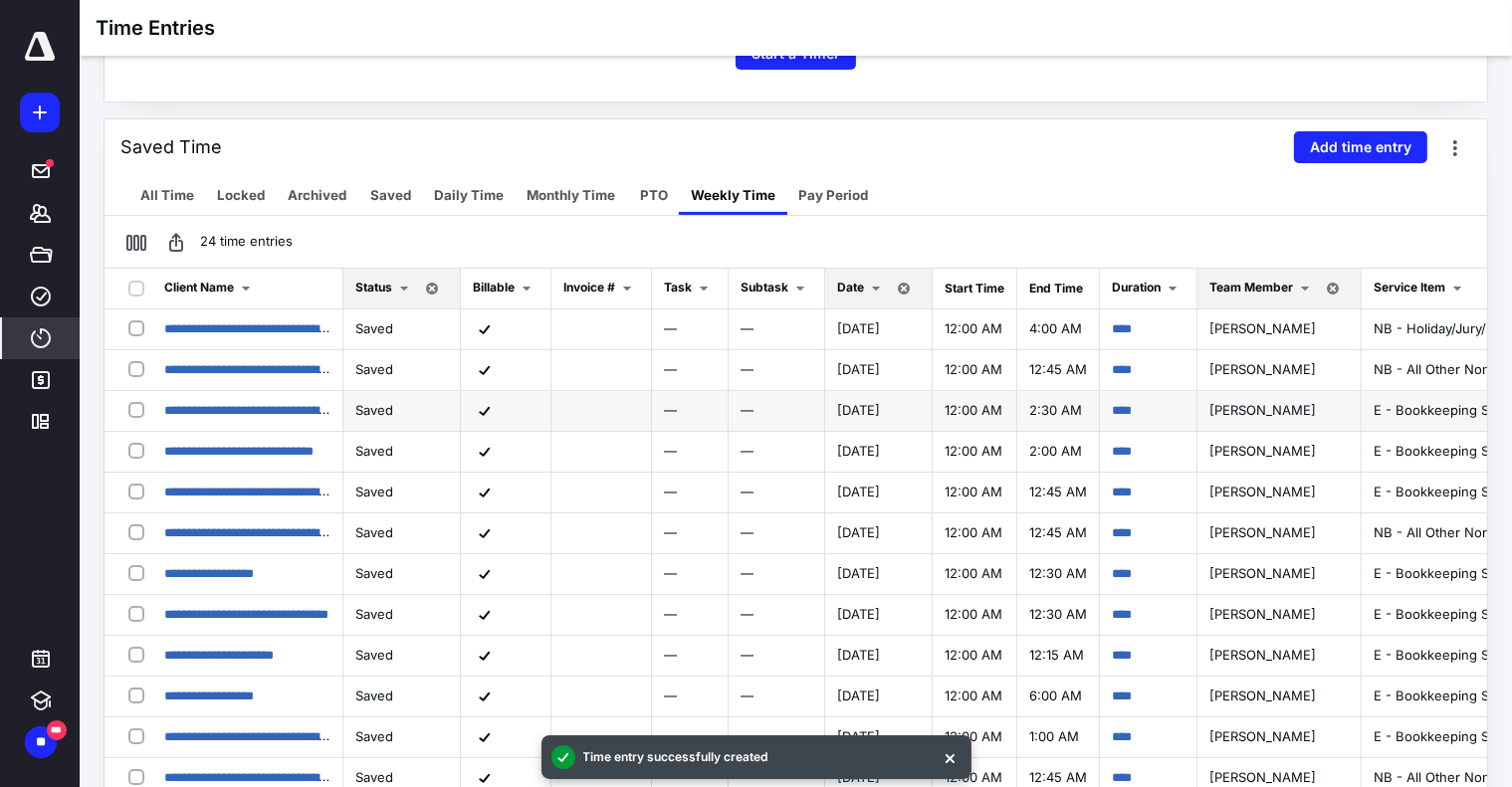 scroll, scrollTop: 398, scrollLeft: 0, axis: vertical 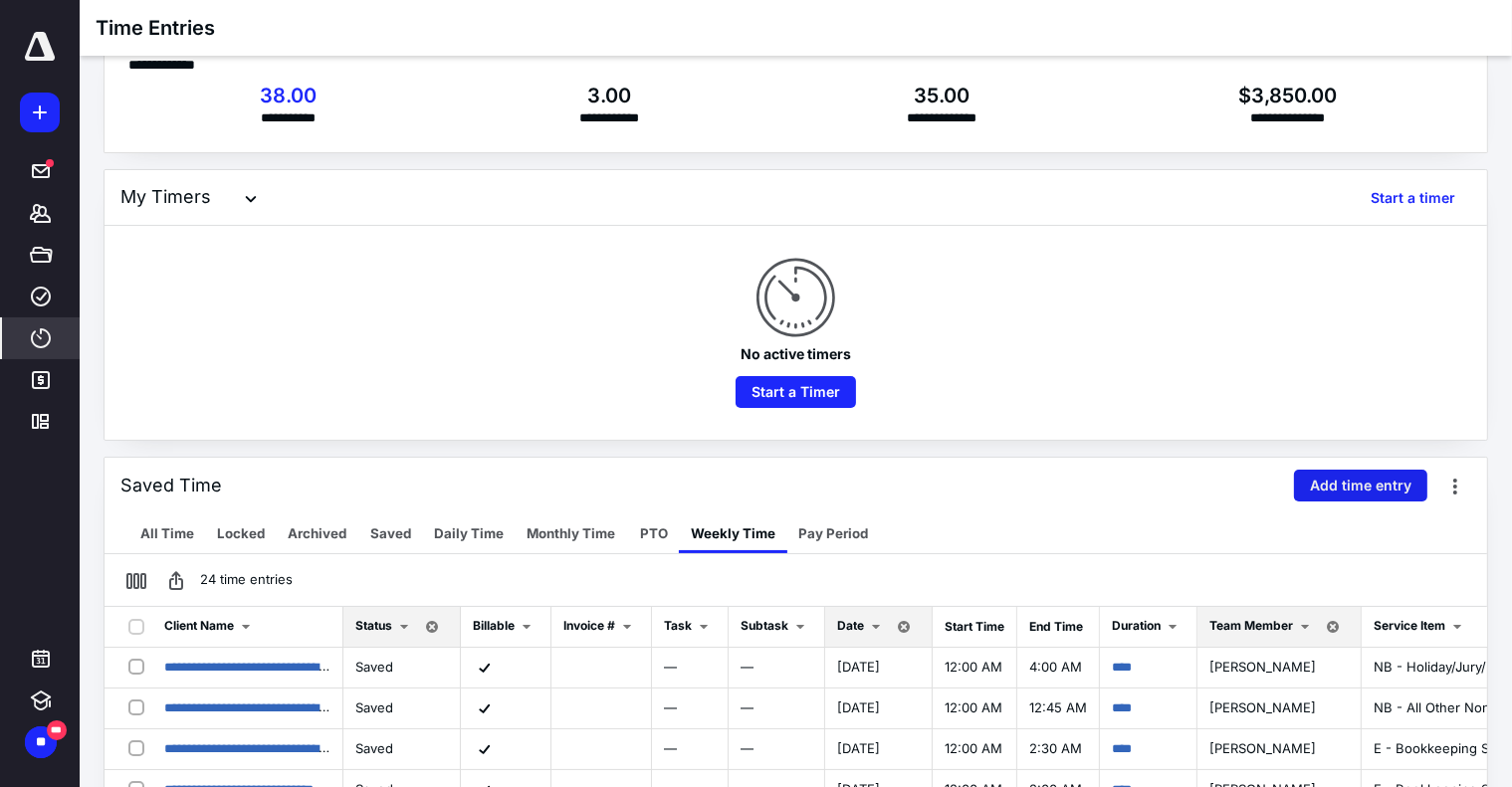 click on "Add time entry" at bounding box center (1361, 486) 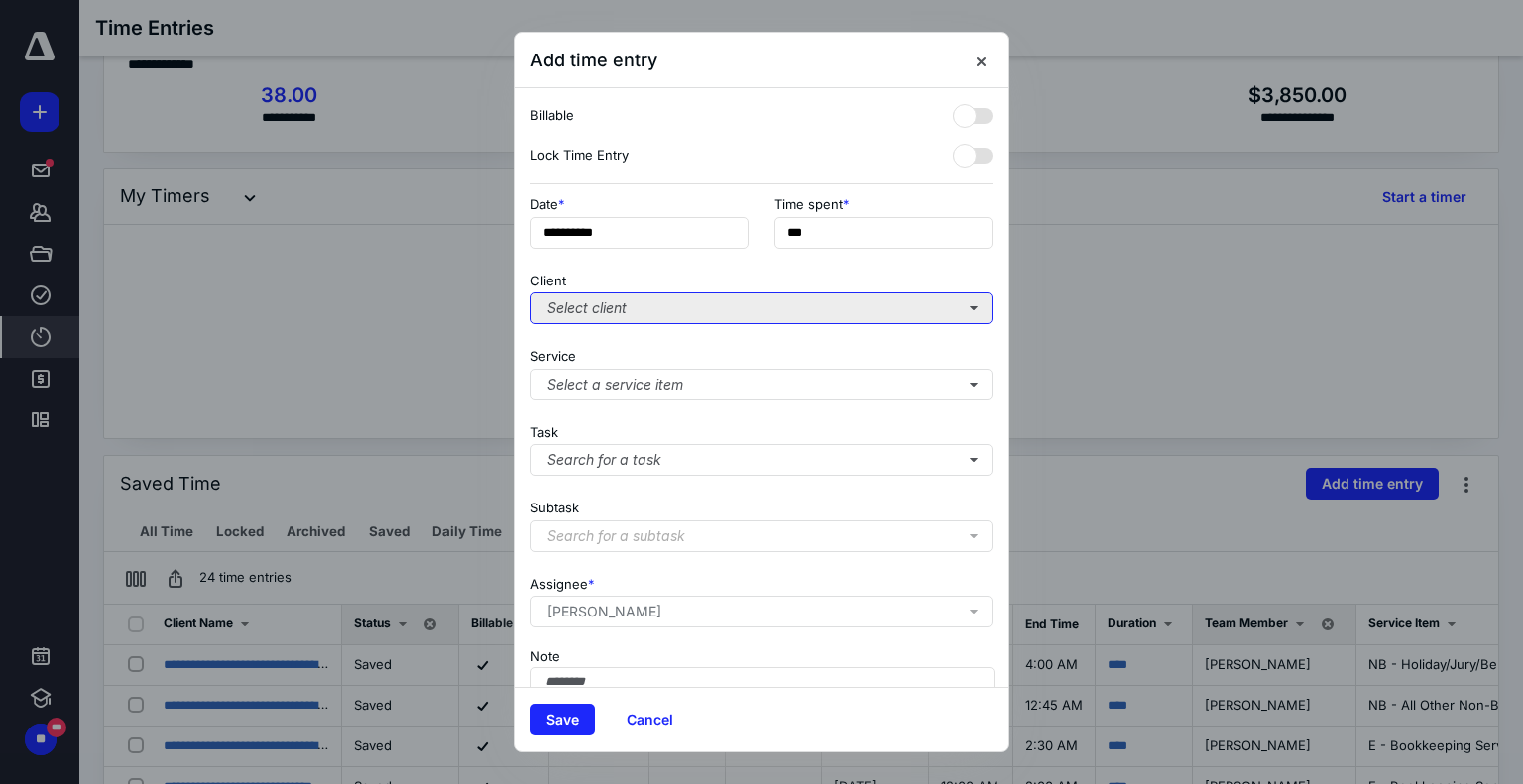 click on "Select client" at bounding box center [762, 308] 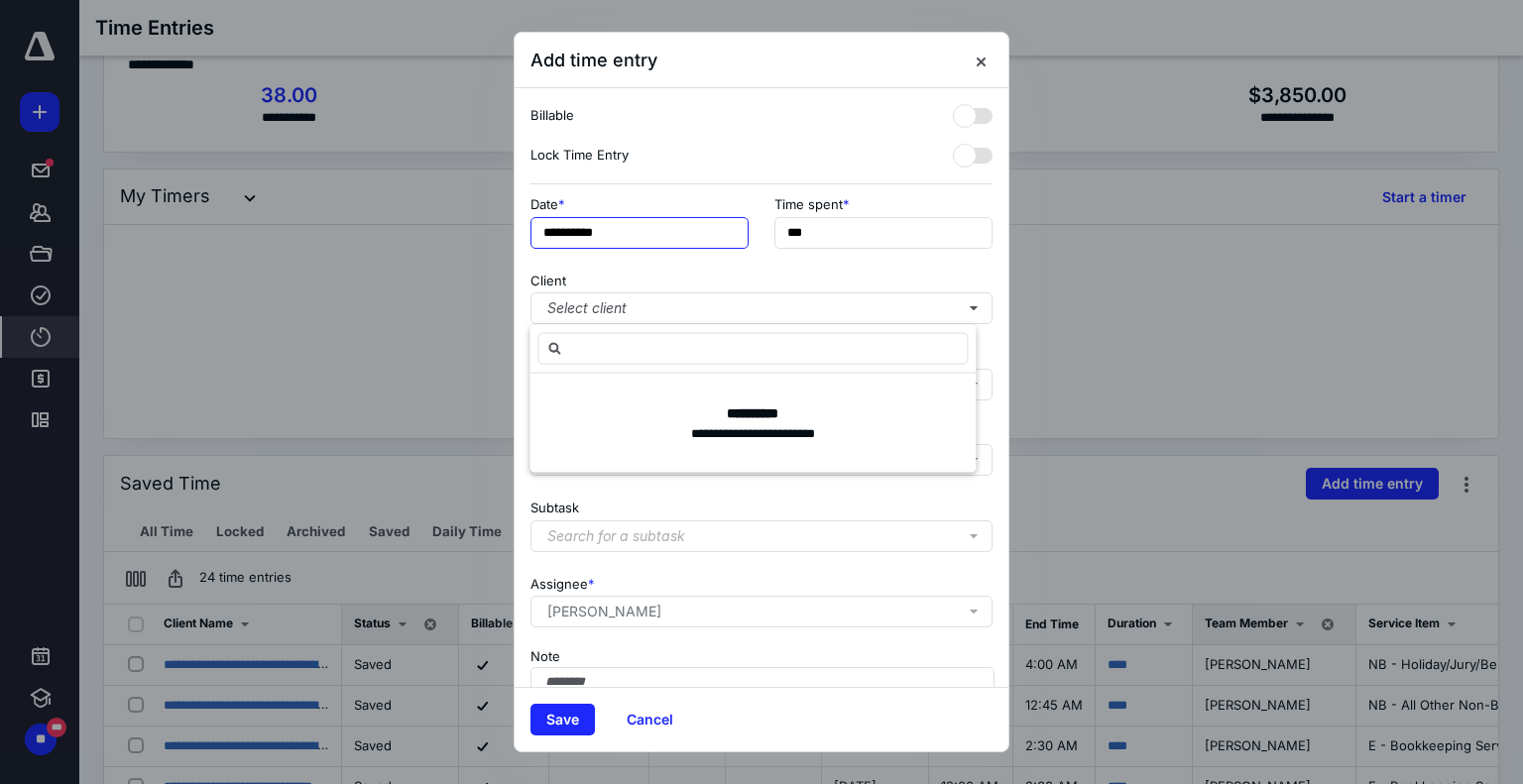 click on "**********" at bounding box center [640, 233] 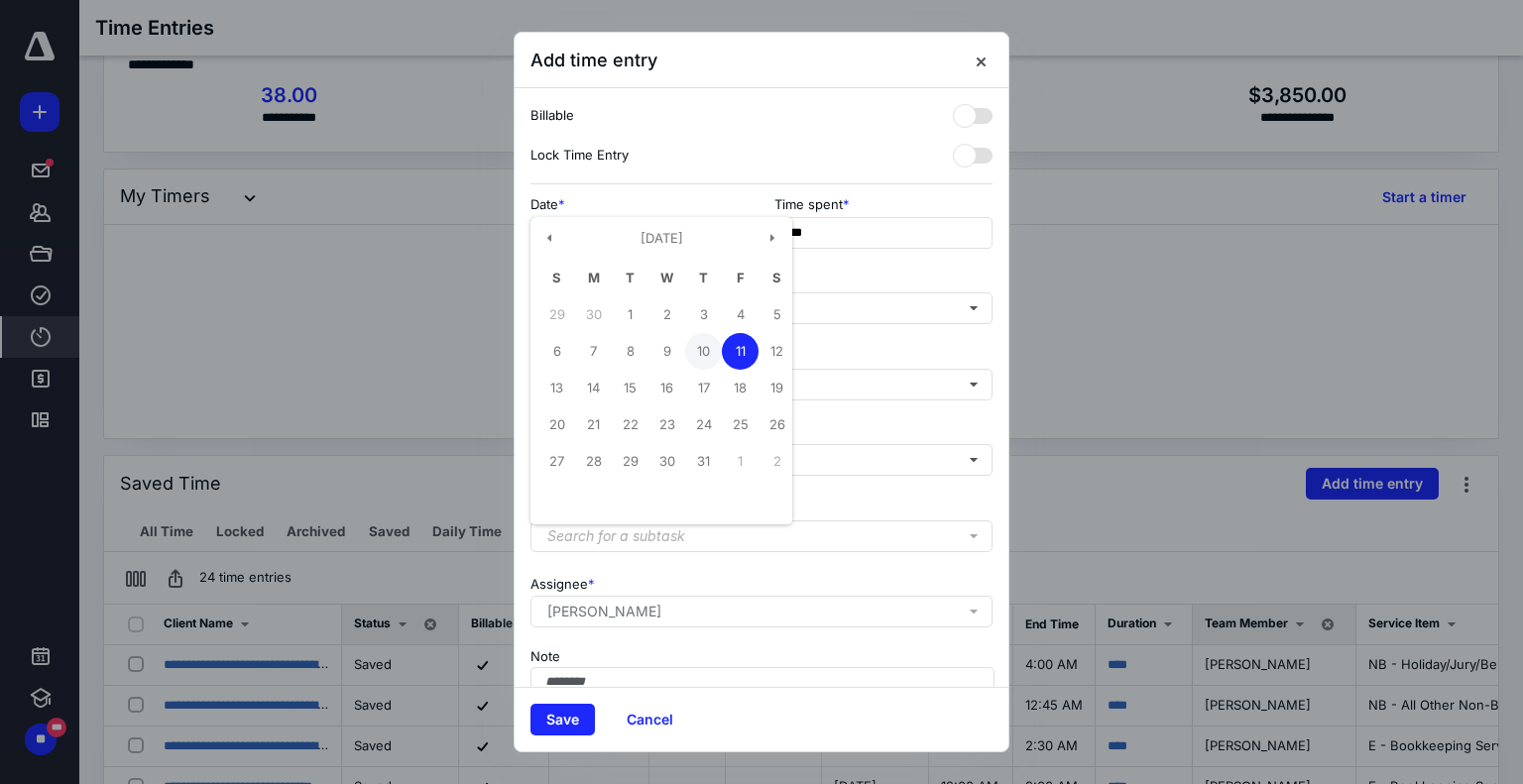 click on "10" at bounding box center [703, 351] 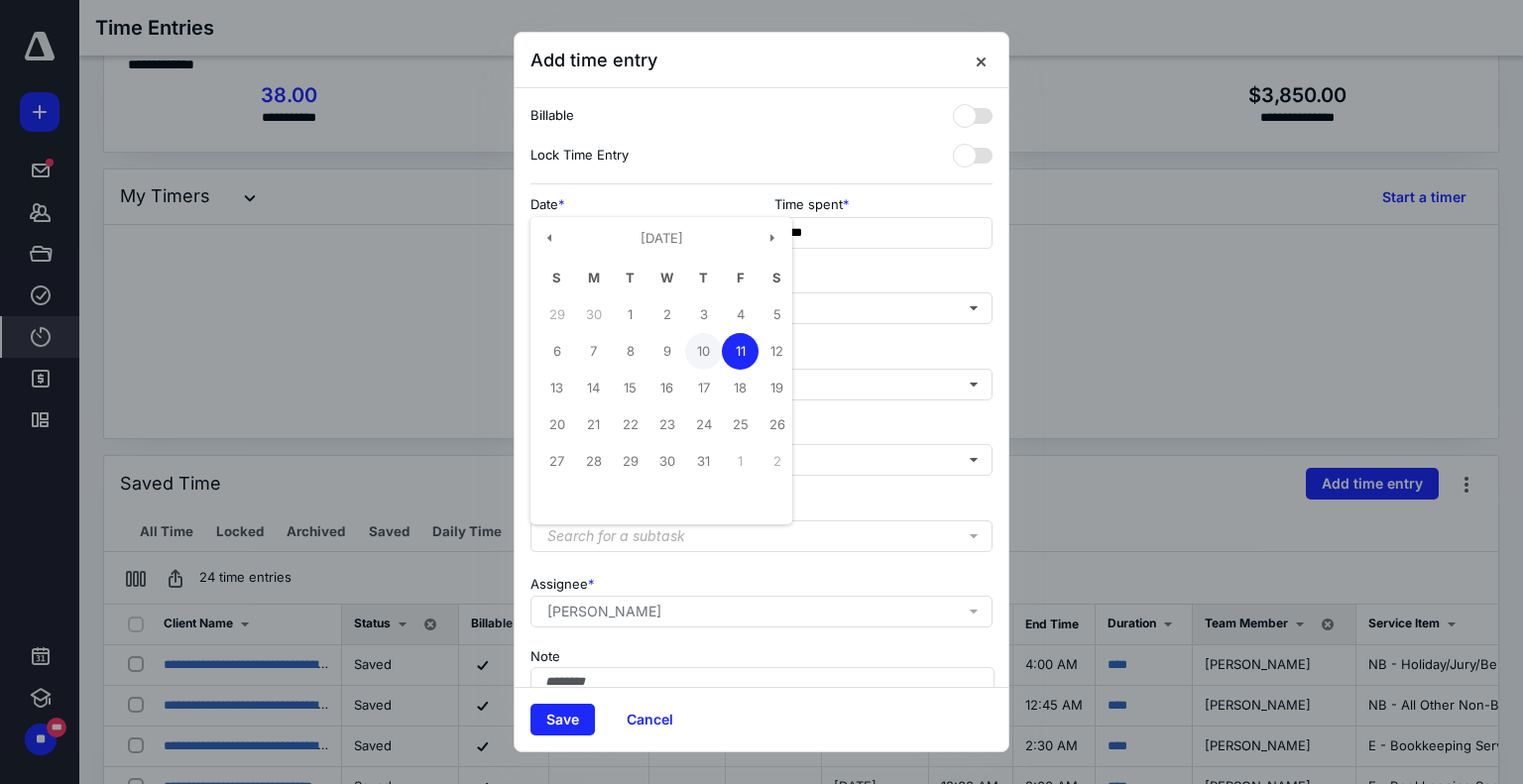 type on "**********" 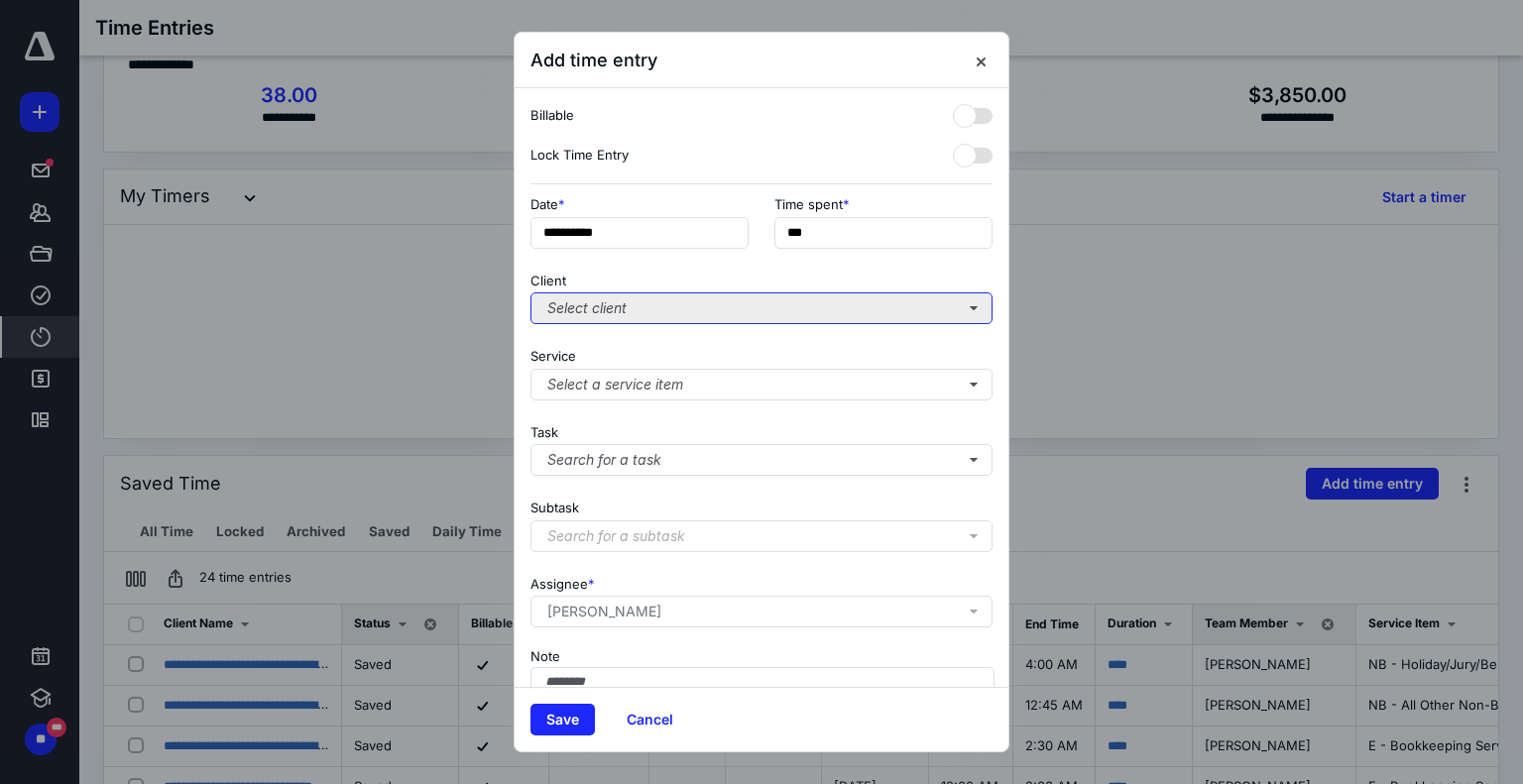 click on "Select client" at bounding box center (762, 308) 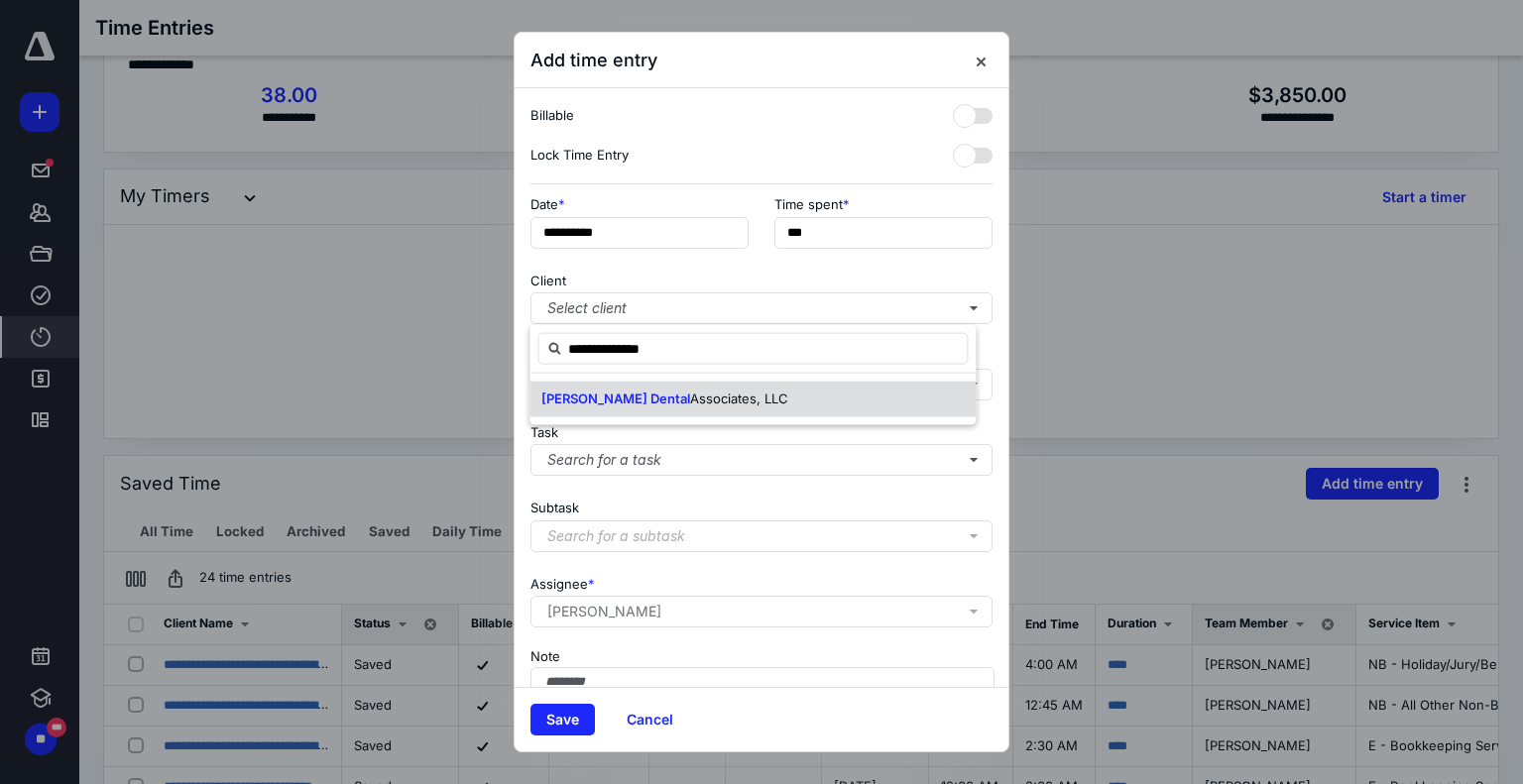 click on "Associates, LLC" at bounding box center [739, 398] 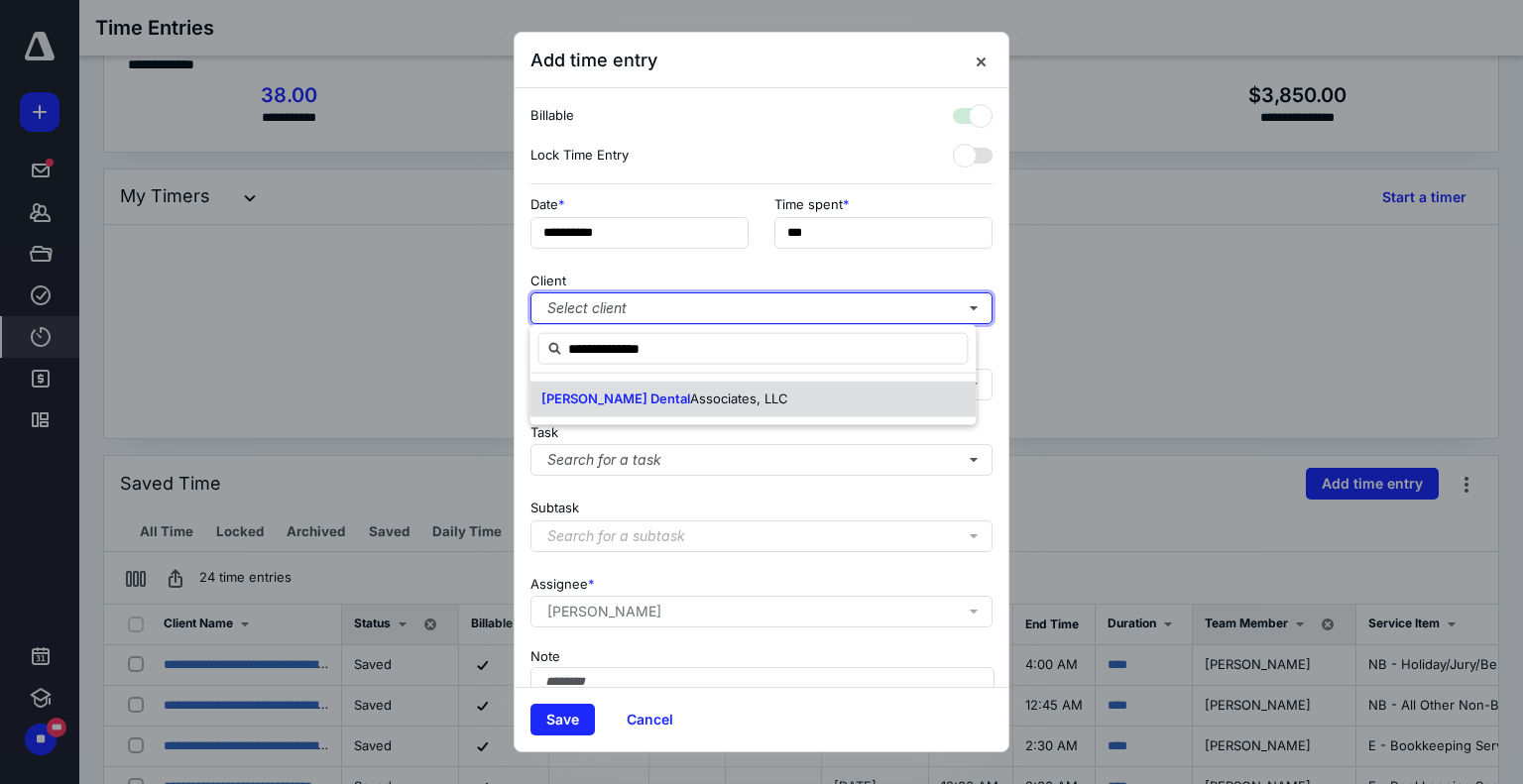 checkbox on "true" 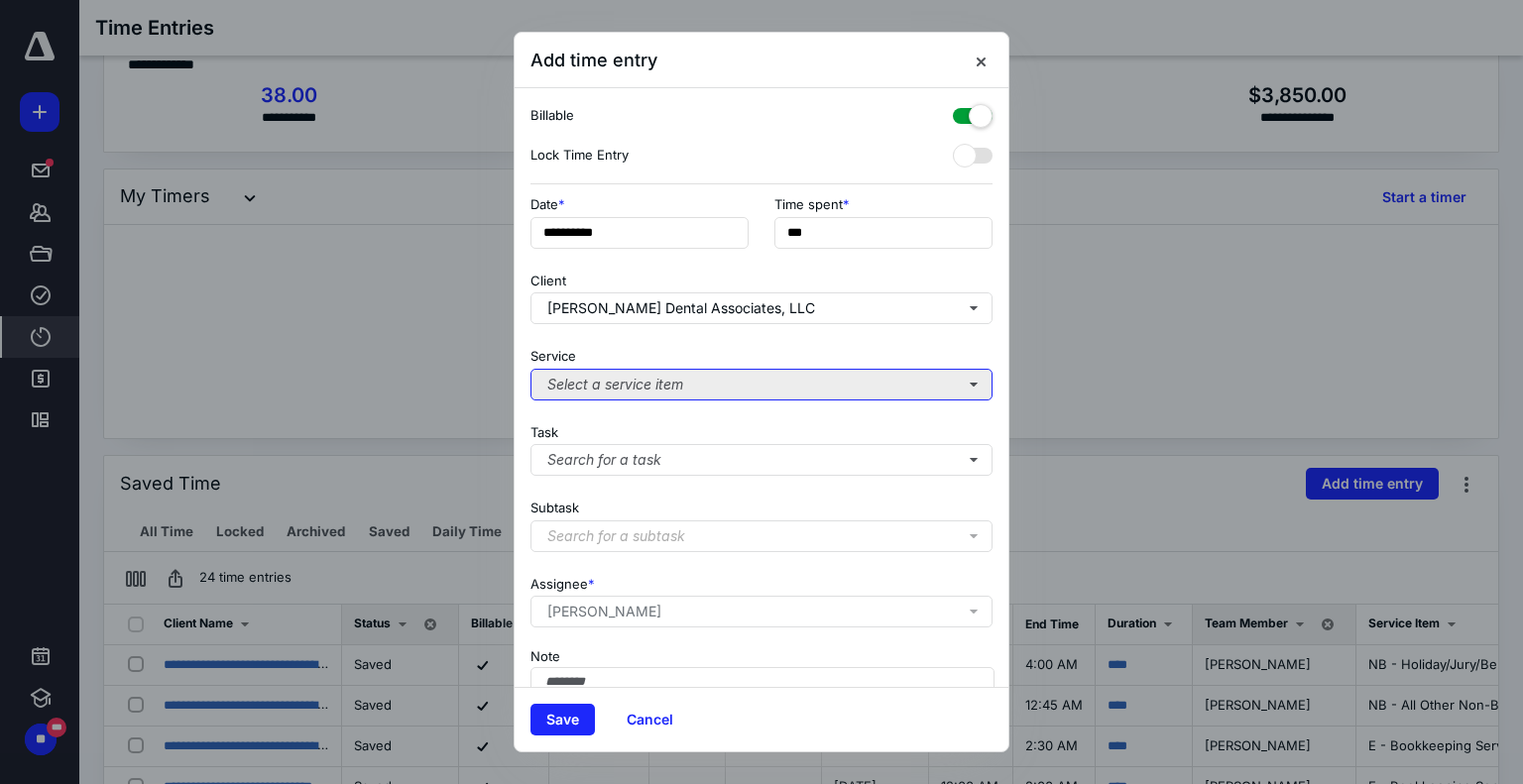 click on "Select a service item" at bounding box center [762, 385] 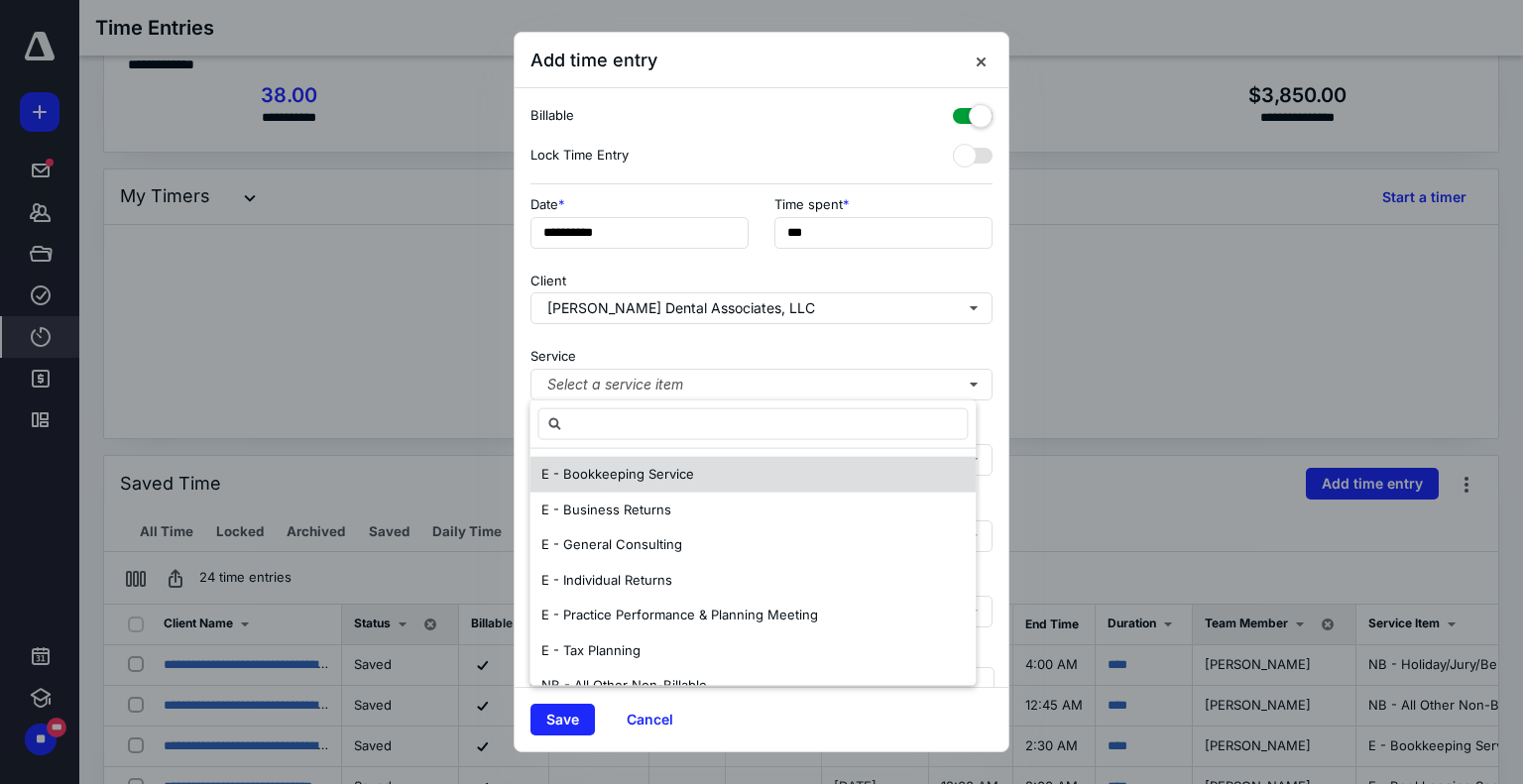 click on "E - Bookkeeping Service" at bounding box center (618, 474) 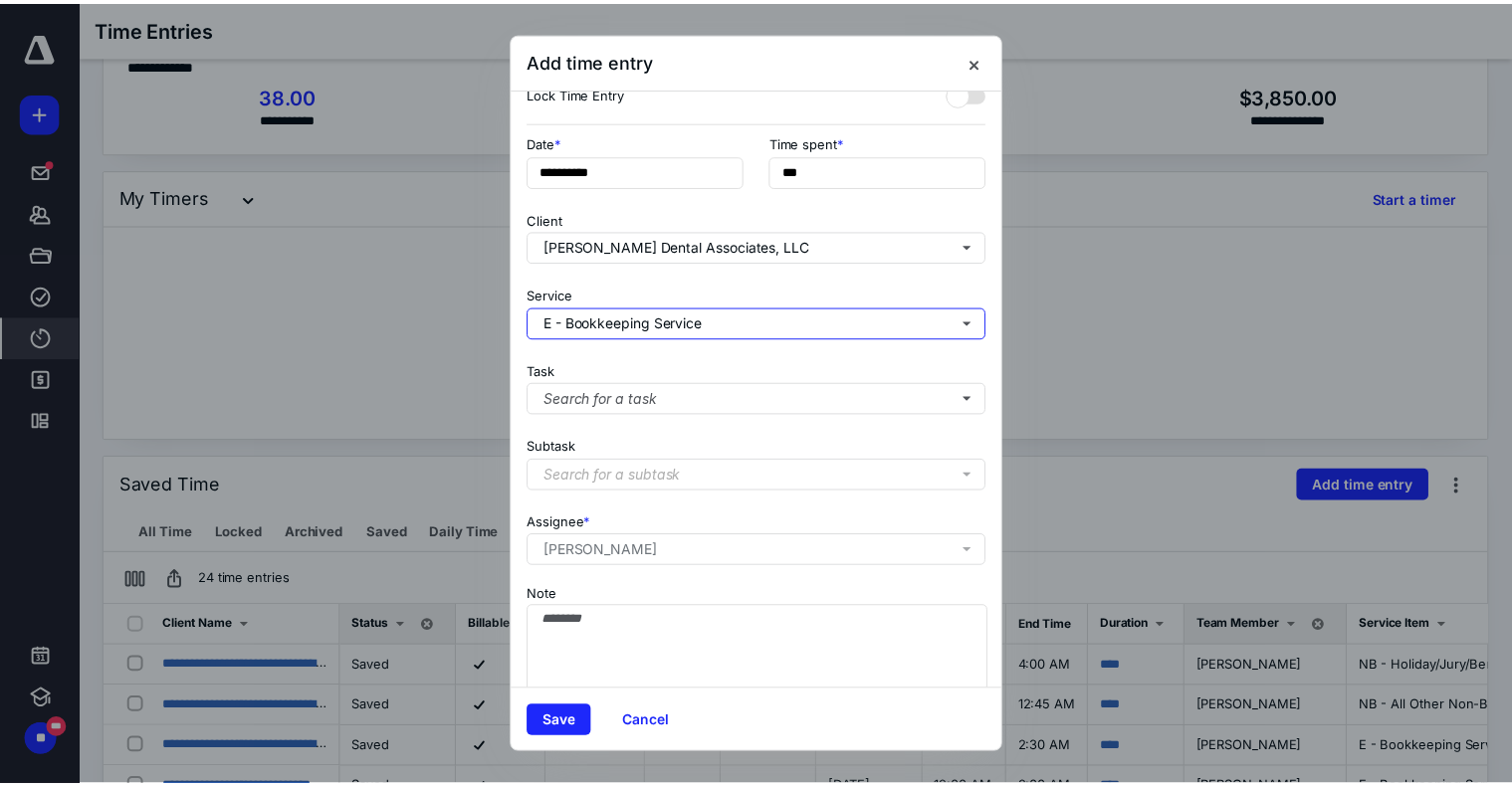 scroll, scrollTop: 110, scrollLeft: 0, axis: vertical 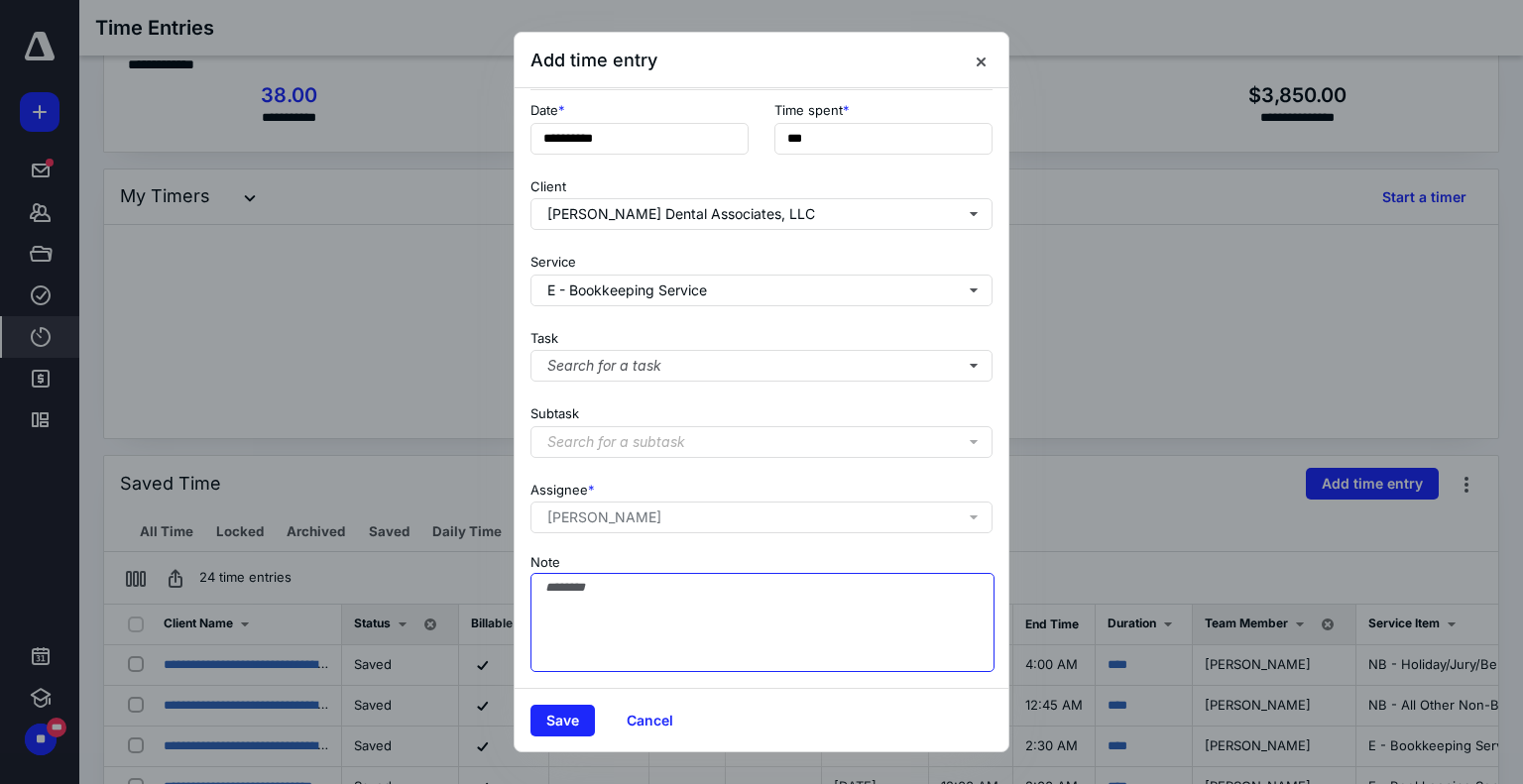 drag, startPoint x: 584, startPoint y: 571, endPoint x: 597, endPoint y: 549, distance: 25.553865 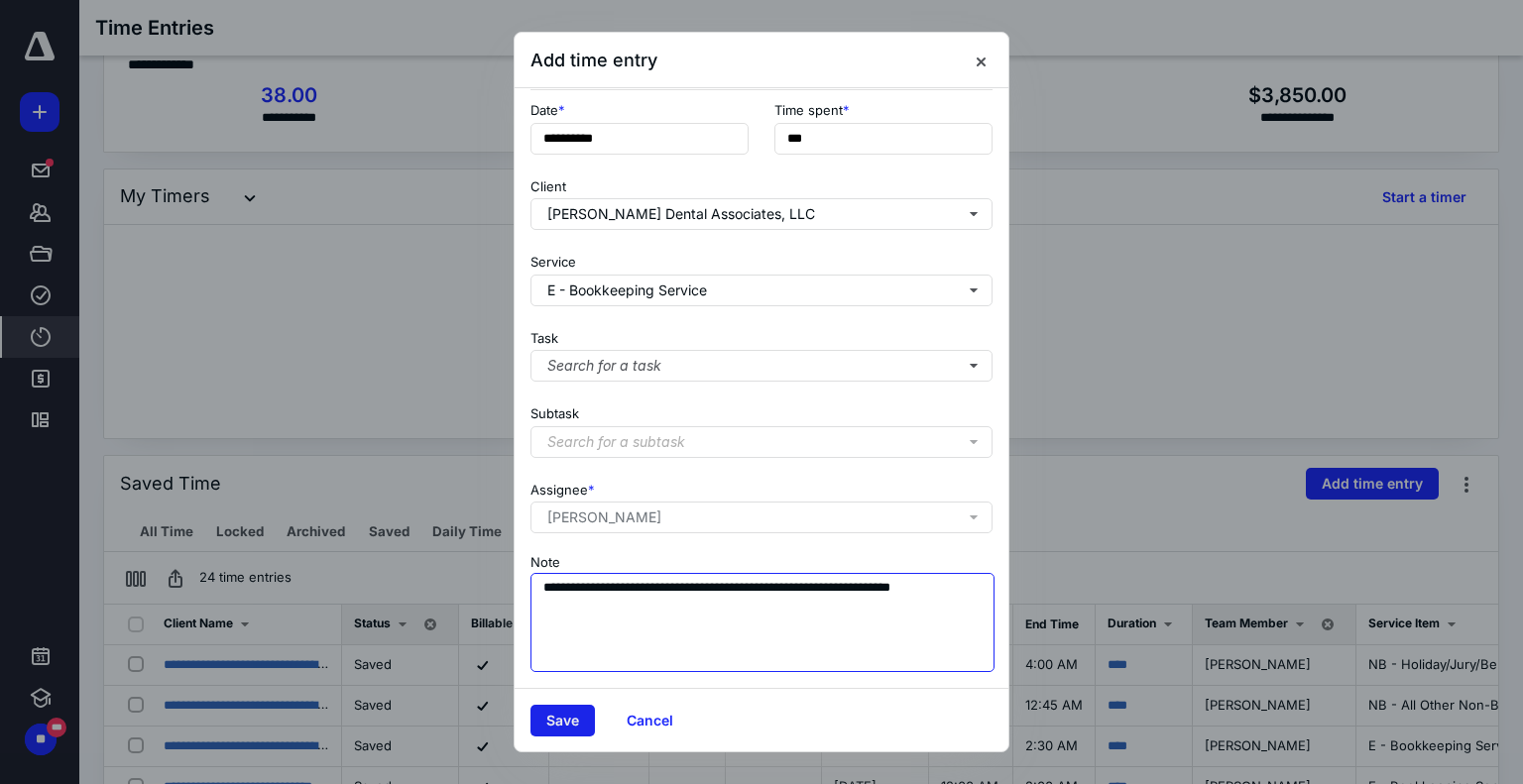 type on "**********" 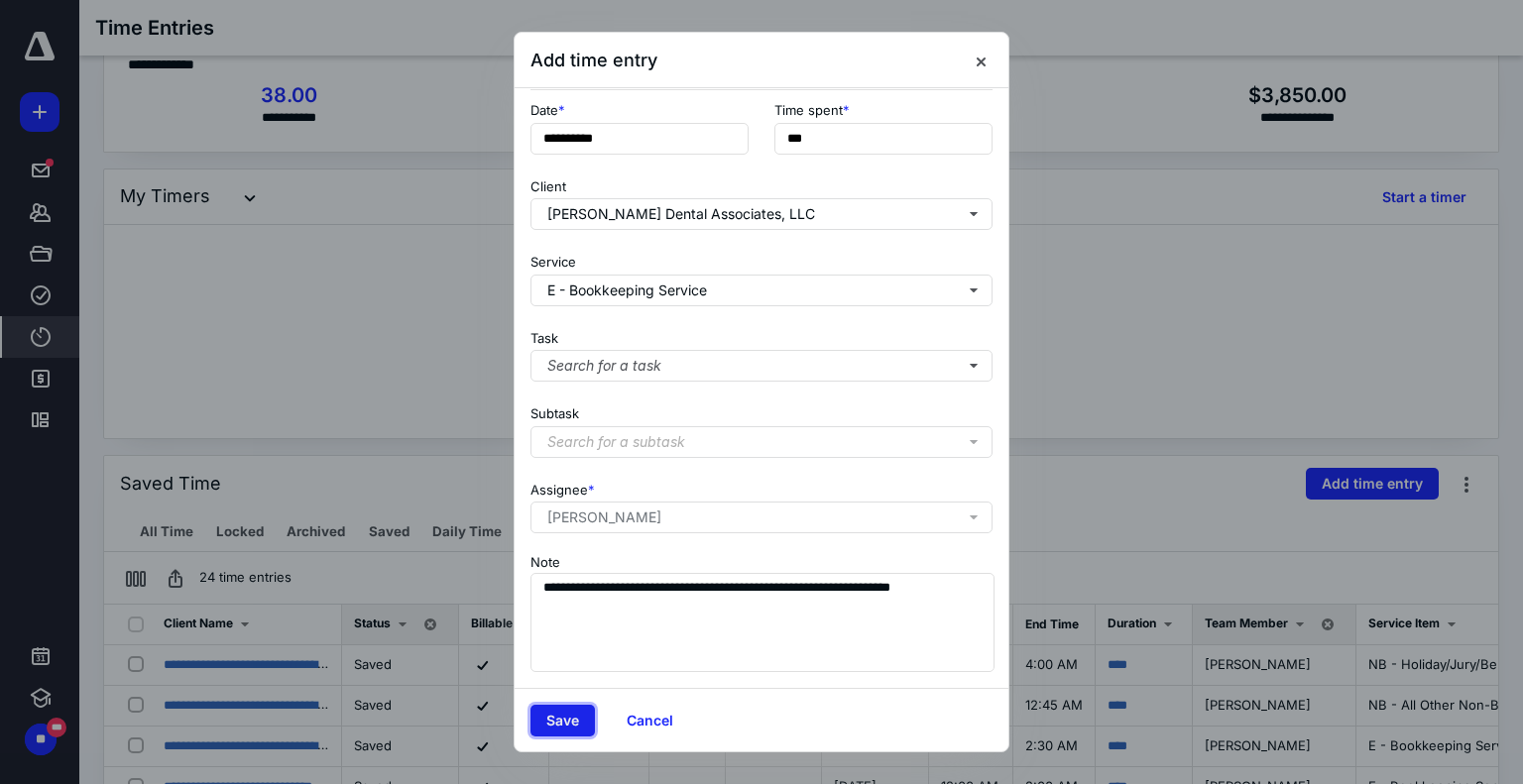 click on "Save" at bounding box center (562, 721) 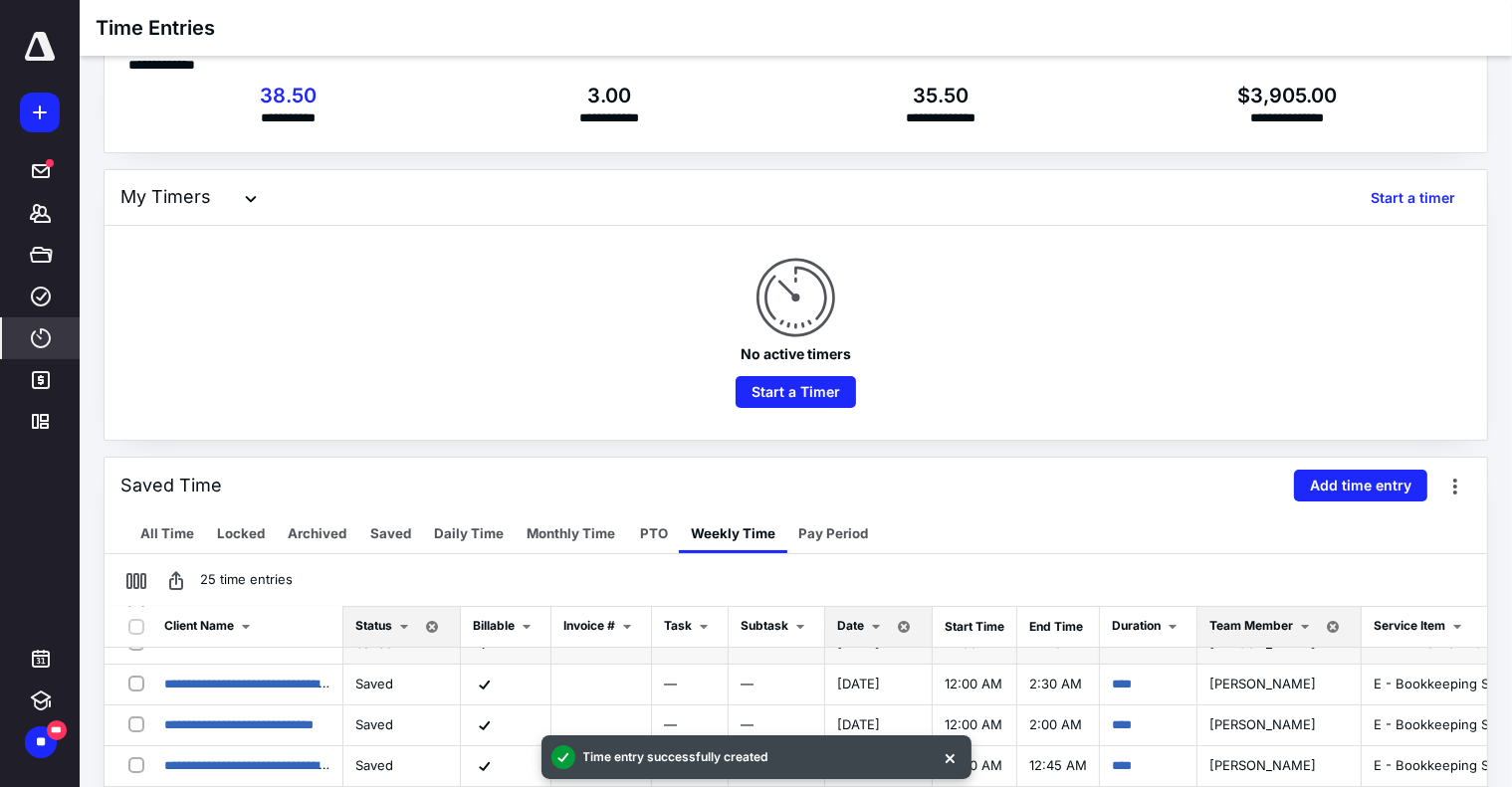 scroll, scrollTop: 99, scrollLeft: 0, axis: vertical 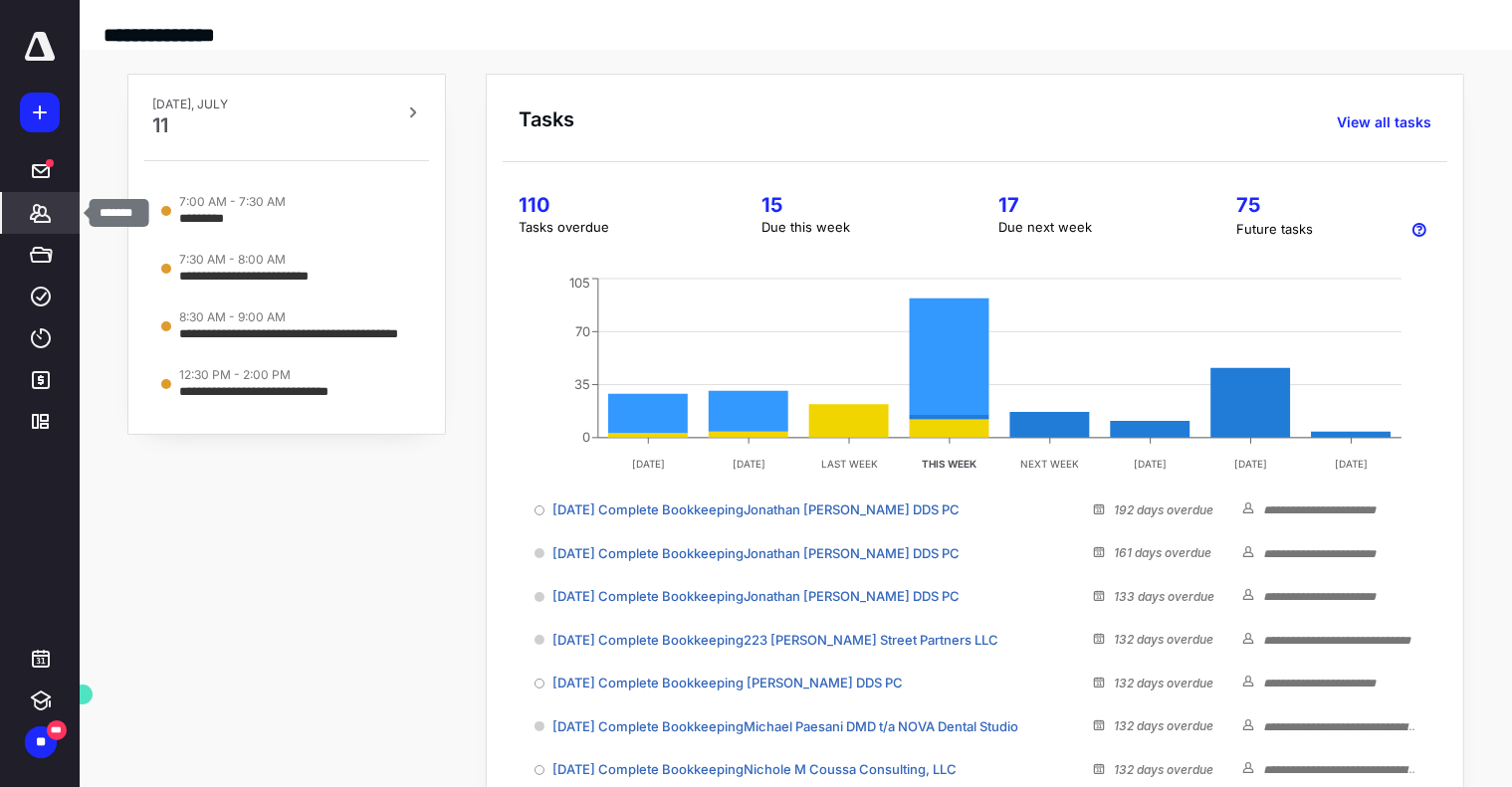 click 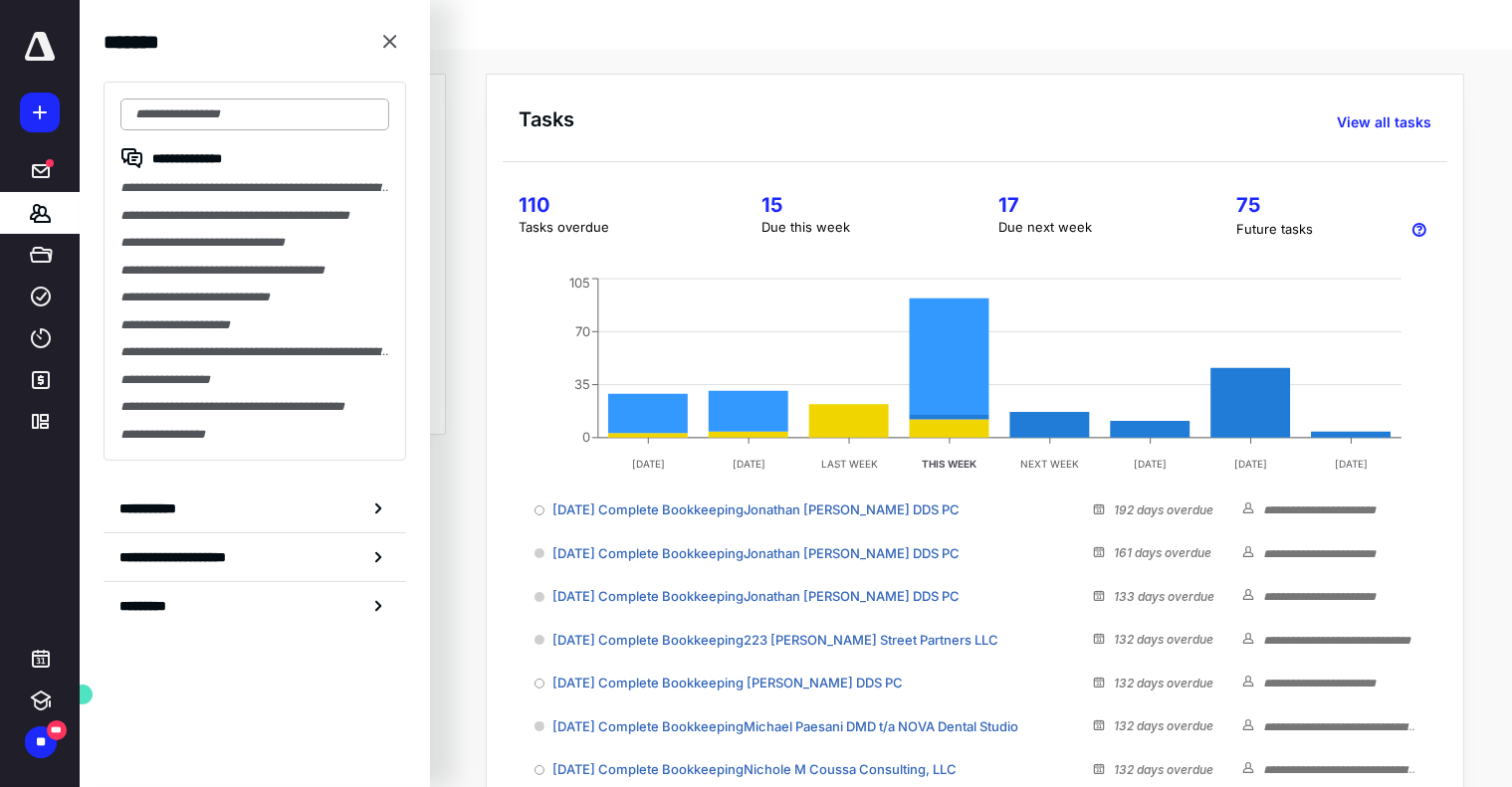 click at bounding box center (255, 114) 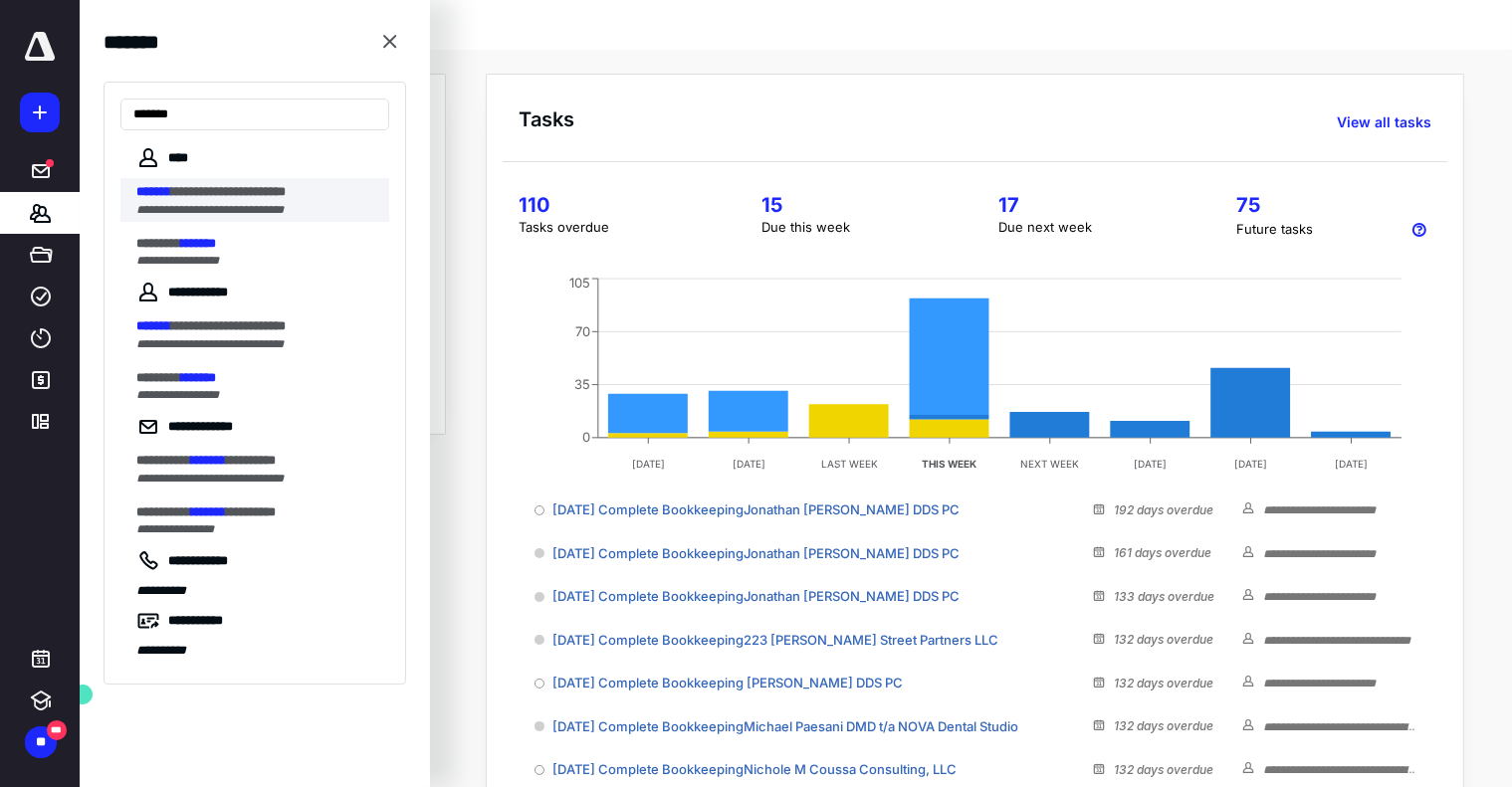 type on "*******" 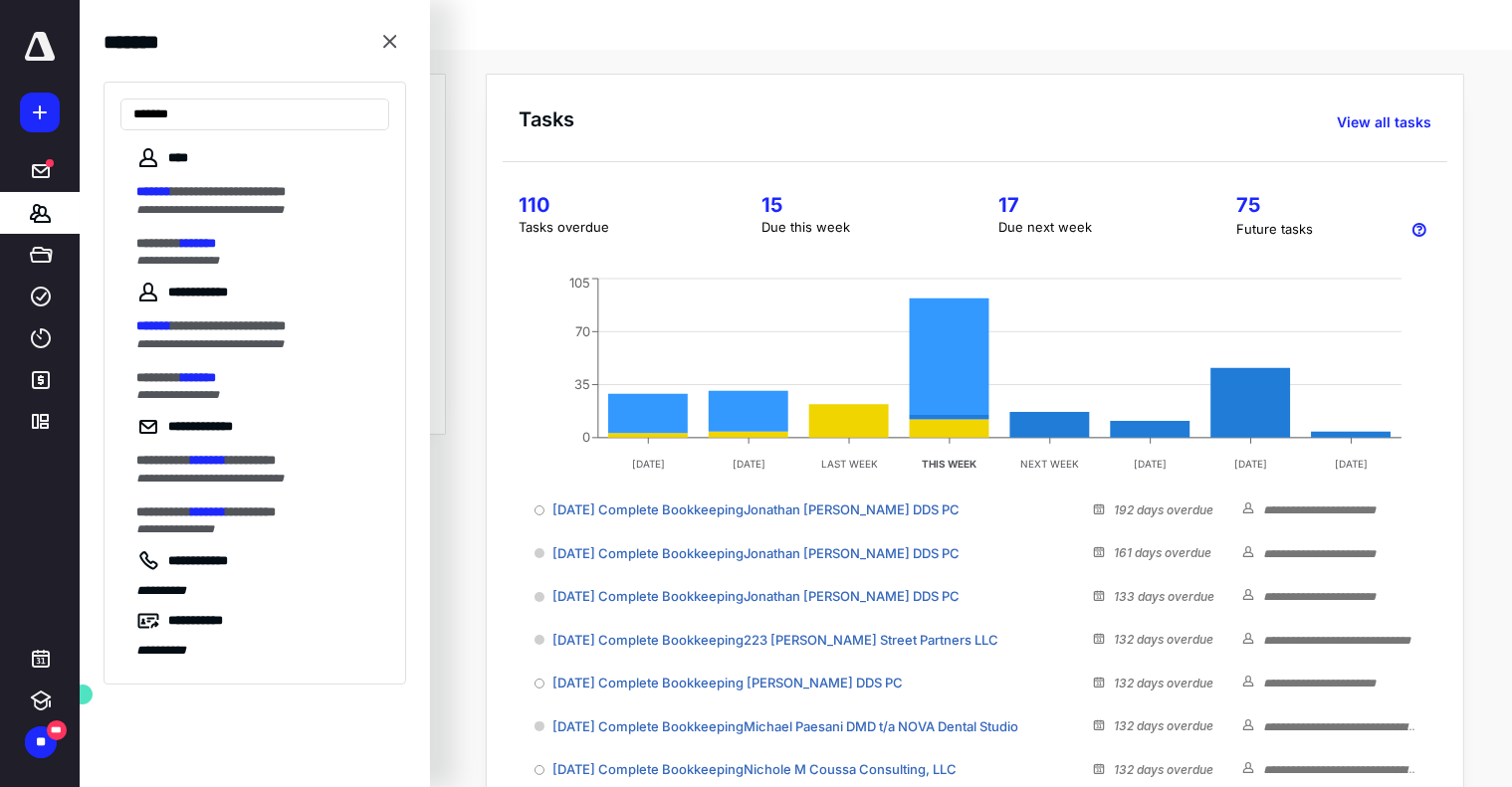 click on "**********" at bounding box center (228, 191) 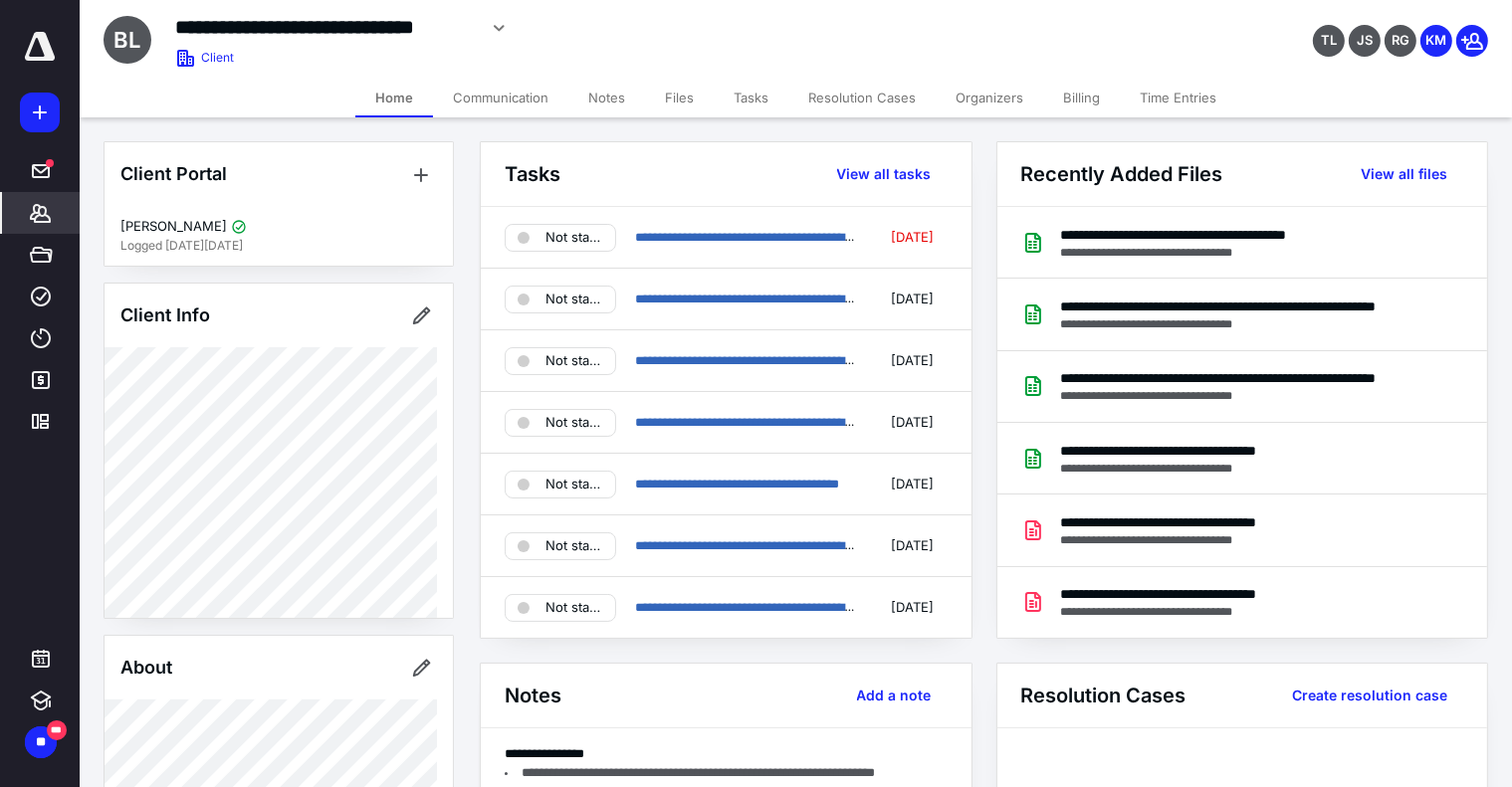 click on "Files" at bounding box center (679, 98) 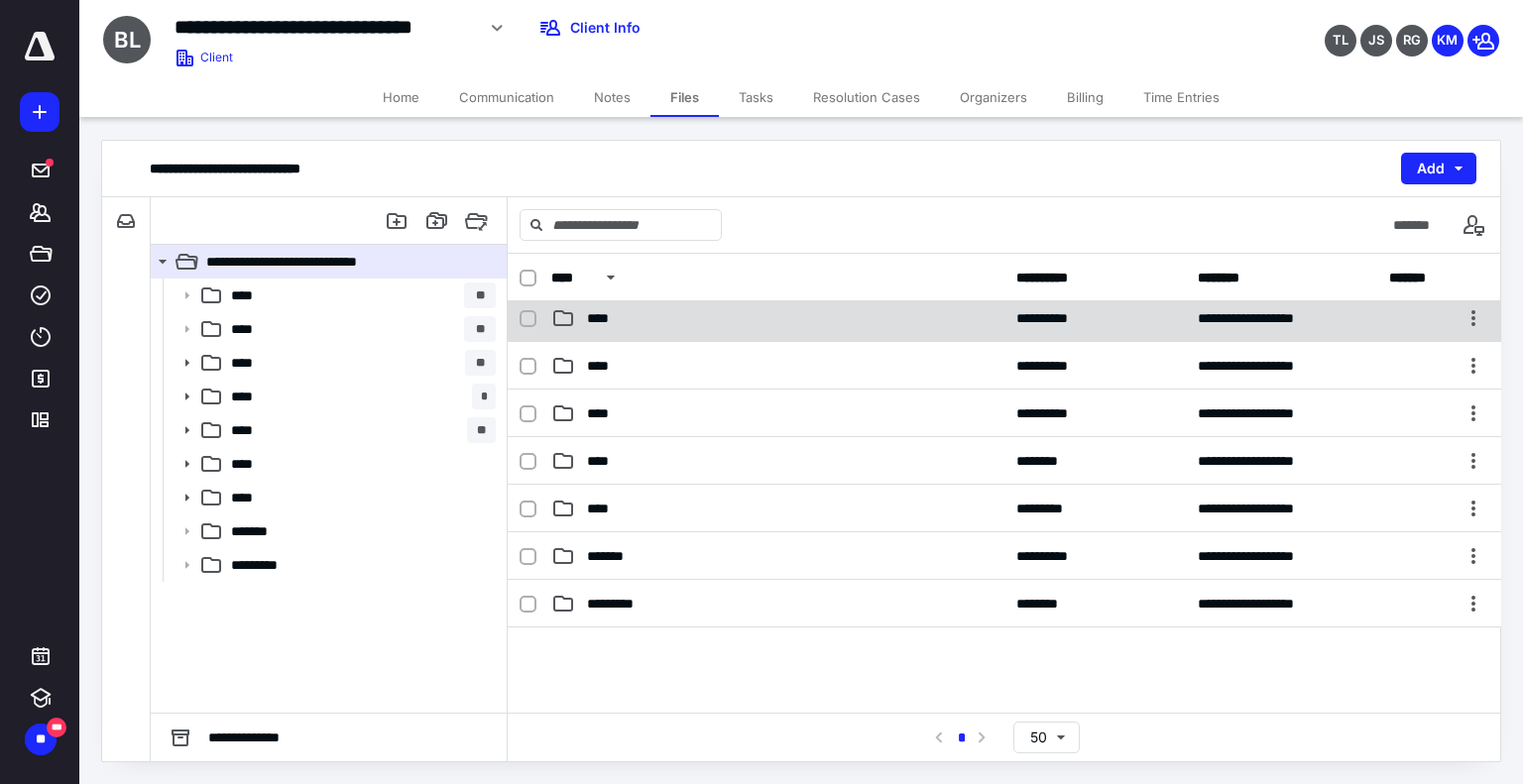 scroll, scrollTop: 198, scrollLeft: 0, axis: vertical 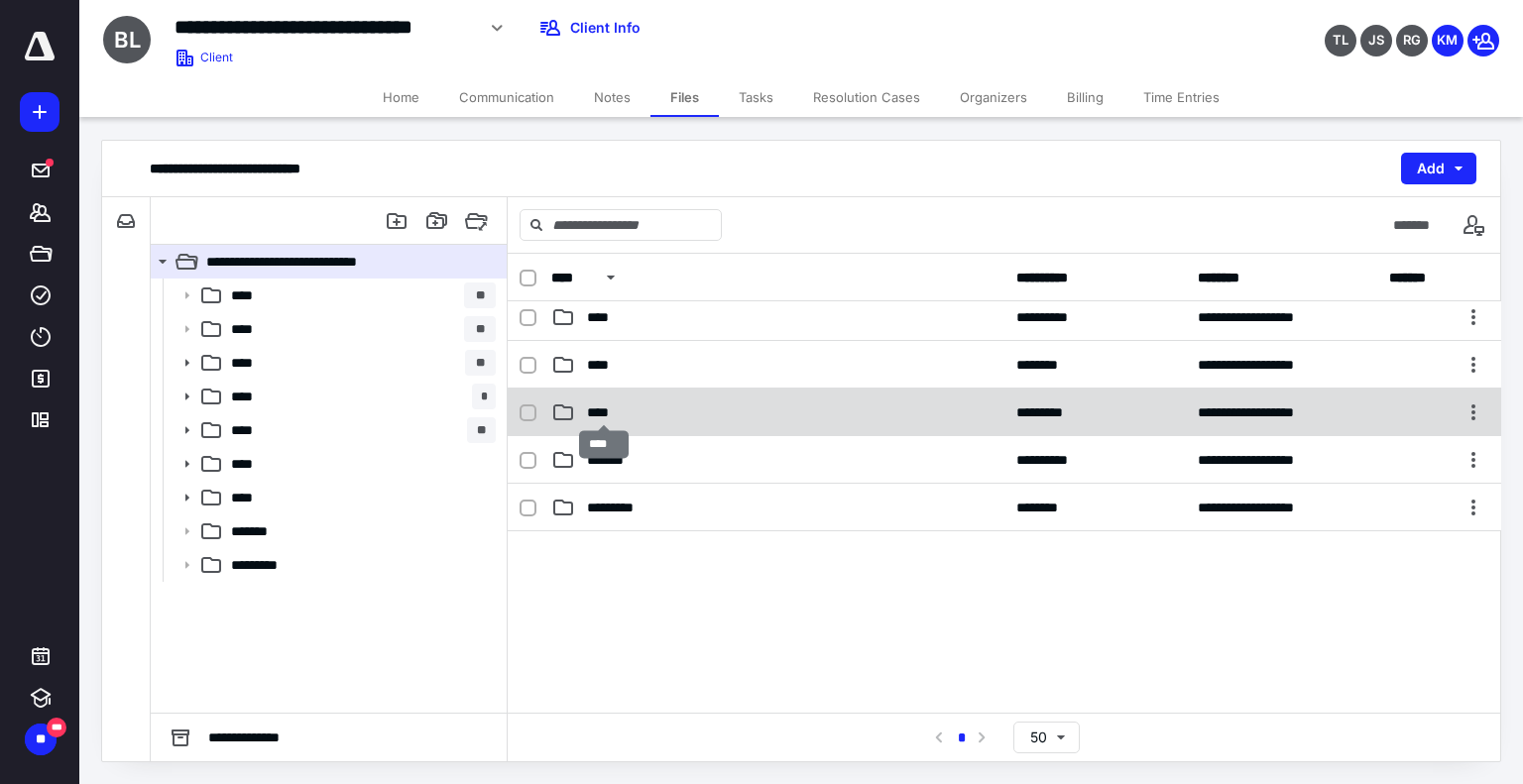 click on "****" at bounding box center (604, 412) 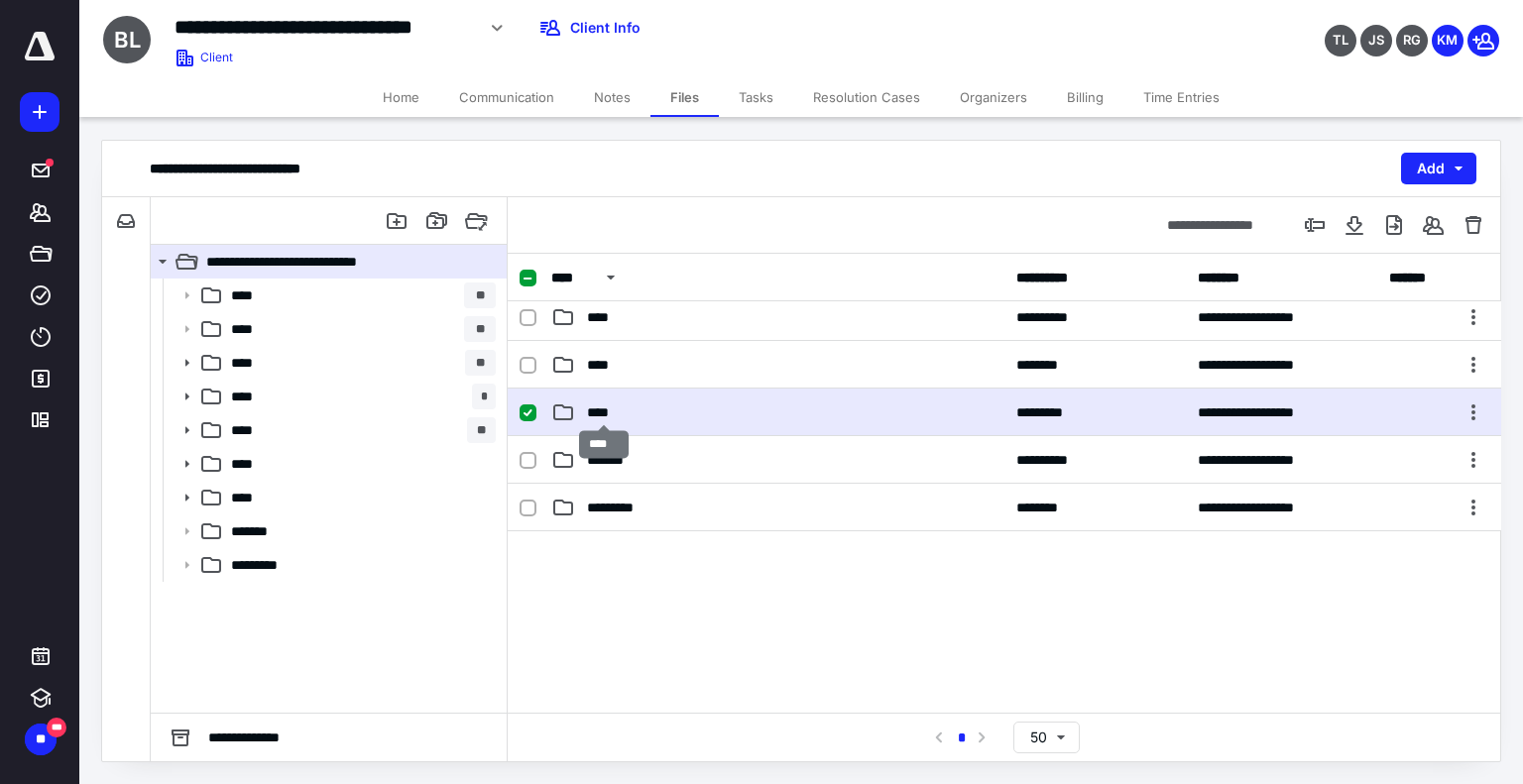 click on "****" at bounding box center (604, 412) 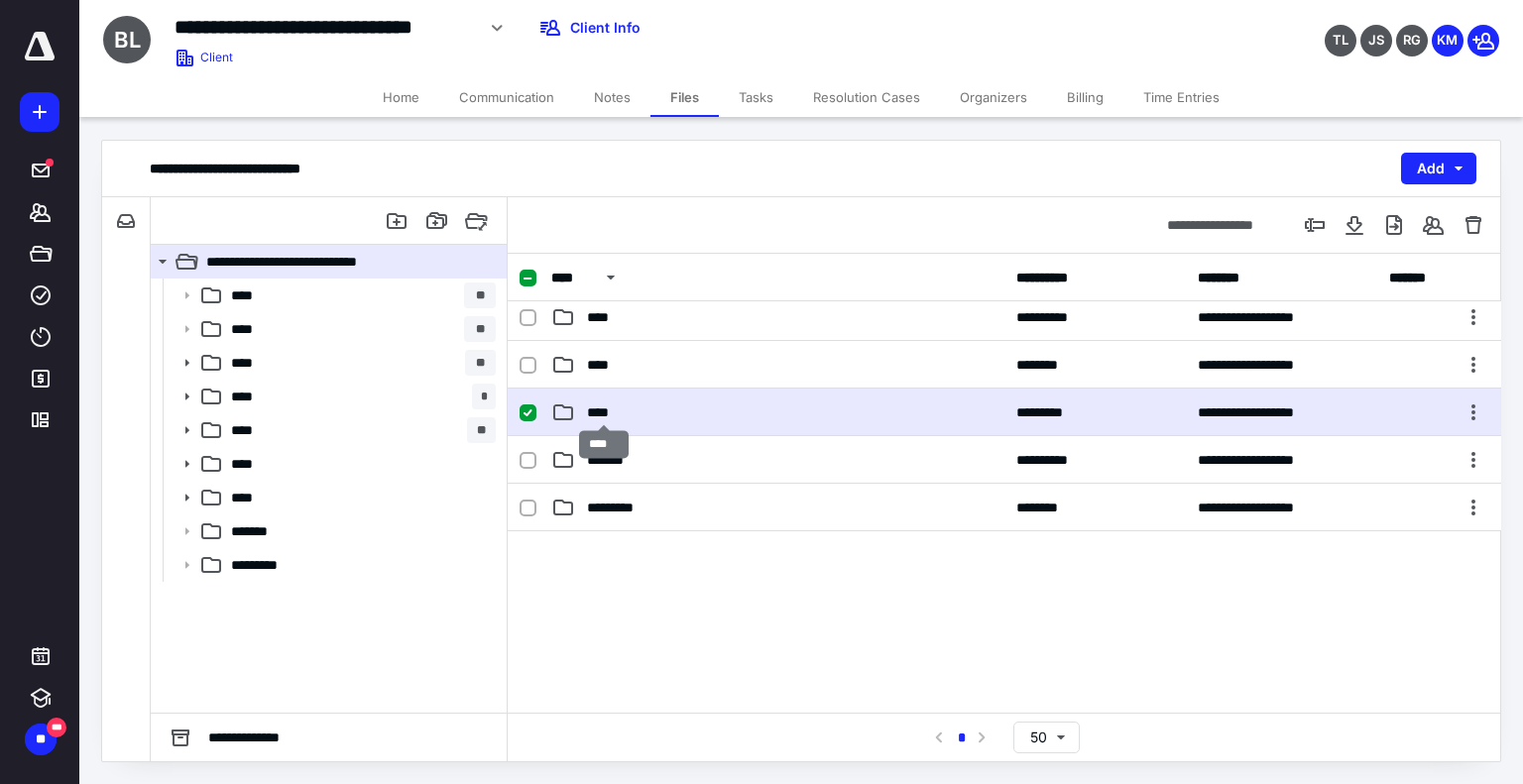 scroll, scrollTop: 0, scrollLeft: 0, axis: both 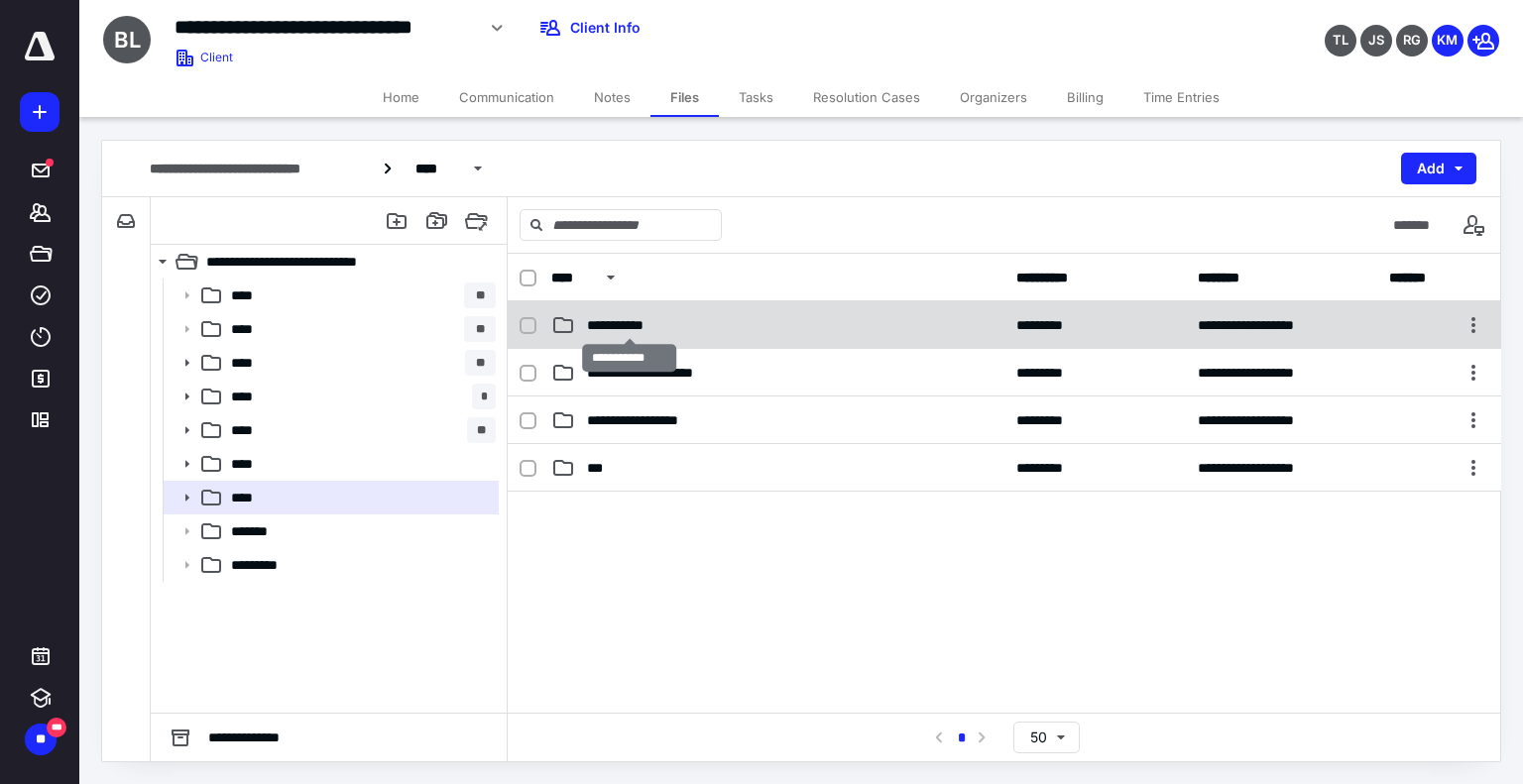 click on "**********" at bounding box center [630, 325] 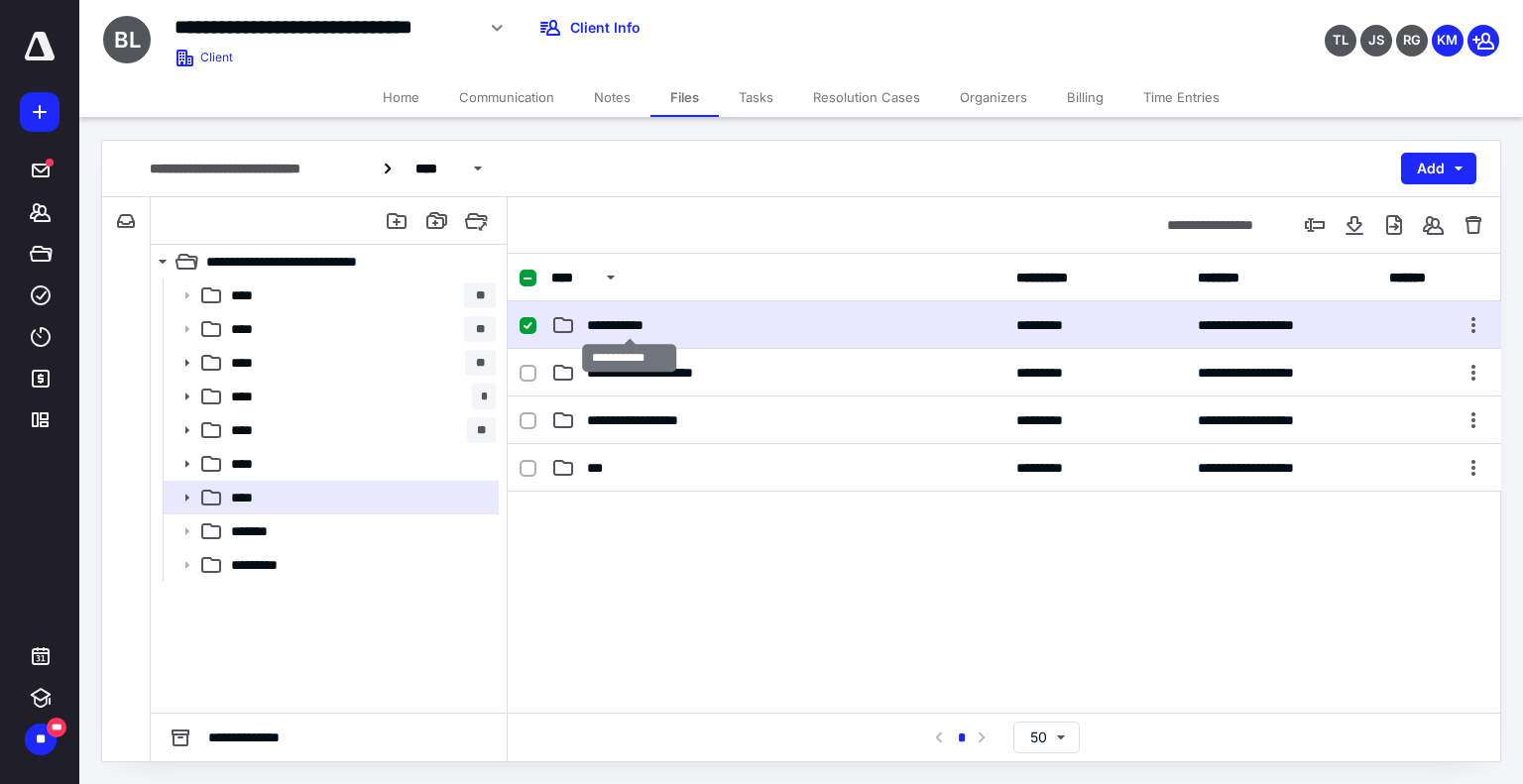 click on "**********" at bounding box center [630, 325] 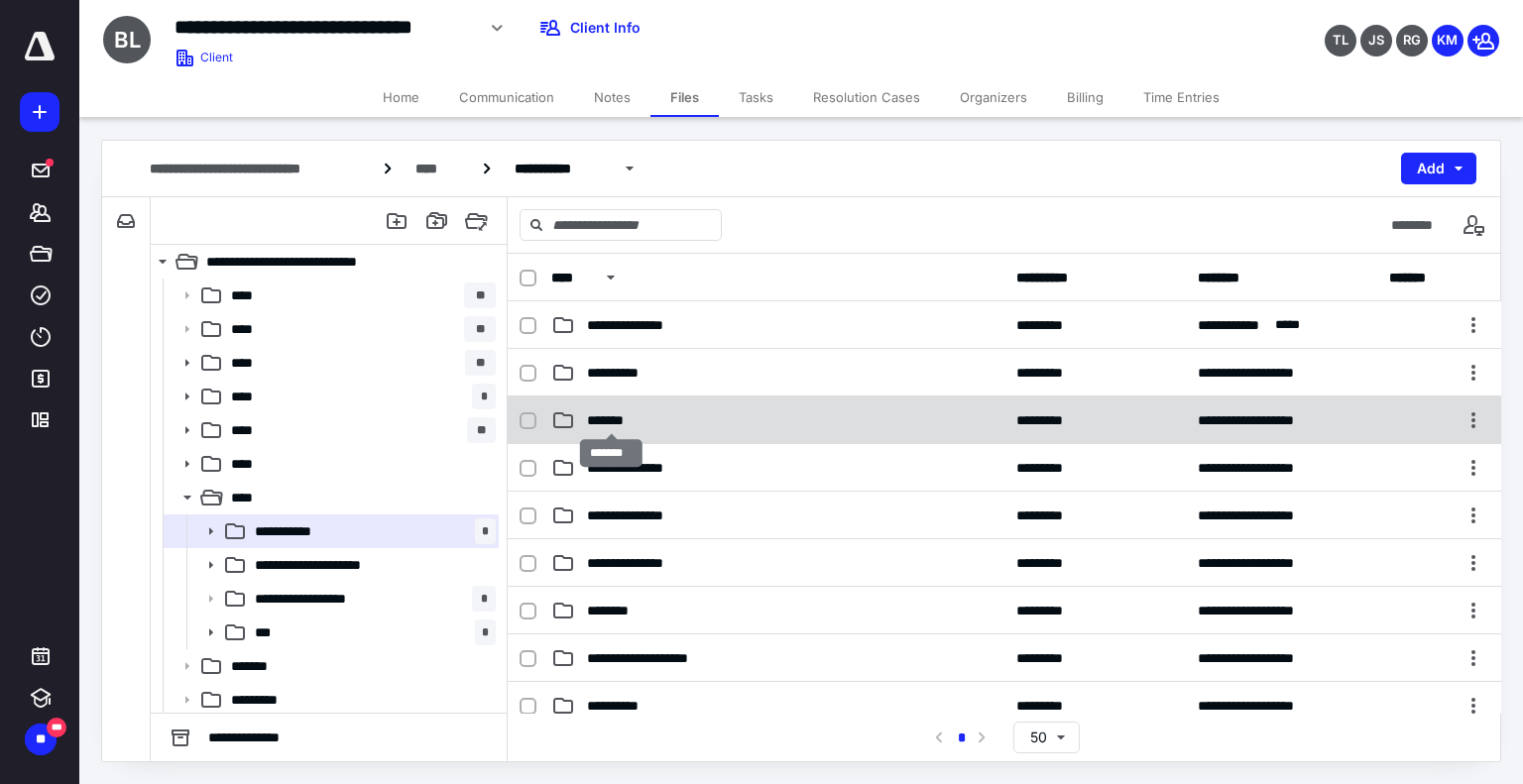 click on "*******" at bounding box center (612, 420) 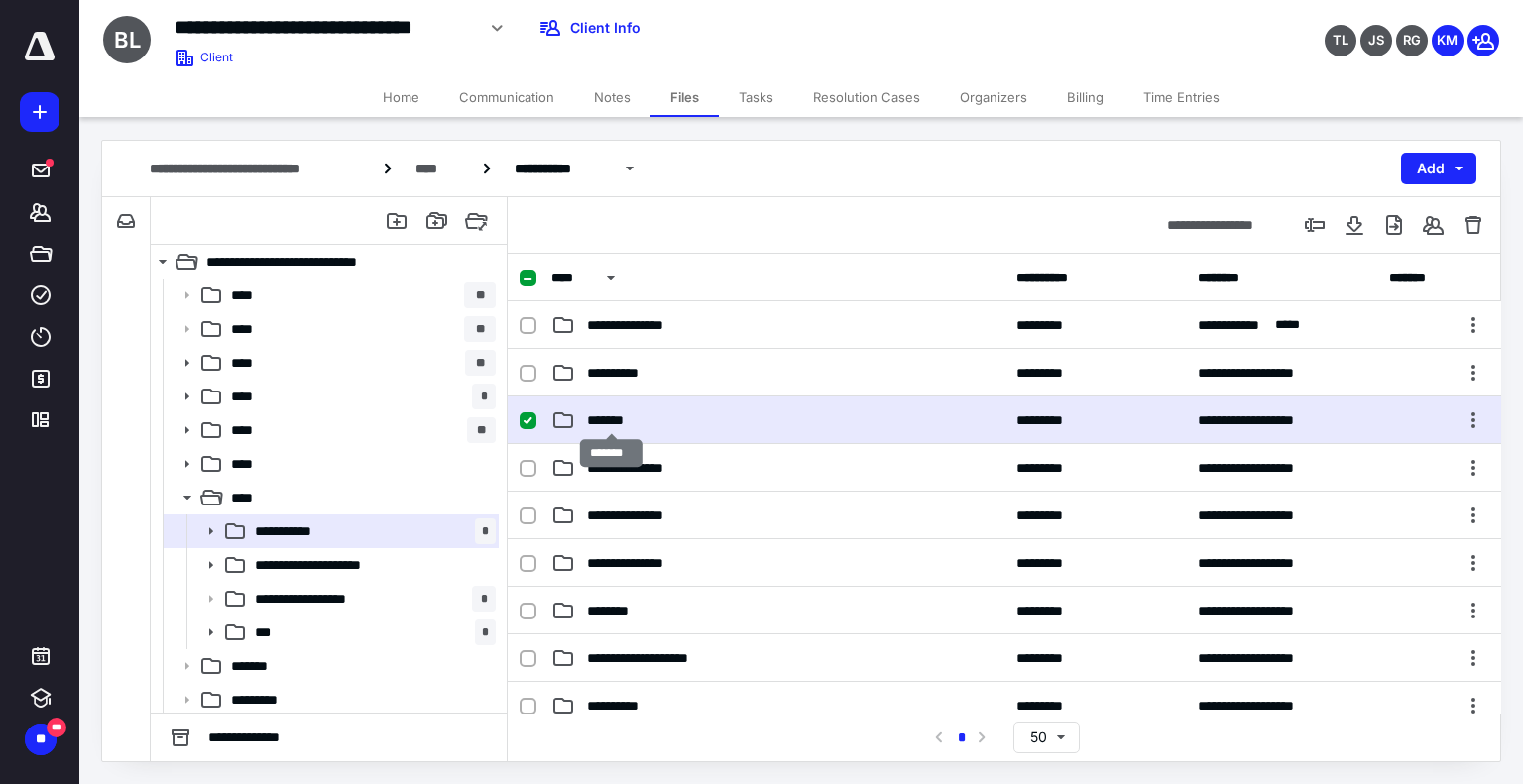 click on "*******" at bounding box center (612, 420) 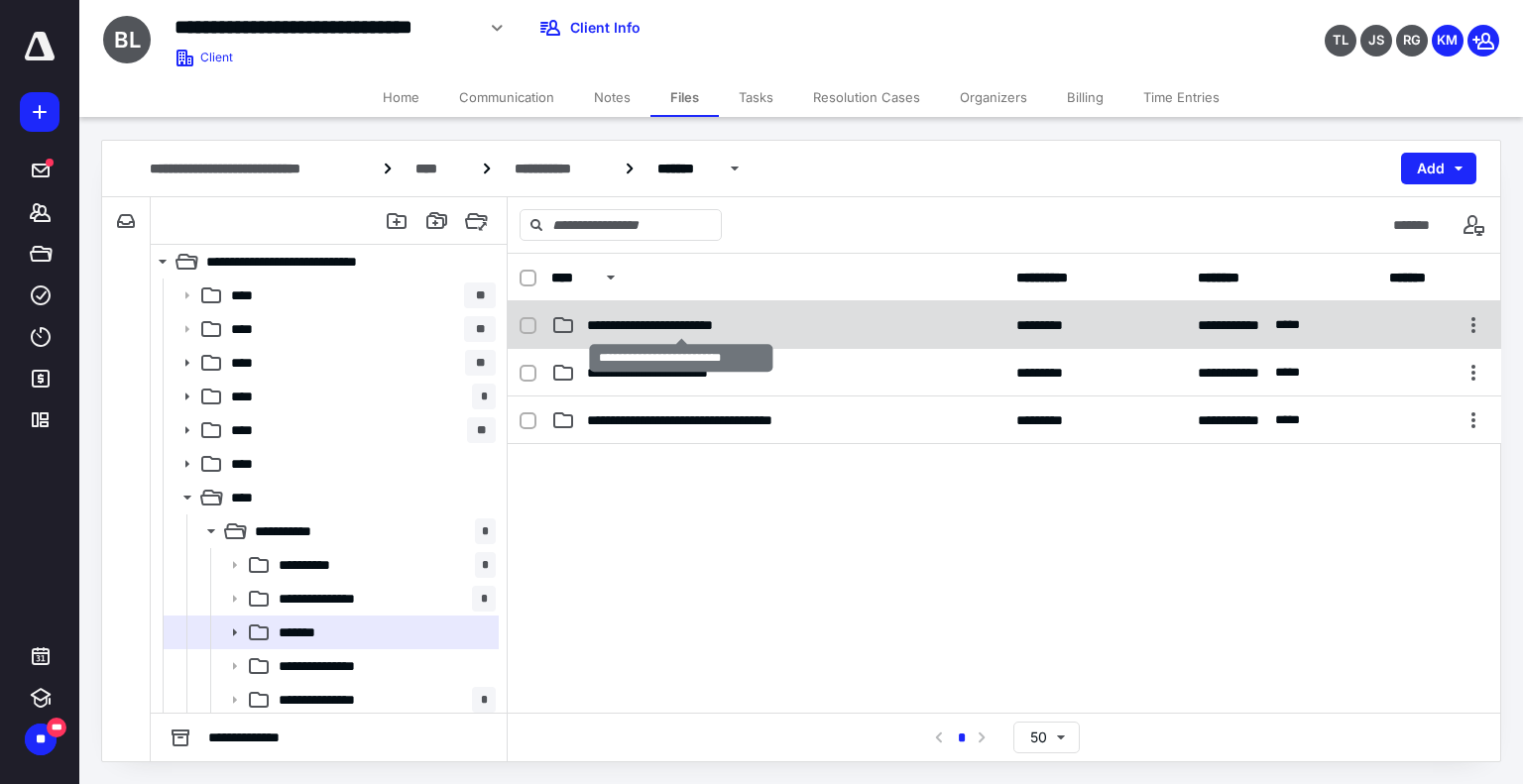 click on "**********" at bounding box center (681, 325) 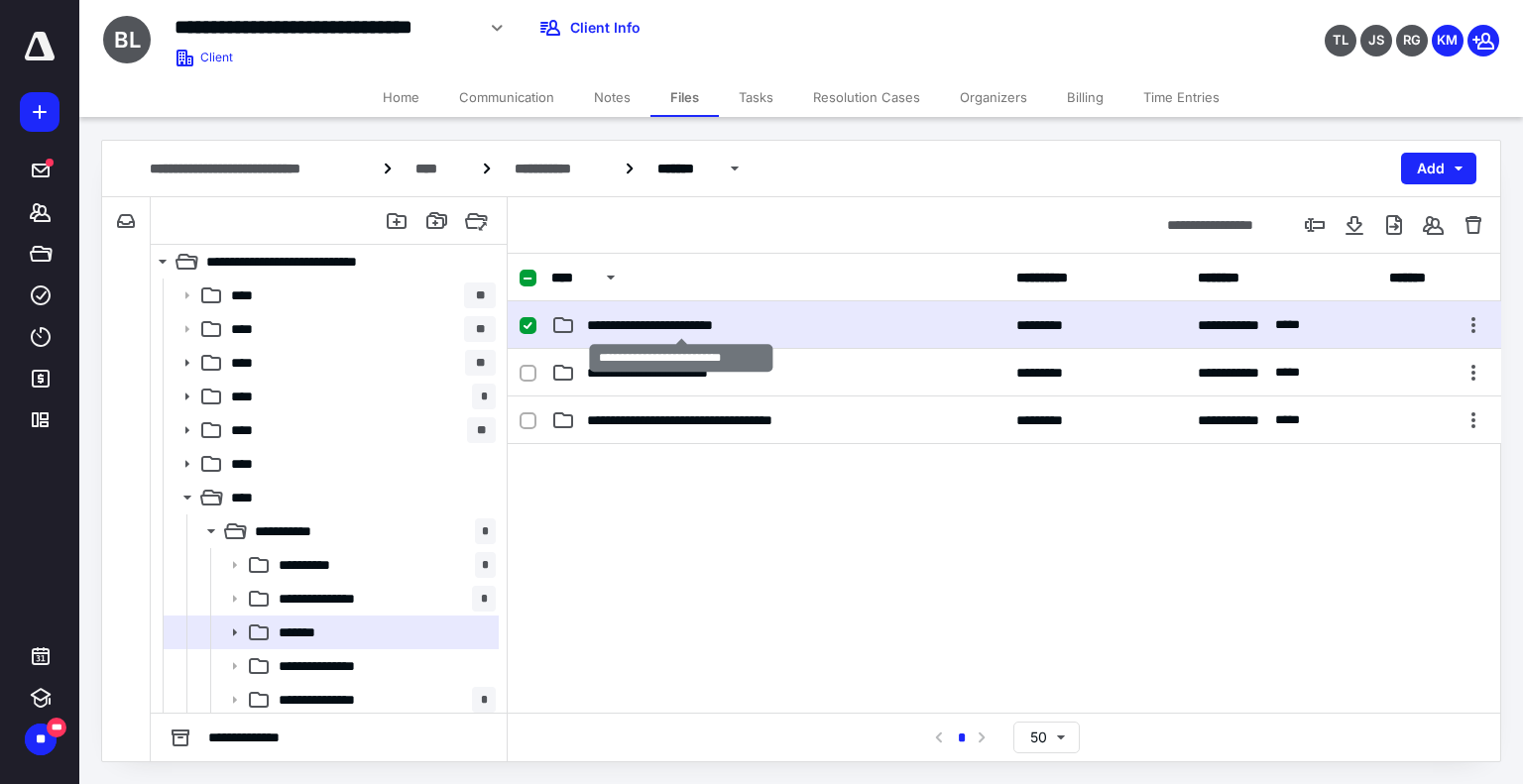 click on "**********" at bounding box center (681, 325) 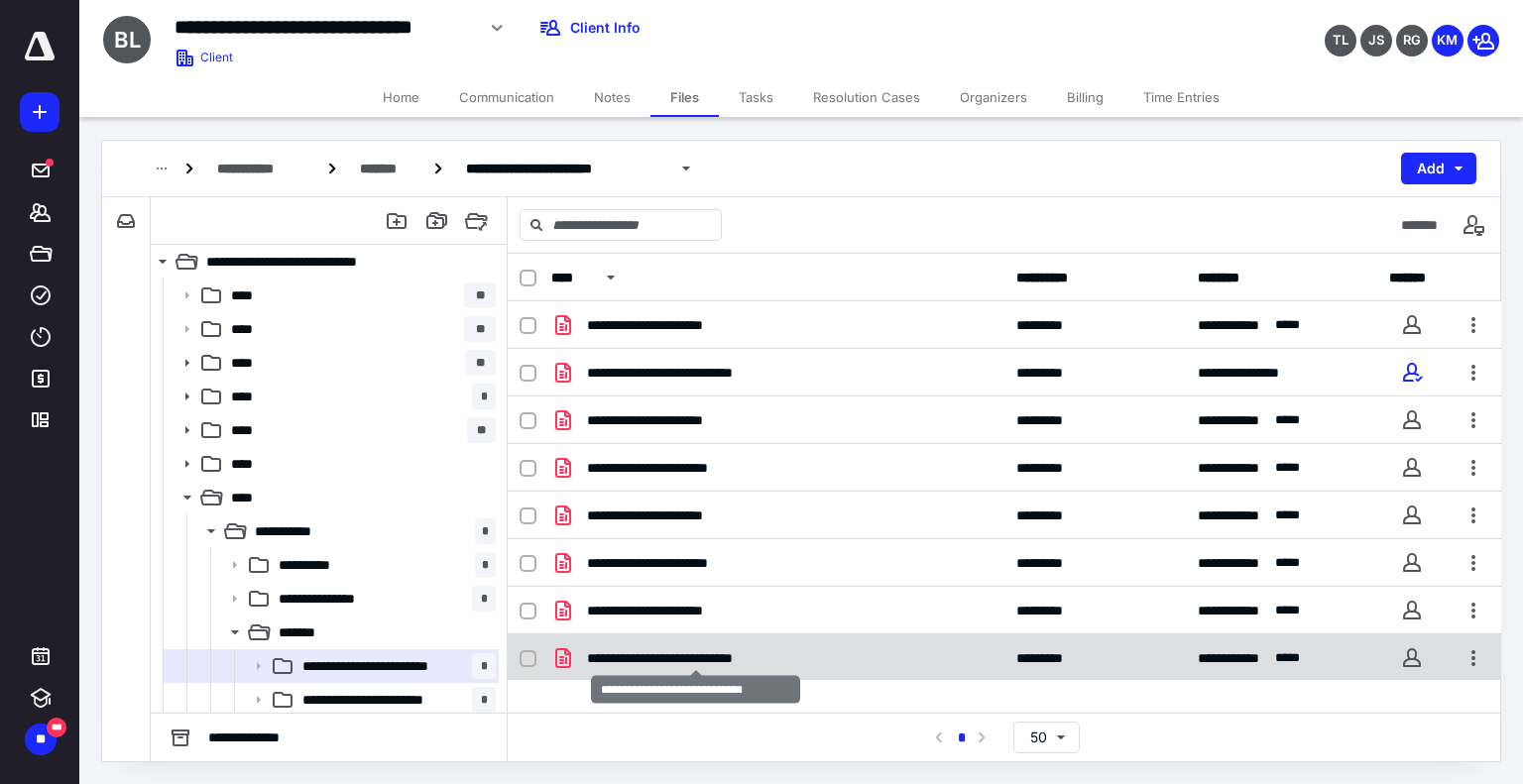 click on "**********" at bounding box center [696, 658] 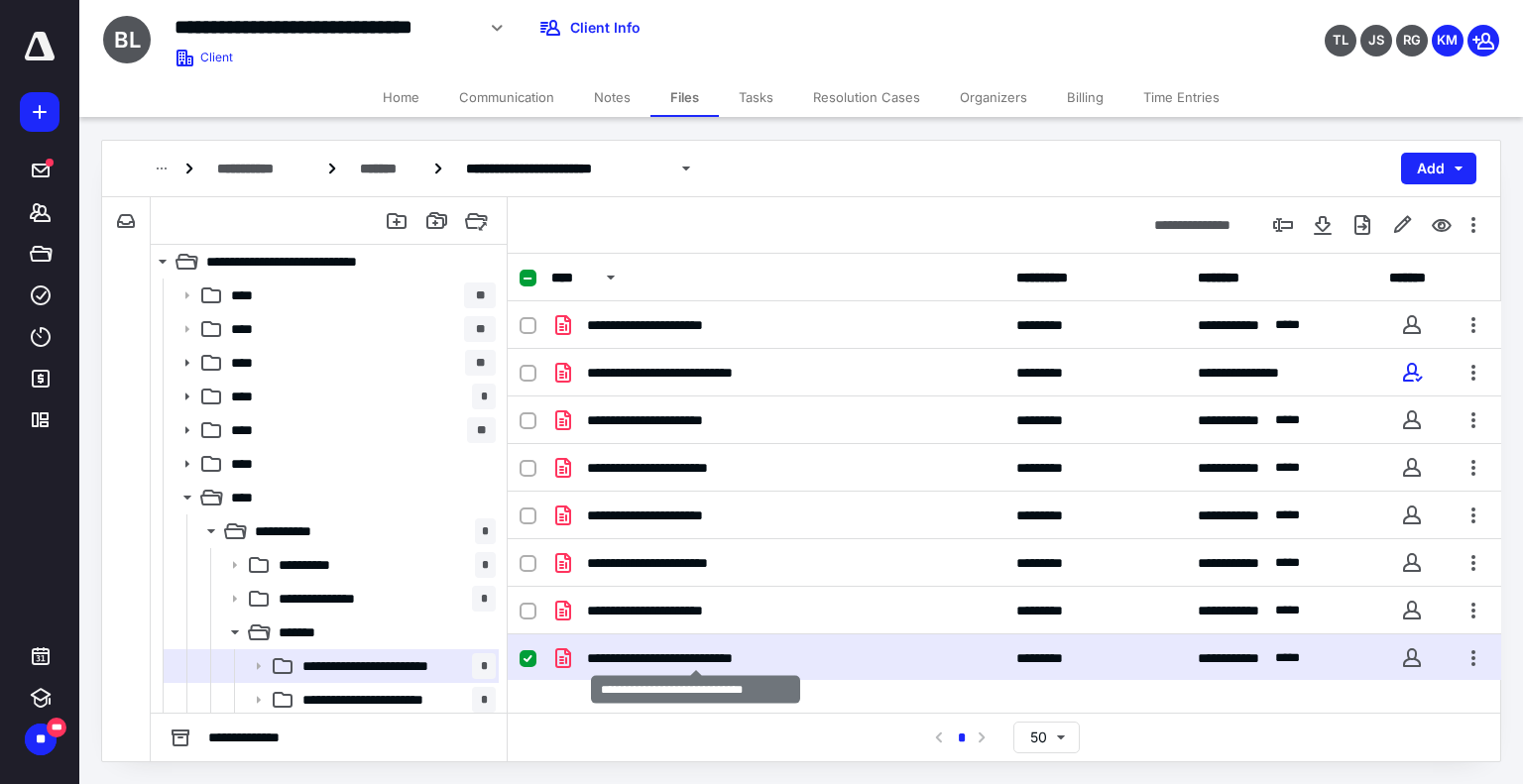 click on "**********" at bounding box center [696, 658] 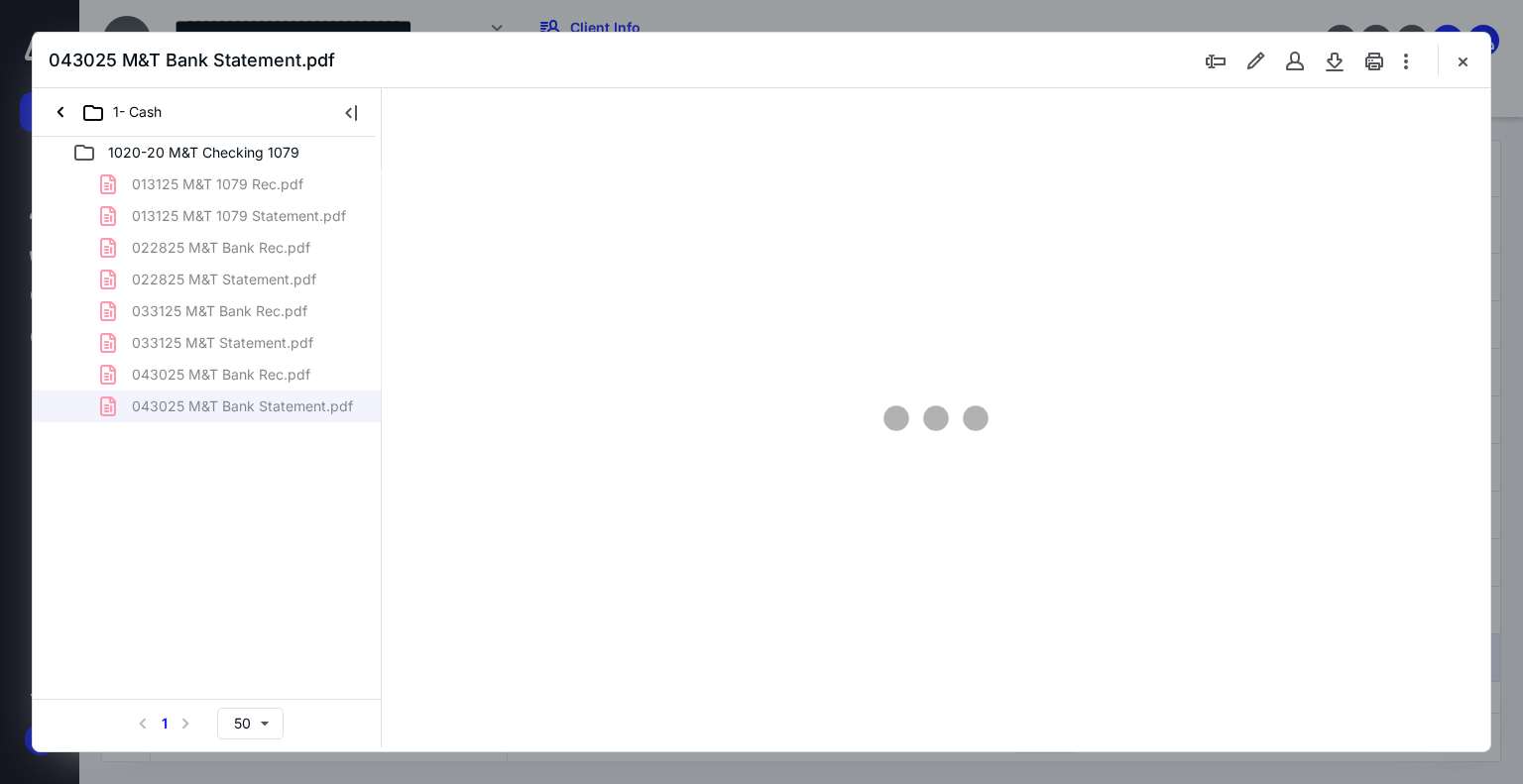 scroll, scrollTop: 0, scrollLeft: 0, axis: both 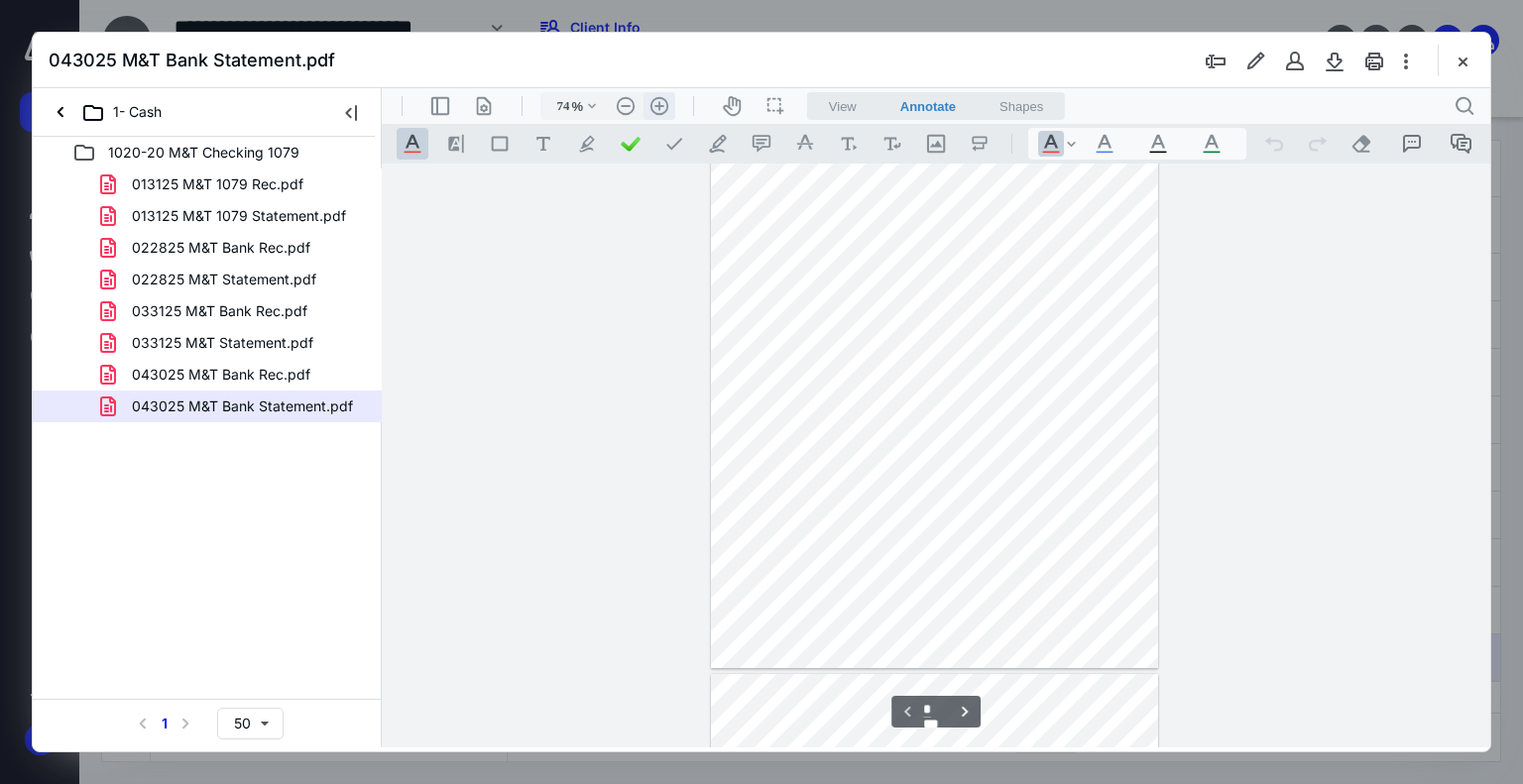 click on ".cls-1{fill:#abb0c4;} icon - header - zoom - in - line" at bounding box center [659, 106] 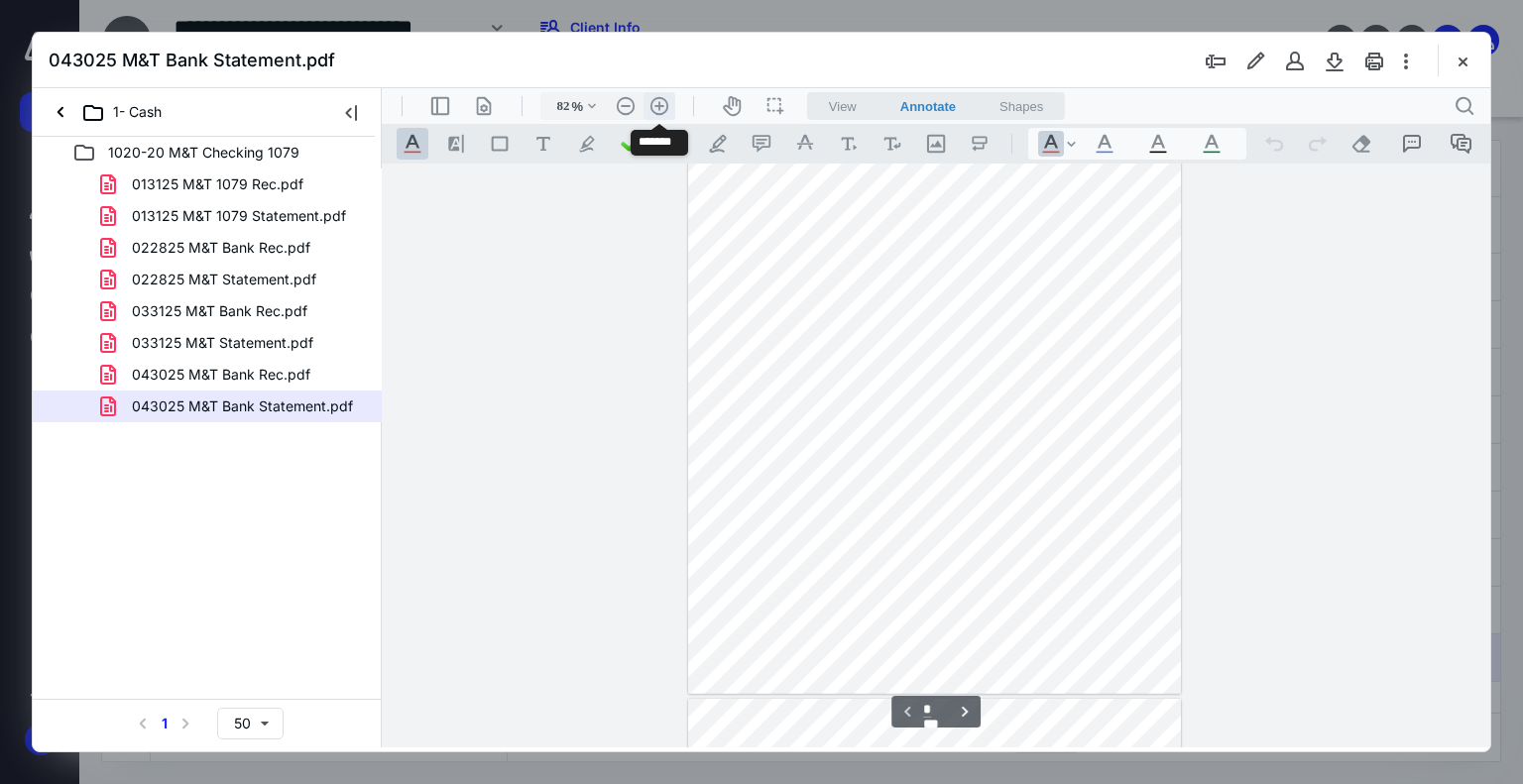 click on ".cls-1{fill:#abb0c4;} icon - header - zoom - in - line" at bounding box center (659, 106) 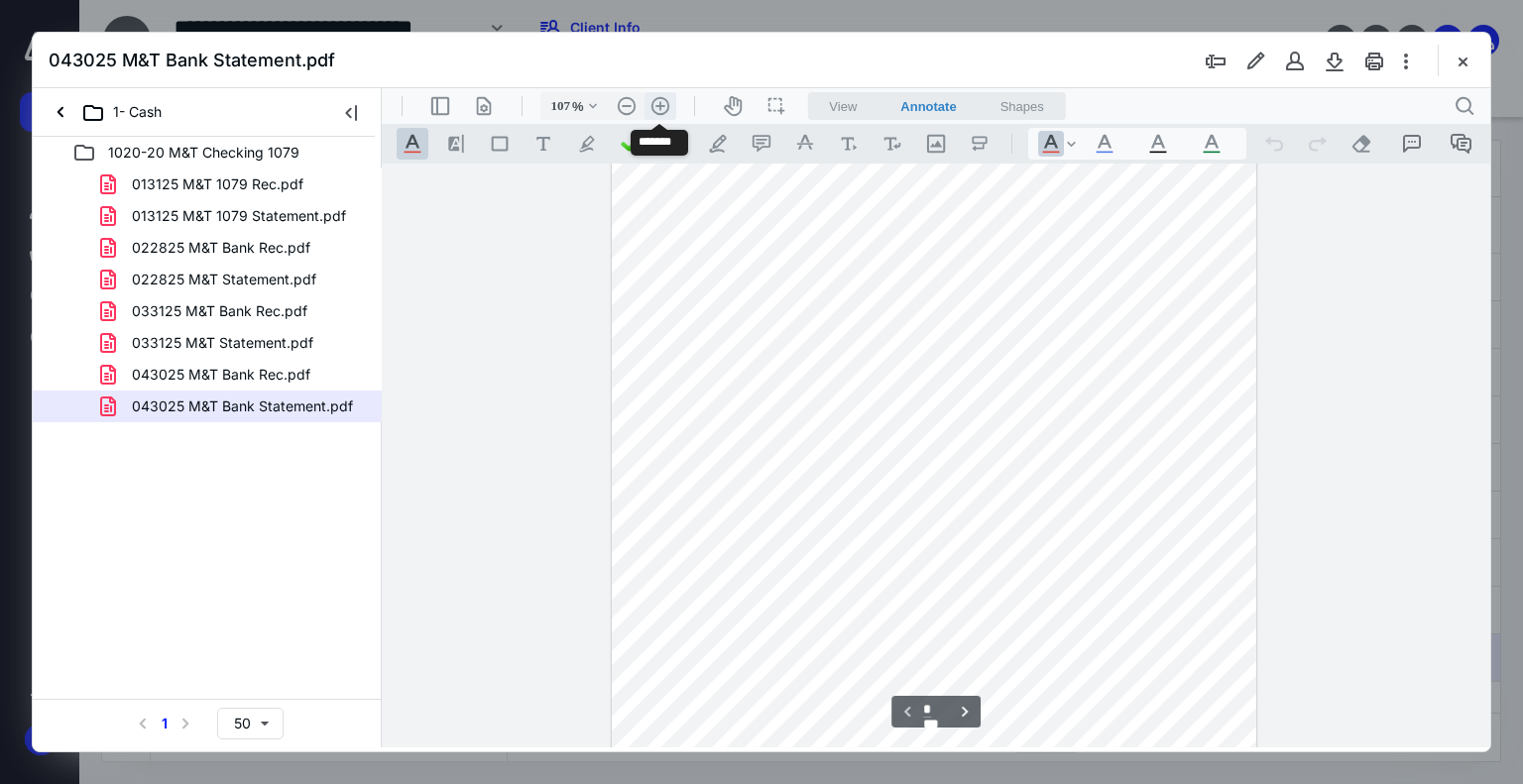 click on ".cls-1{fill:#abb0c4;} icon - header - zoom - in - line" at bounding box center (660, 106) 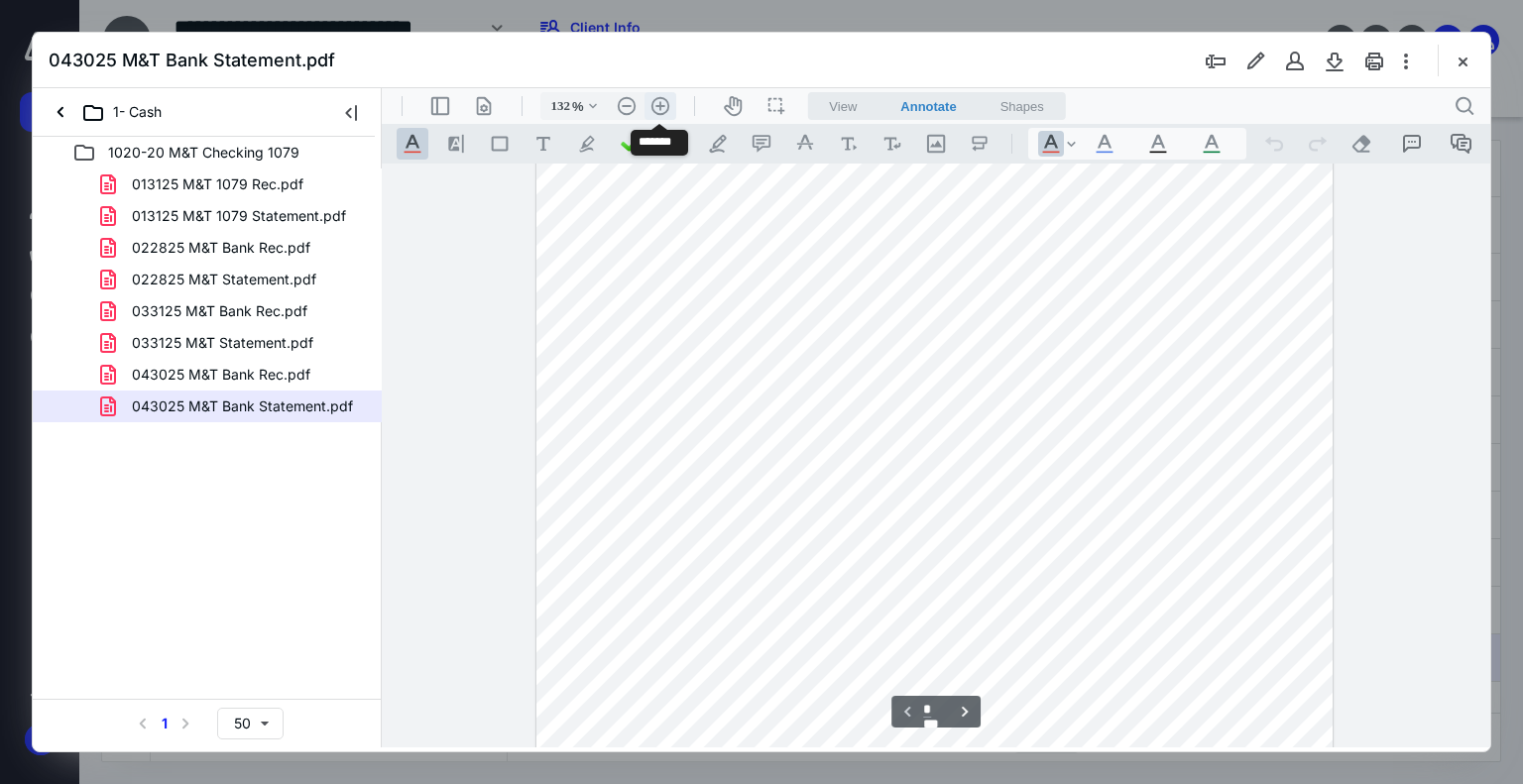 click on ".cls-1{fill:#abb0c4;} icon - header - zoom - in - line" at bounding box center (660, 106) 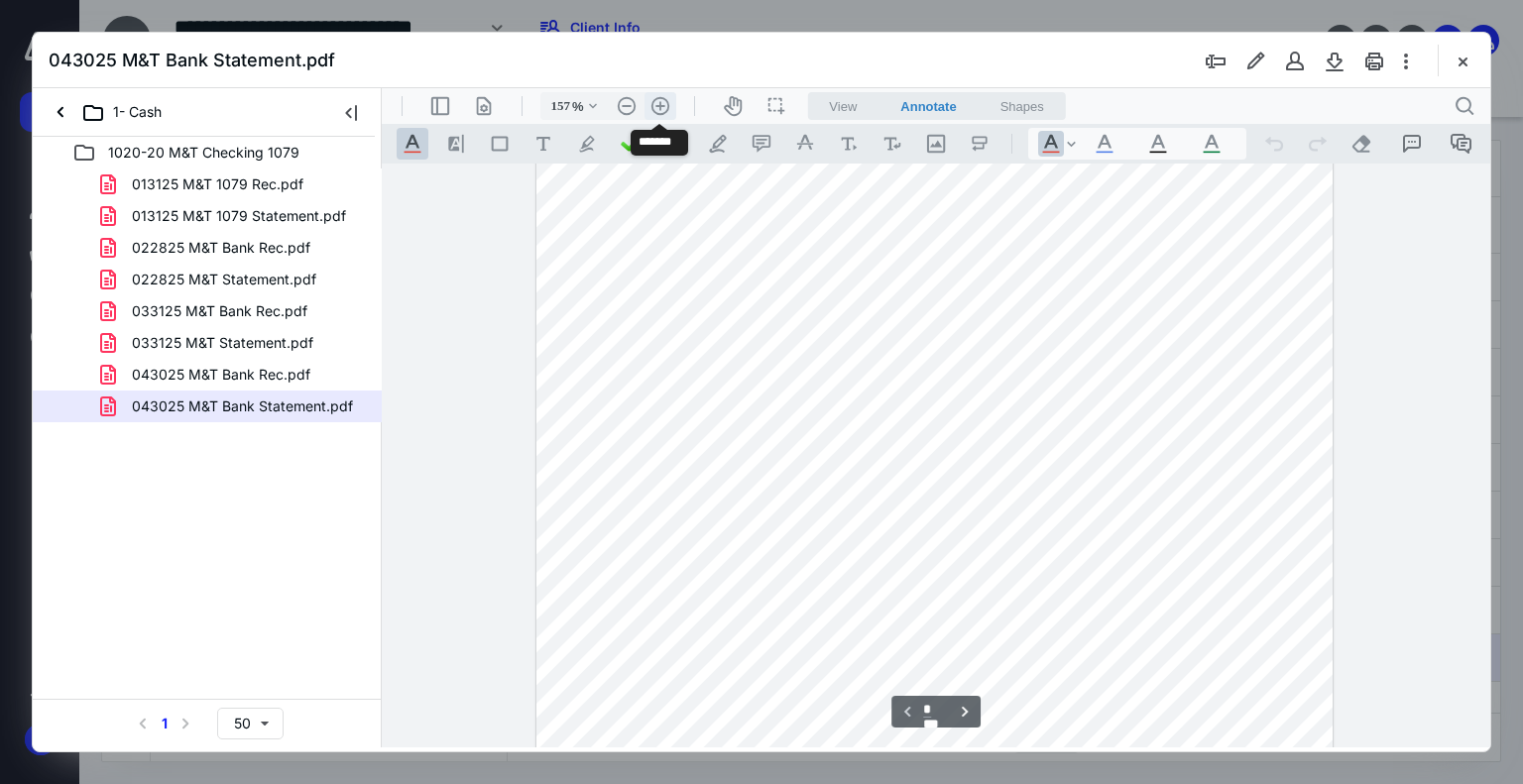 scroll, scrollTop: 446, scrollLeft: 0, axis: vertical 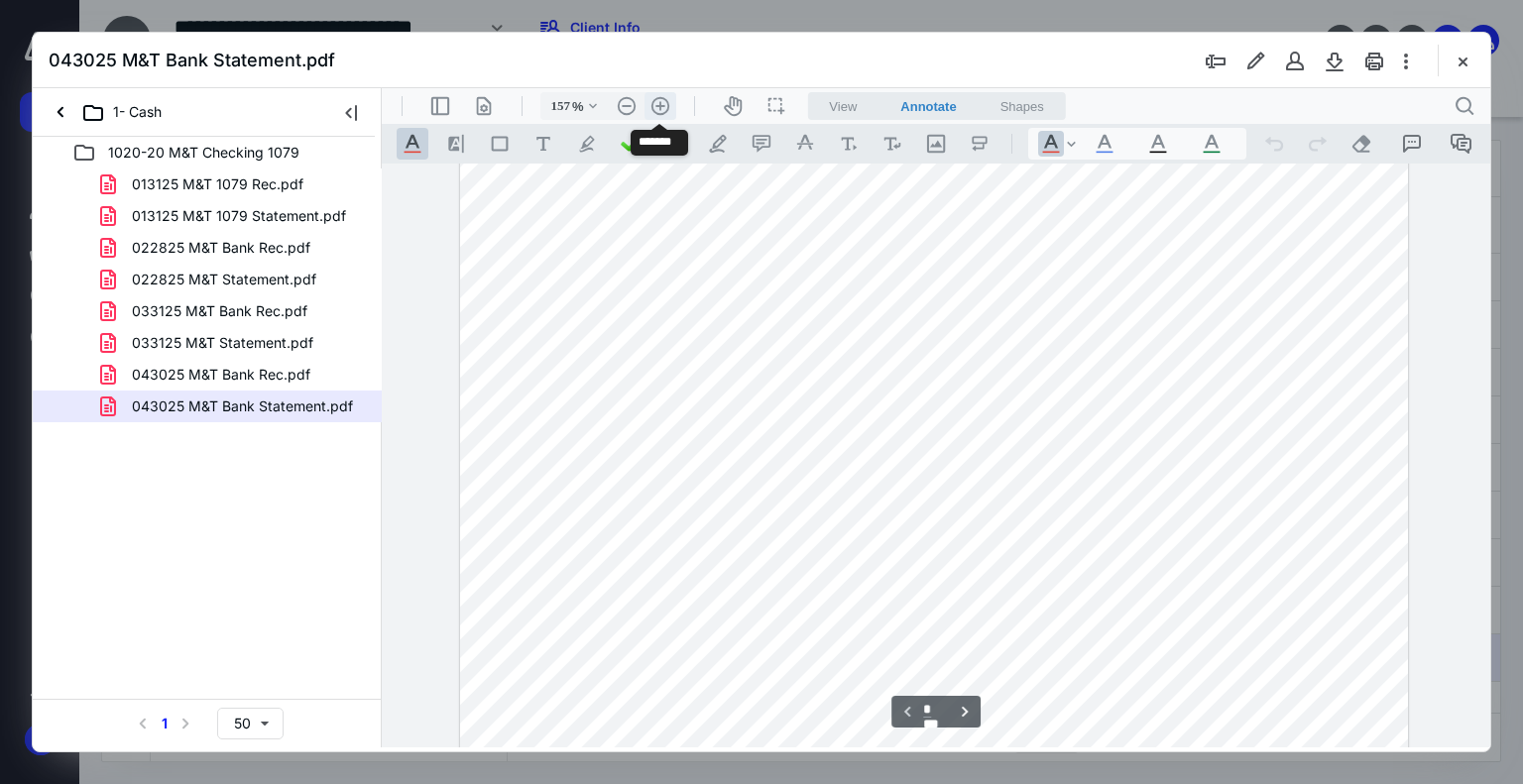 click on ".cls-1{fill:#abb0c4;} icon - header - zoom - in - line" at bounding box center [660, 106] 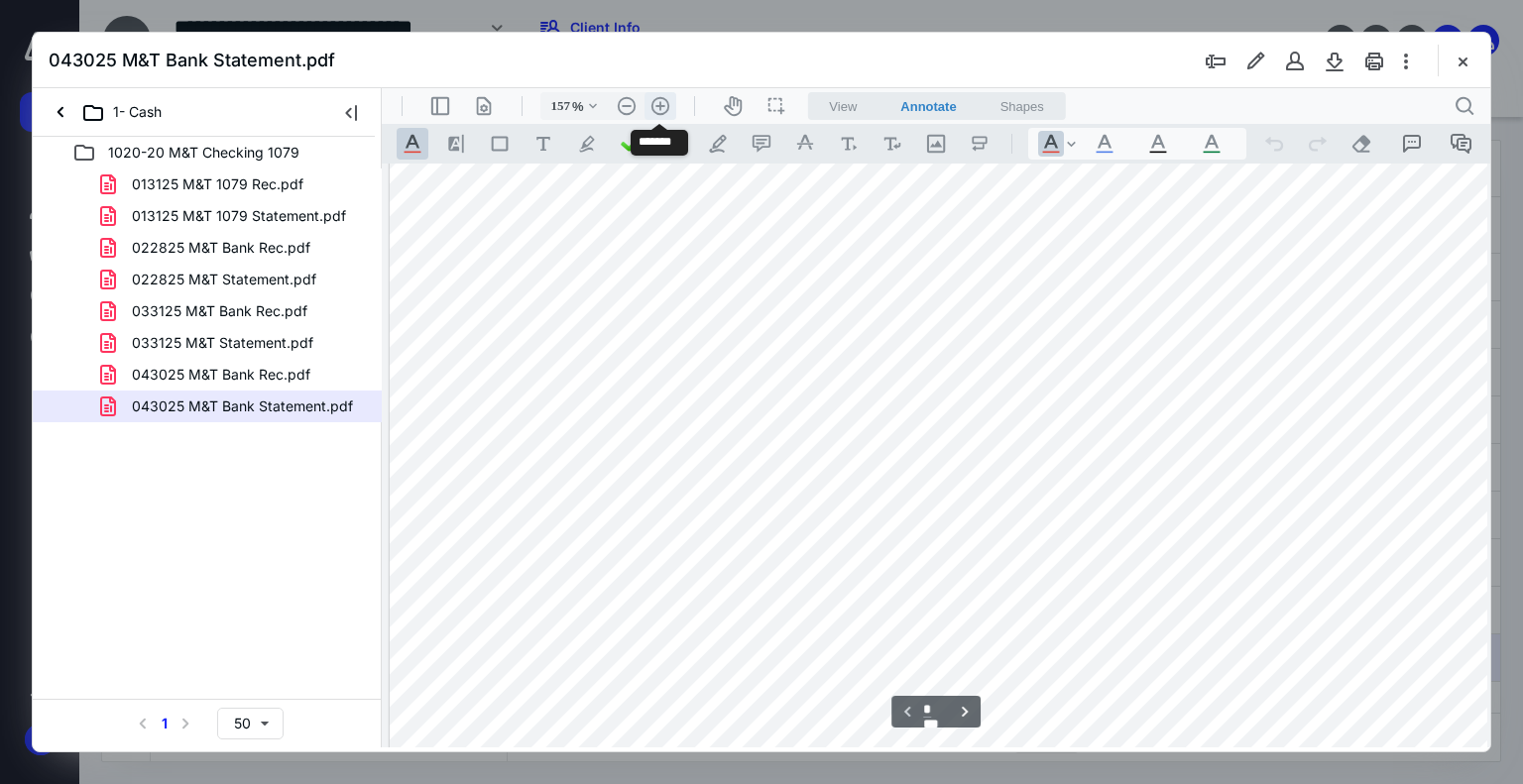 type on "207" 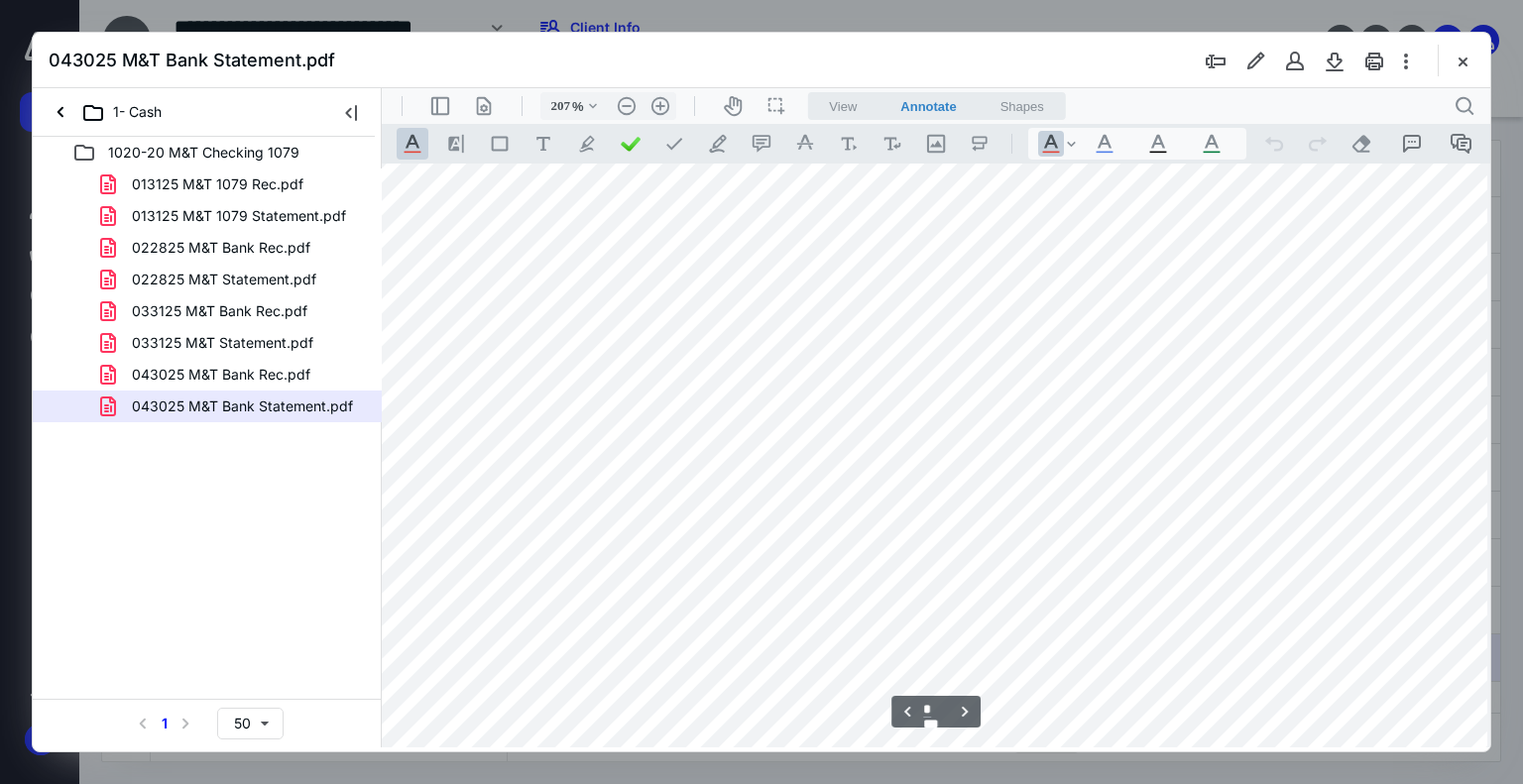 scroll, scrollTop: 3842, scrollLeft: 85, axis: both 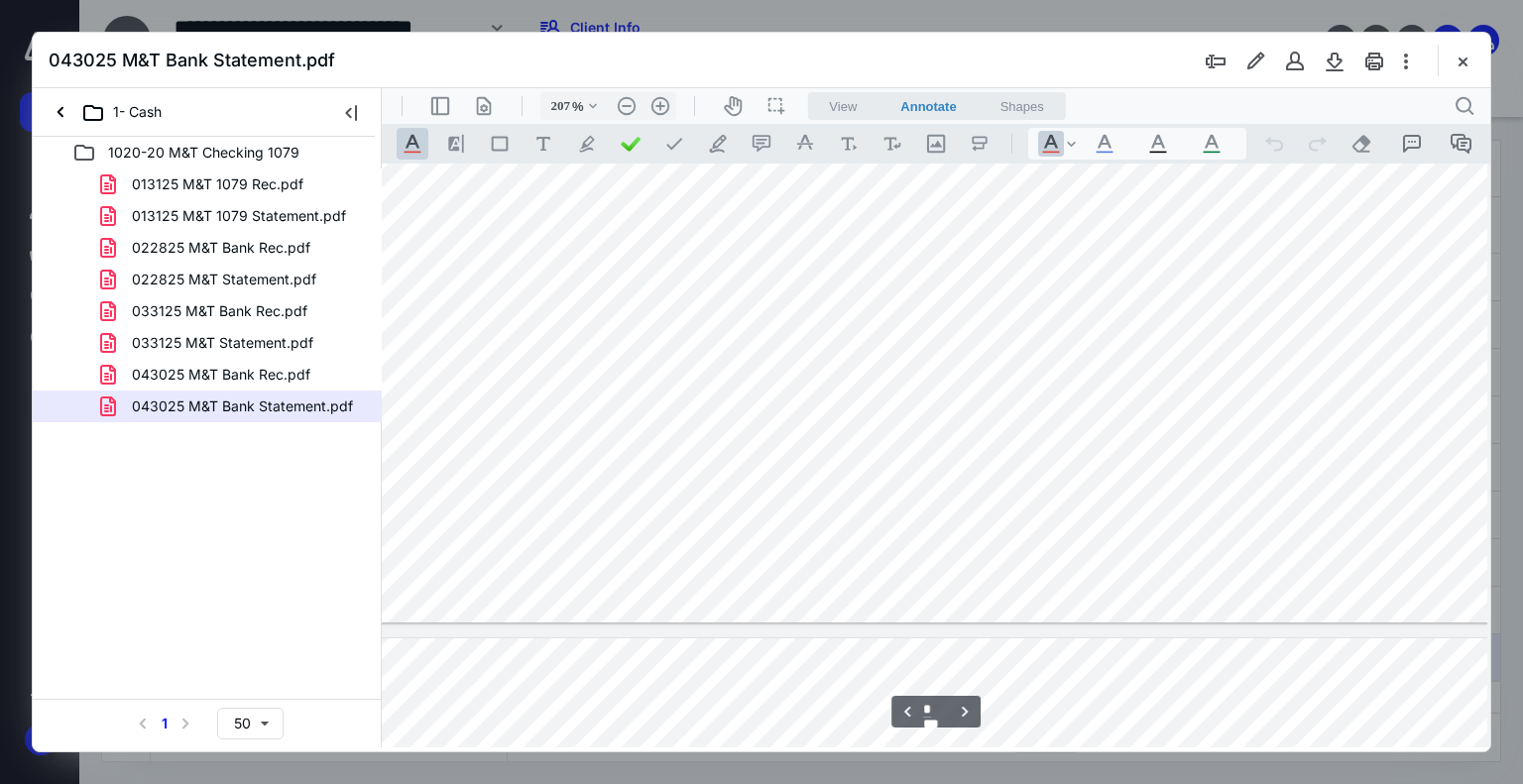 type on "*" 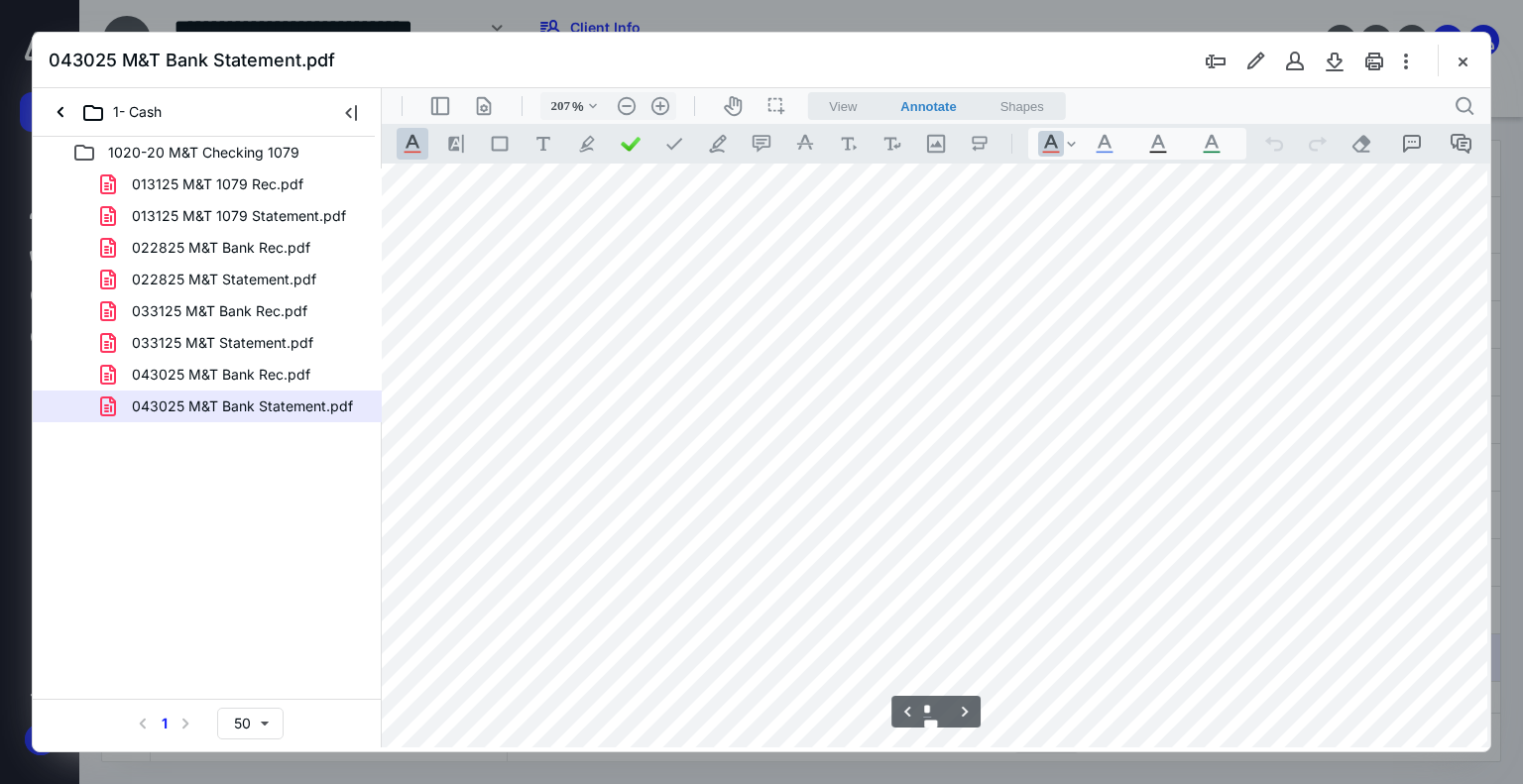 scroll, scrollTop: 5229, scrollLeft: 85, axis: both 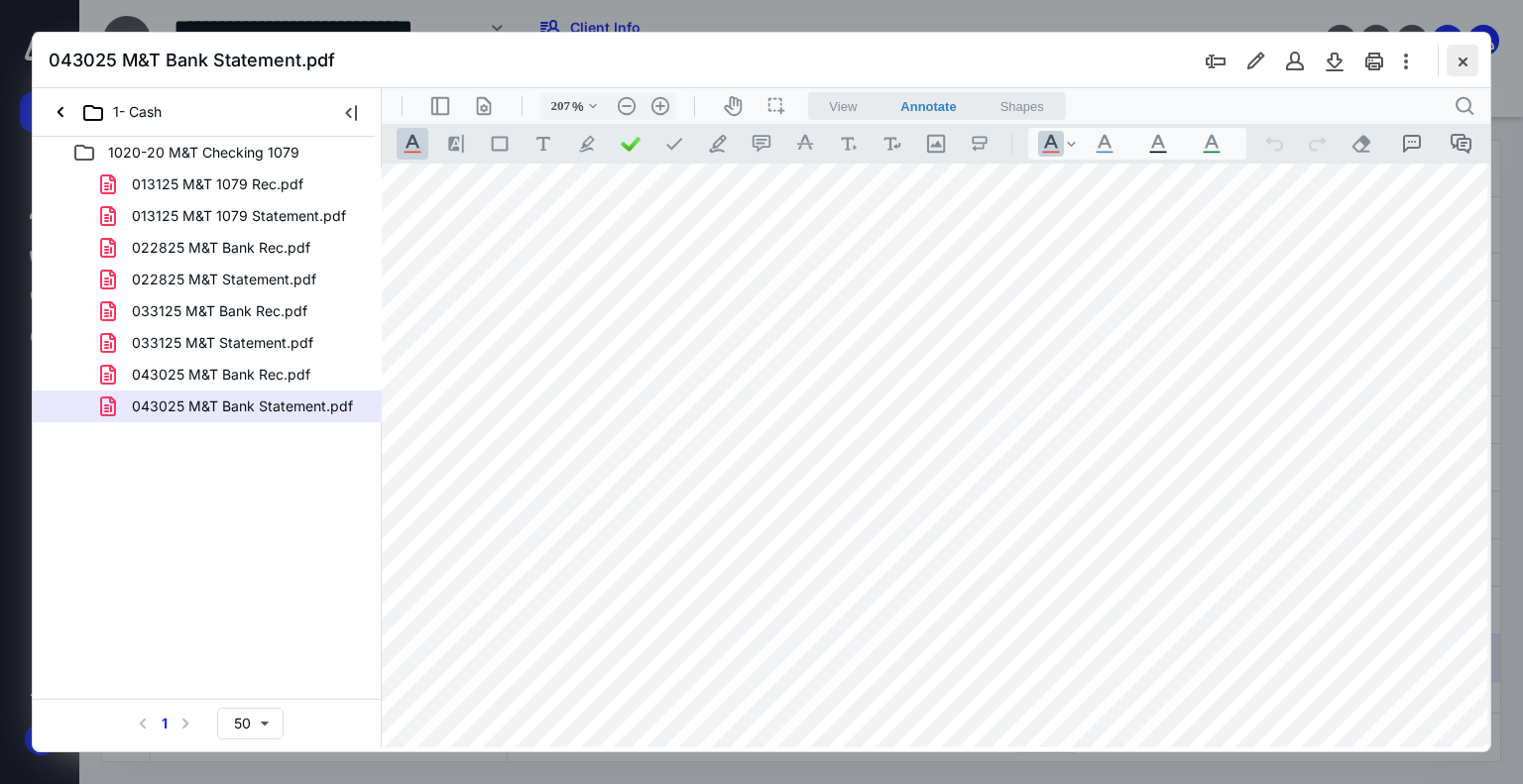 click at bounding box center (1463, 60) 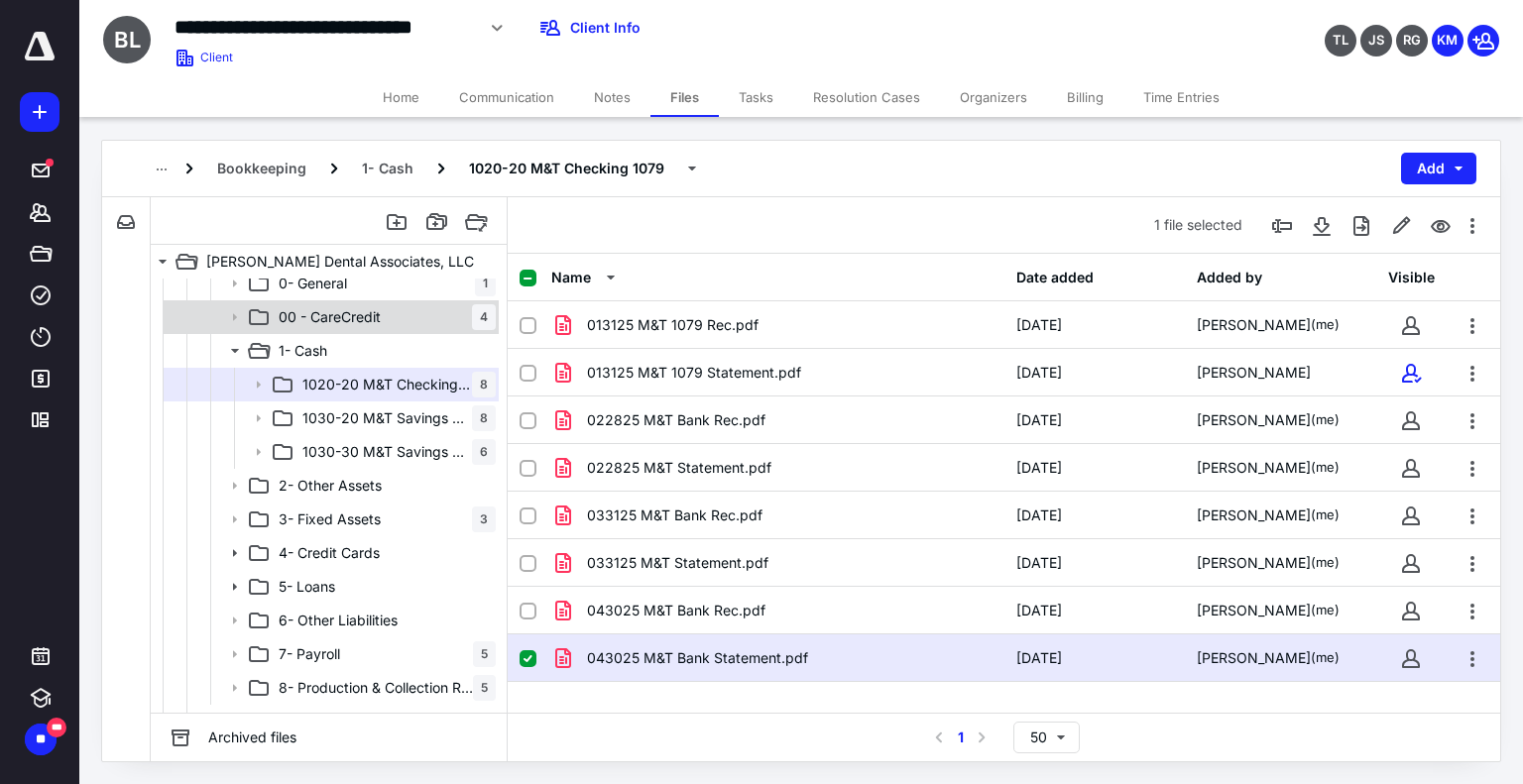 scroll, scrollTop: 297, scrollLeft: 0, axis: vertical 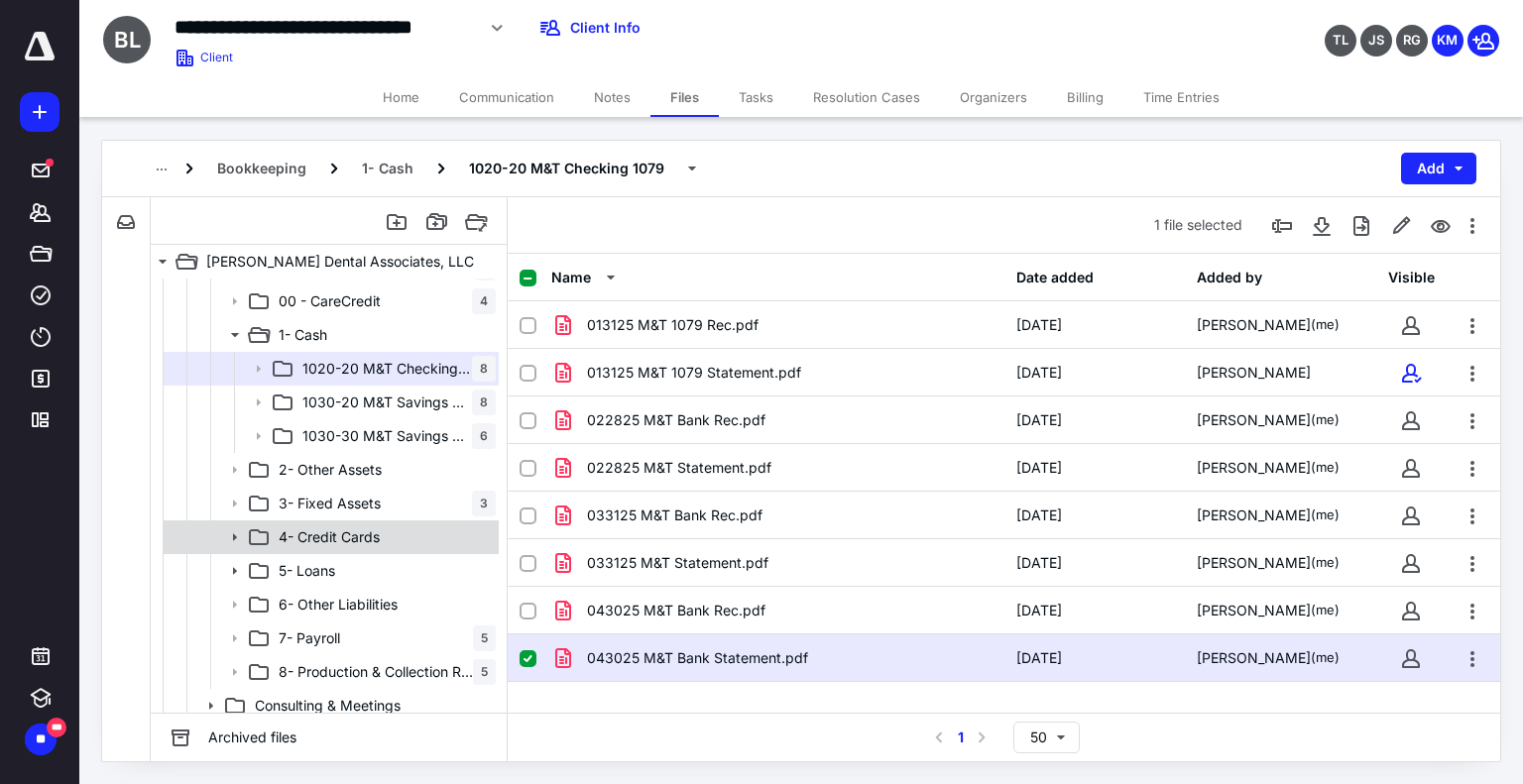 click on "4- Credit Cards" at bounding box center [329, 537] 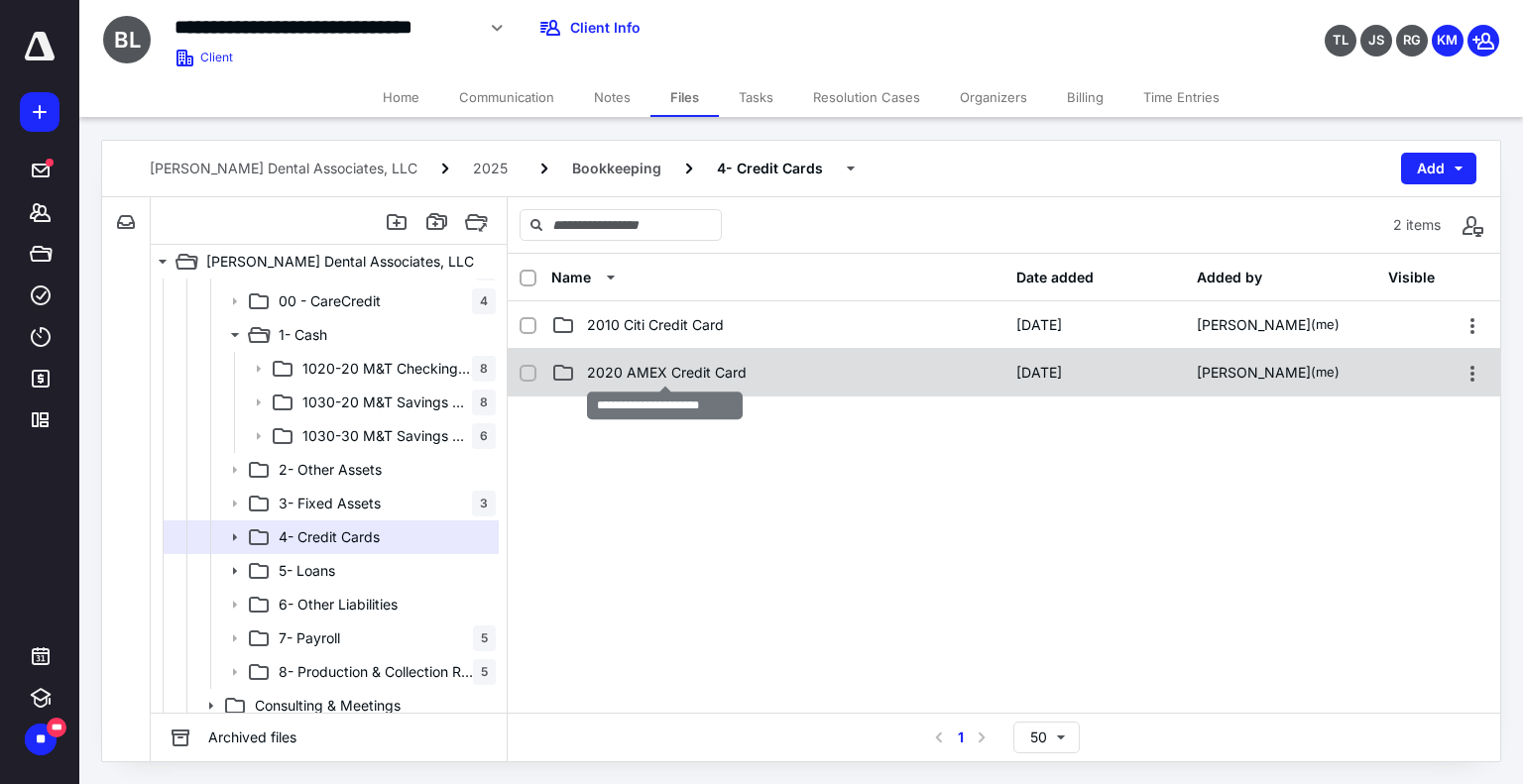 click on "2020 AMEX Credit Card" at bounding box center (666, 373) 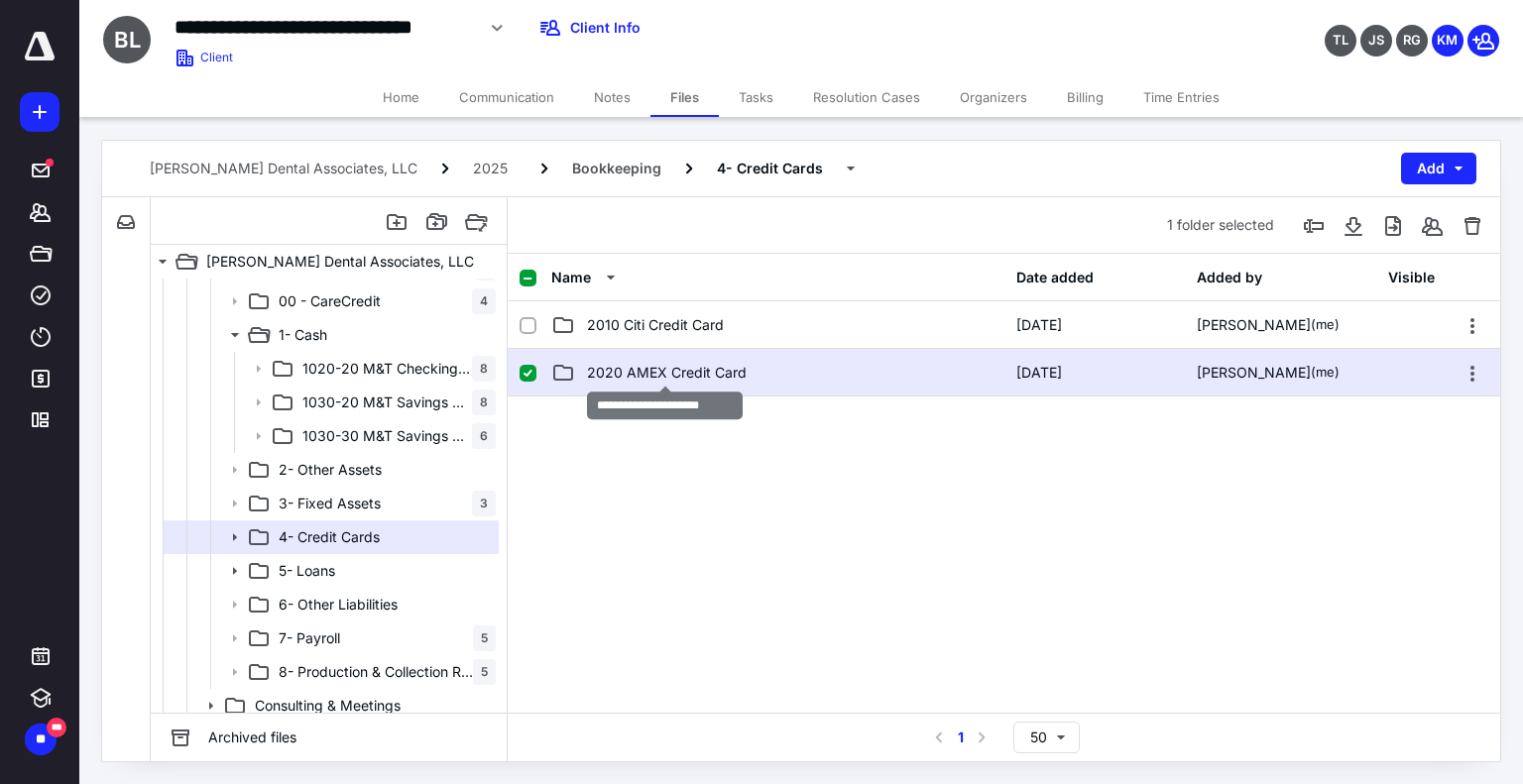 click on "2020 AMEX Credit Card" at bounding box center (666, 373) 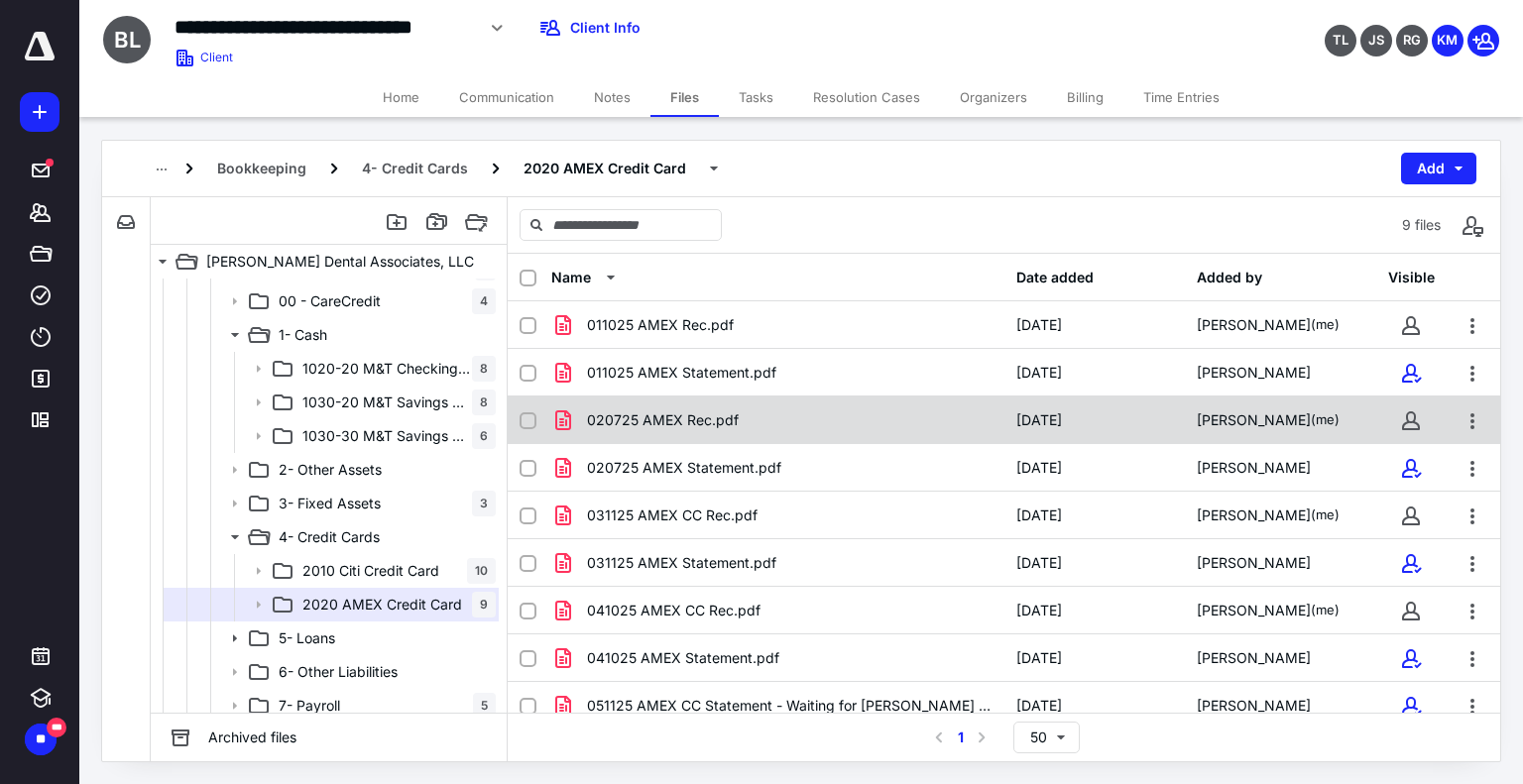scroll, scrollTop: 14, scrollLeft: 0, axis: vertical 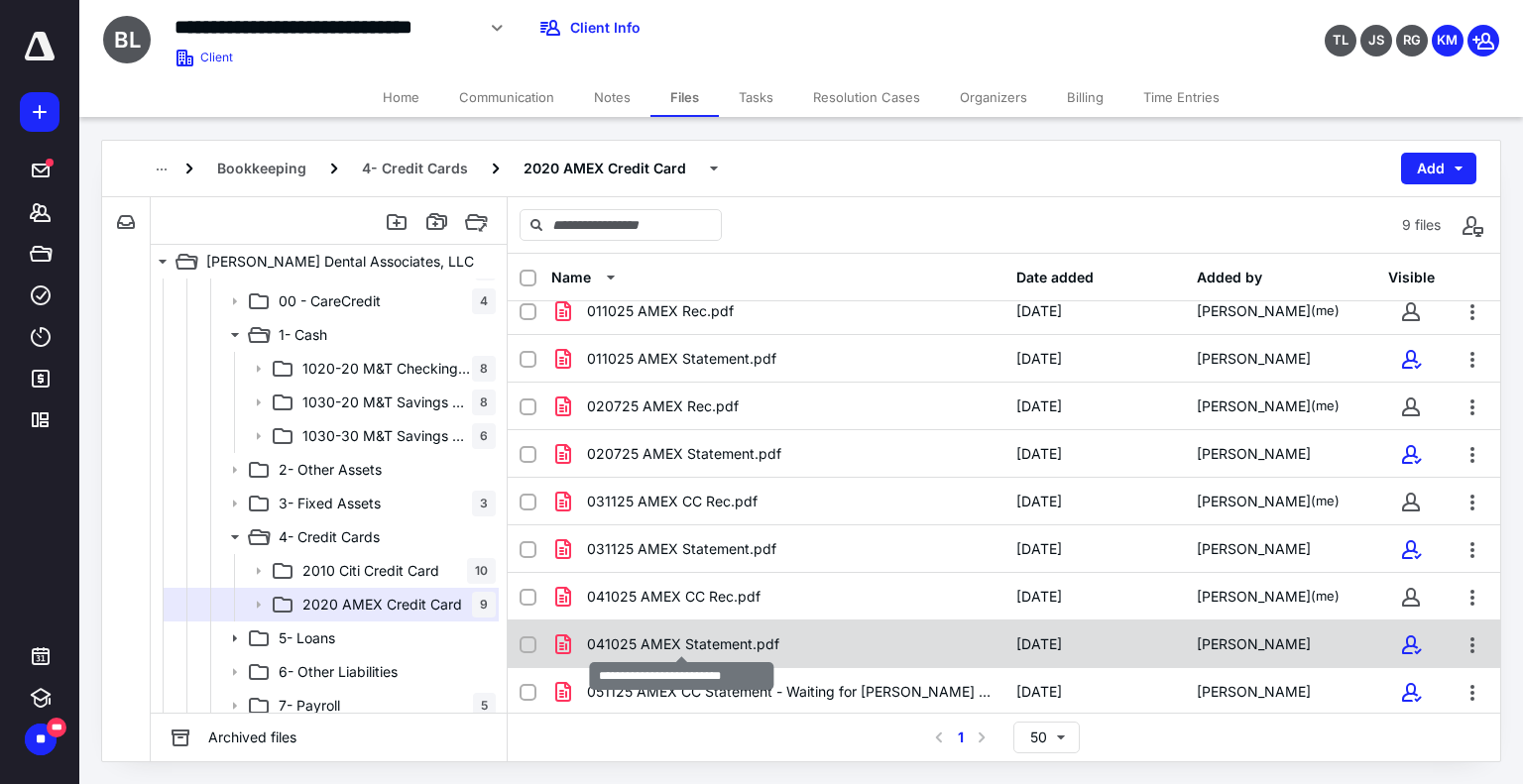 click on "041025 AMEX Statement.pdf" at bounding box center [683, 644] 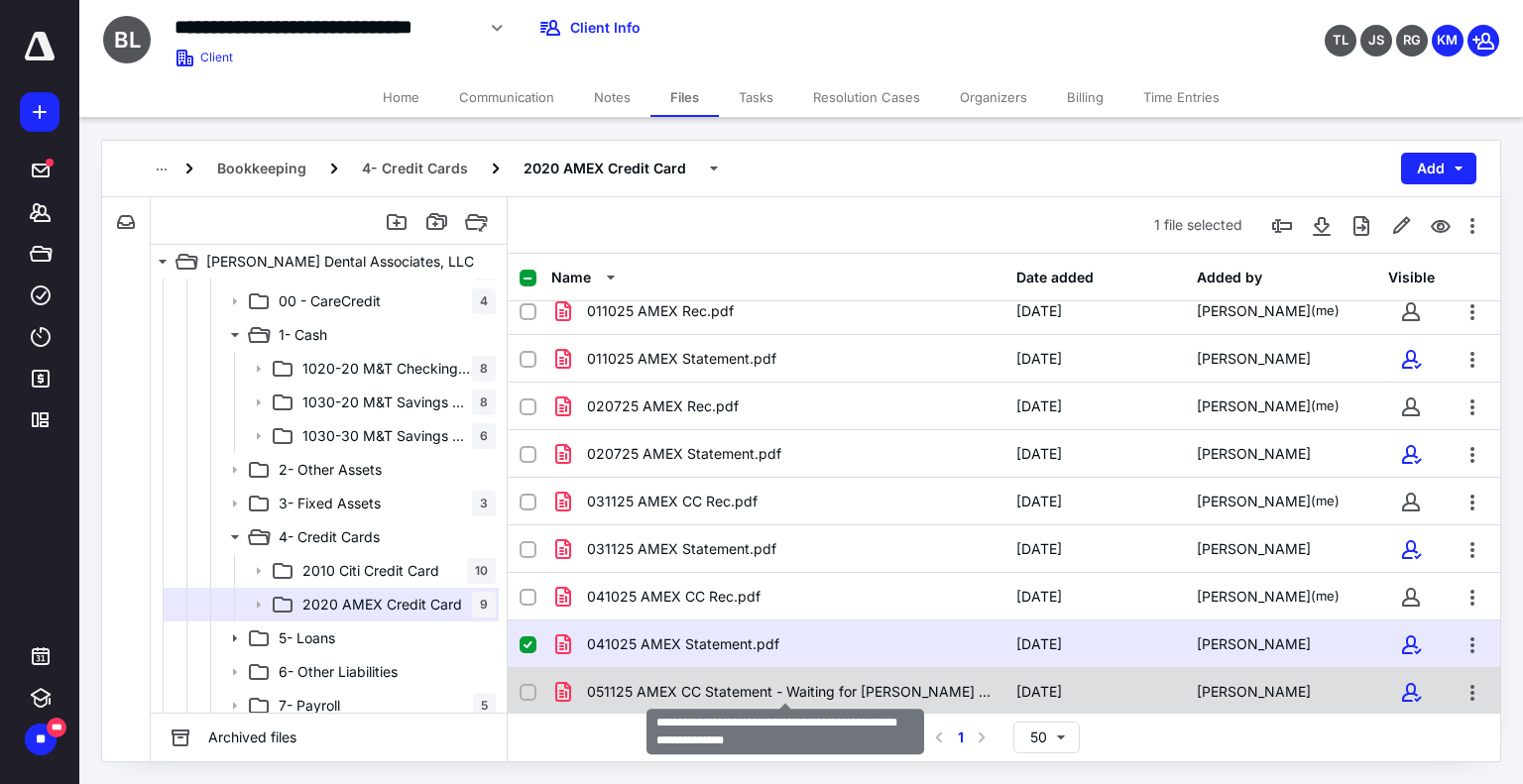 click on "051125 AMEX CC Statement - Waiting for [PERSON_NAME] to finish coding.pdf" at bounding box center (789, 692) 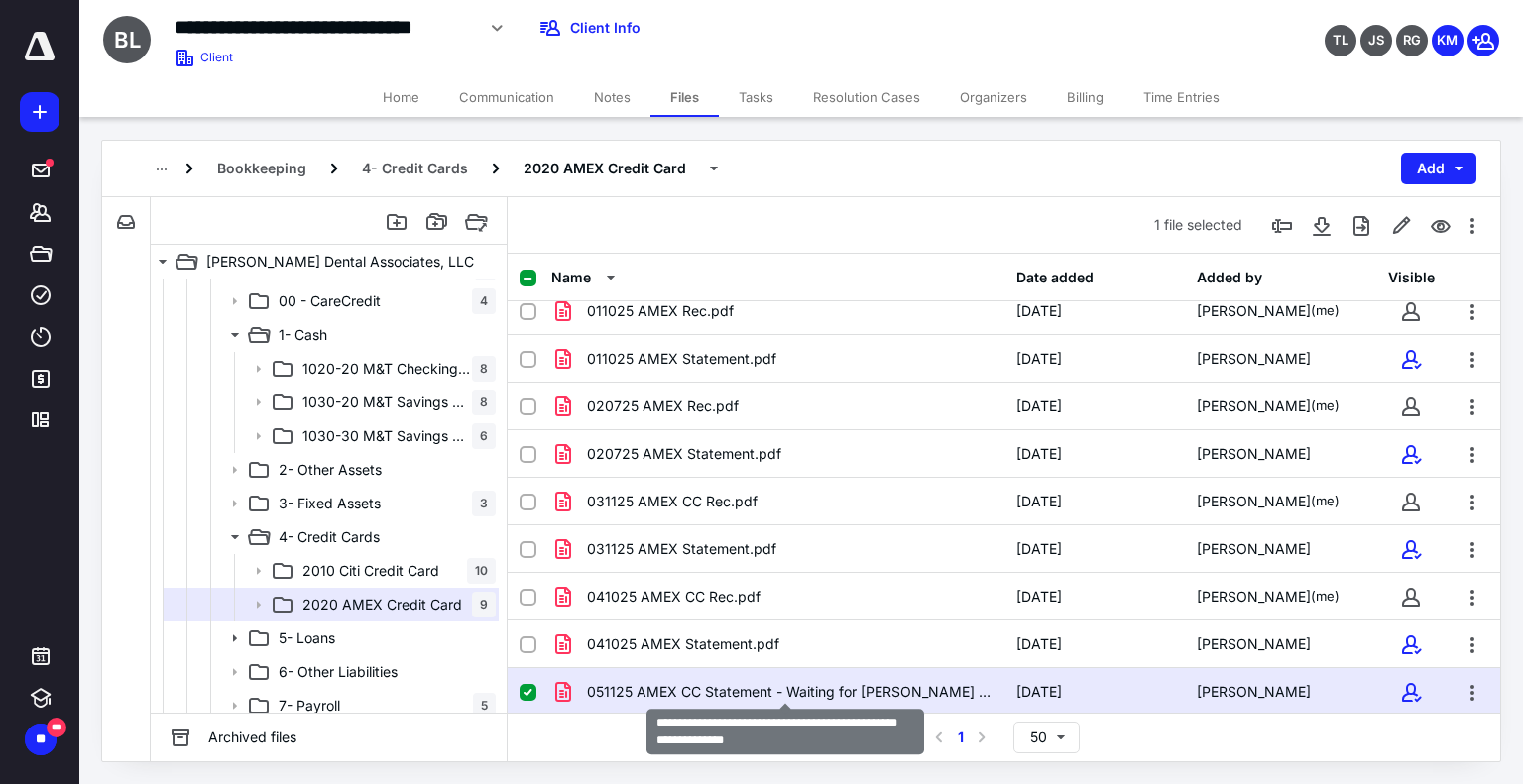 click on "051125 AMEX CC Statement - Waiting for [PERSON_NAME] to finish coding.pdf" at bounding box center [789, 692] 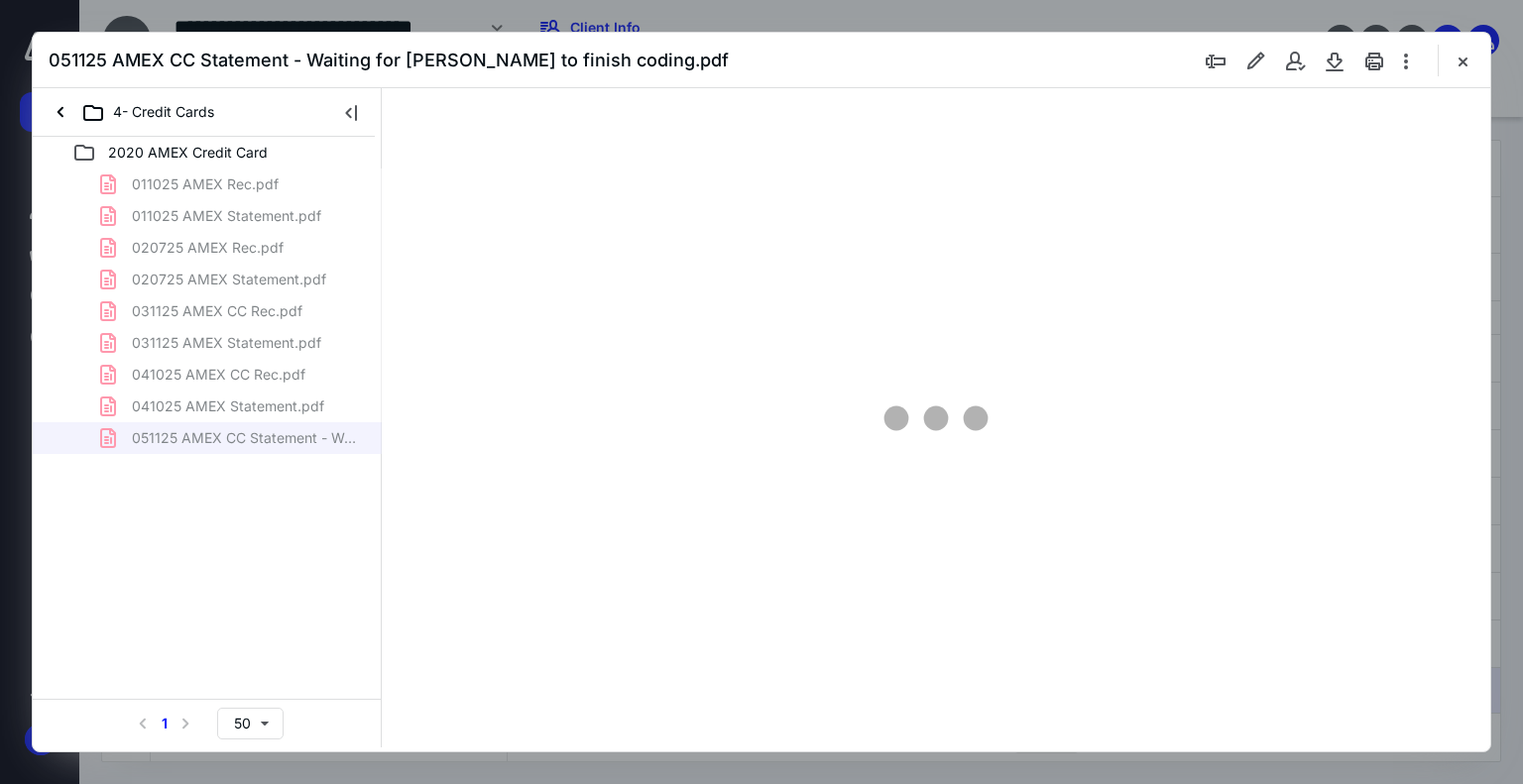 scroll, scrollTop: 0, scrollLeft: 0, axis: both 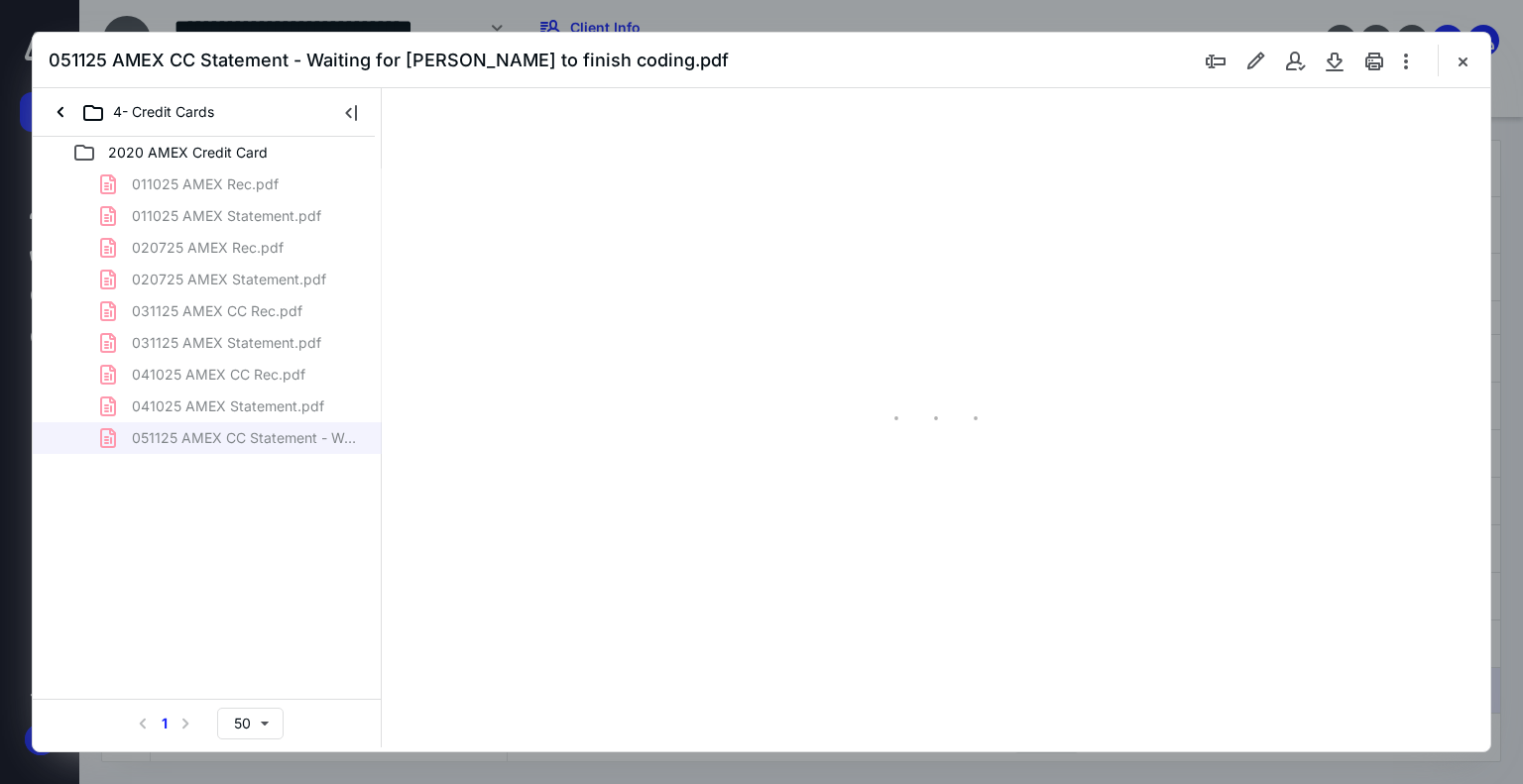 type on "74" 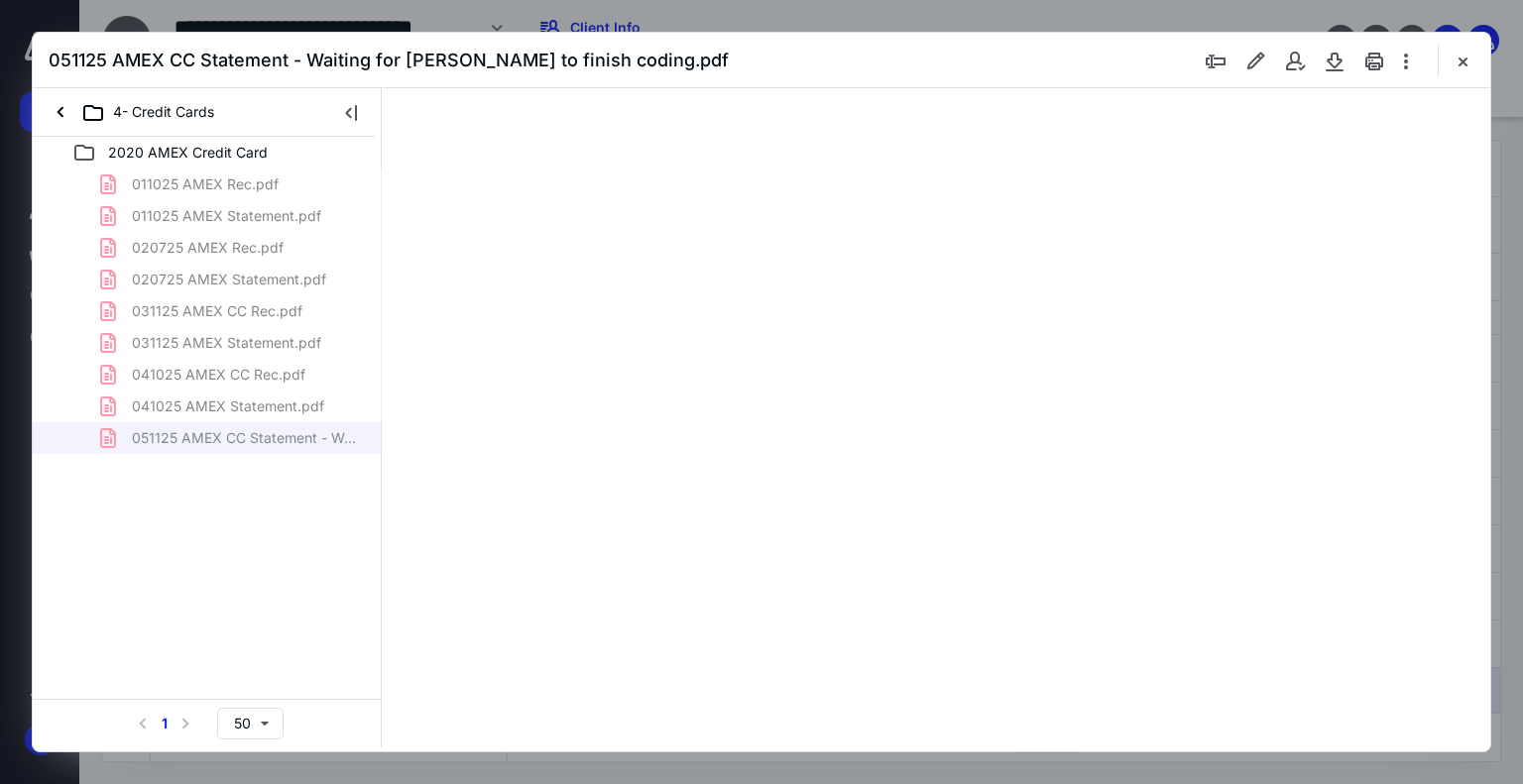 scroll, scrollTop: 77, scrollLeft: 0, axis: vertical 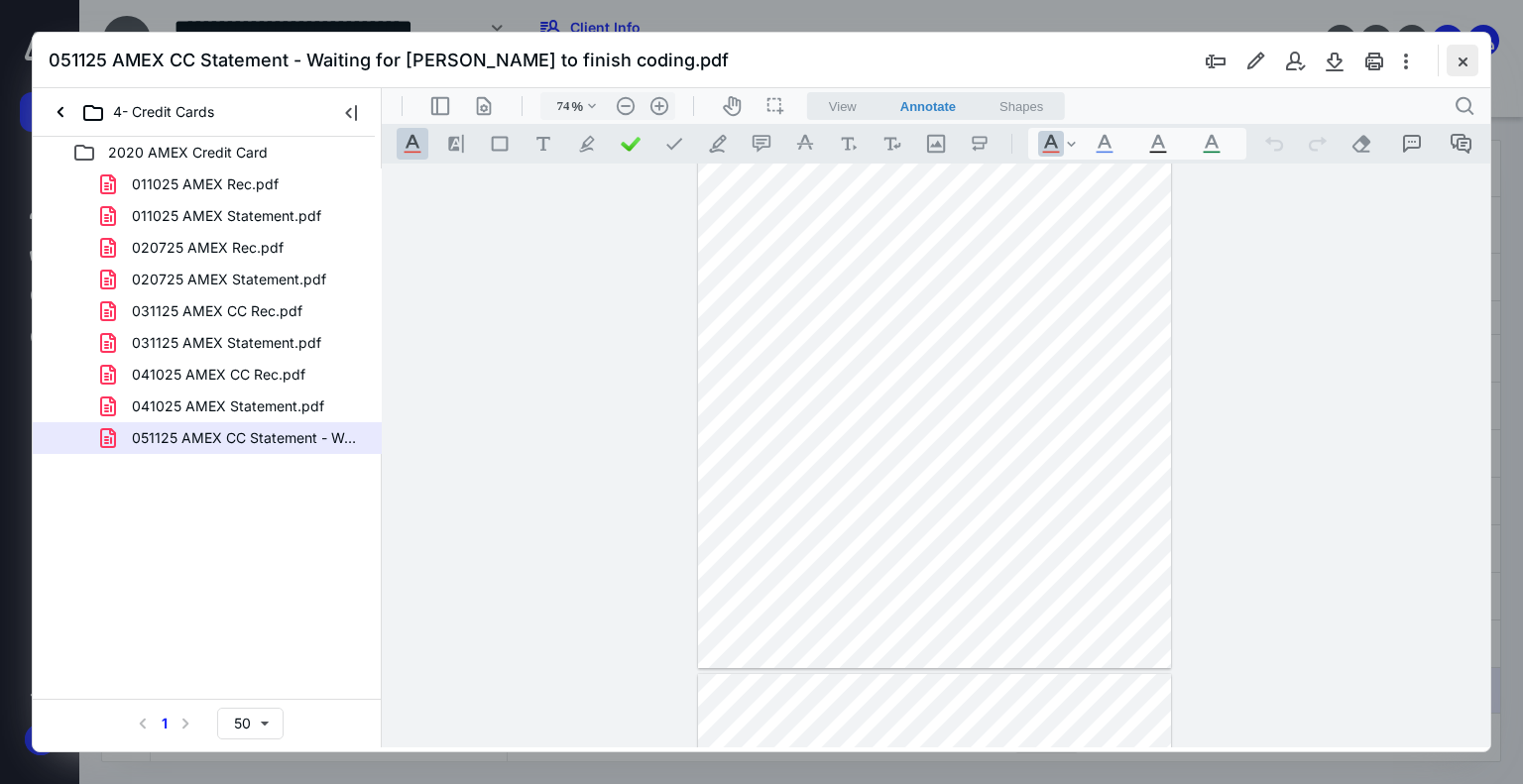 click at bounding box center [1463, 60] 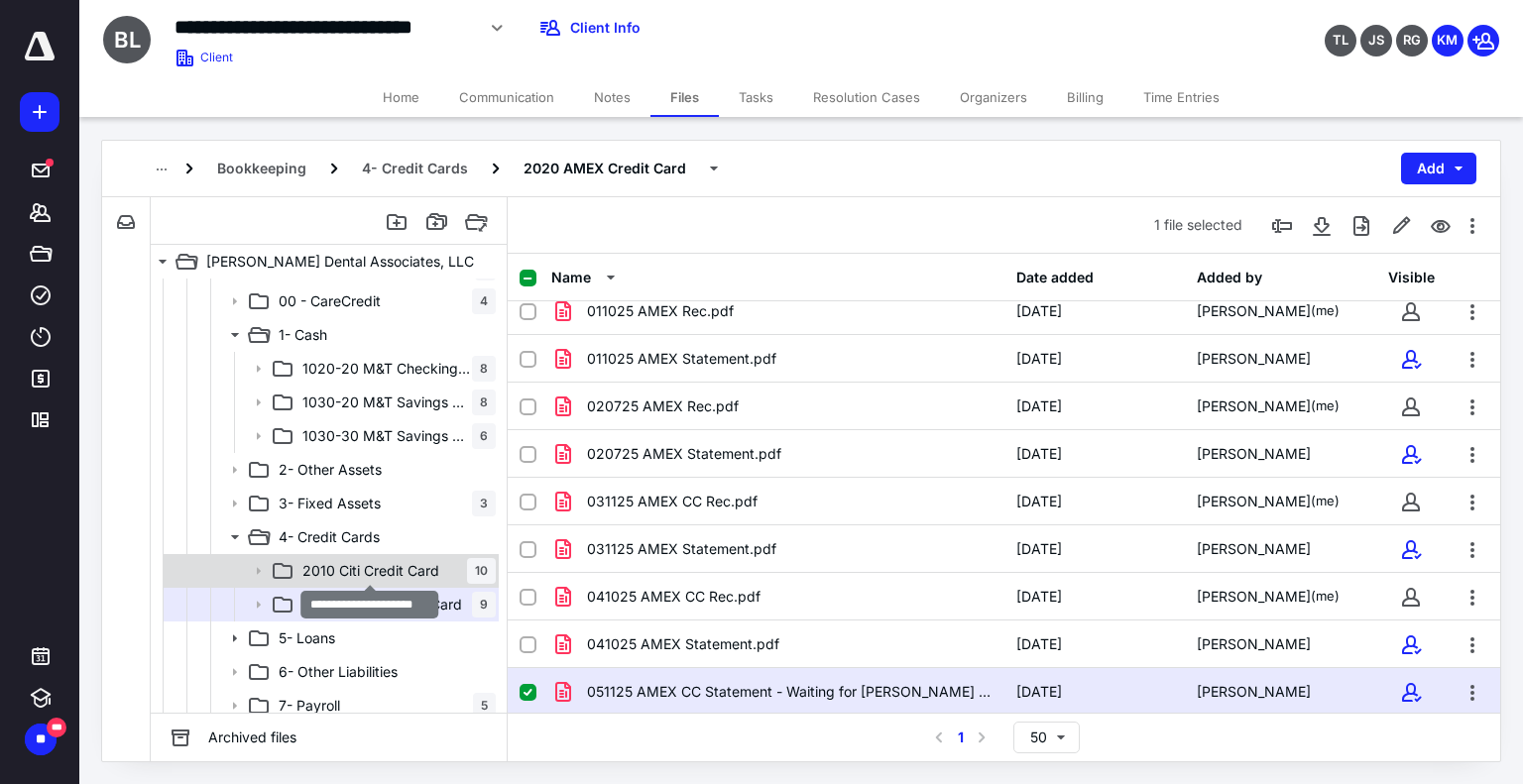 click on "2010 Citi Credit Card" at bounding box center [371, 571] 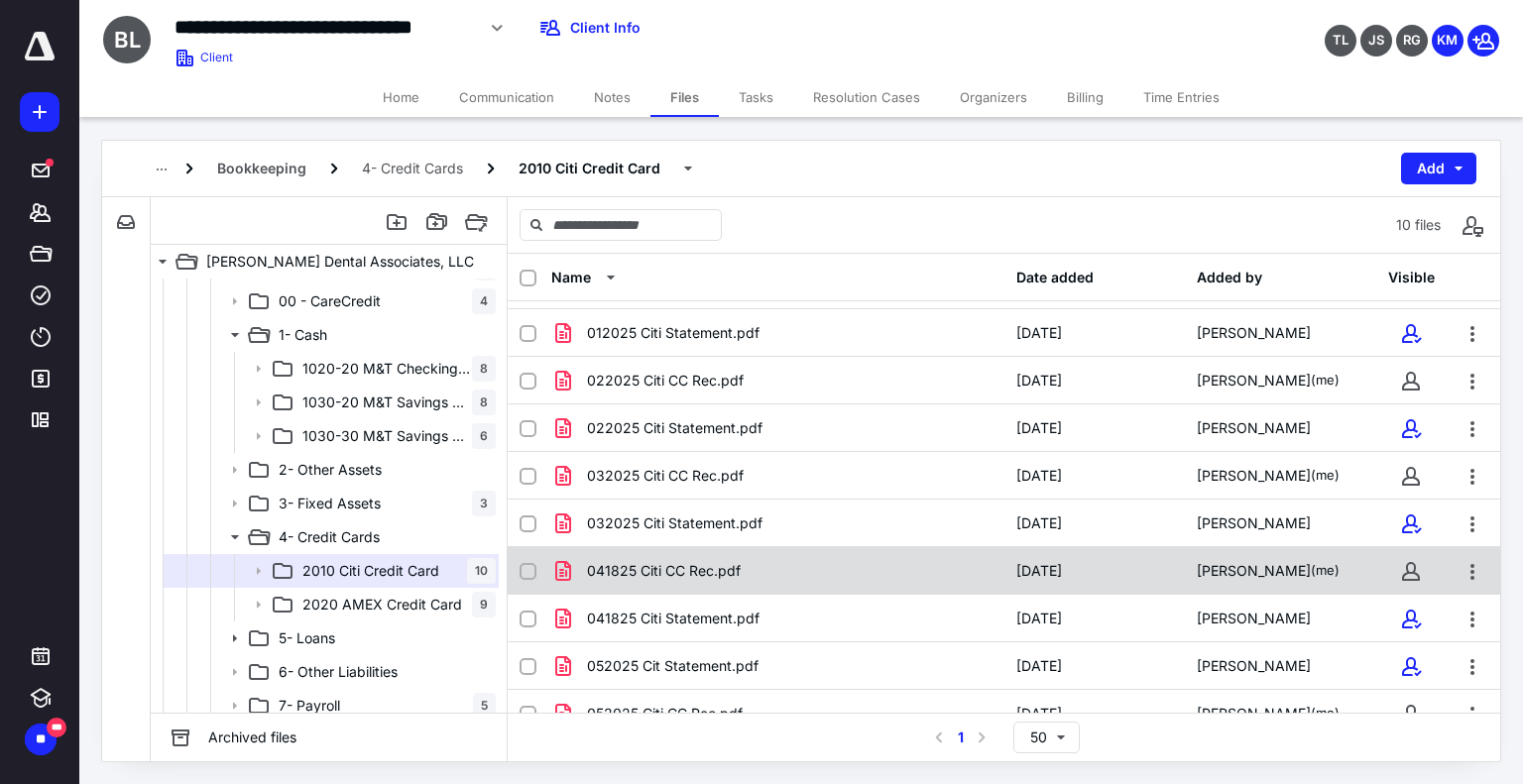 scroll, scrollTop: 61, scrollLeft: 0, axis: vertical 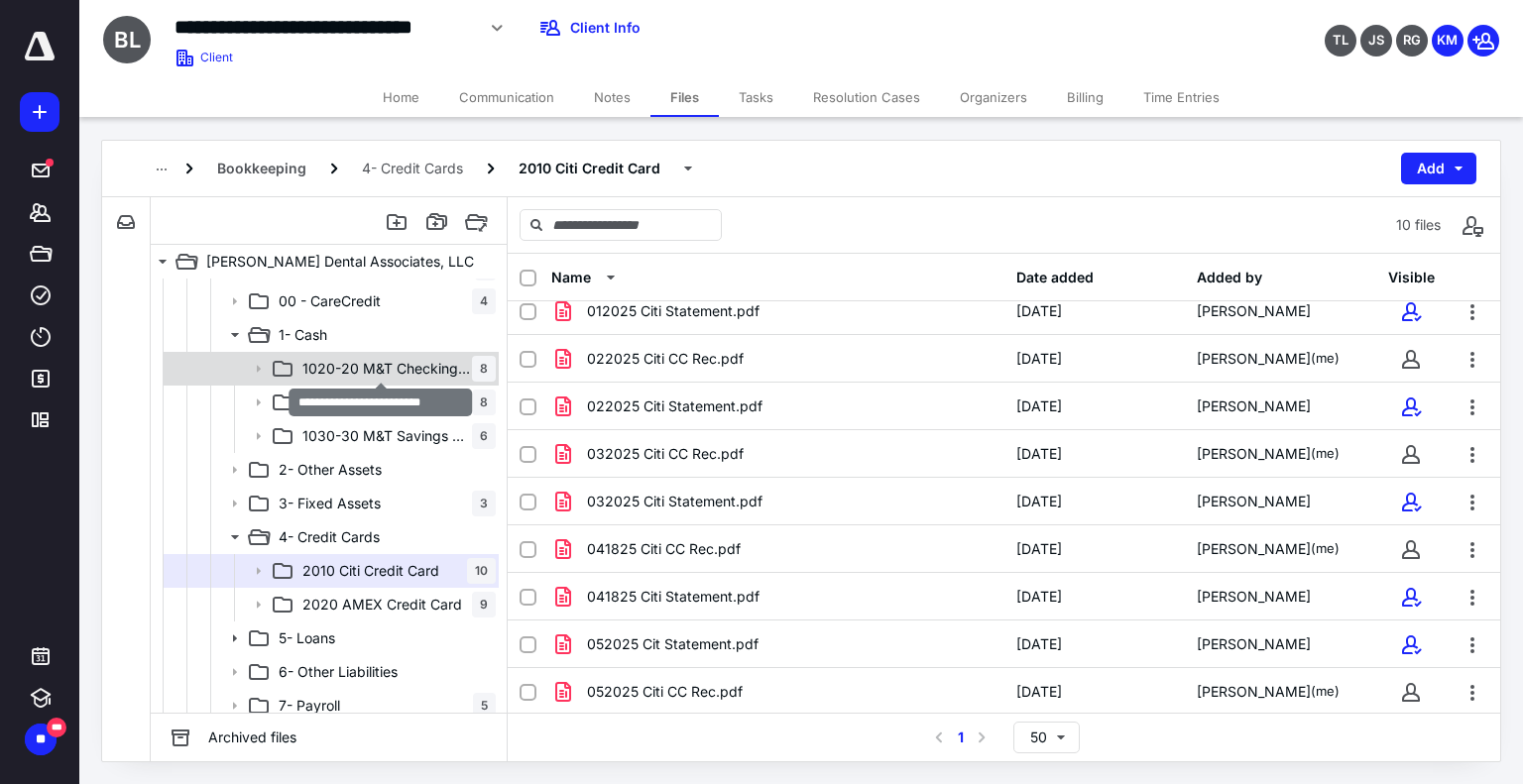 click on "1020-20 M&T Checking 1079" at bounding box center [387, 369] 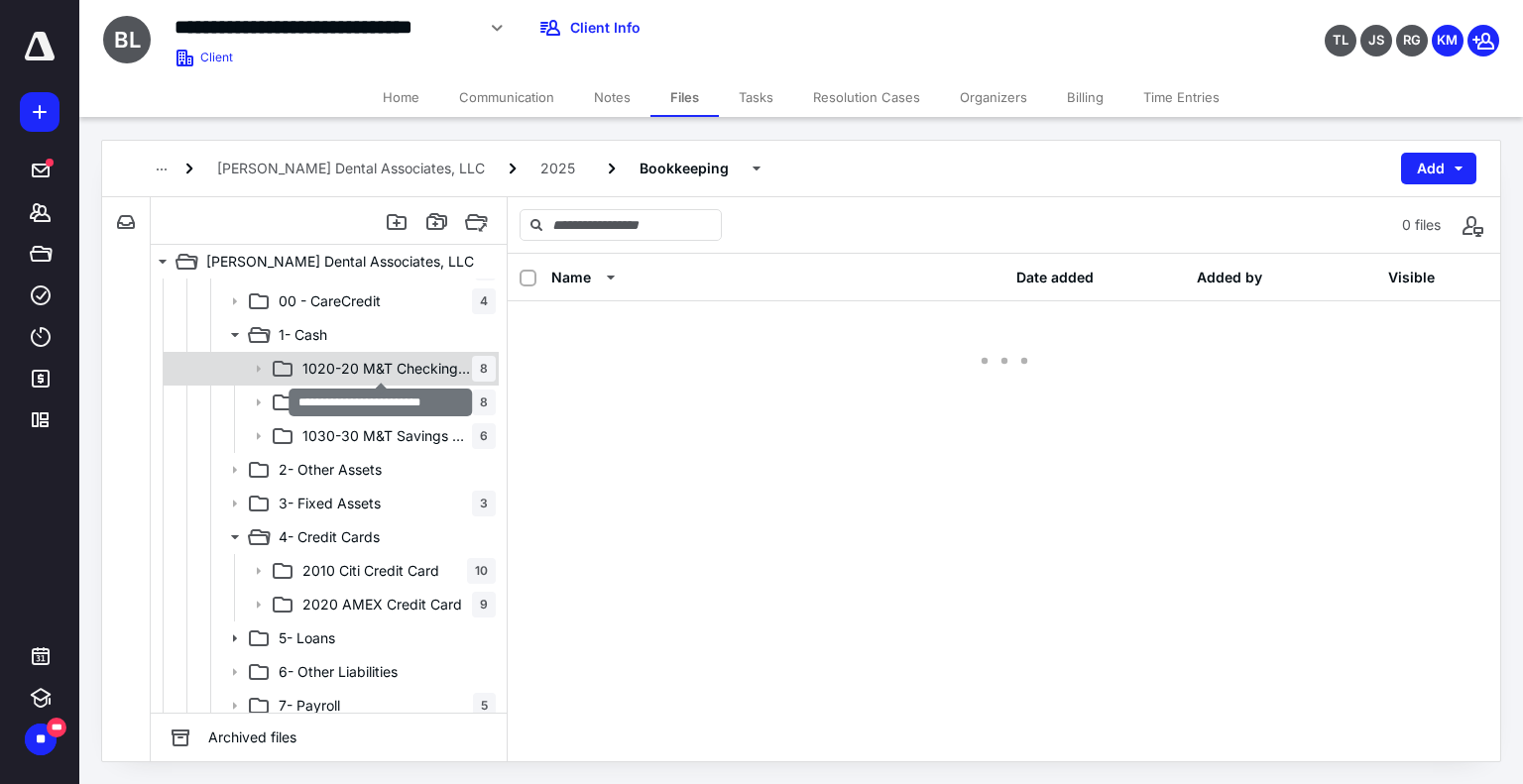 click on "1020-20 M&T Checking 1079" at bounding box center (387, 369) 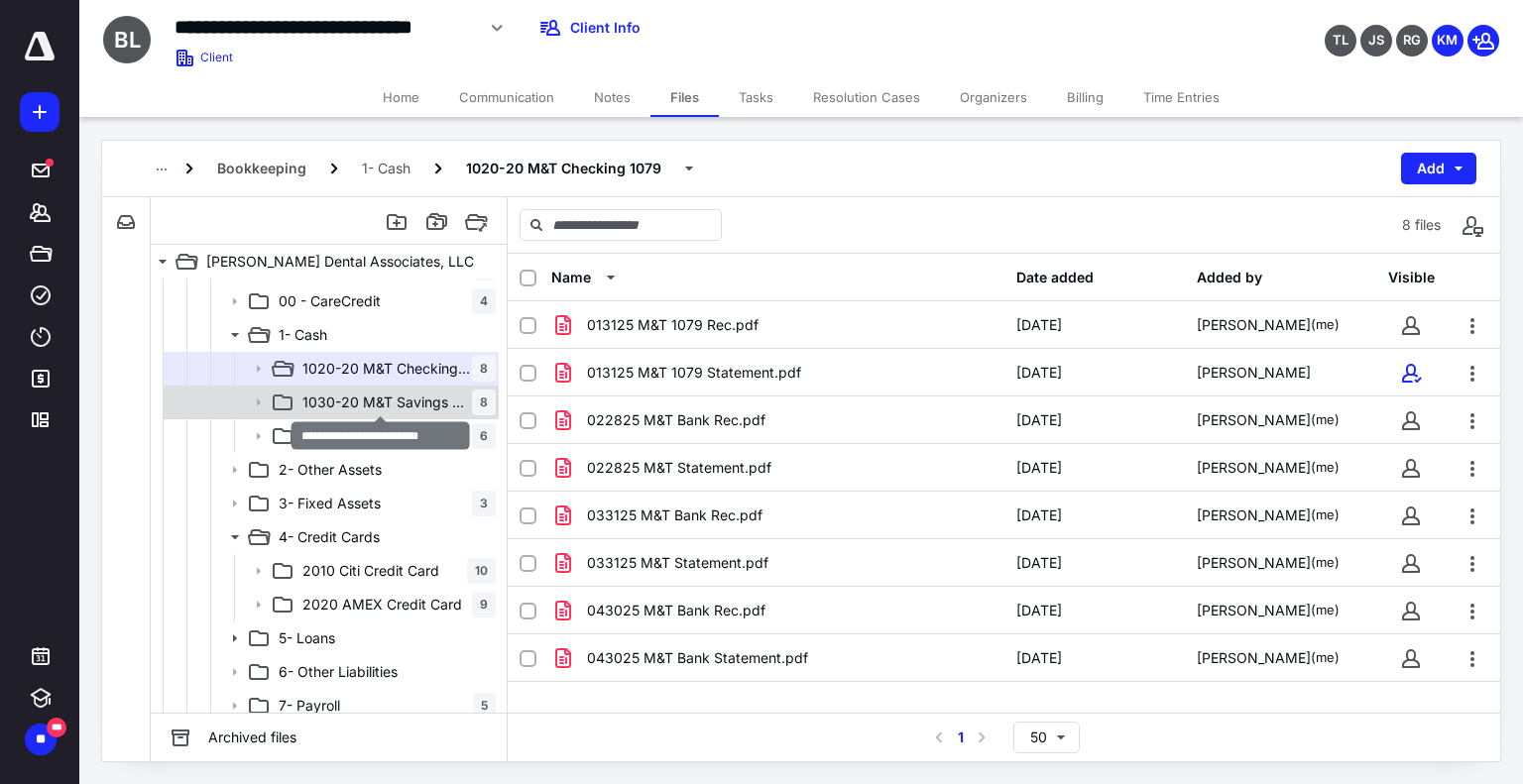 click on "1030-20 M&T Savings 8804" at bounding box center [387, 402] 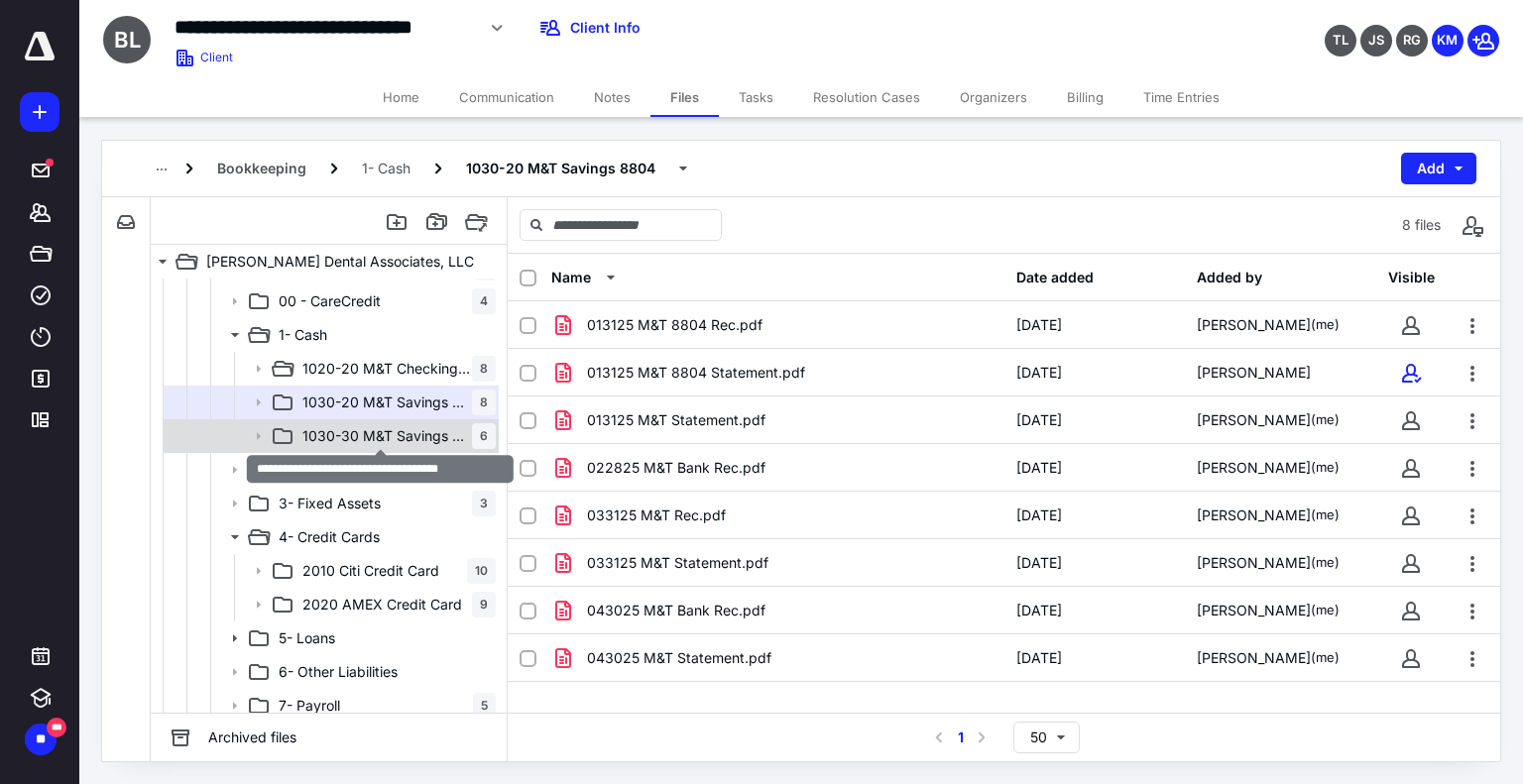 click on "1030-30 M&T Savings 0031 SBA MD COVID" at bounding box center [387, 436] 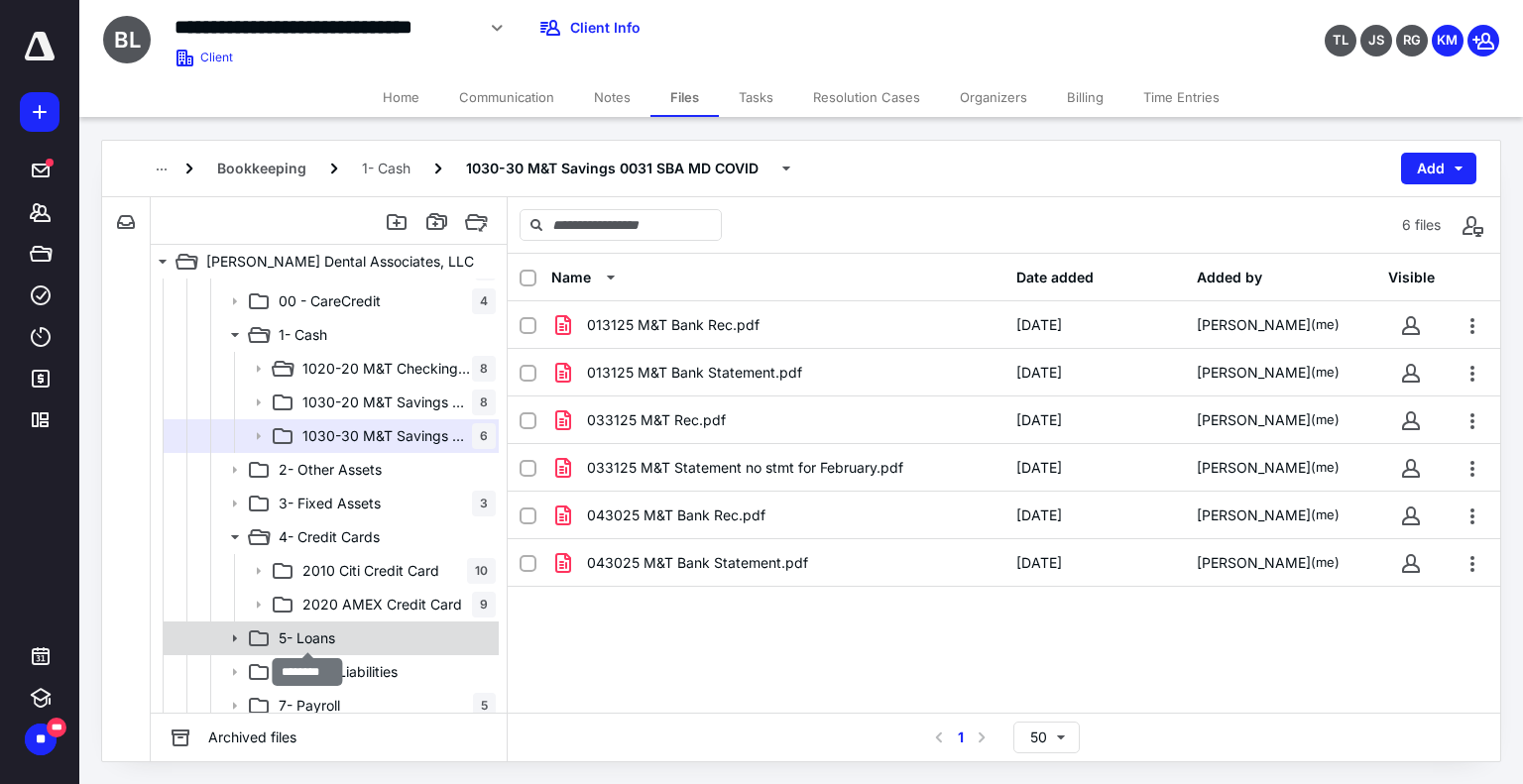 click on "5- Loans" at bounding box center (306, 638) 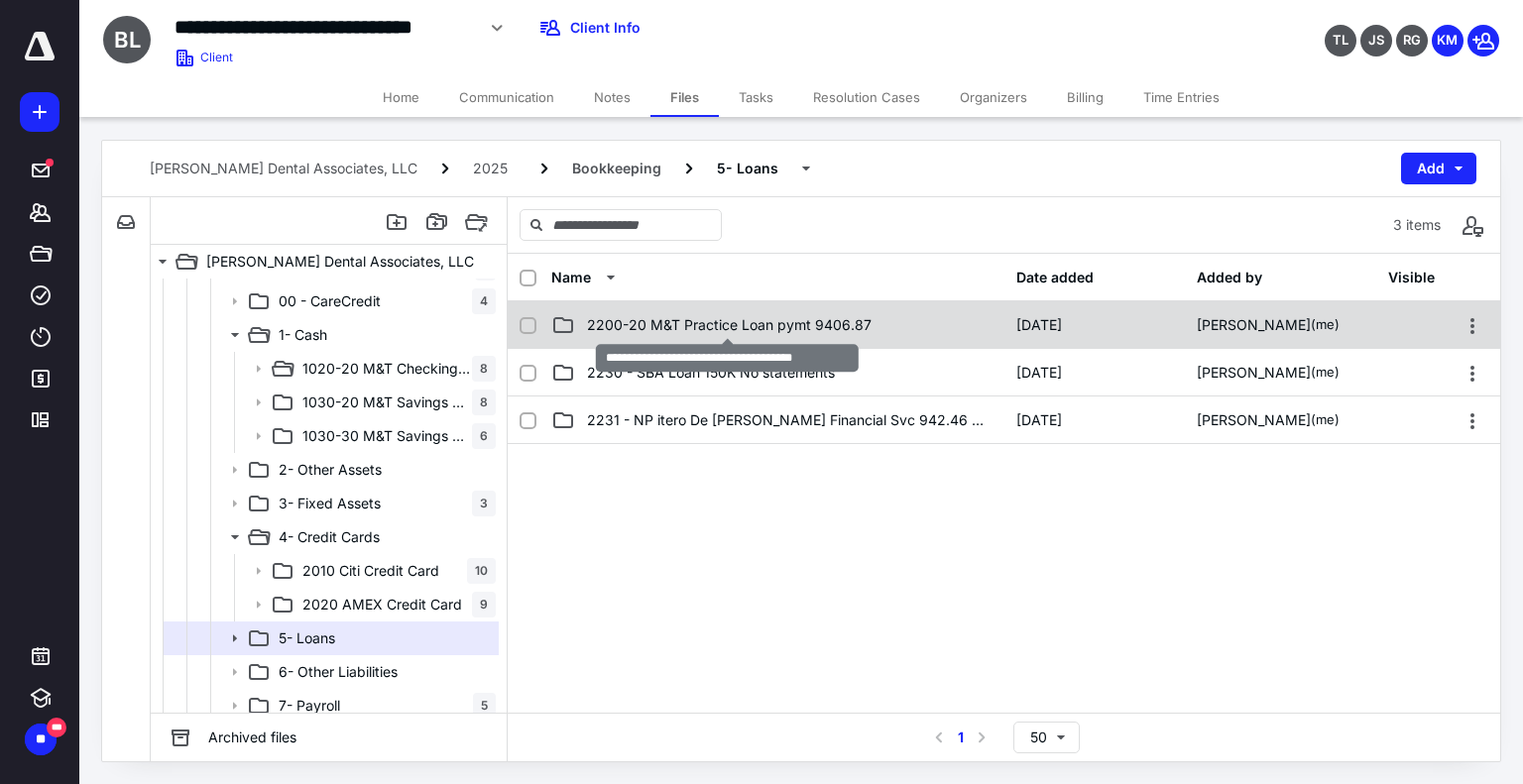 click on "2200-20 M&T Practice Loan pymt 9406.87" at bounding box center [729, 325] 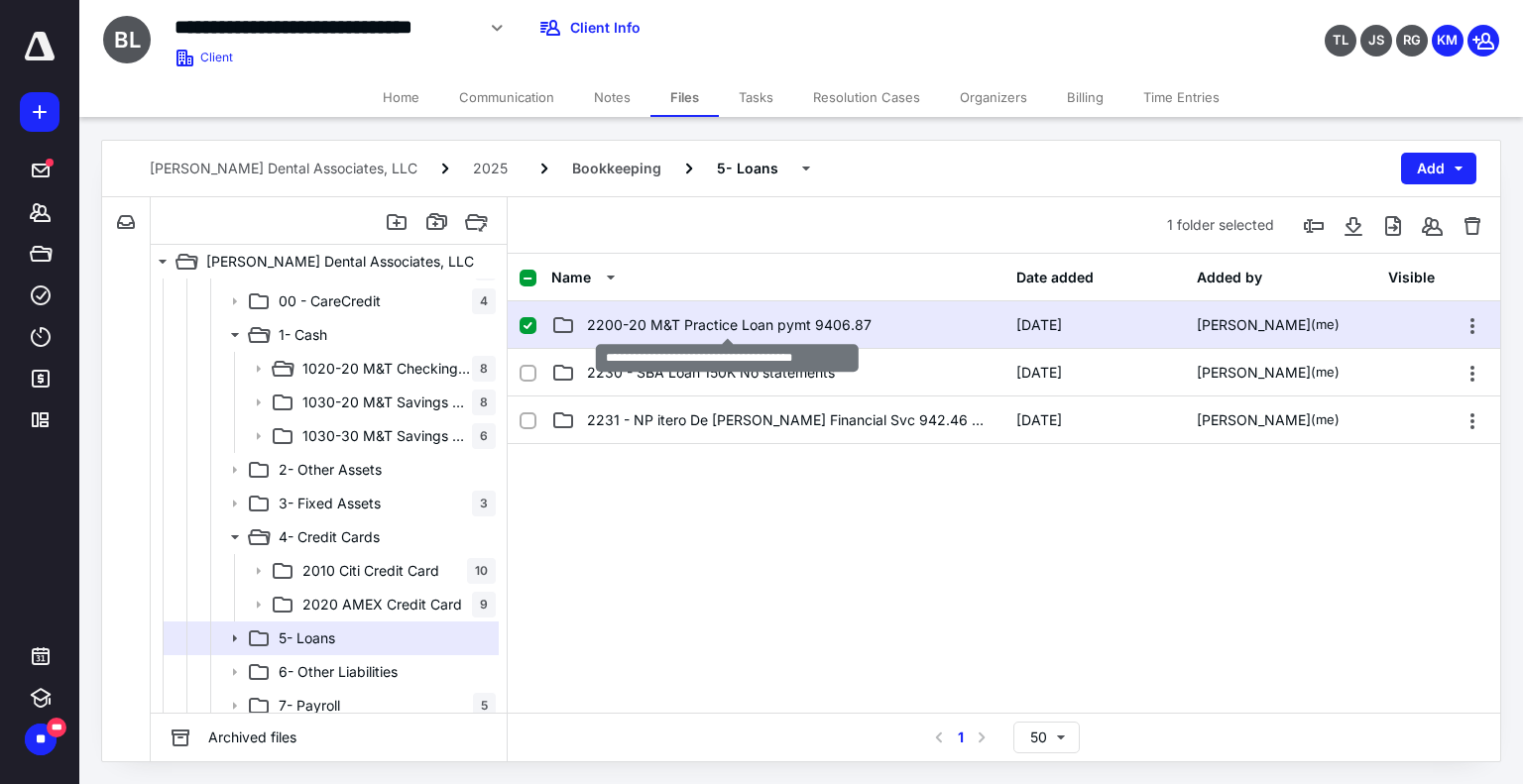 click on "2200-20 M&T Practice Loan pymt 9406.87" at bounding box center [729, 325] 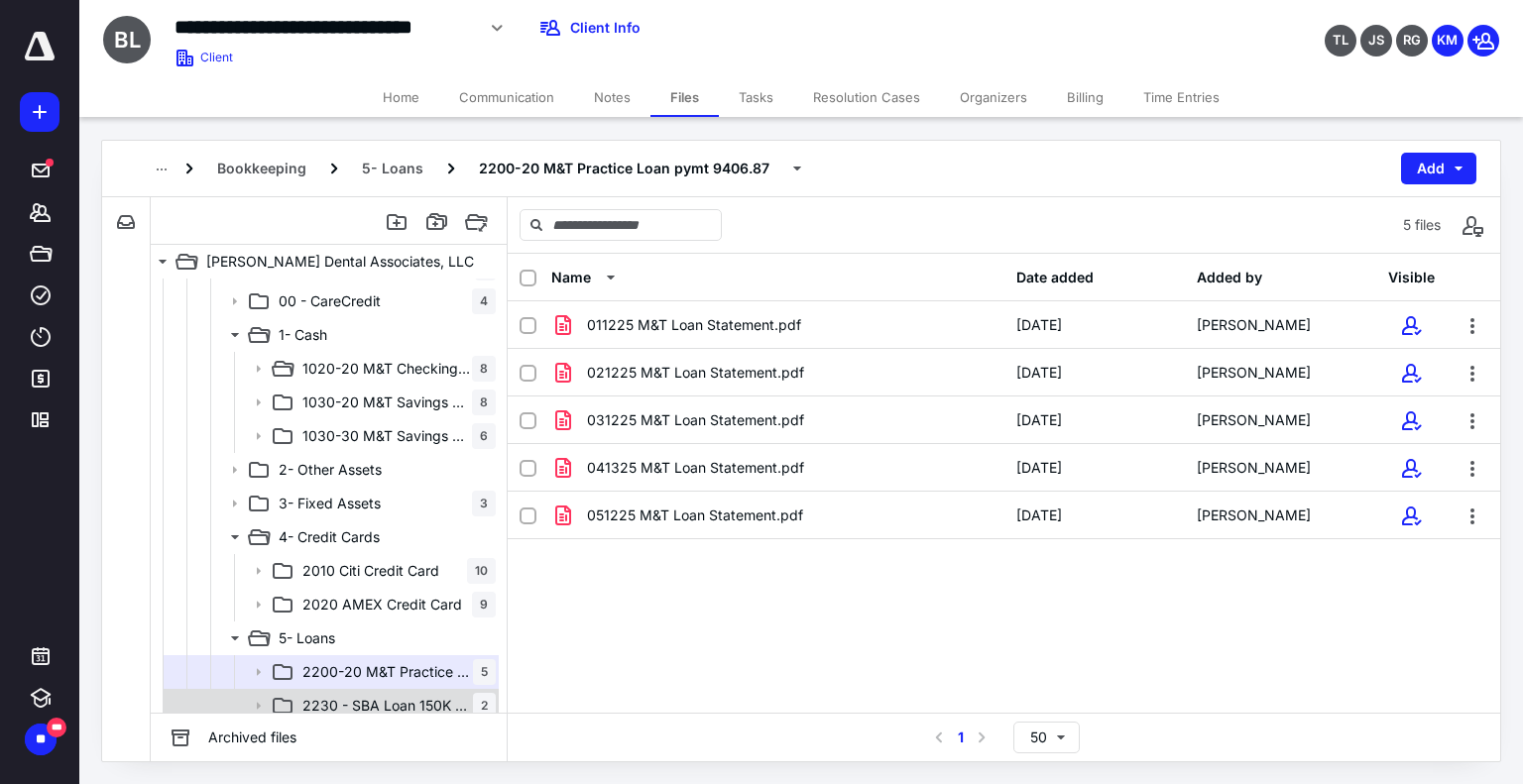 click on "2230 - SBA Loan 150K No statements" at bounding box center (388, 706) 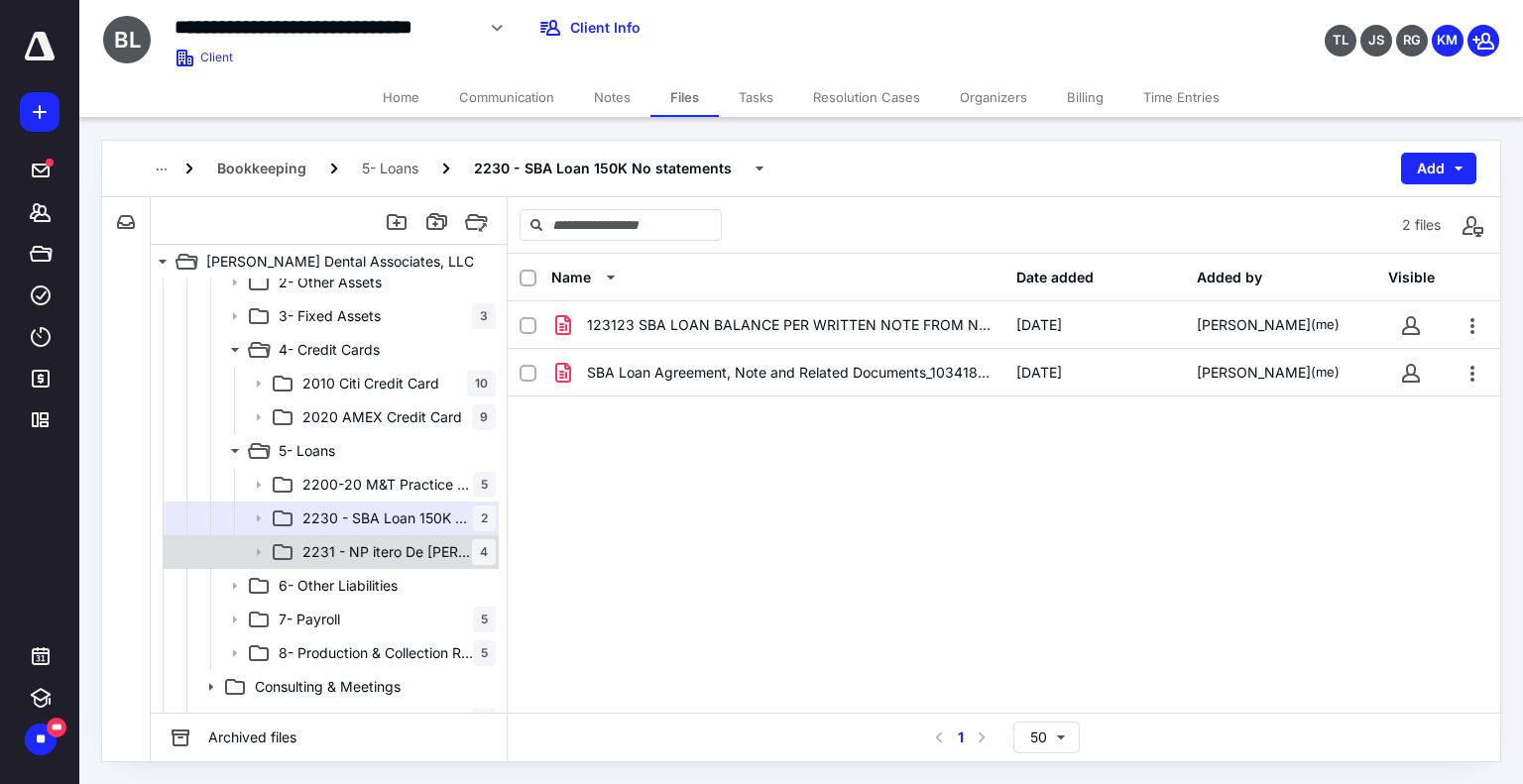 scroll, scrollTop: 496, scrollLeft: 0, axis: vertical 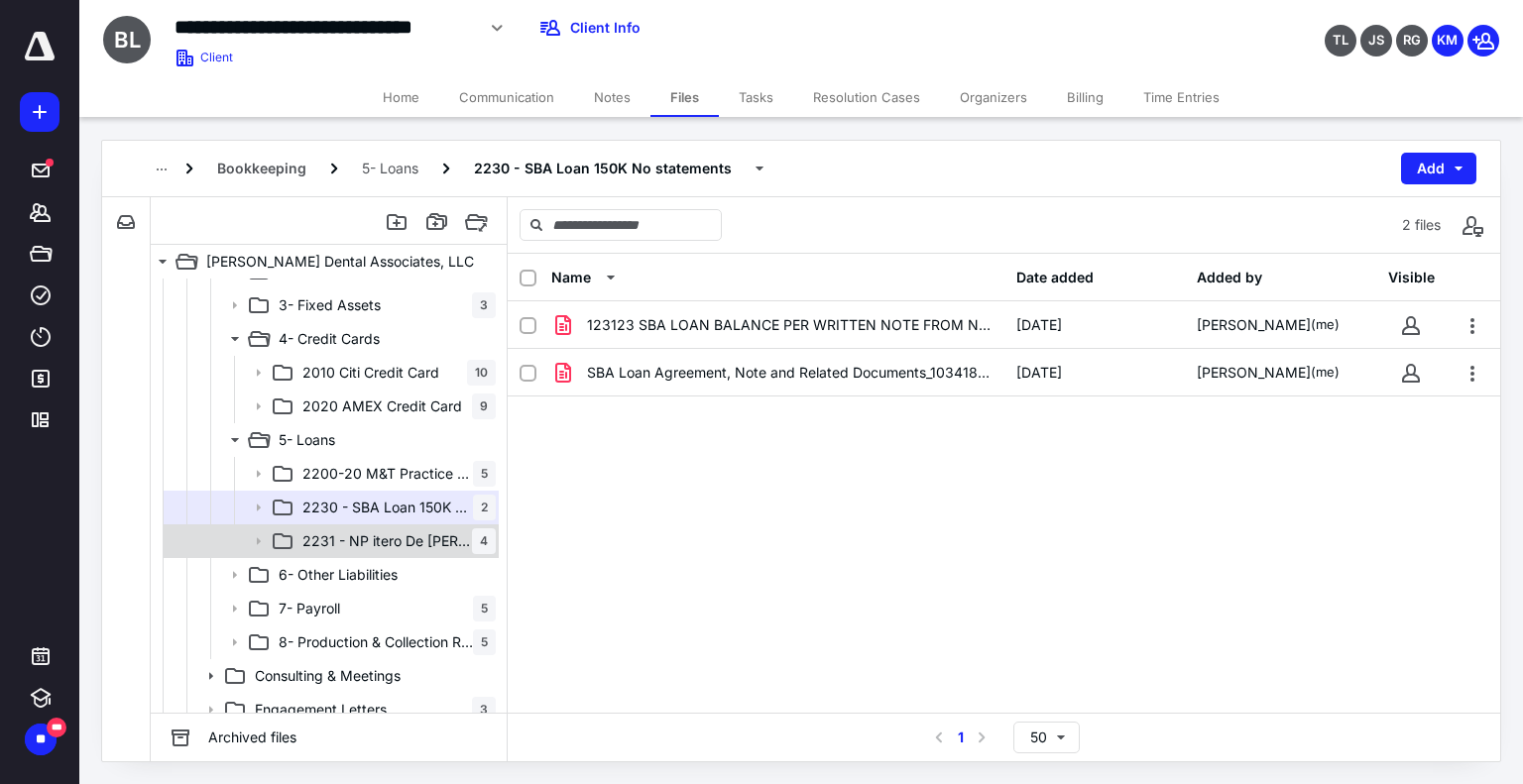 click on "2231 - NP itero De [PERSON_NAME] Financial Svc 942.46 pymt 4" at bounding box center (395, 541) 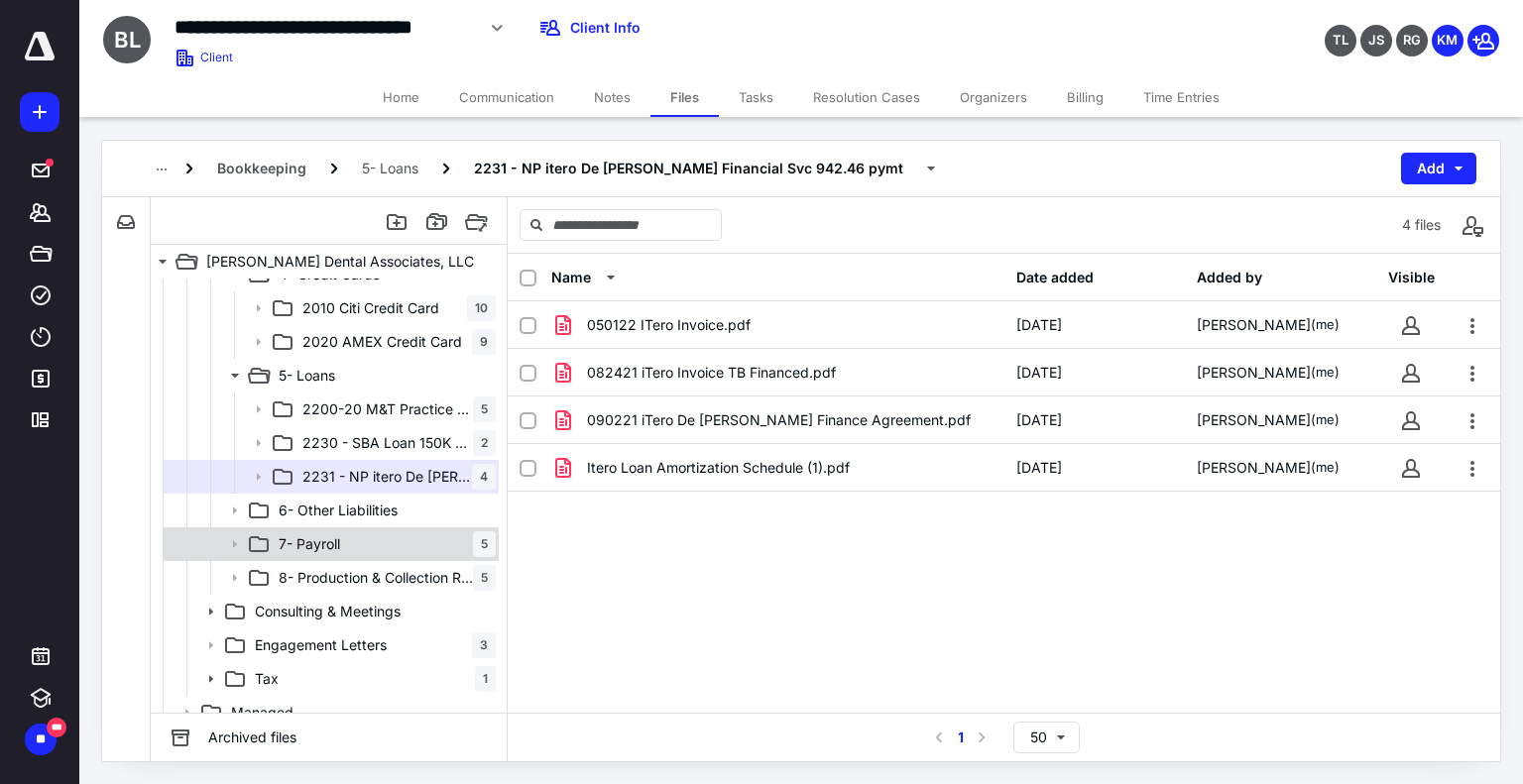 scroll, scrollTop: 609, scrollLeft: 0, axis: vertical 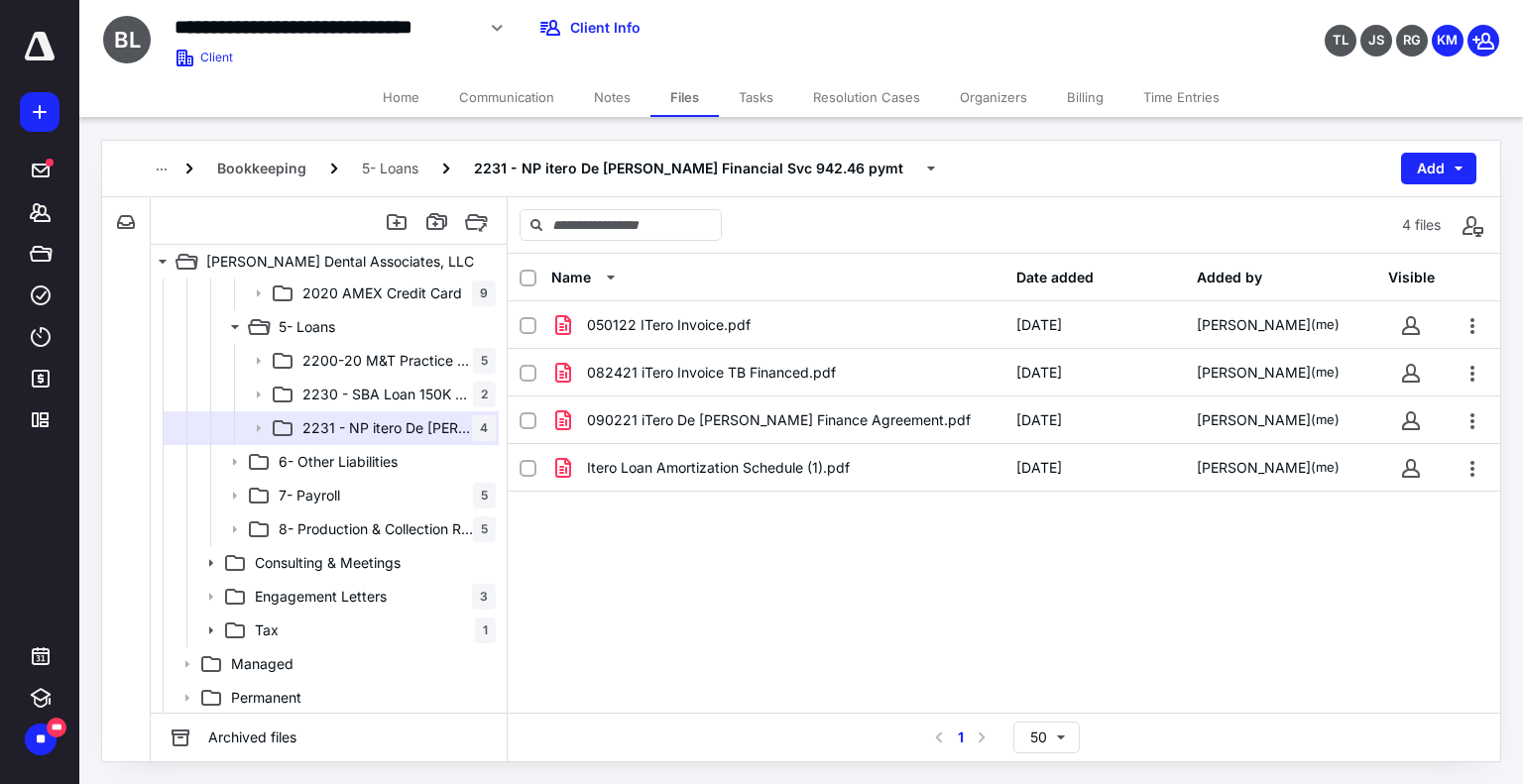 click on "8- Production & Collection Reports" at bounding box center (376, 529) 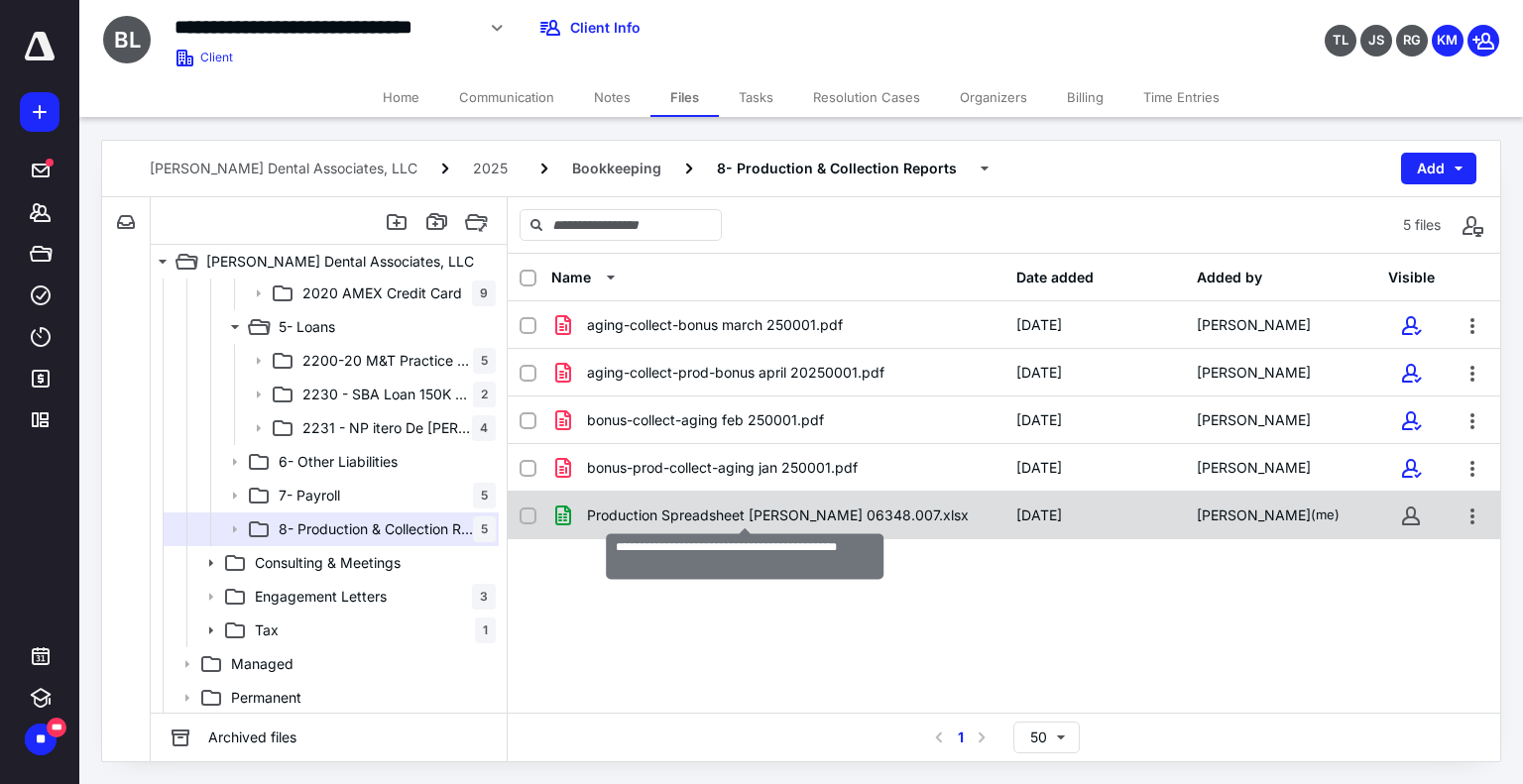 click on "Production Spreadsheet [PERSON_NAME] 06348.007.xlsx" at bounding box center [777, 515] 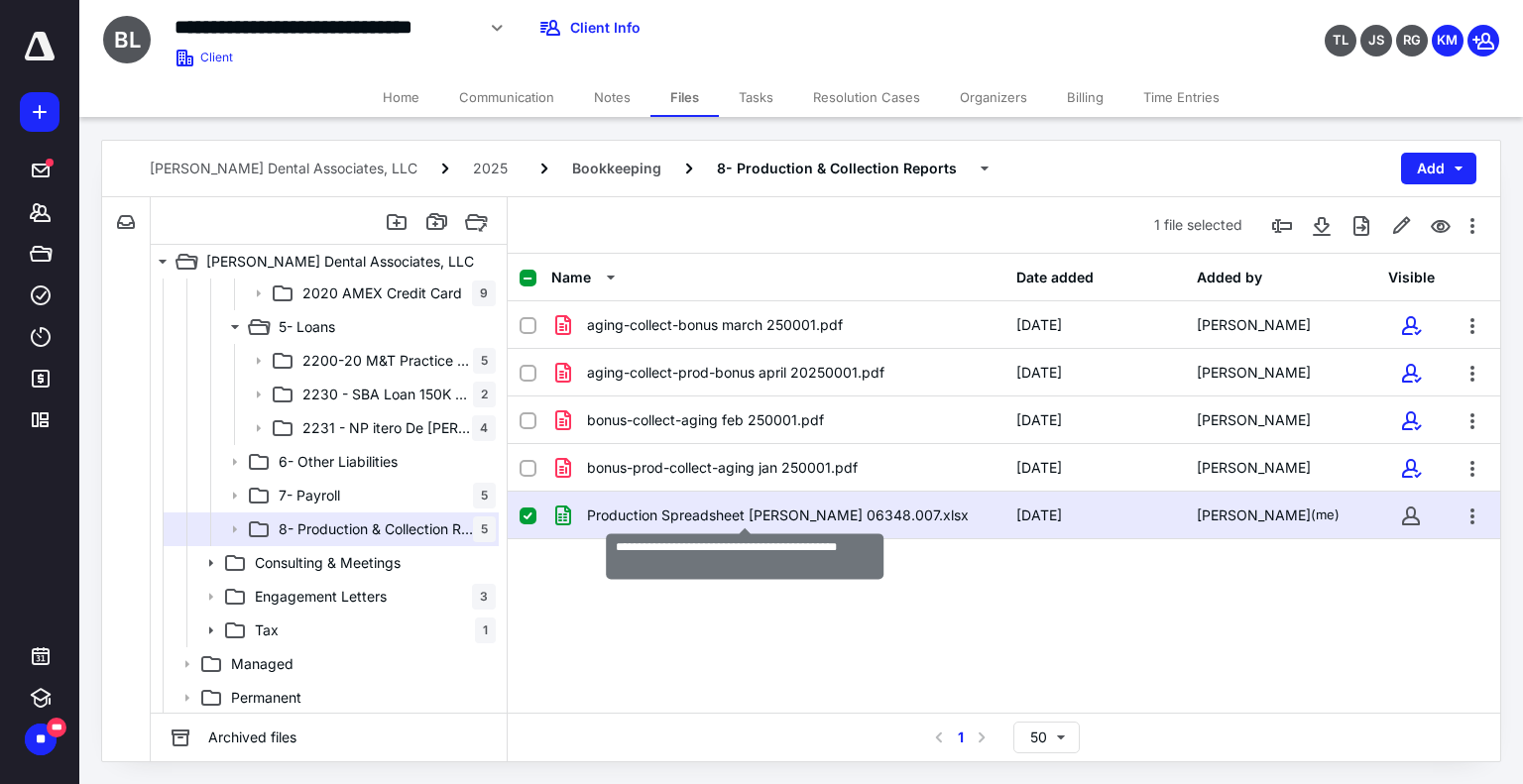 click on "Production Spreadsheet [PERSON_NAME] 06348.007.xlsx" at bounding box center [777, 515] 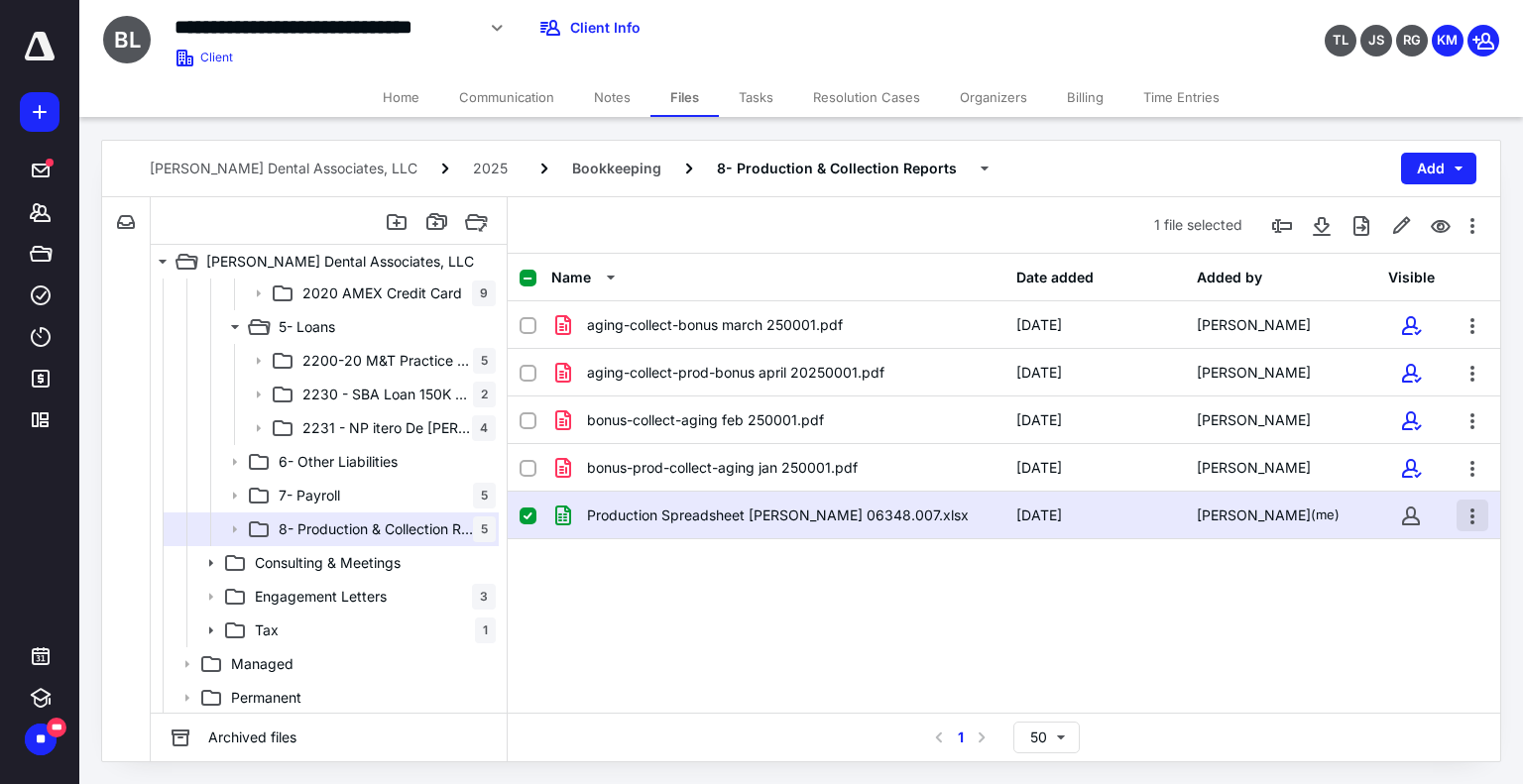 click at bounding box center [1472, 515] 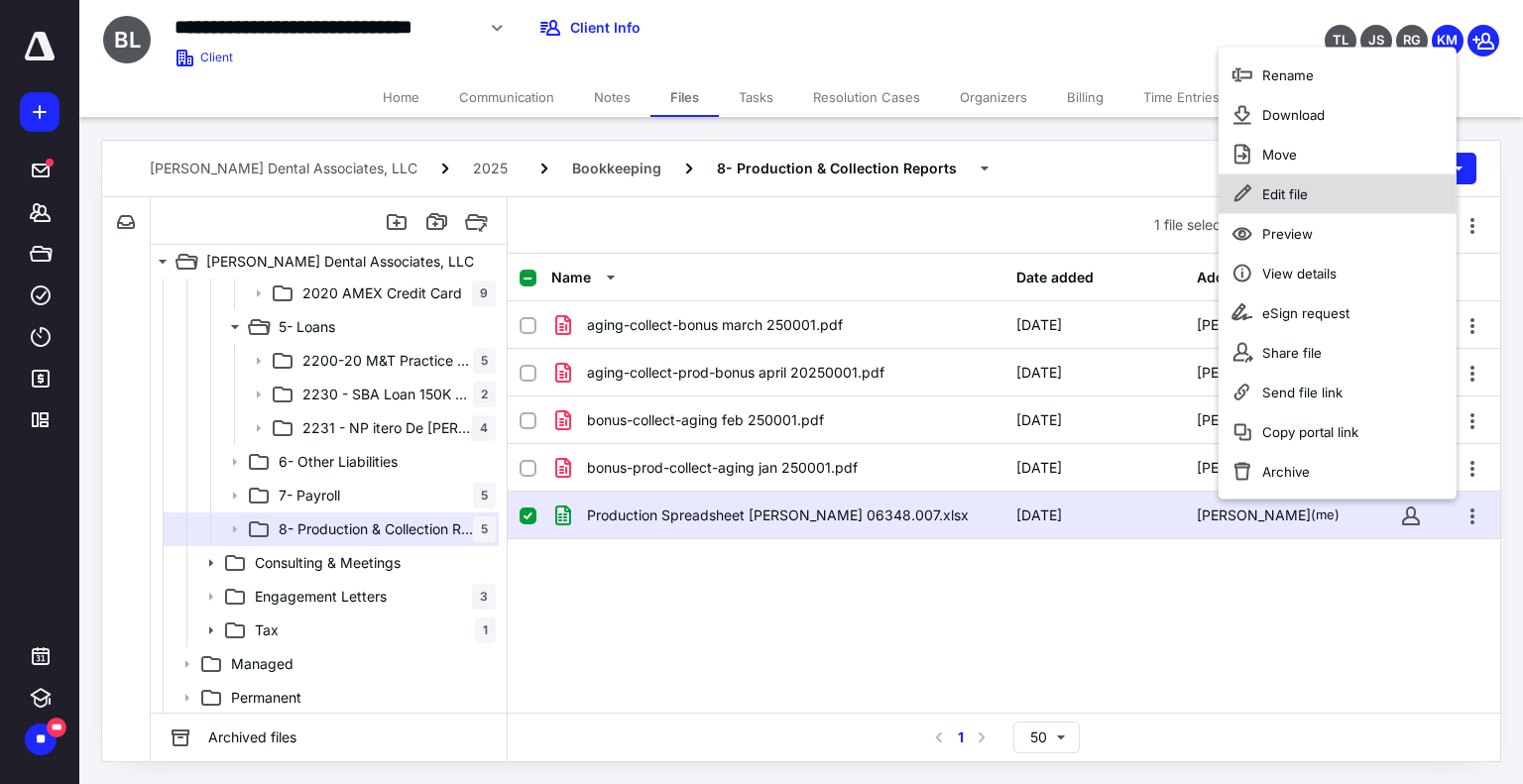 click on "Edit file" at bounding box center (1285, 194) 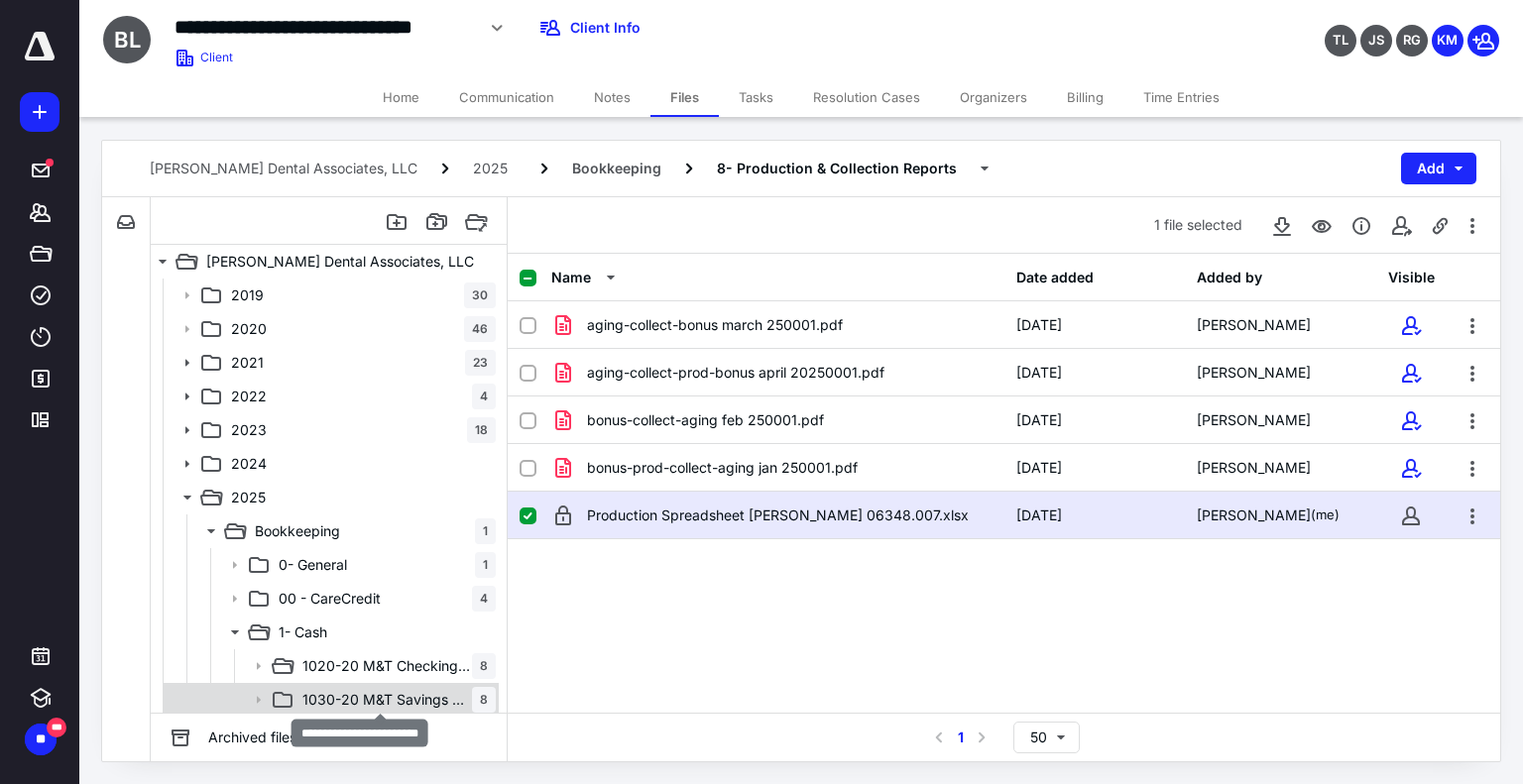 scroll, scrollTop: 0, scrollLeft: 0, axis: both 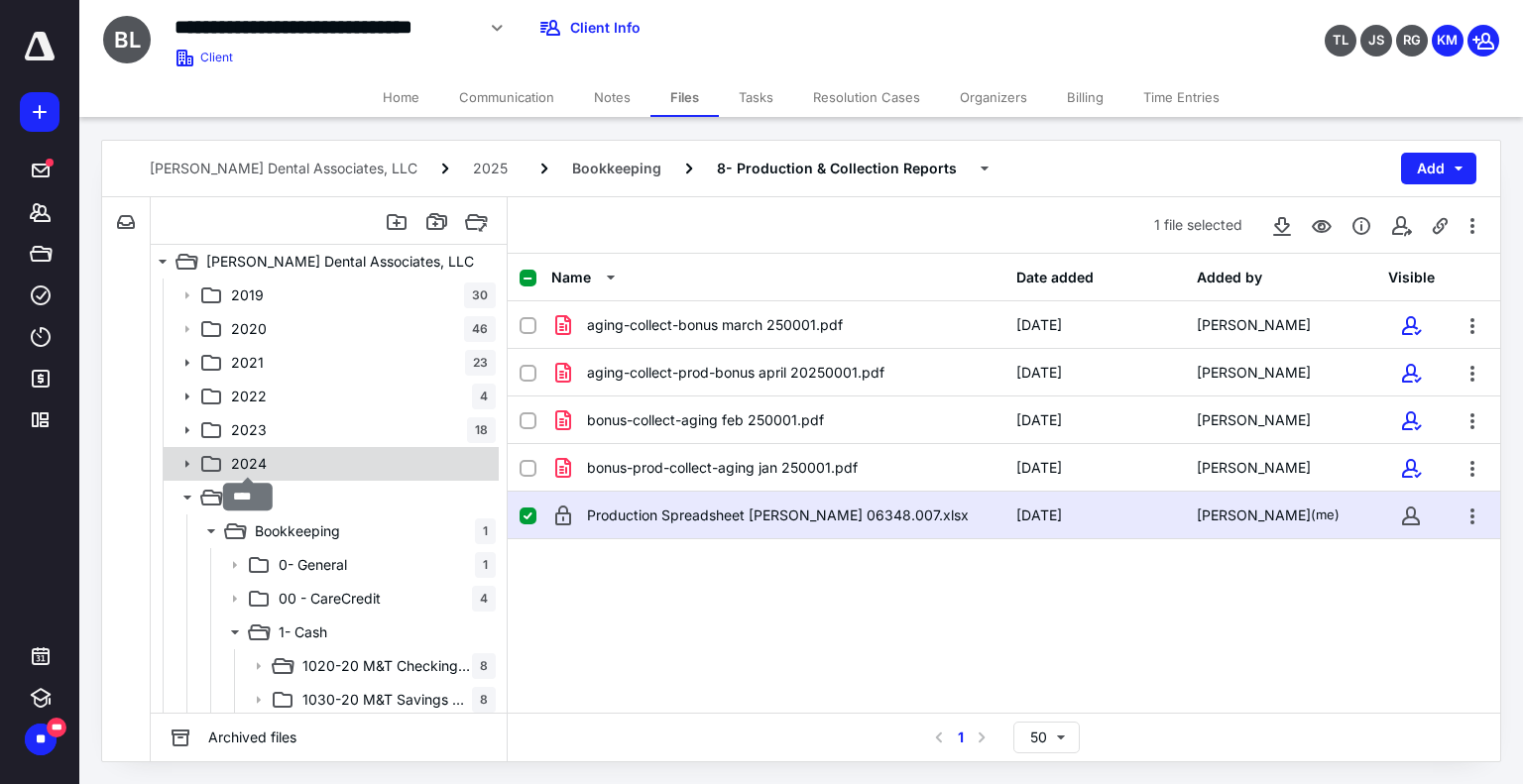 click on "2024" at bounding box center [249, 464] 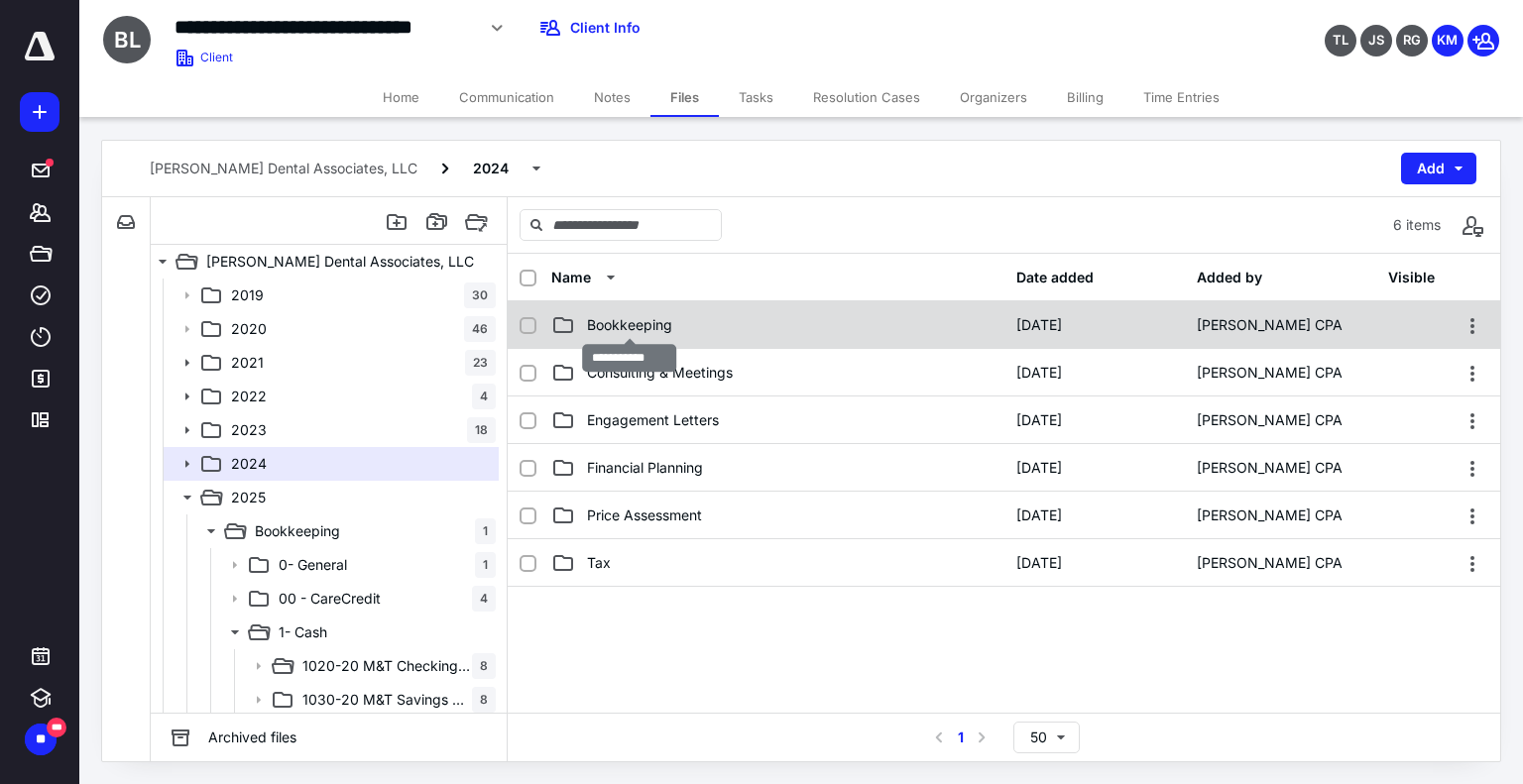 click on "Bookkeeping" at bounding box center [630, 325] 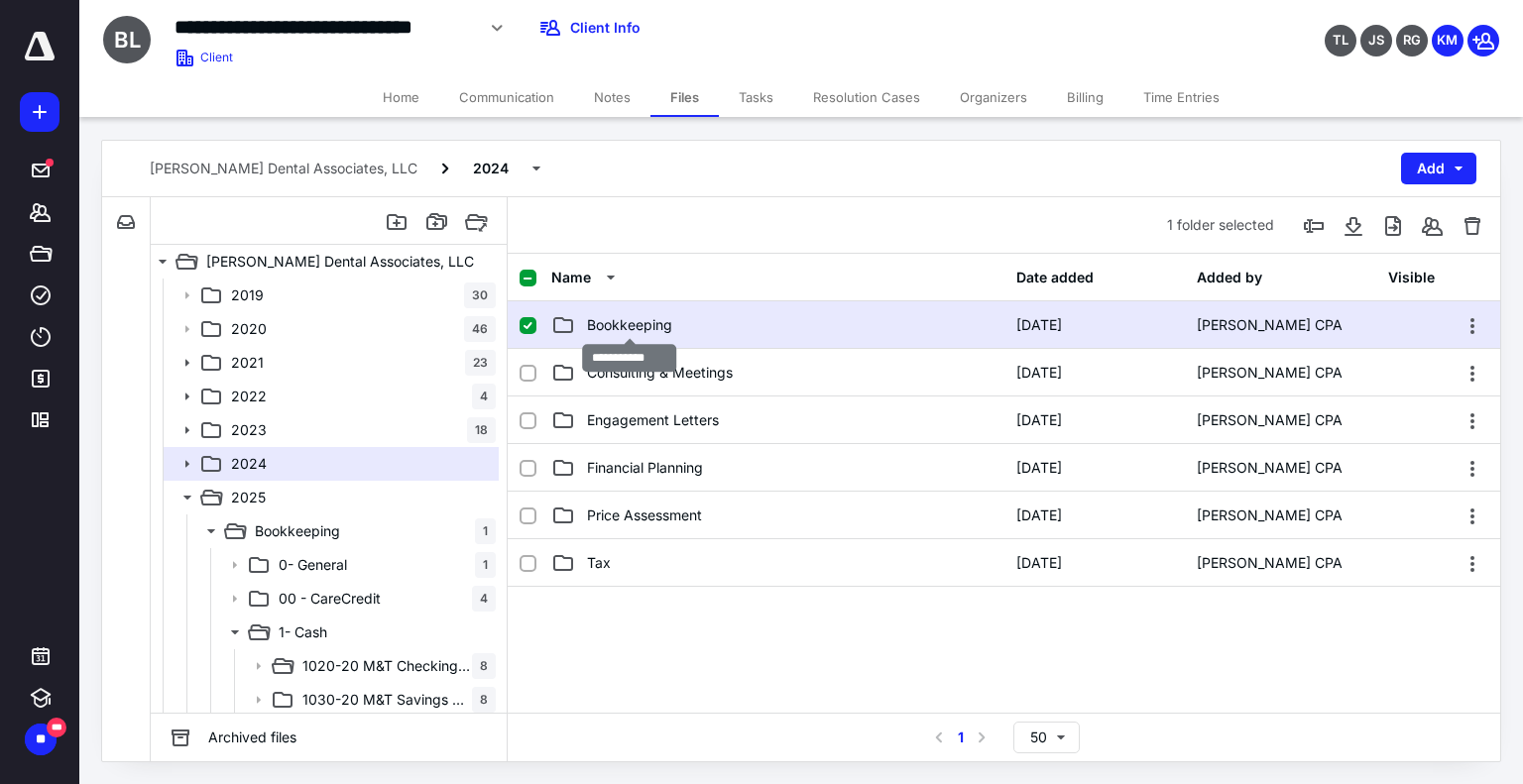 click on "Bookkeeping" at bounding box center [630, 325] 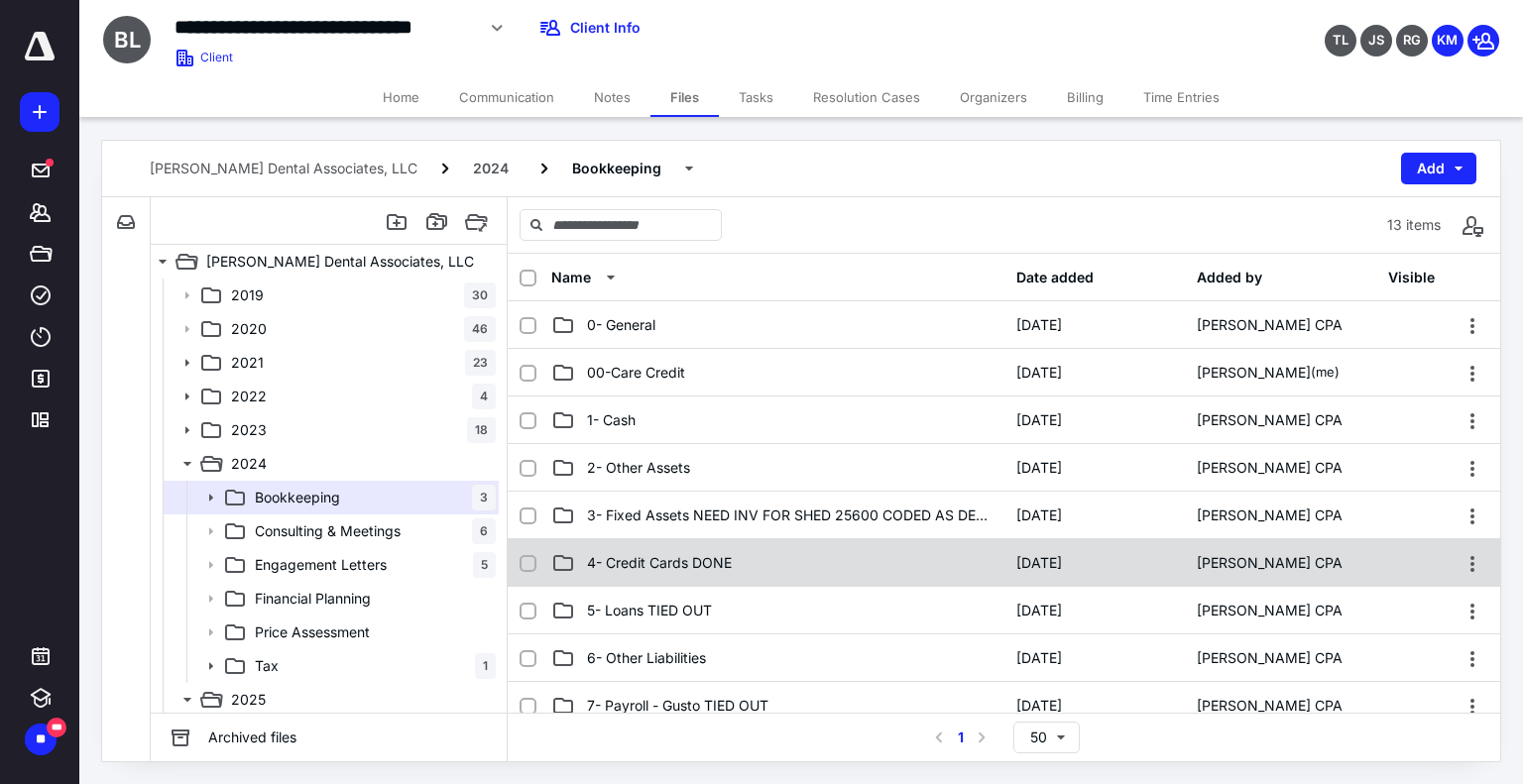 scroll, scrollTop: 297, scrollLeft: 0, axis: vertical 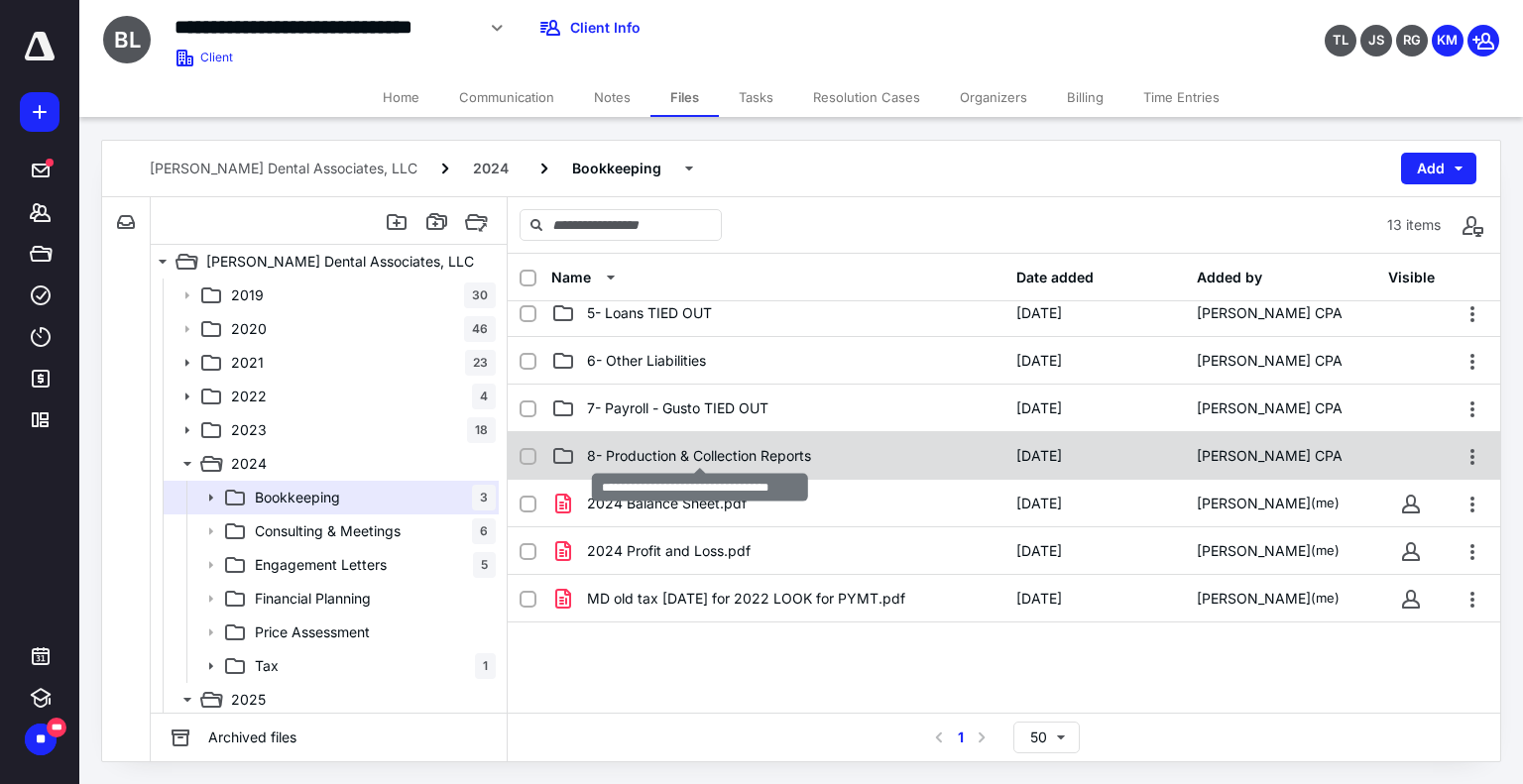 click on "8- Production & Collection Reports" at bounding box center (699, 456) 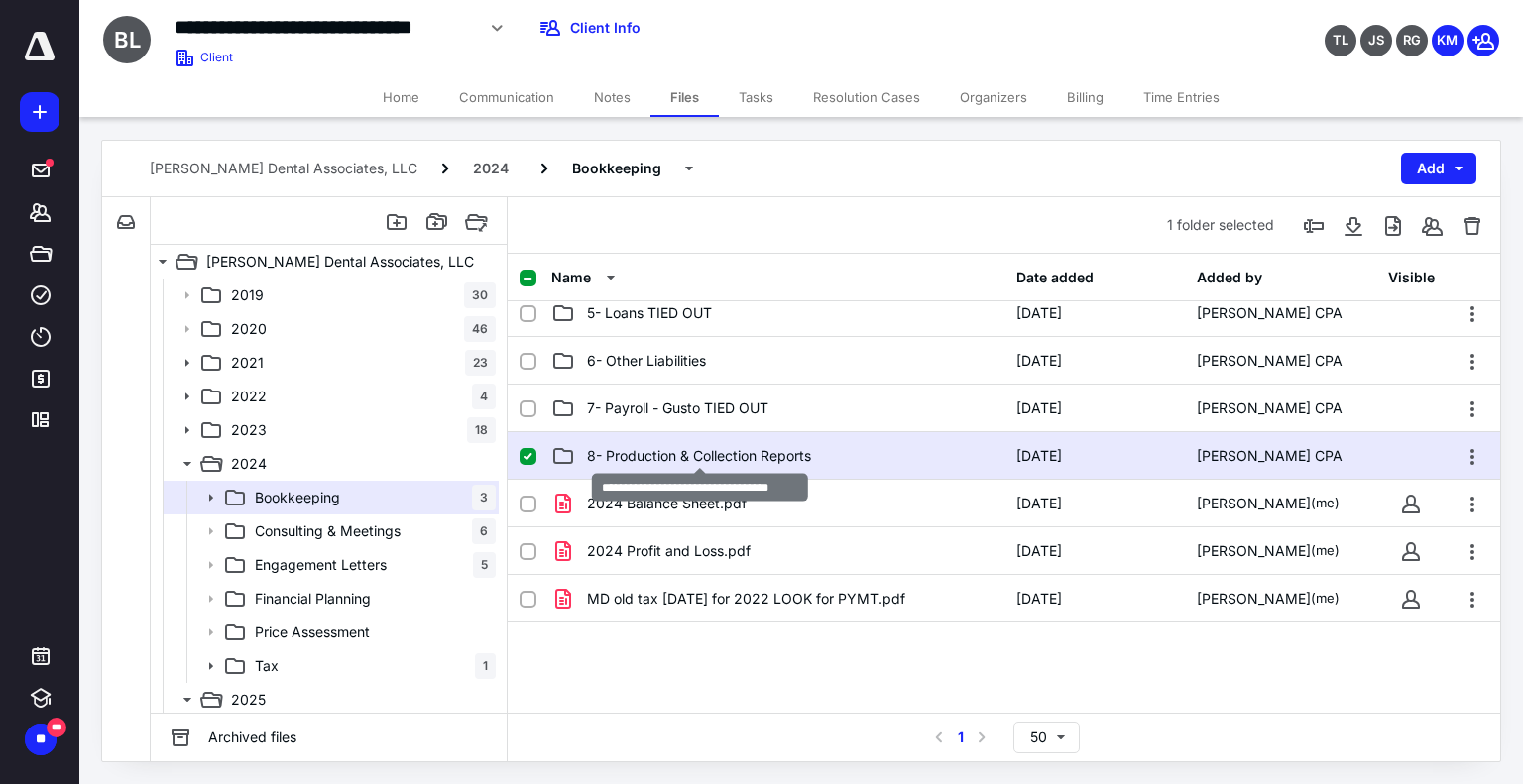 click on "8- Production & Collection Reports" at bounding box center (699, 456) 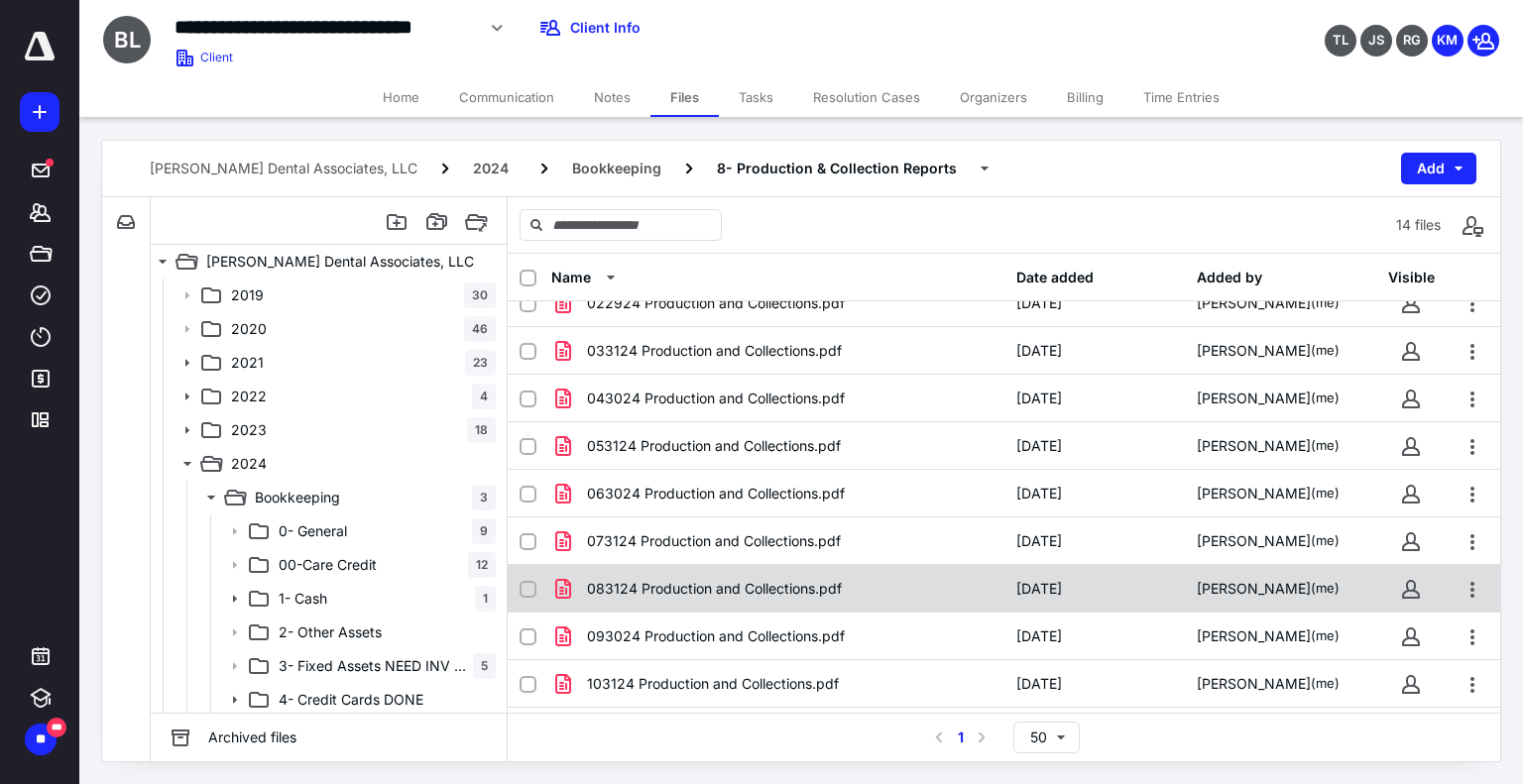 scroll, scrollTop: 251, scrollLeft: 0, axis: vertical 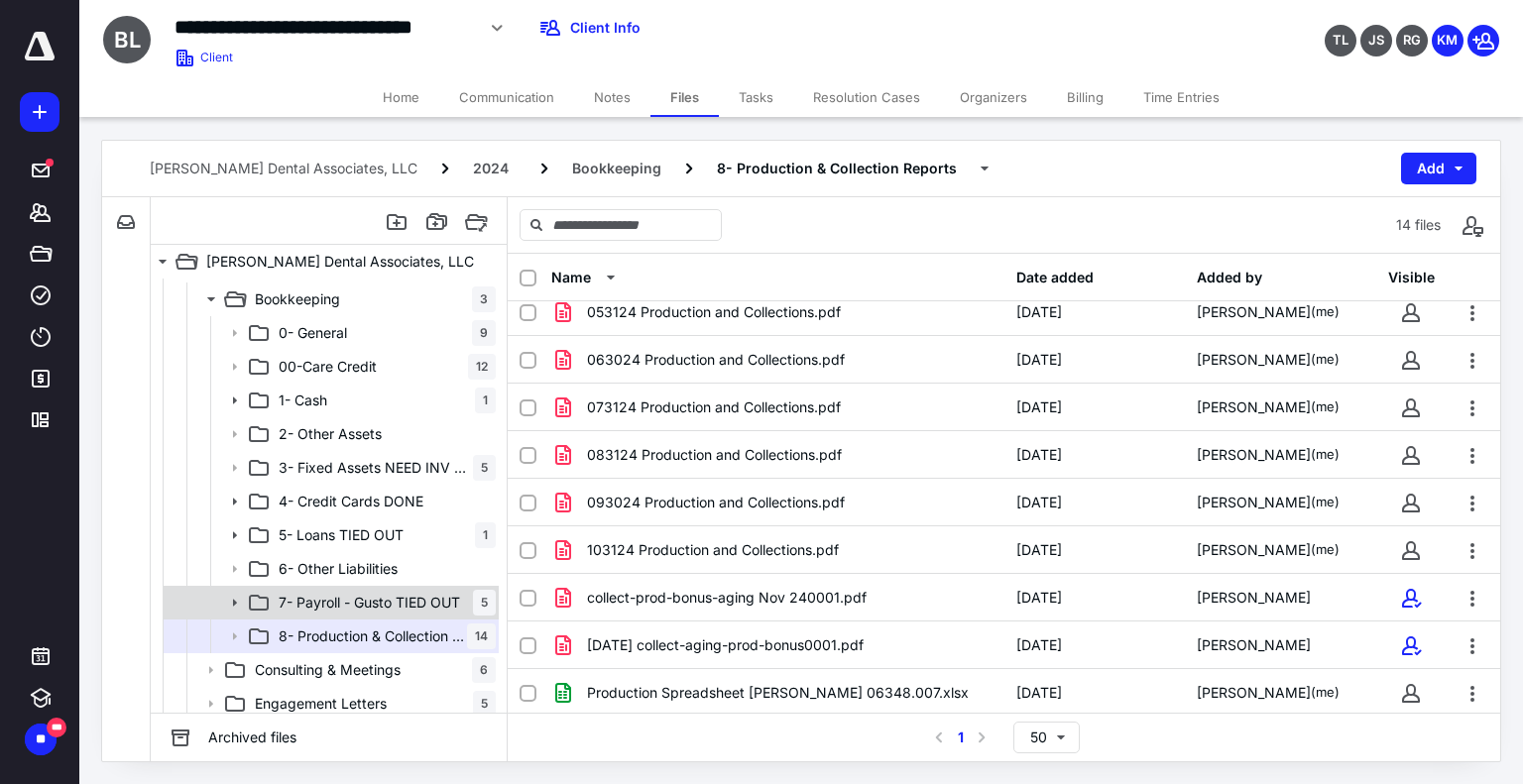 click on "7- Payroll - [PERSON_NAME] TIED OUT 5" at bounding box center [383, 603] 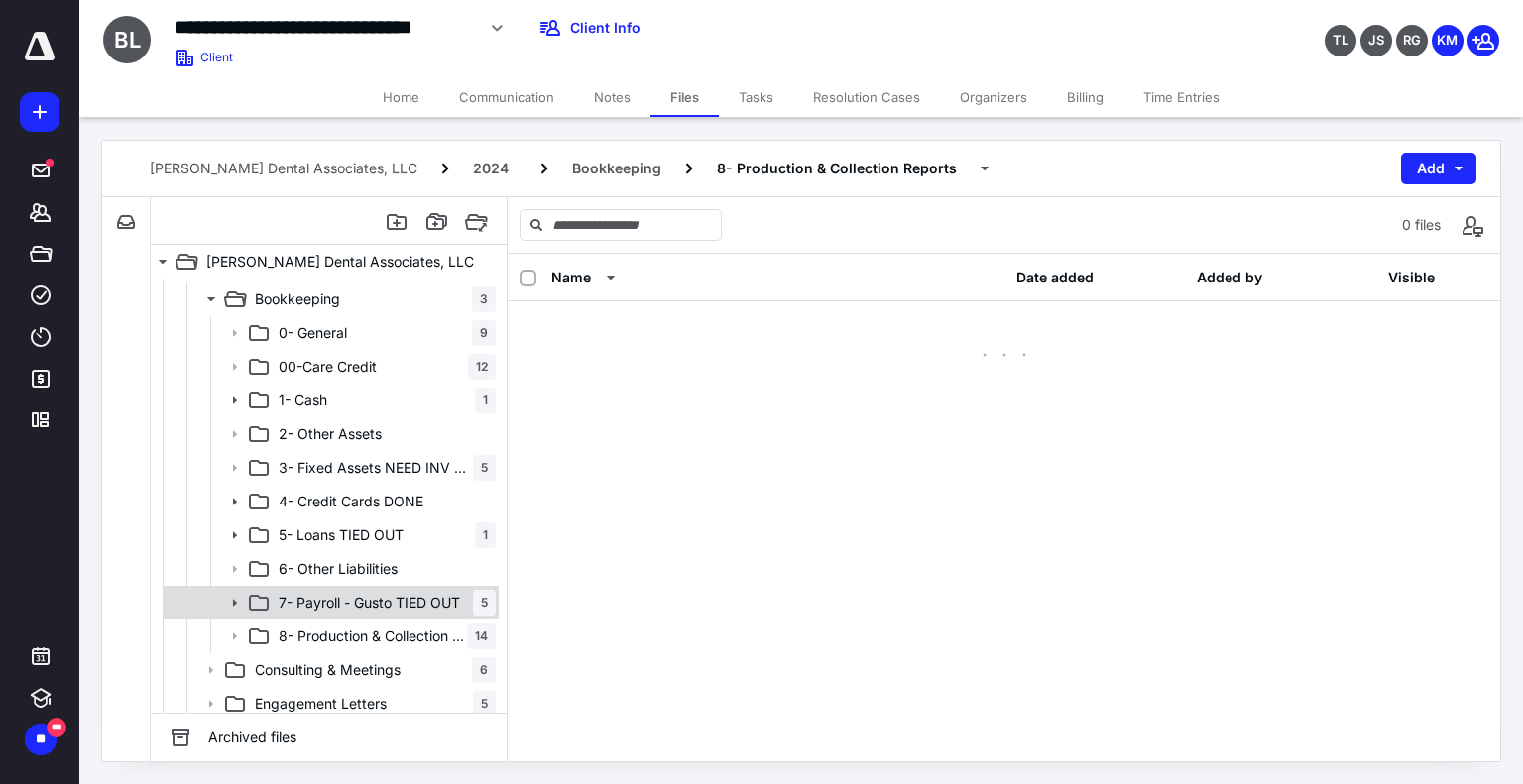 scroll, scrollTop: 0, scrollLeft: 0, axis: both 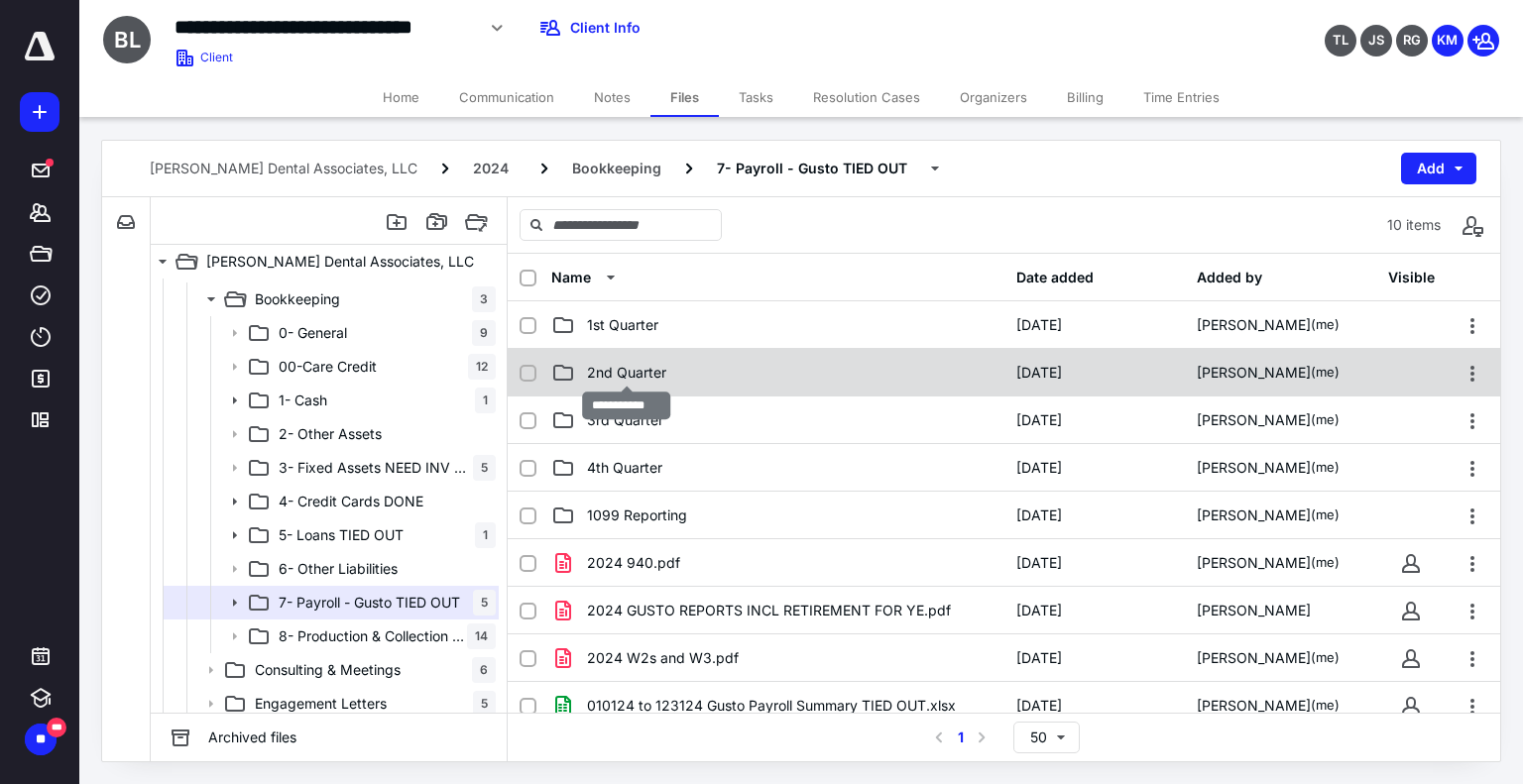 click on "2nd Quarter" at bounding box center [627, 373] 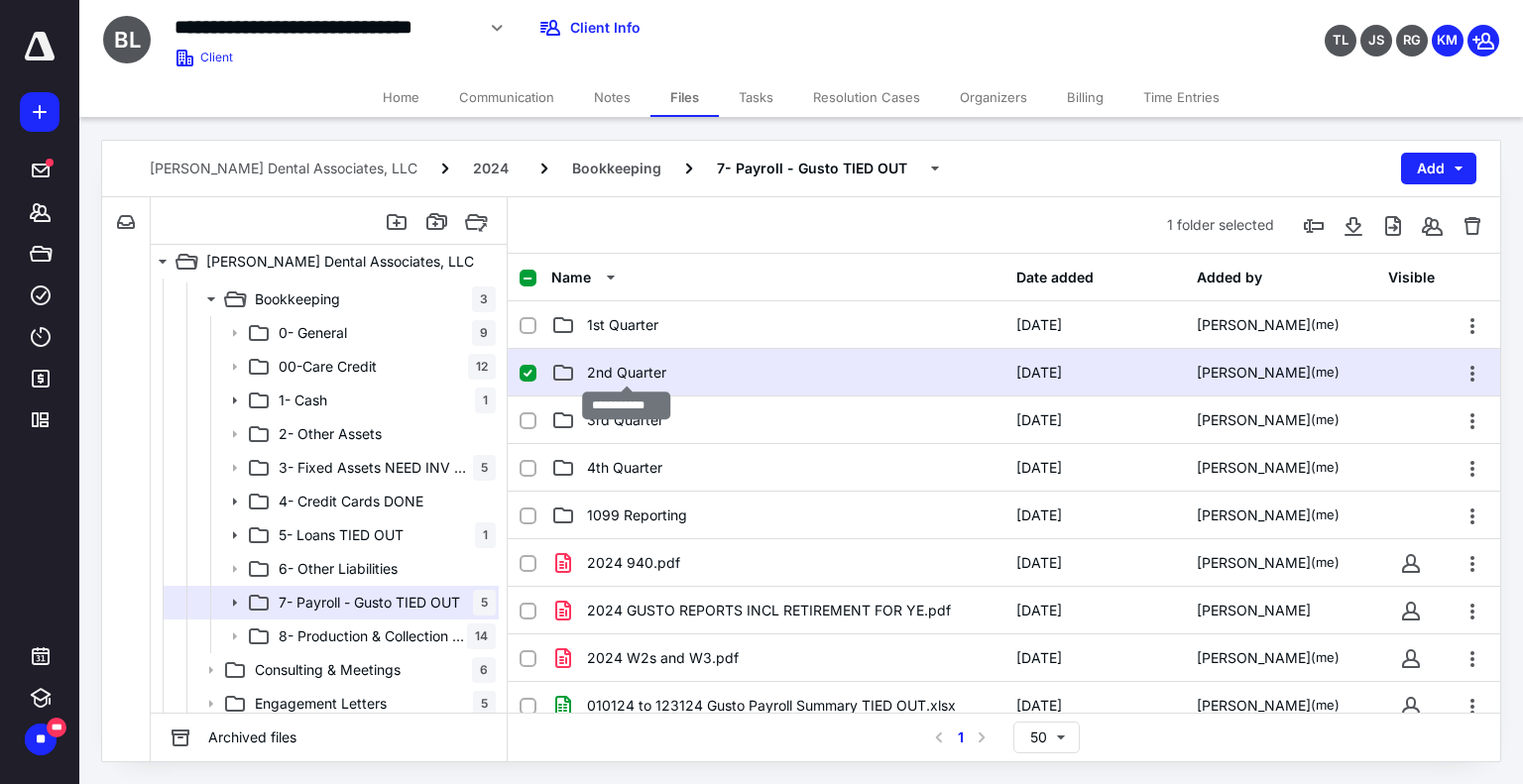 click on "2nd Quarter" at bounding box center (627, 373) 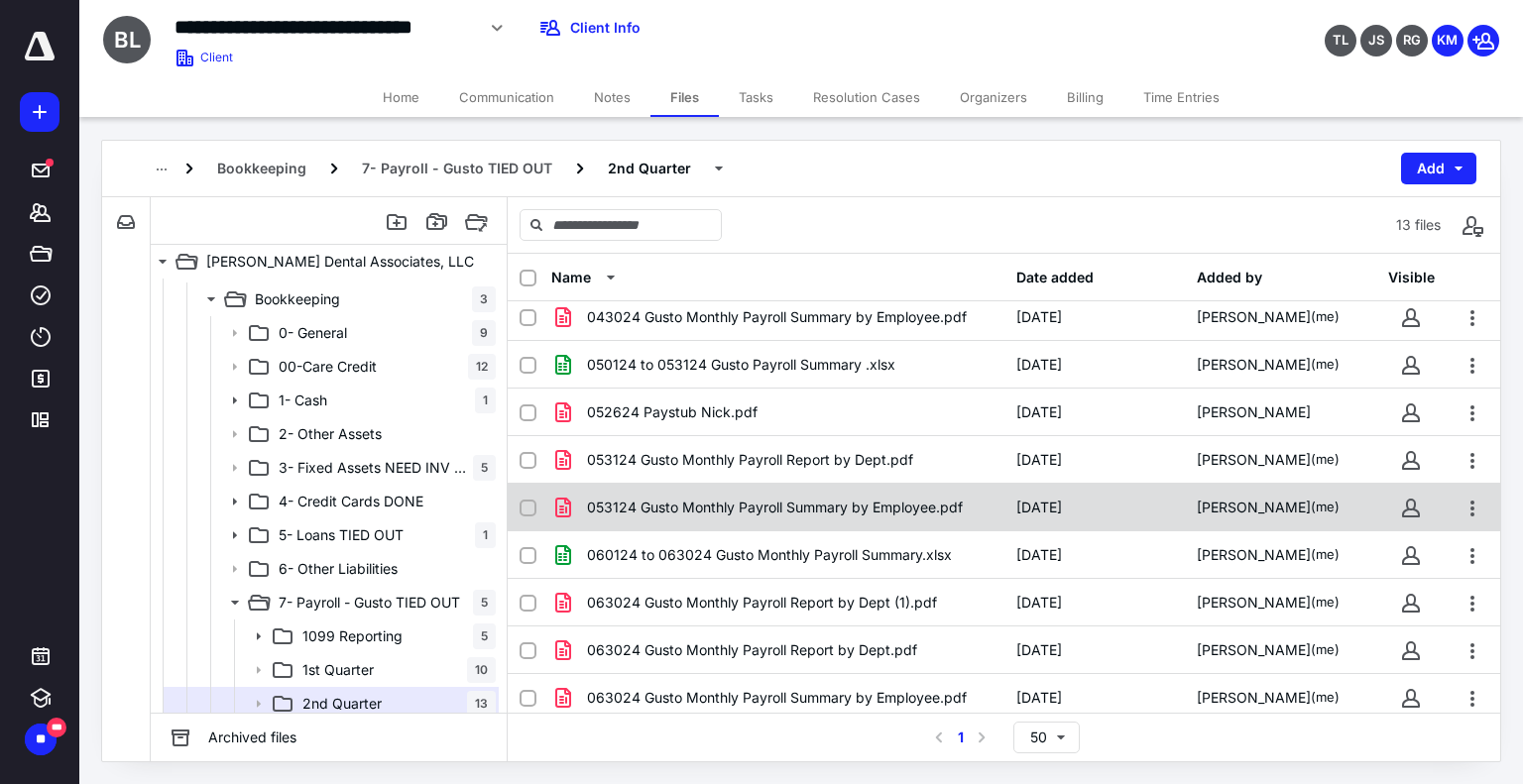 scroll, scrollTop: 203, scrollLeft: 0, axis: vertical 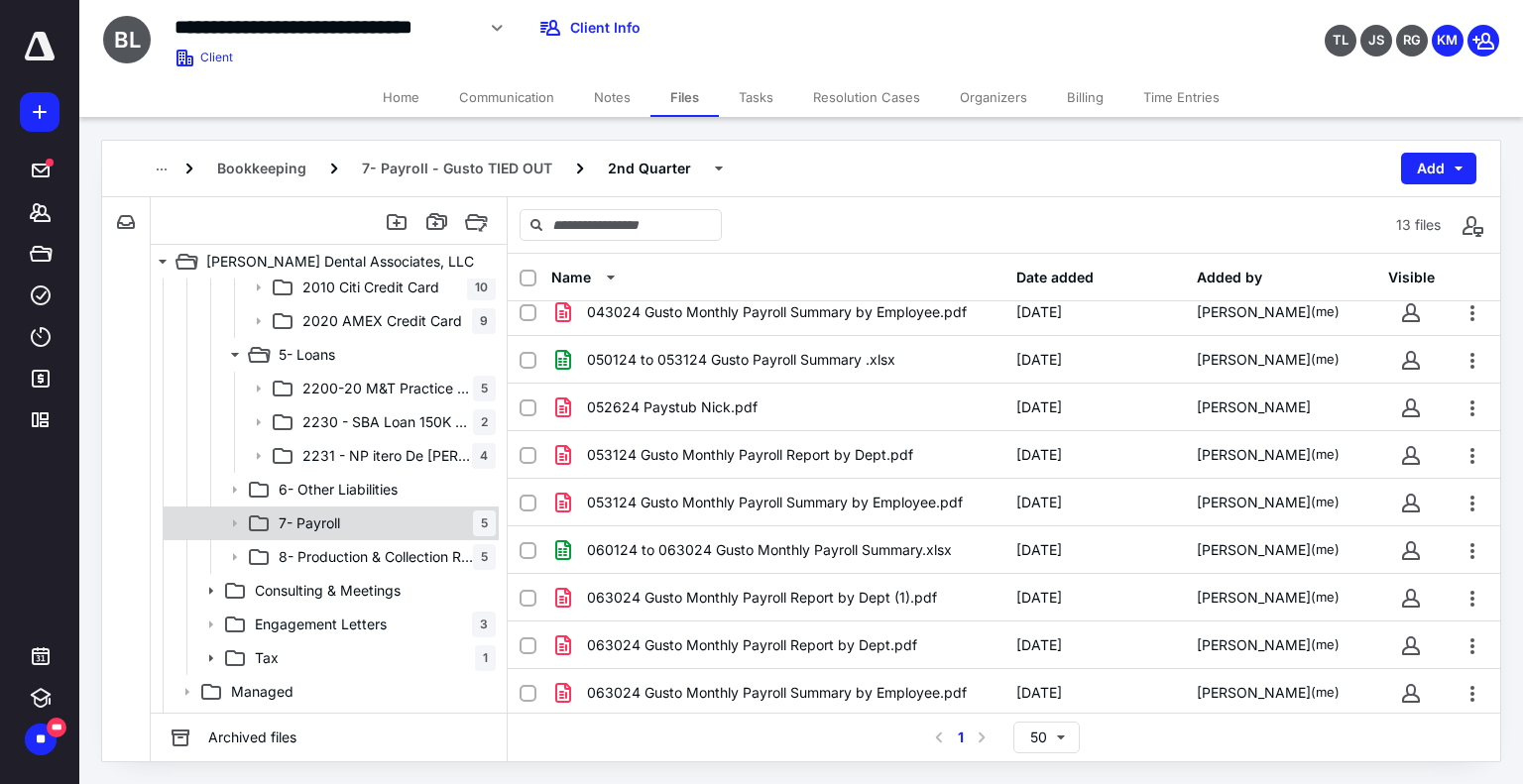 click on "7- Payroll 5" at bounding box center (383, 523) 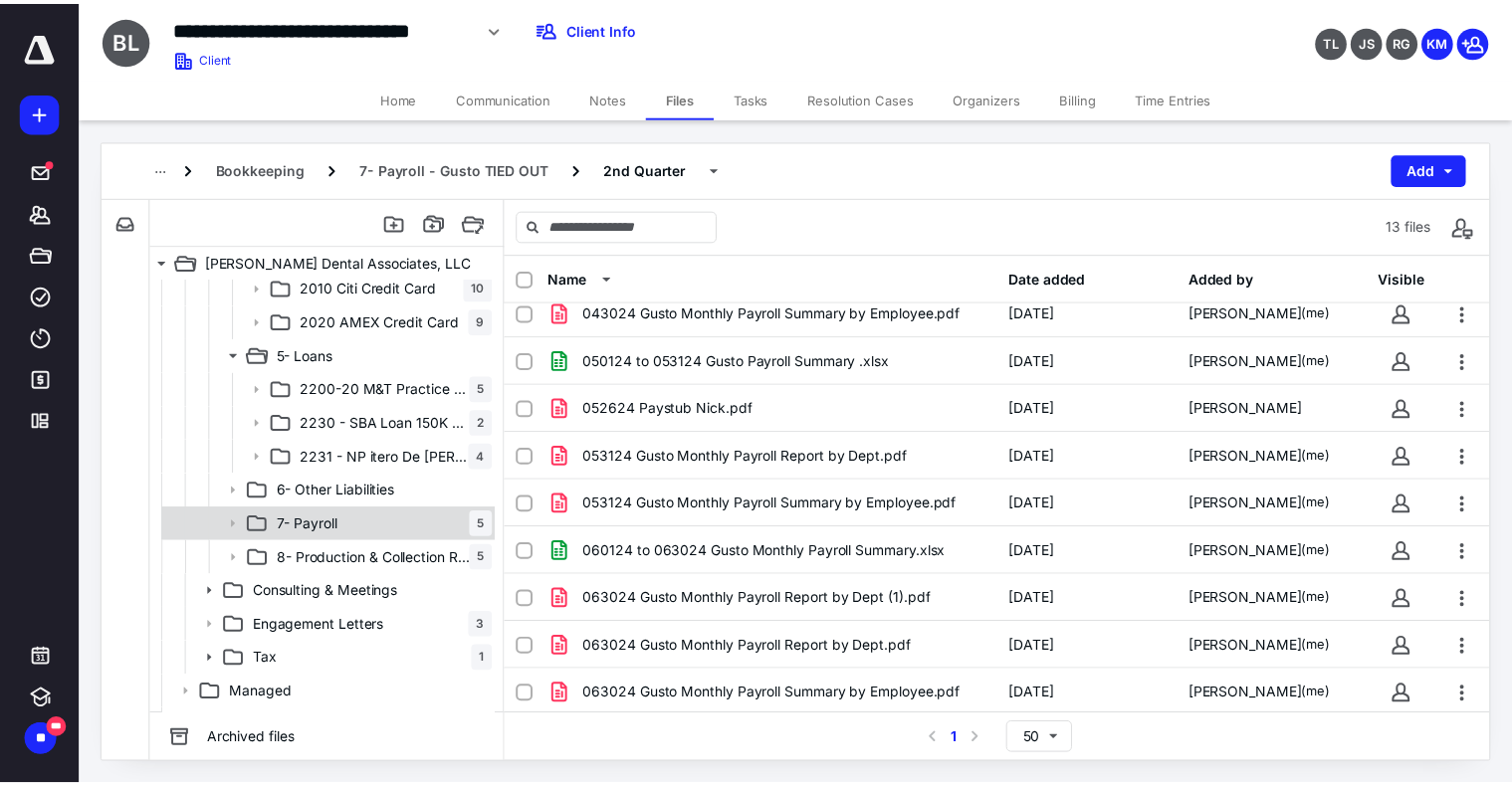 scroll, scrollTop: 0, scrollLeft: 0, axis: both 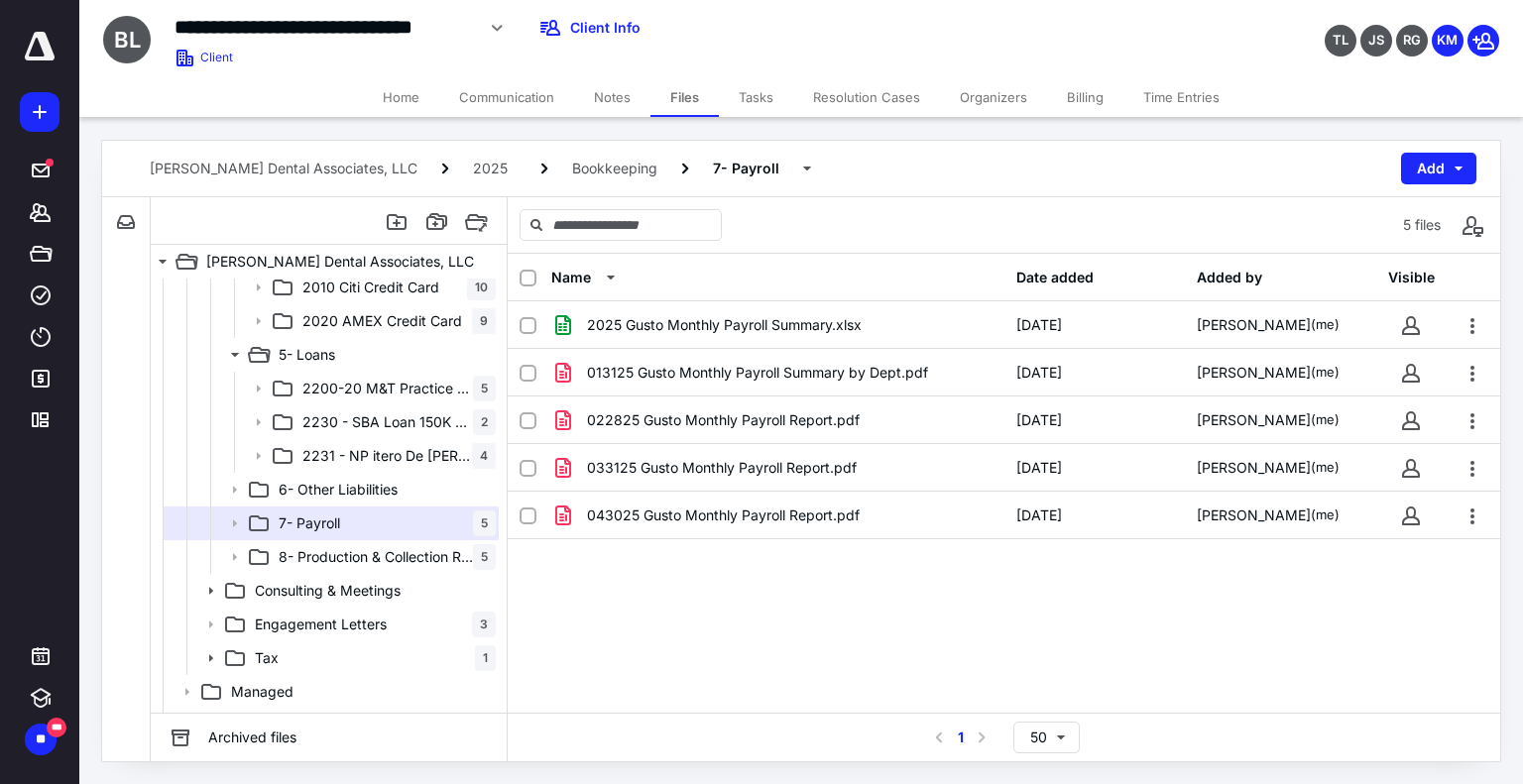 click on "Tasks" at bounding box center [756, 97] 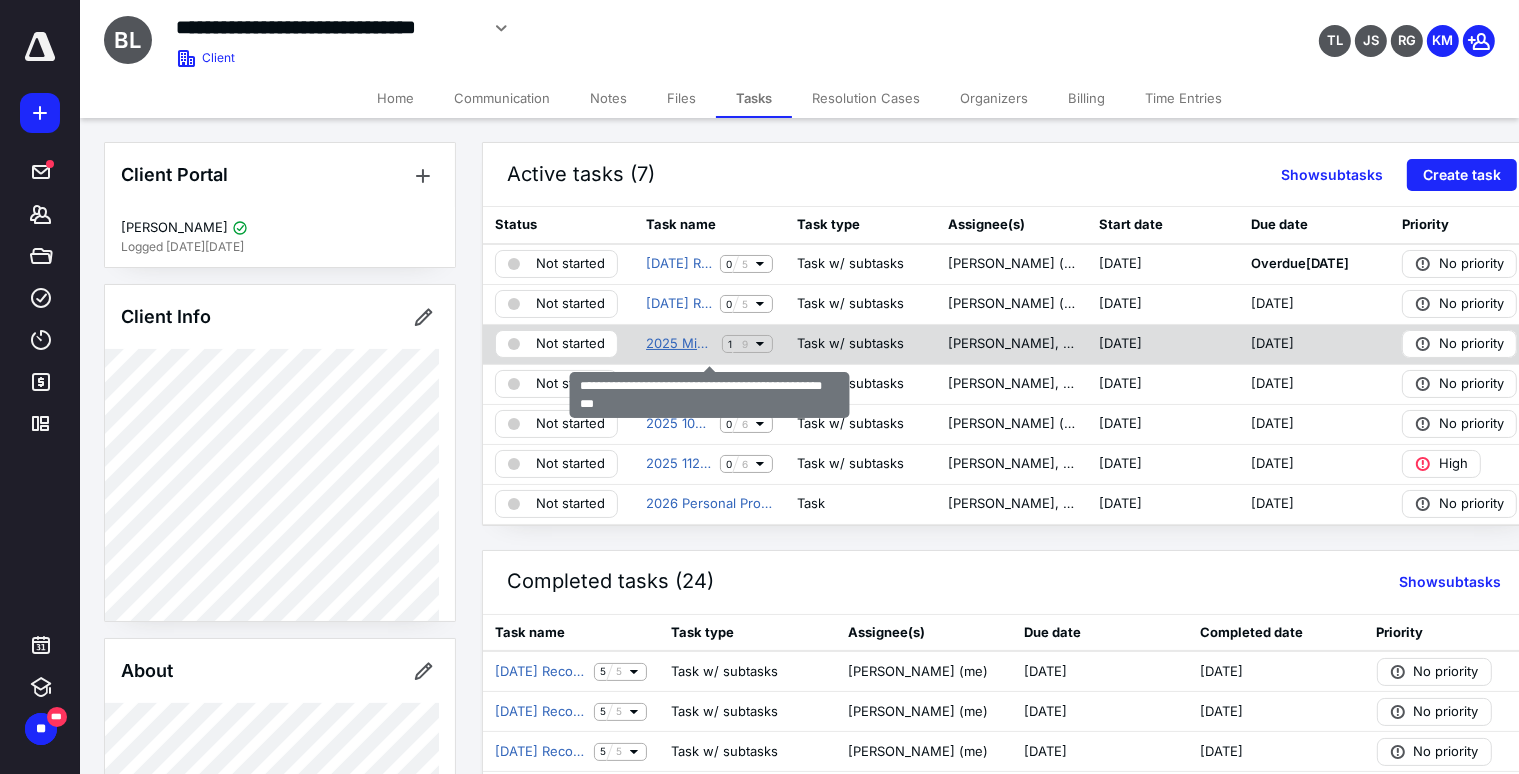 click on "2025  Mid Year Meeting [PERSON_NAME] Dental Associates, LLC" at bounding box center (680, 344) 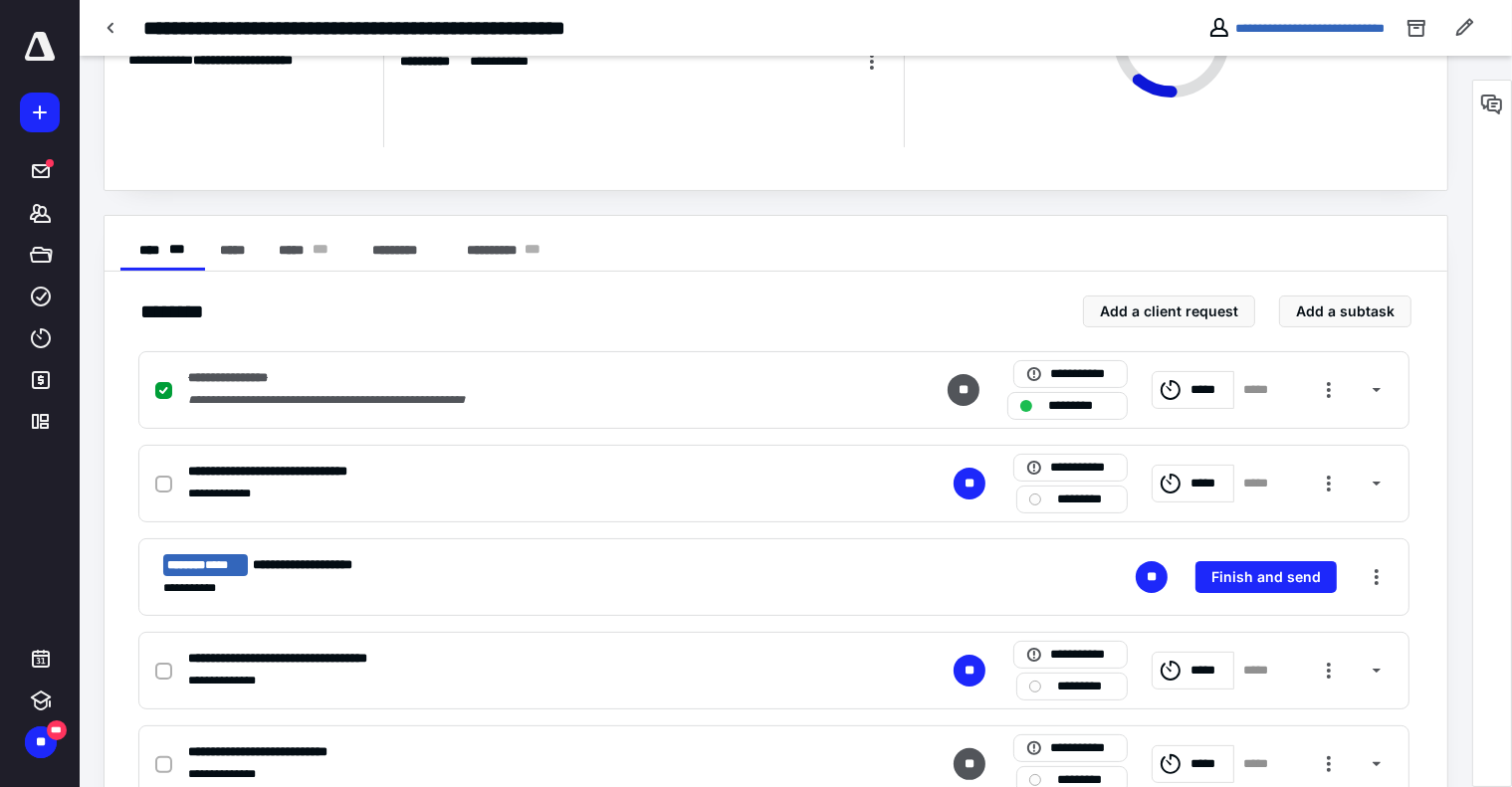 scroll, scrollTop: 0, scrollLeft: 0, axis: both 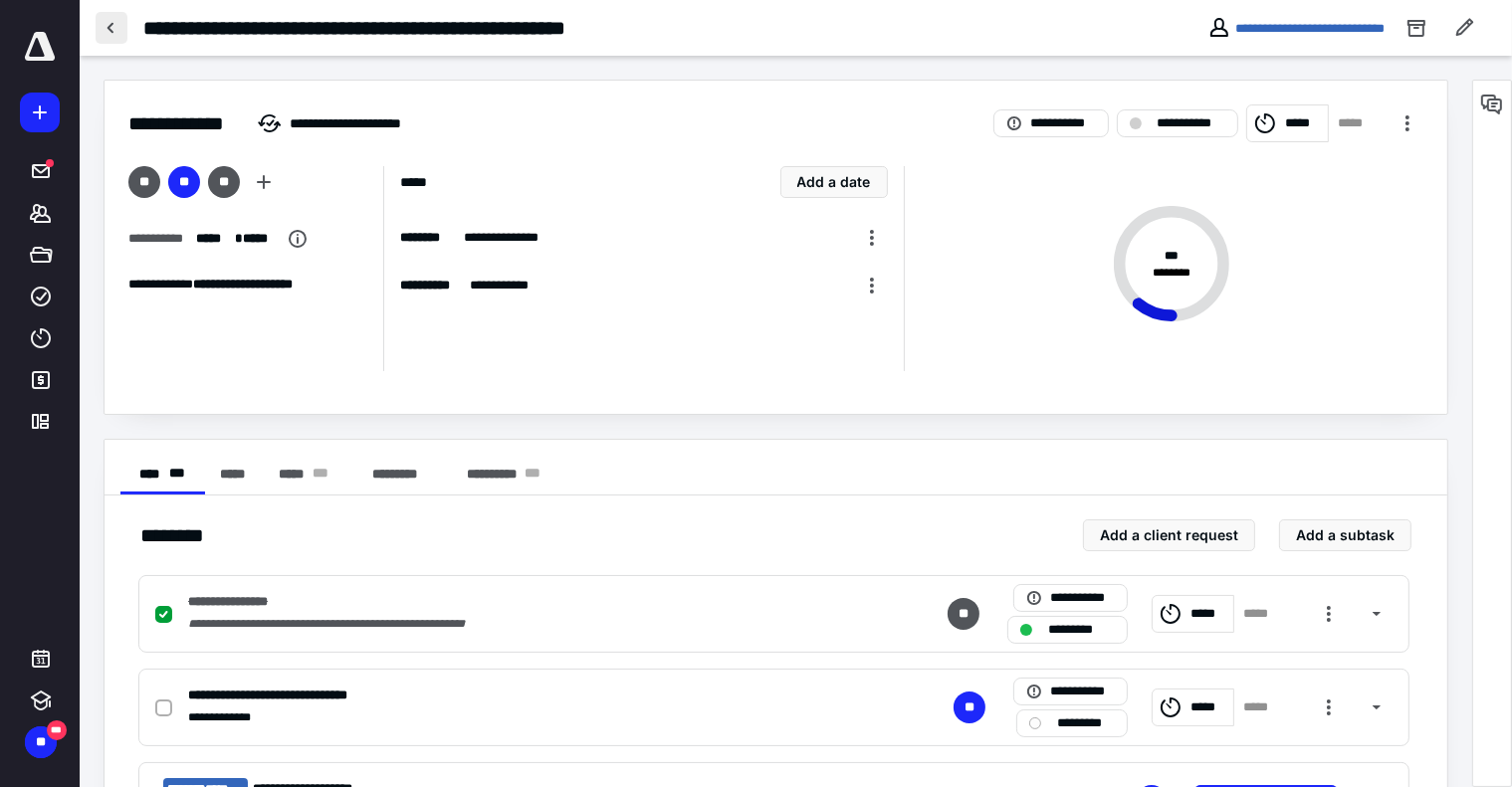 click at bounding box center [111, 28] 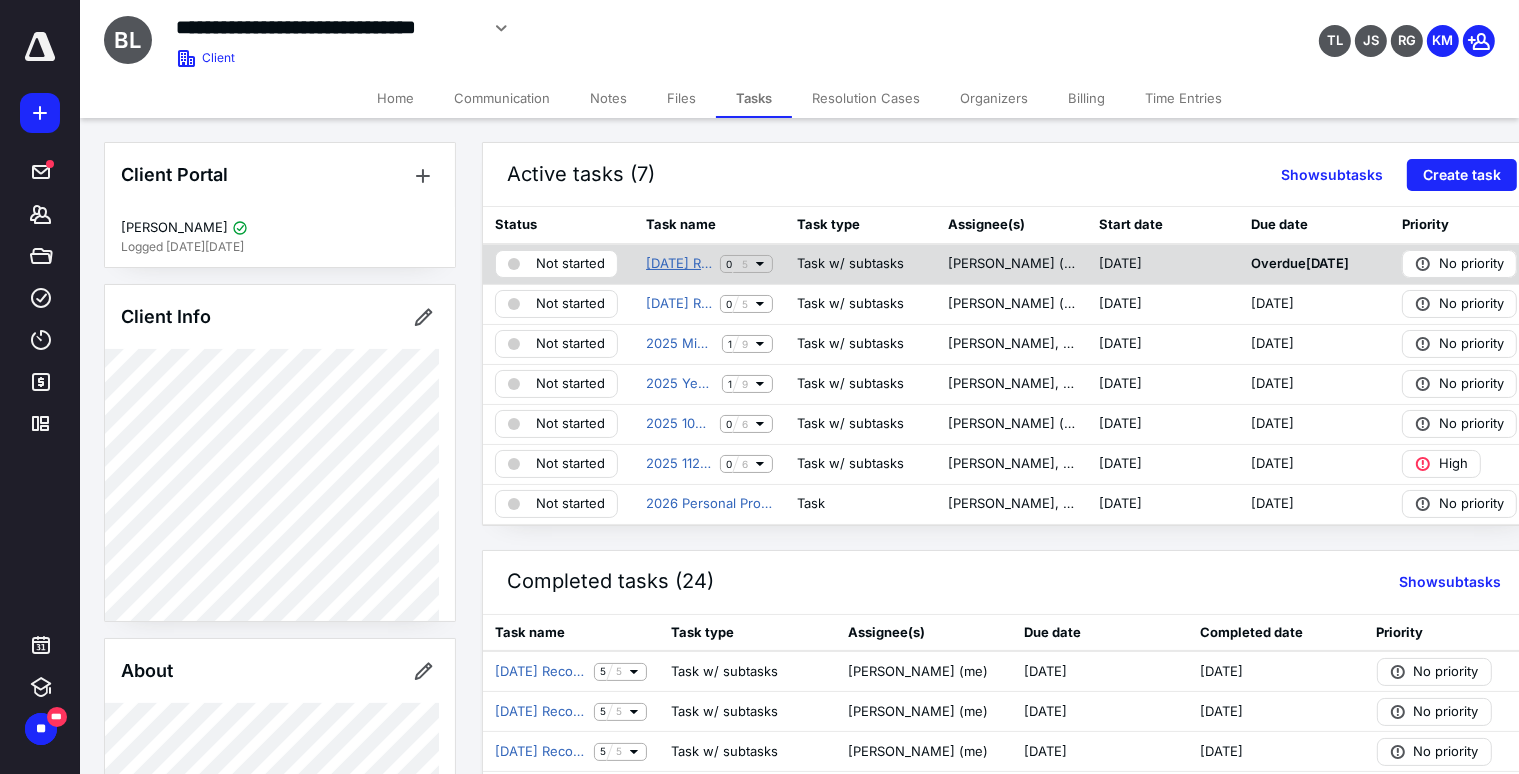 click on "[DATE]  Records Maintenance [PERSON_NAME] Dental Associates, LLC" at bounding box center (679, 264) 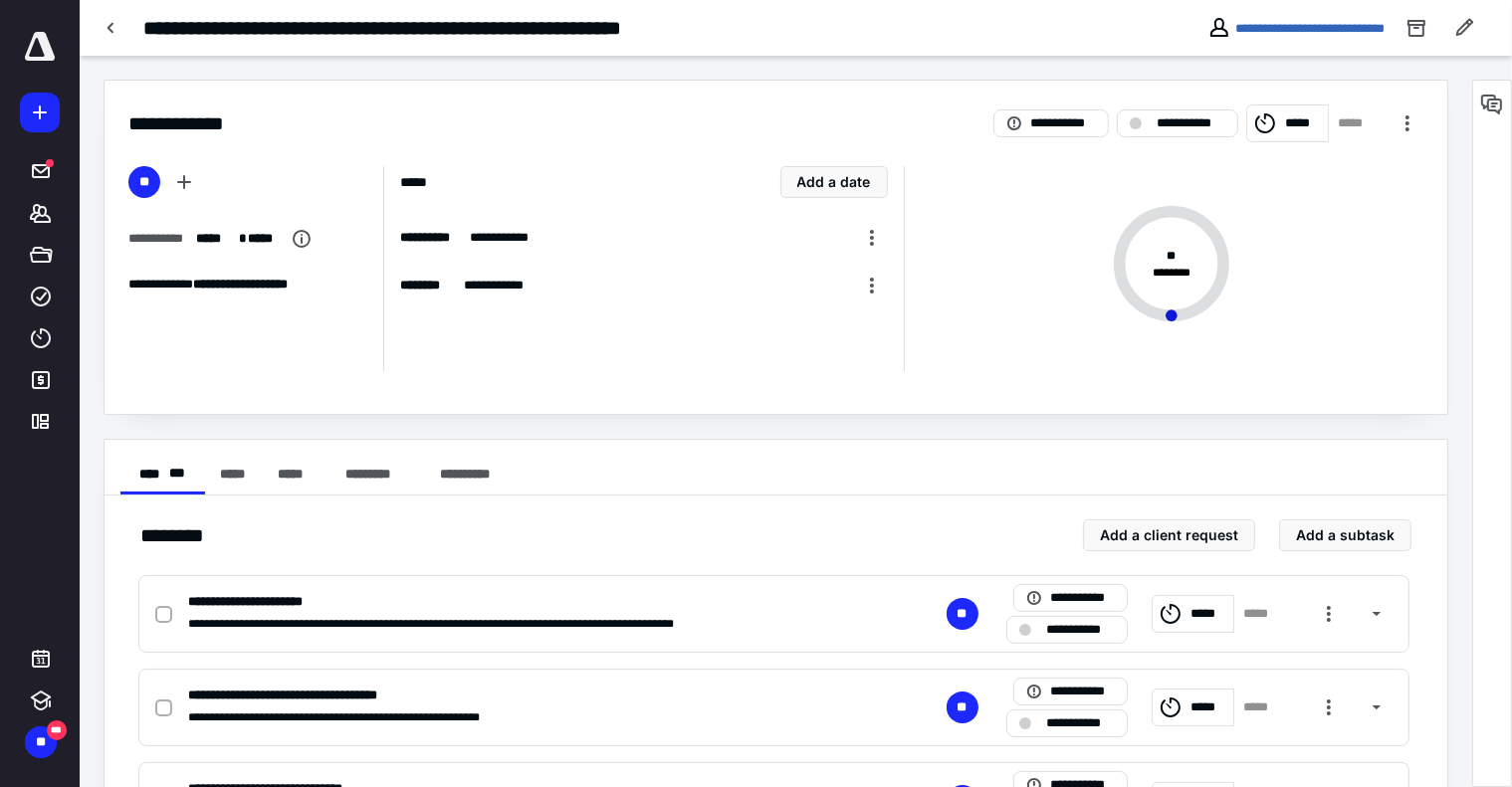 scroll, scrollTop: 0, scrollLeft: 0, axis: both 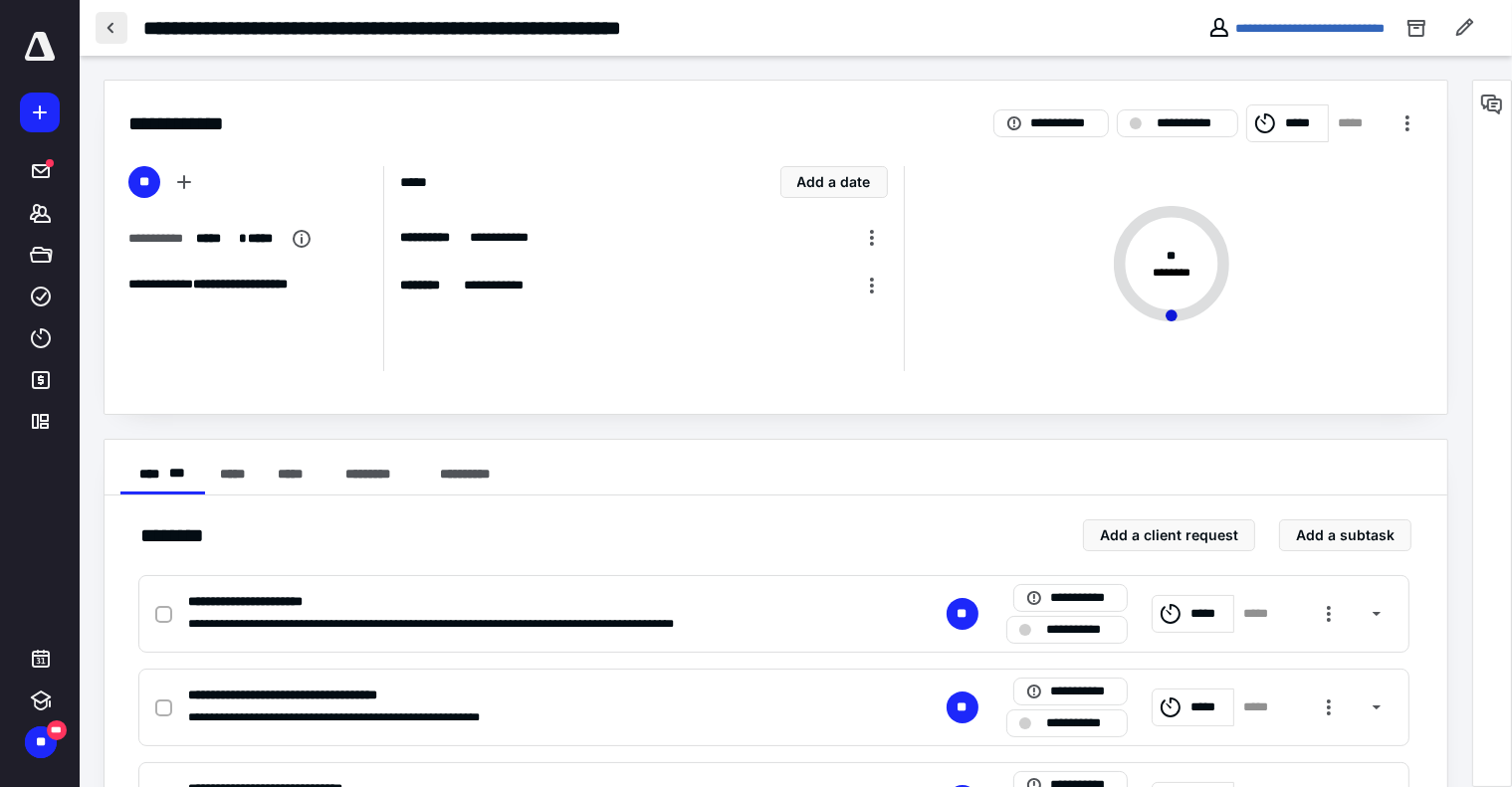 click at bounding box center [111, 28] 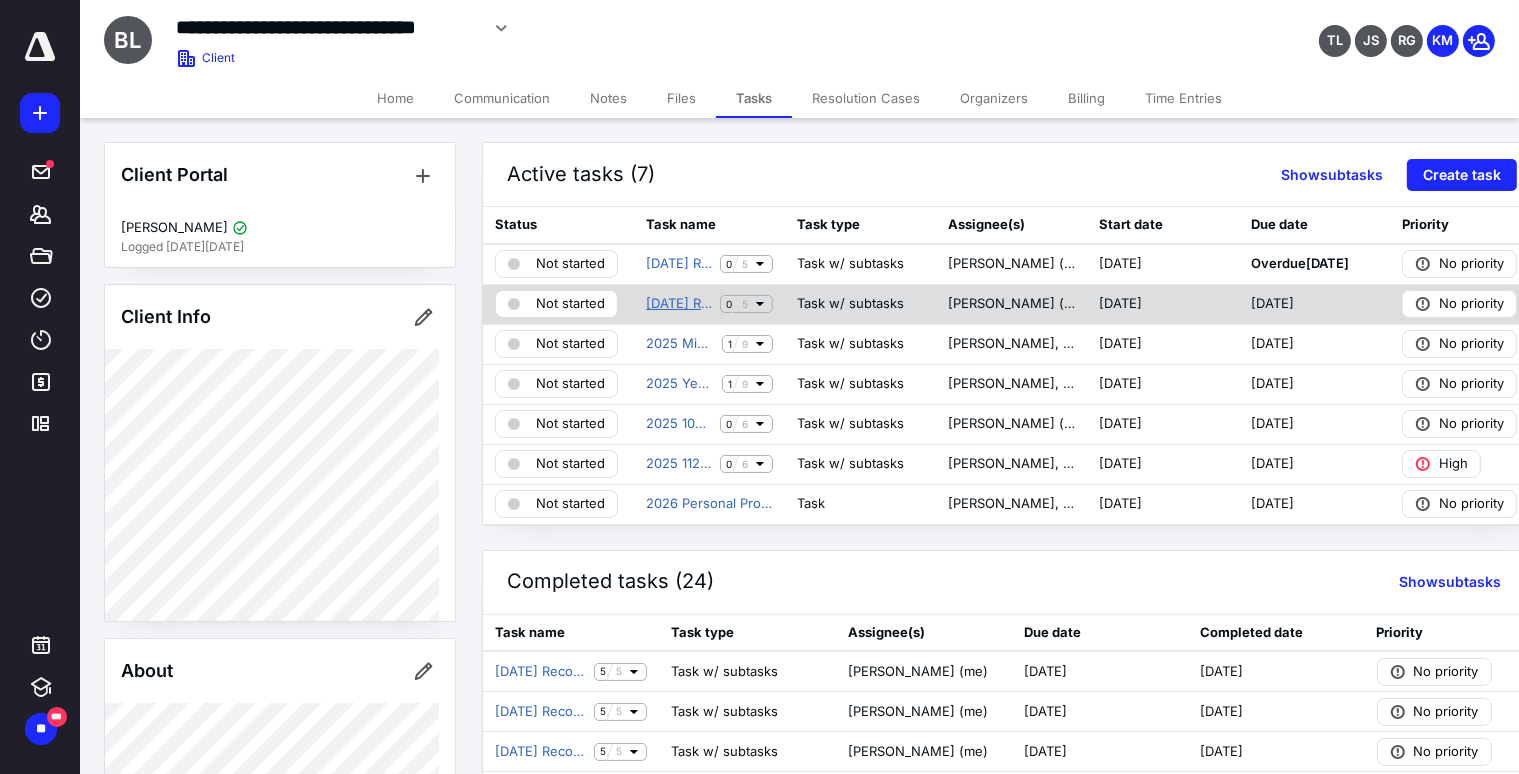 click on "[DATE]  Records Maintenance [PERSON_NAME] Dental Associates, LLC" at bounding box center (679, 304) 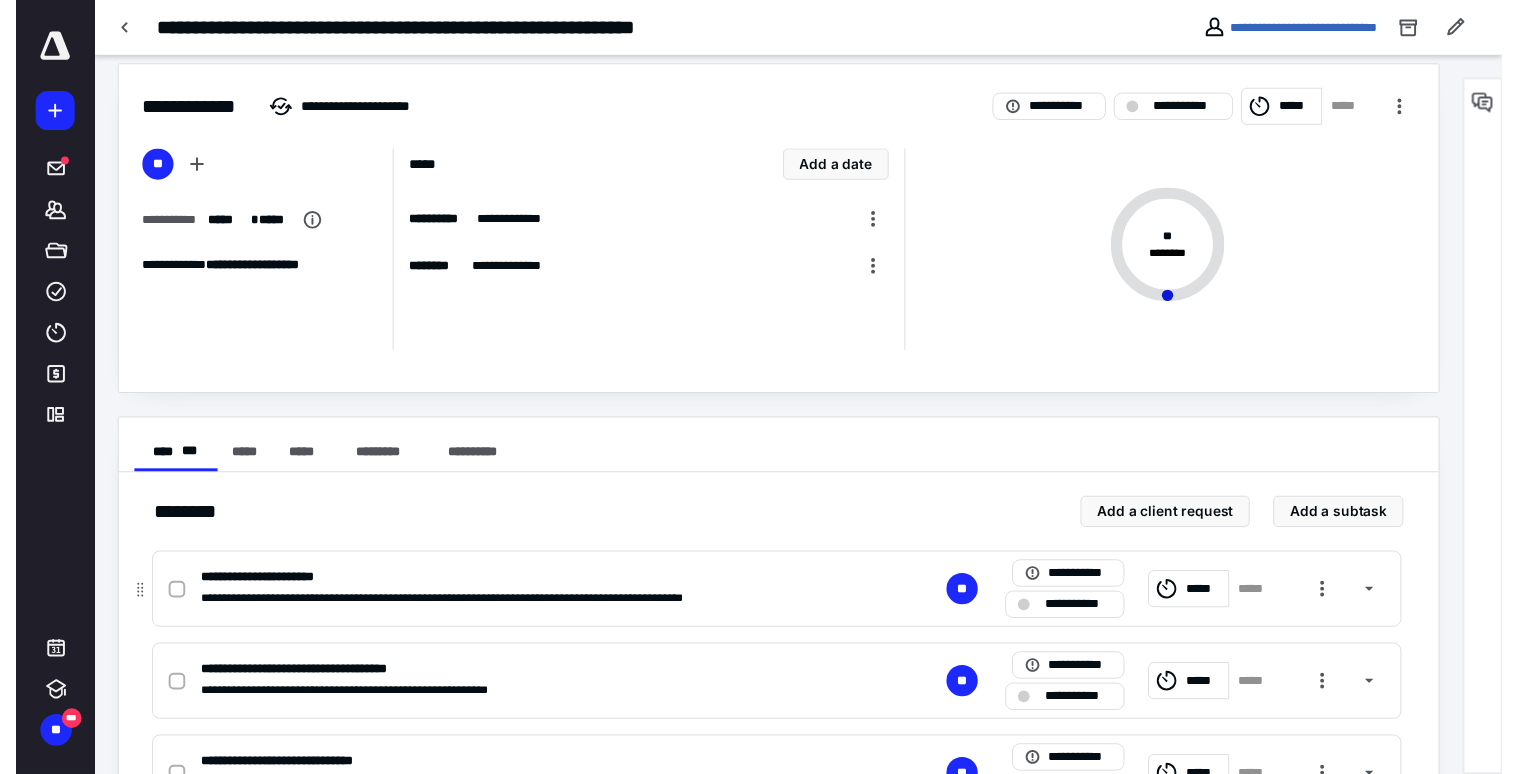scroll, scrollTop: 0, scrollLeft: 0, axis: both 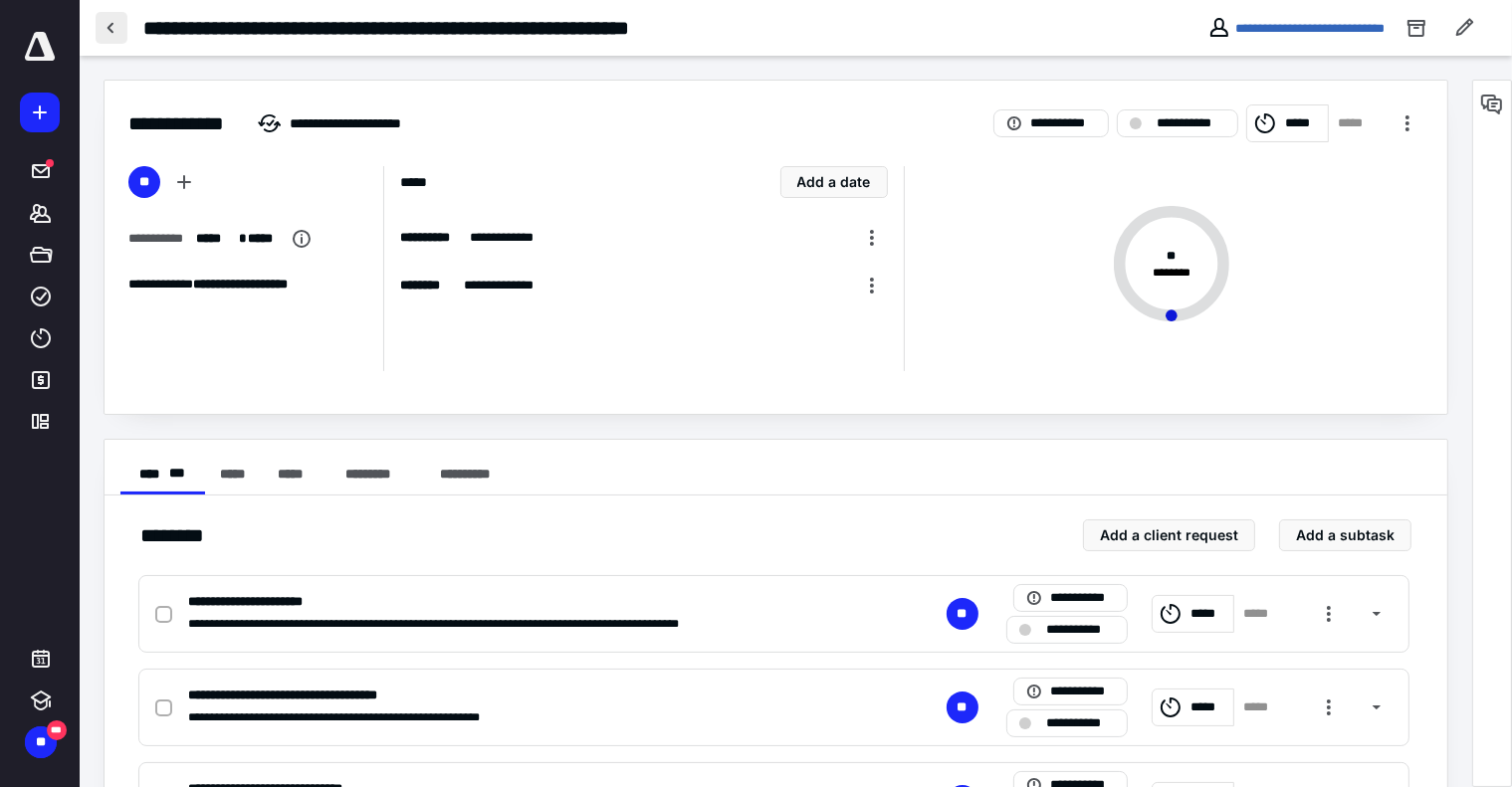 click at bounding box center (111, 28) 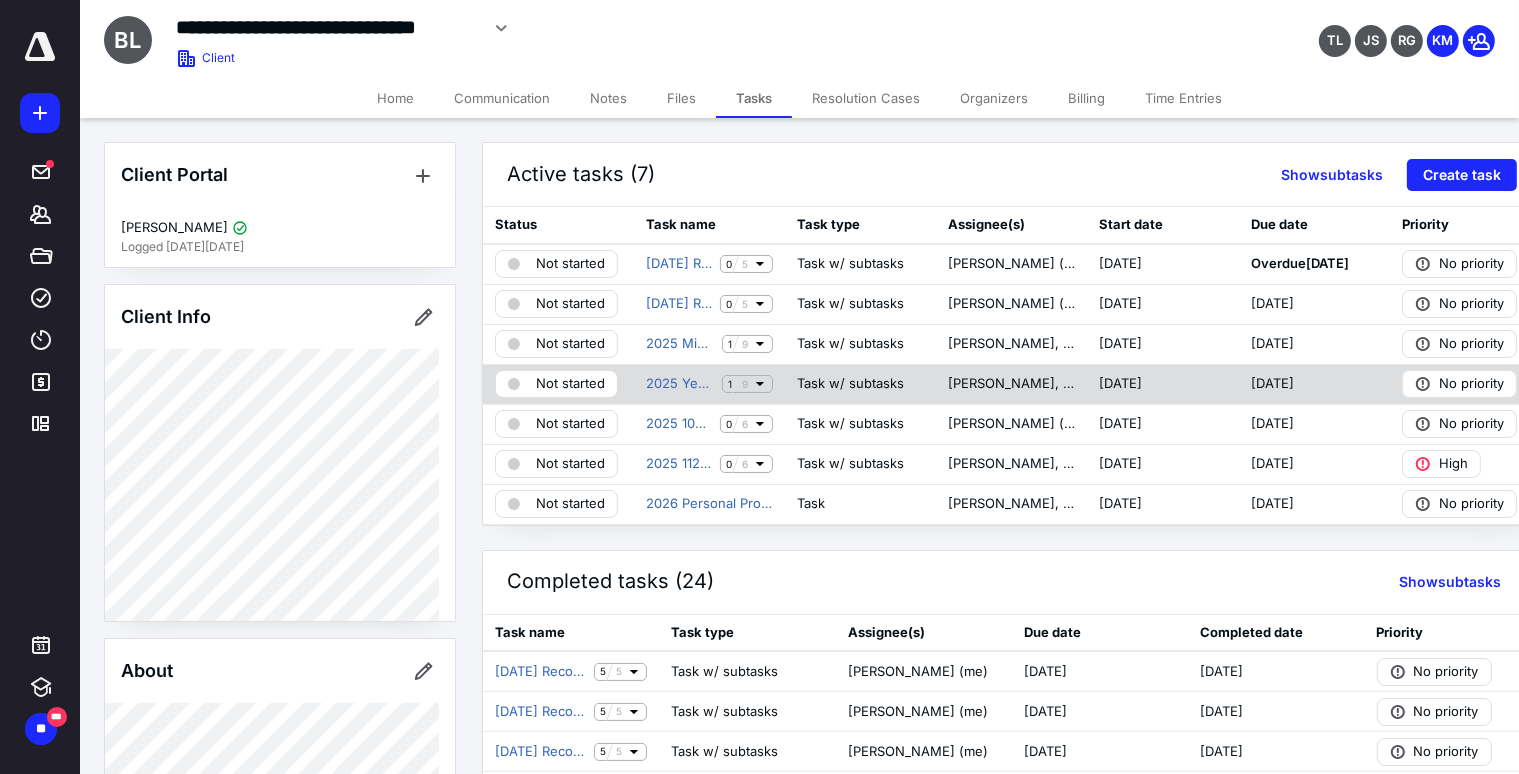 scroll, scrollTop: 100, scrollLeft: 0, axis: vertical 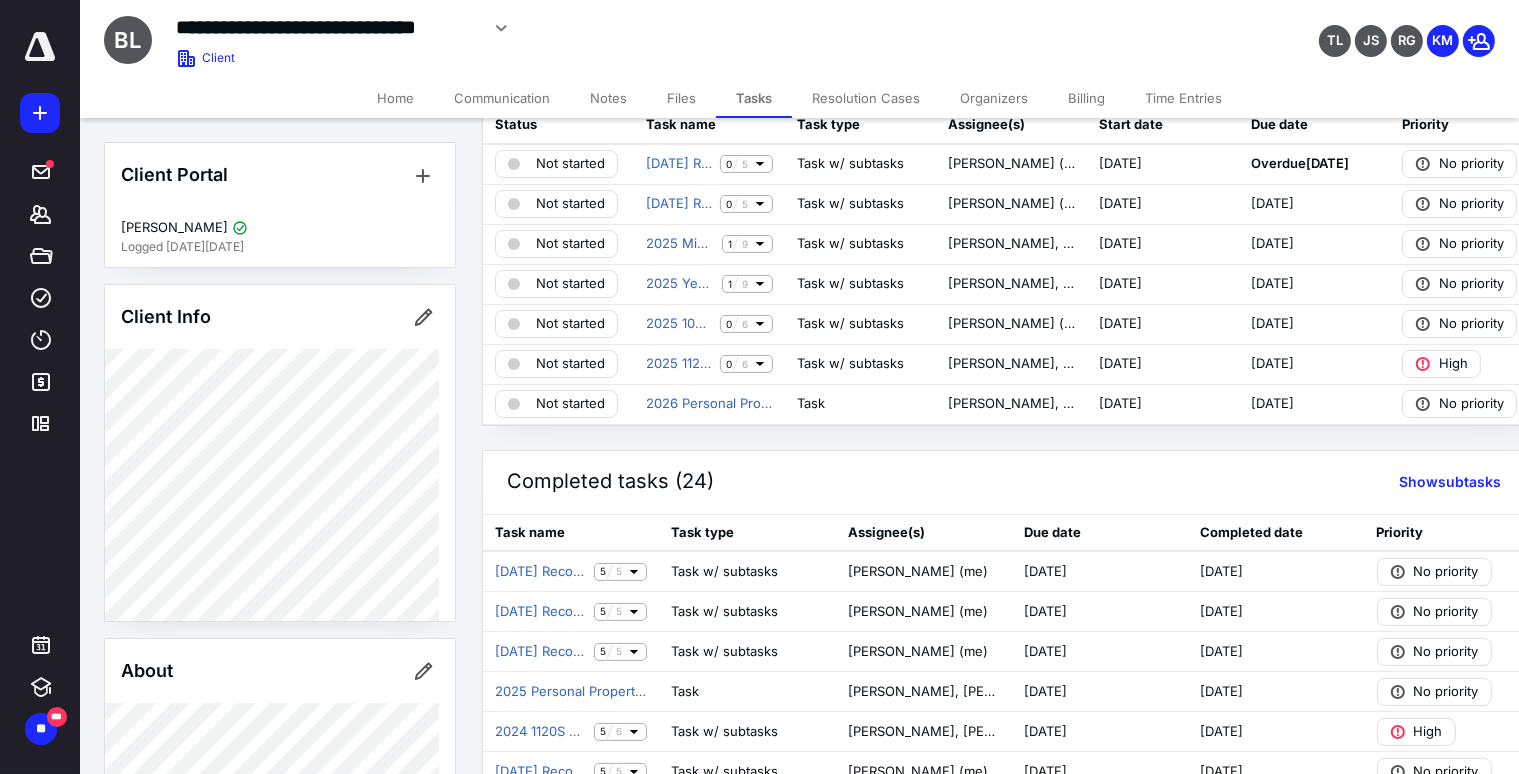 click on "Files" at bounding box center [681, 98] 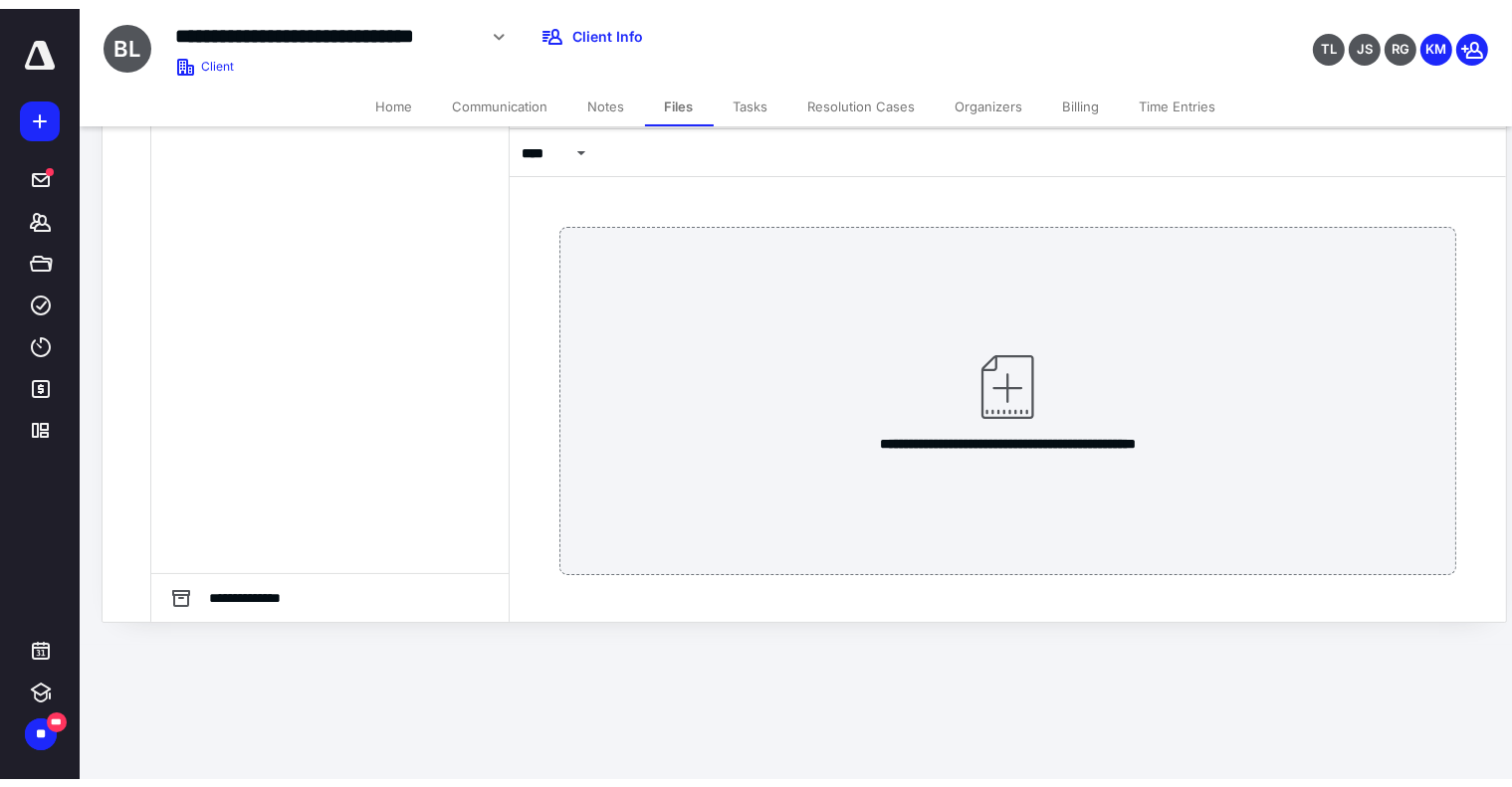 scroll, scrollTop: 0, scrollLeft: 0, axis: both 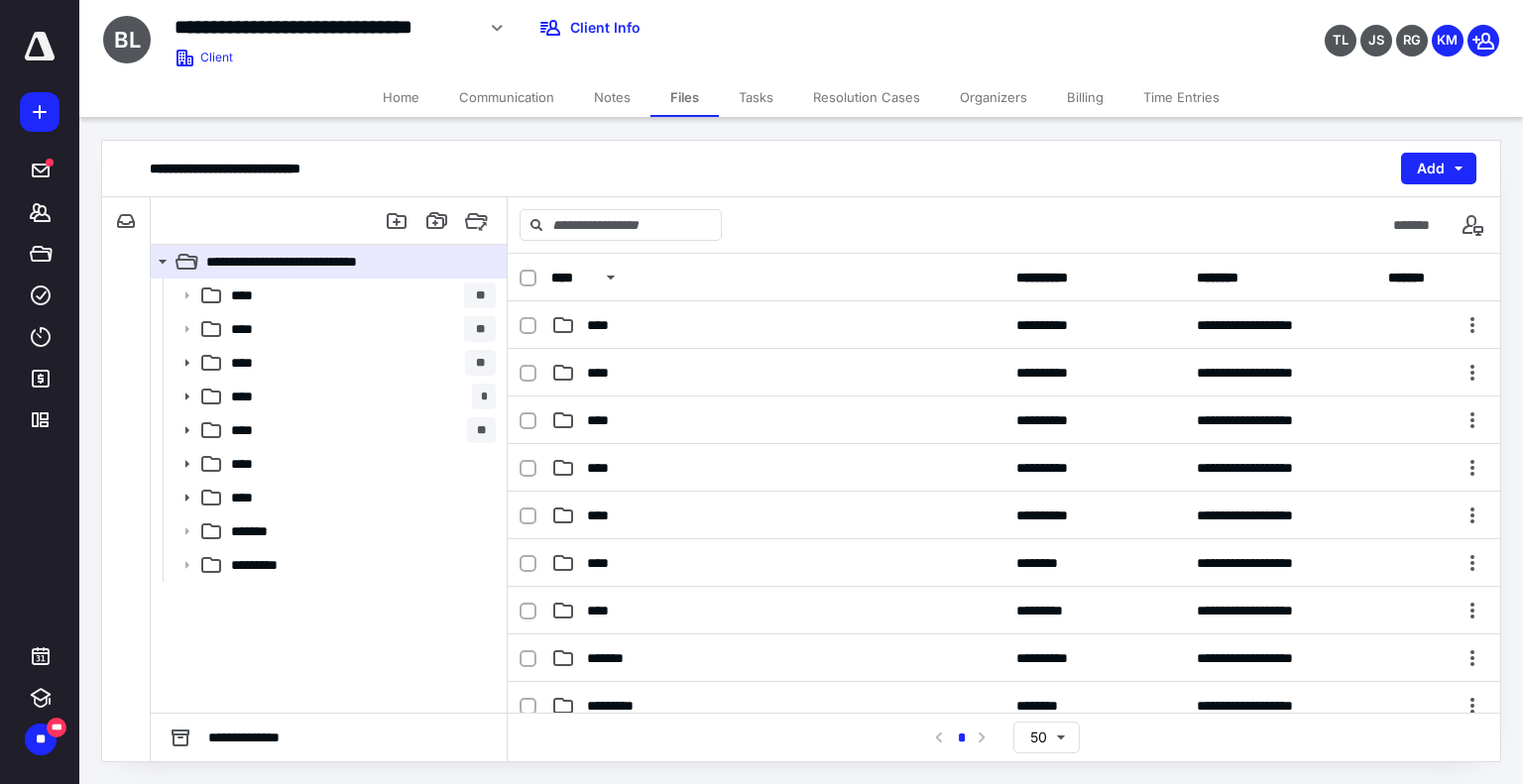 click on "Tasks" at bounding box center (756, 97) 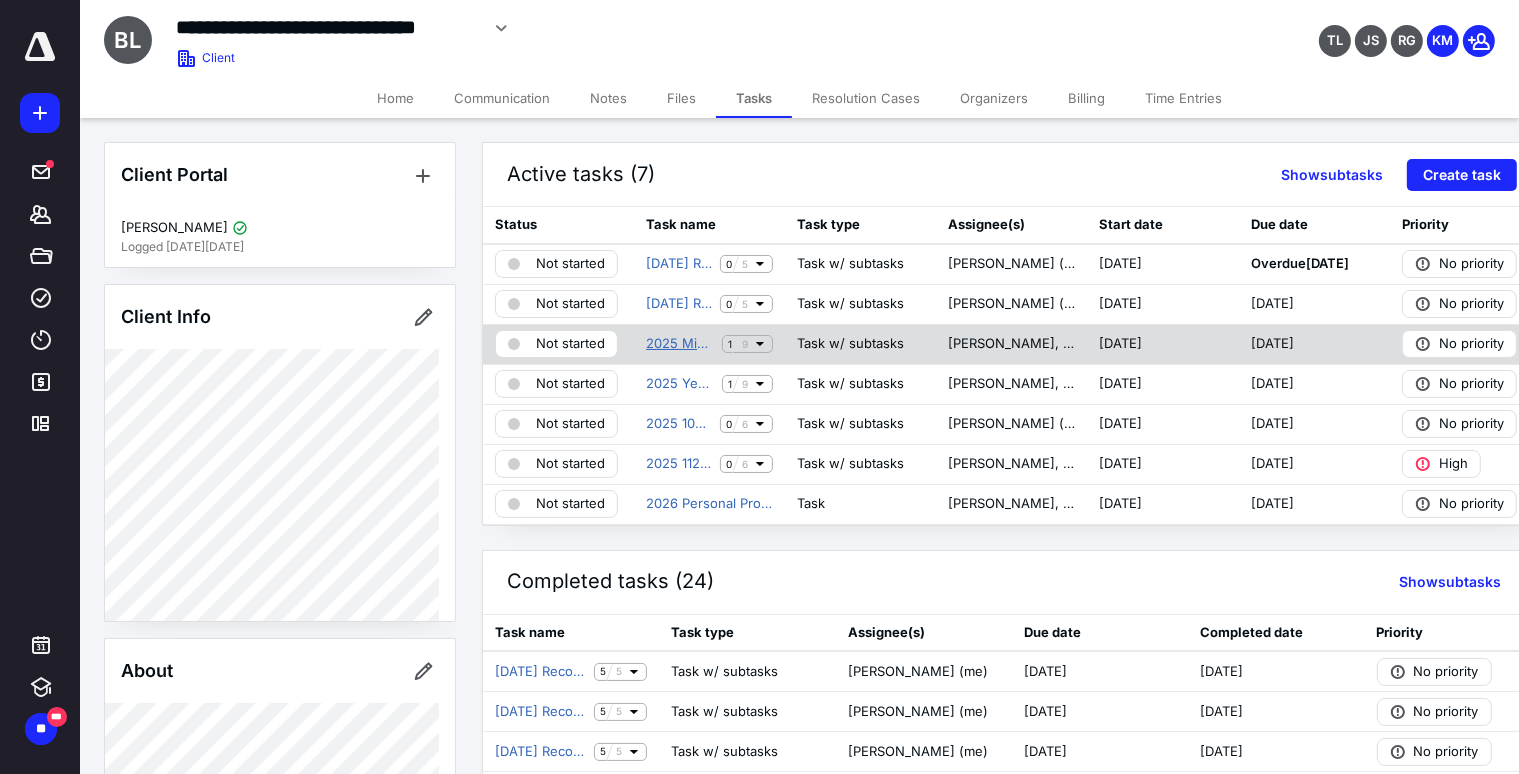 click on "2025  Mid Year Meeting [PERSON_NAME] Dental Associates, LLC" at bounding box center [680, 344] 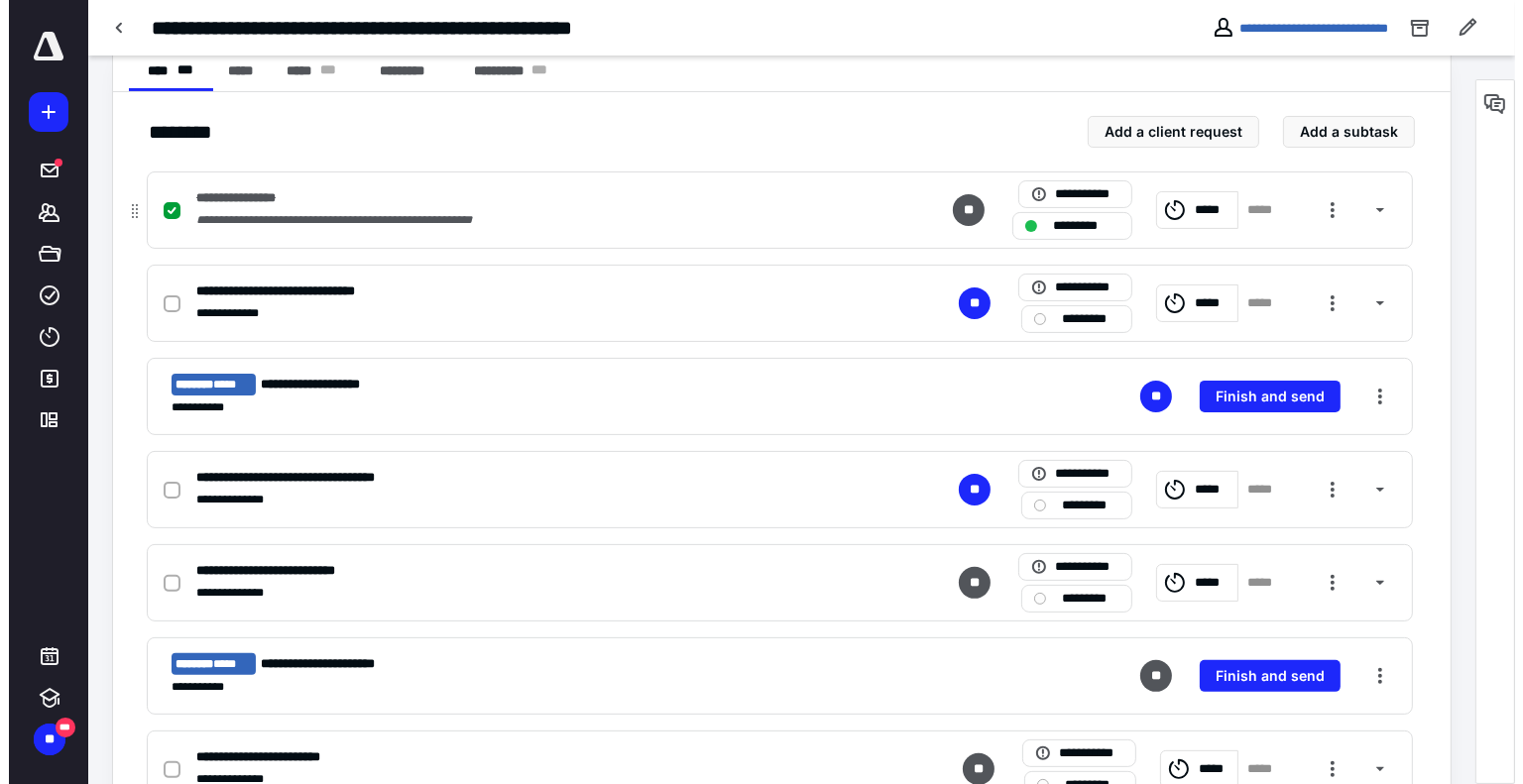 scroll, scrollTop: 496, scrollLeft: 0, axis: vertical 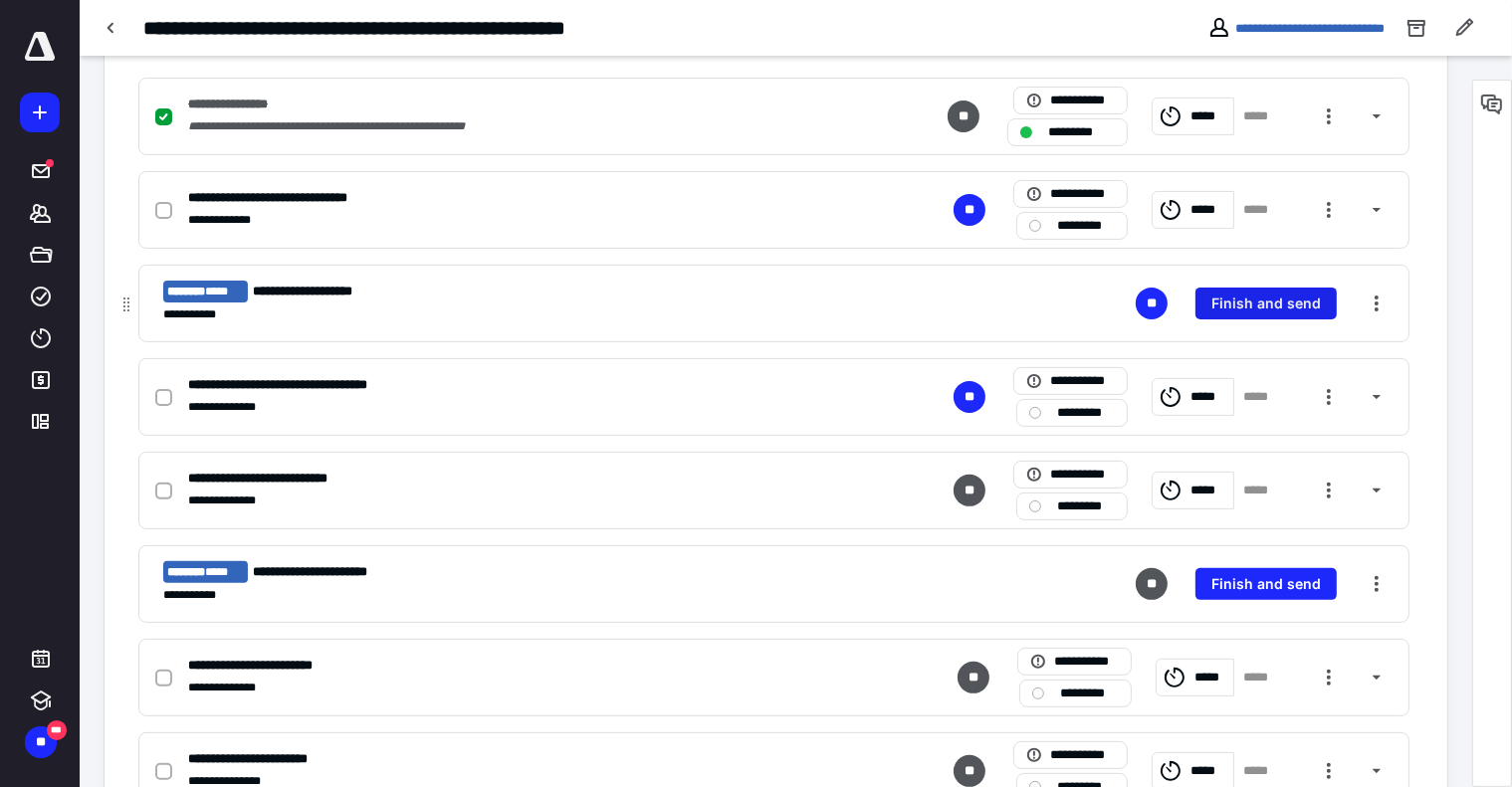 click on "Finish and send" at bounding box center (1266, 303) 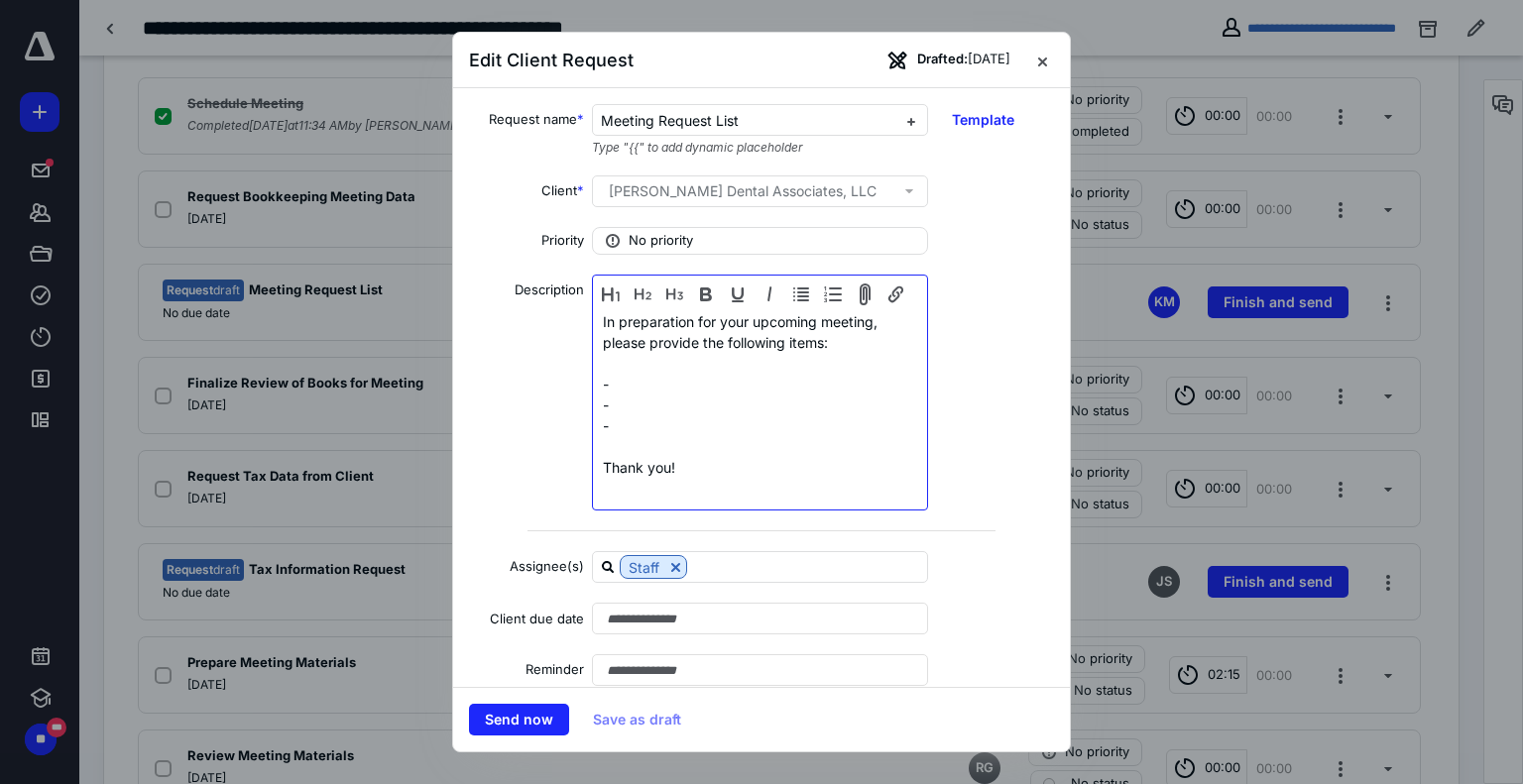 click at bounding box center (760, 363) 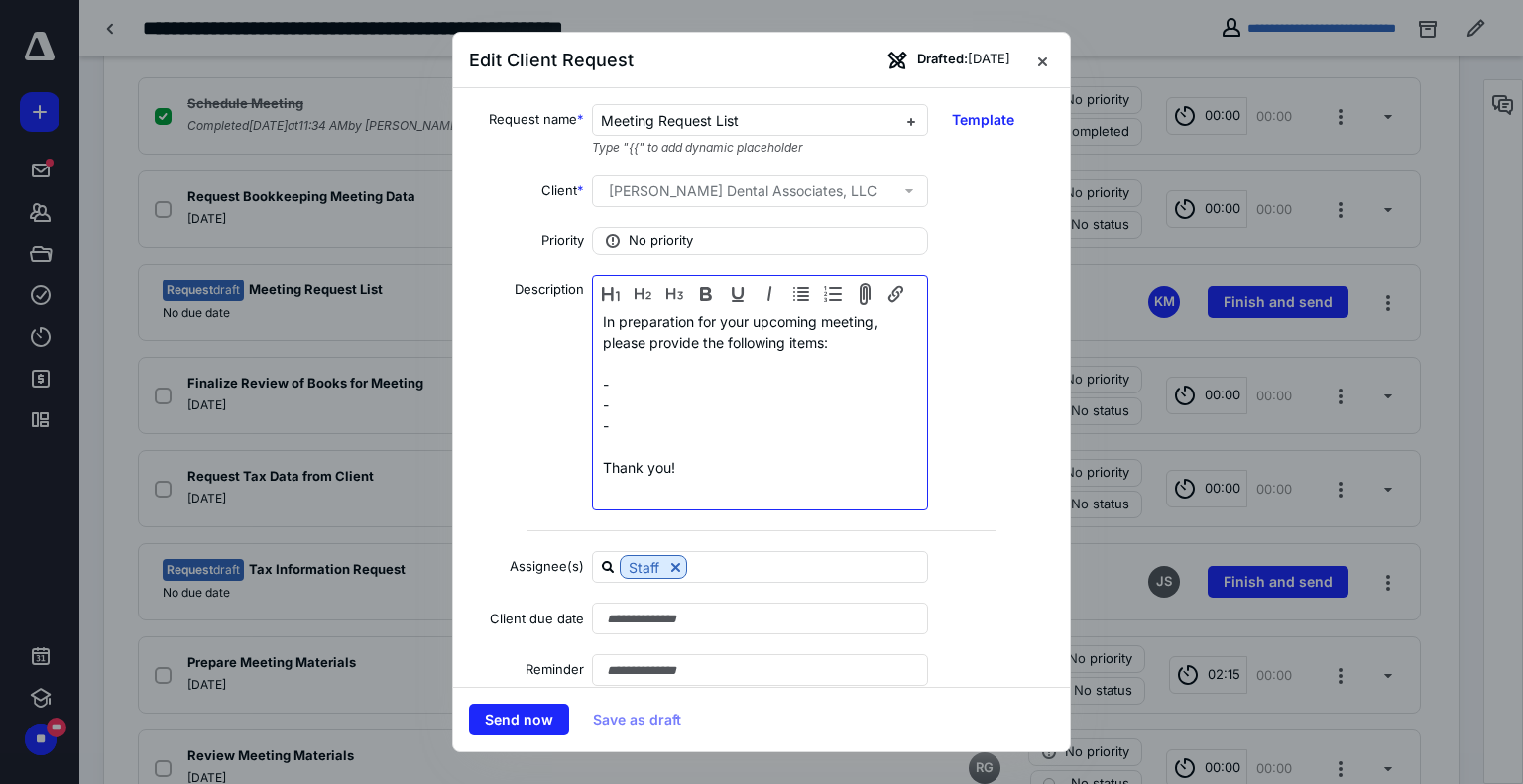 click on "-" at bounding box center (760, 384) 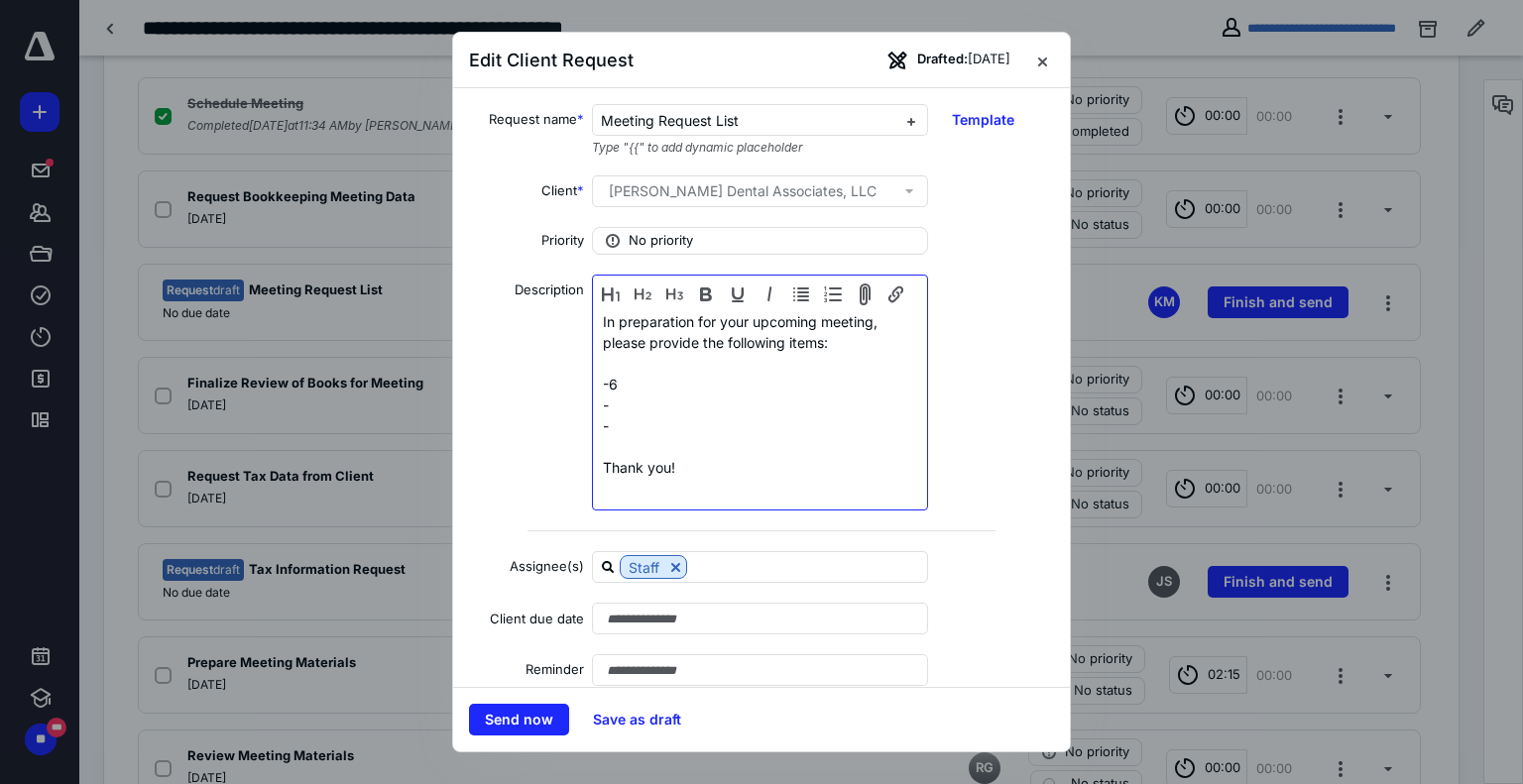type 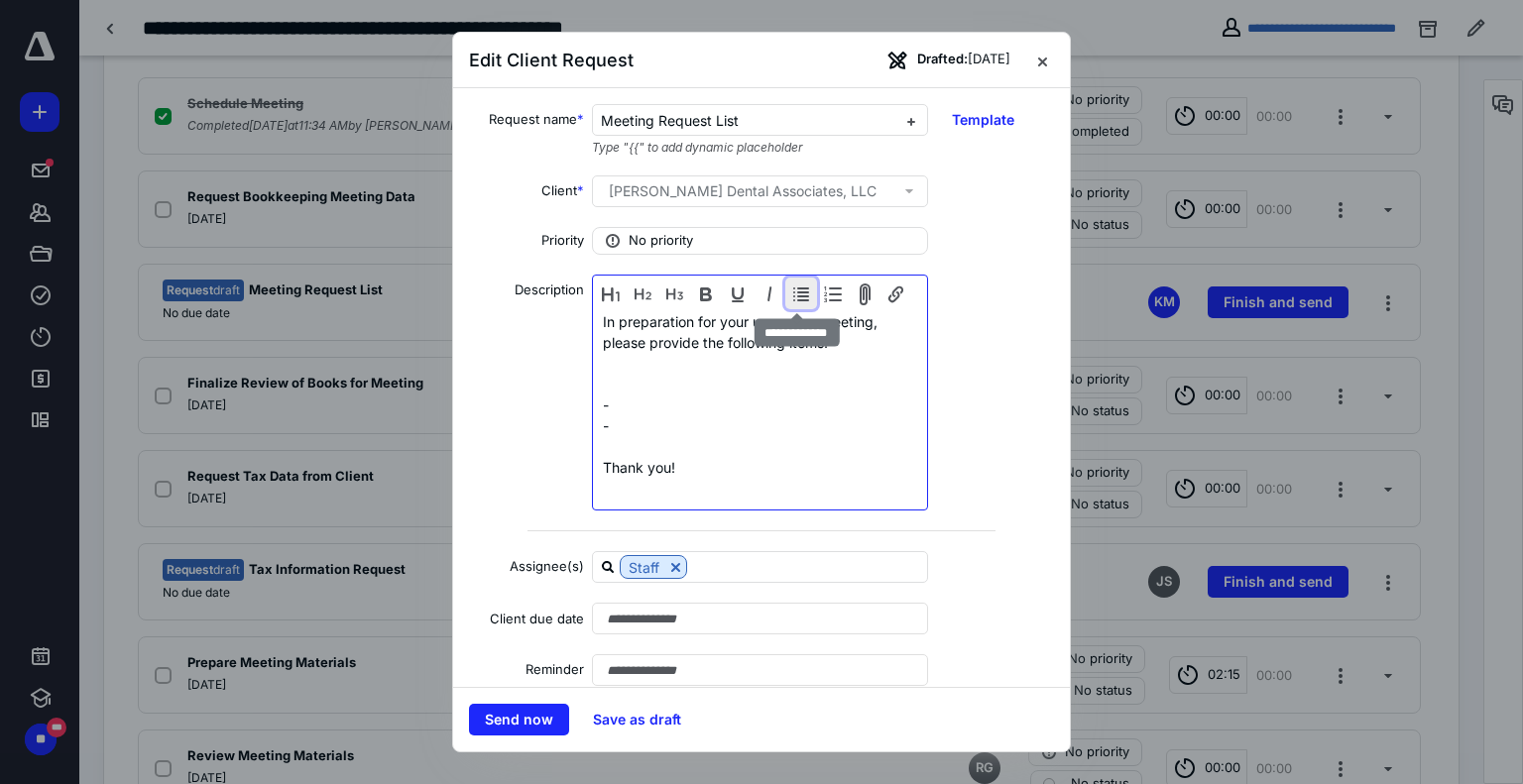 click at bounding box center (801, 293) 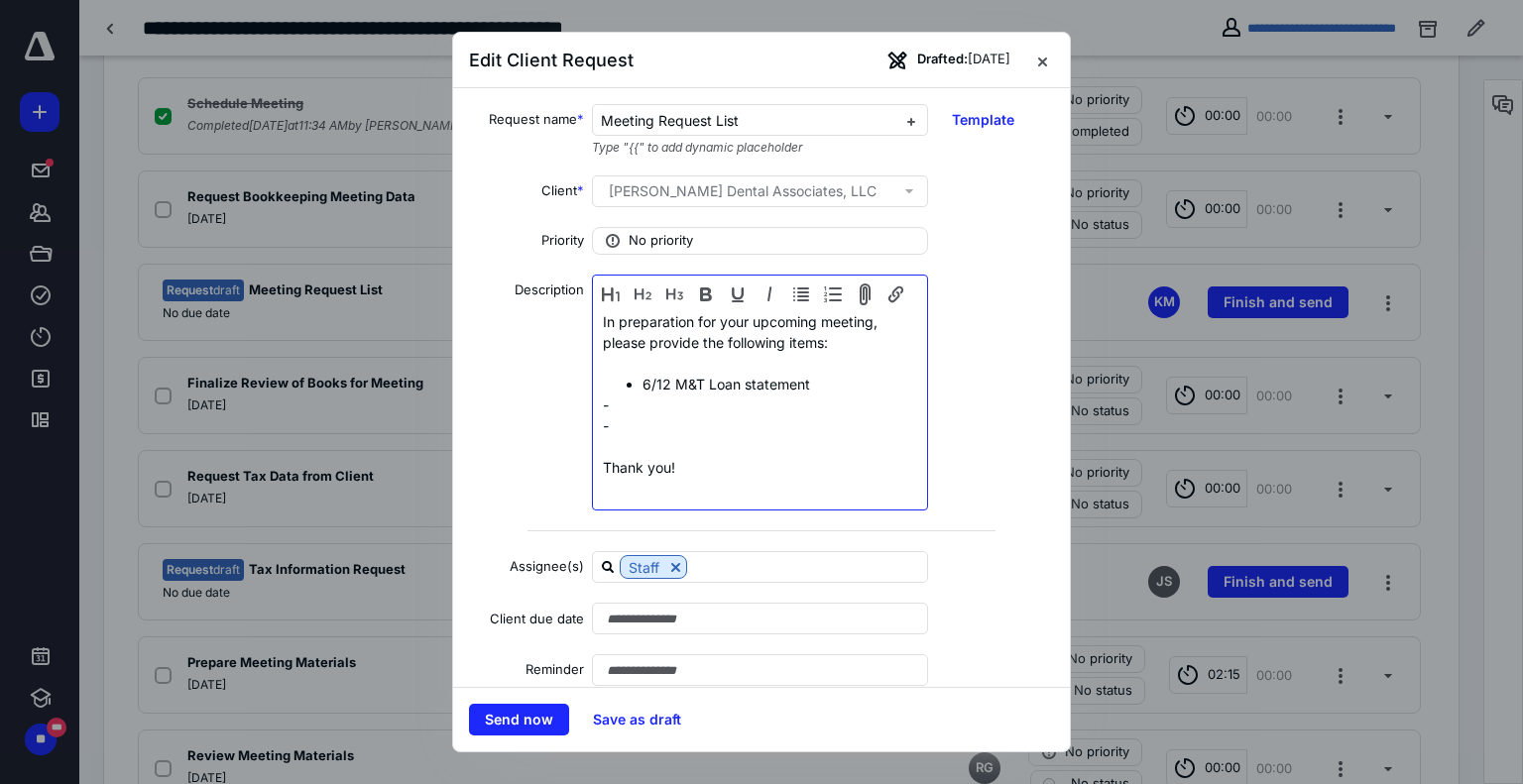 drag, startPoint x: 671, startPoint y: 388, endPoint x: 714, endPoint y: 388, distance: 43 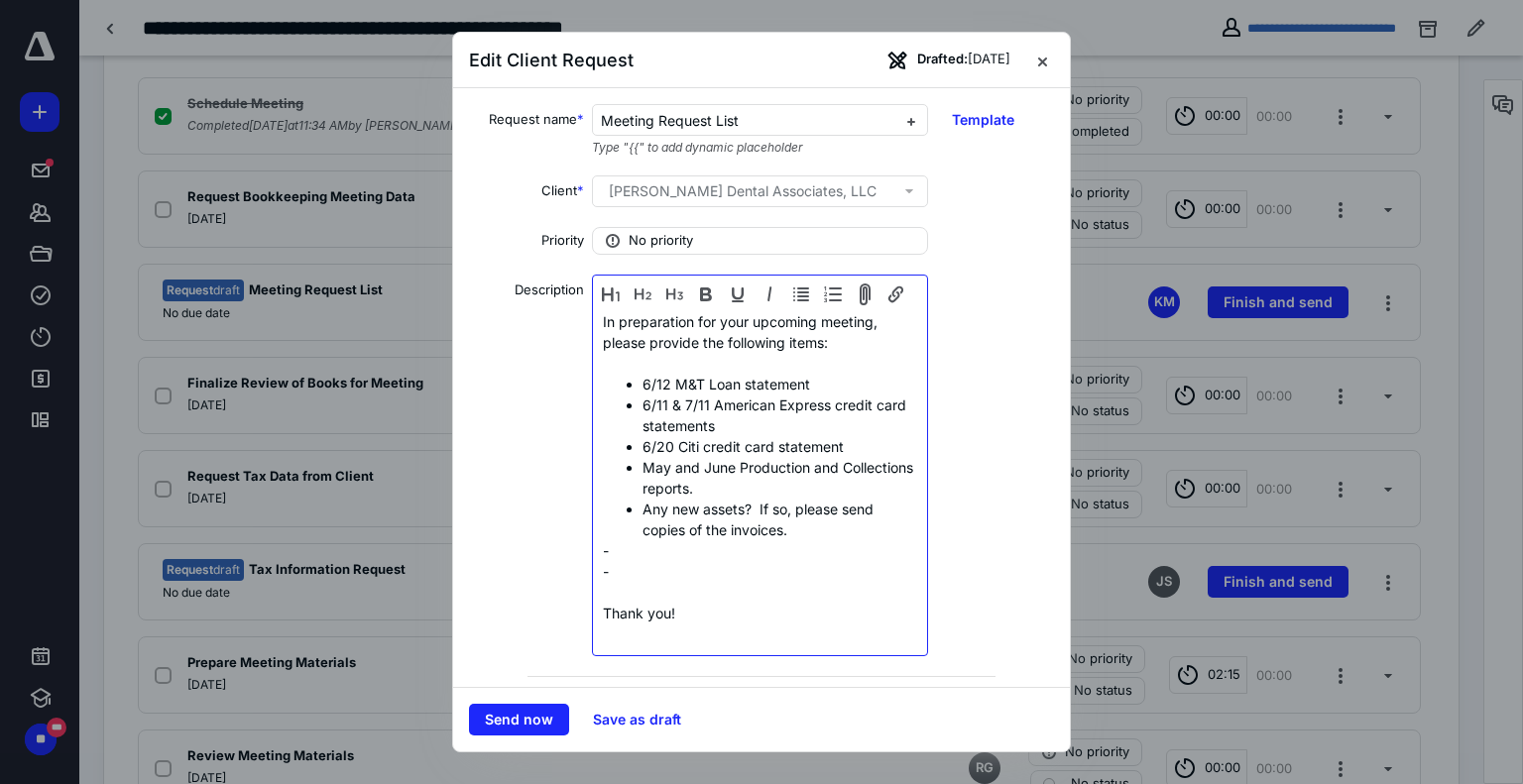 click on "Any new assets?  If so, please send copies of the invoices." at bounding box center [779, 519] 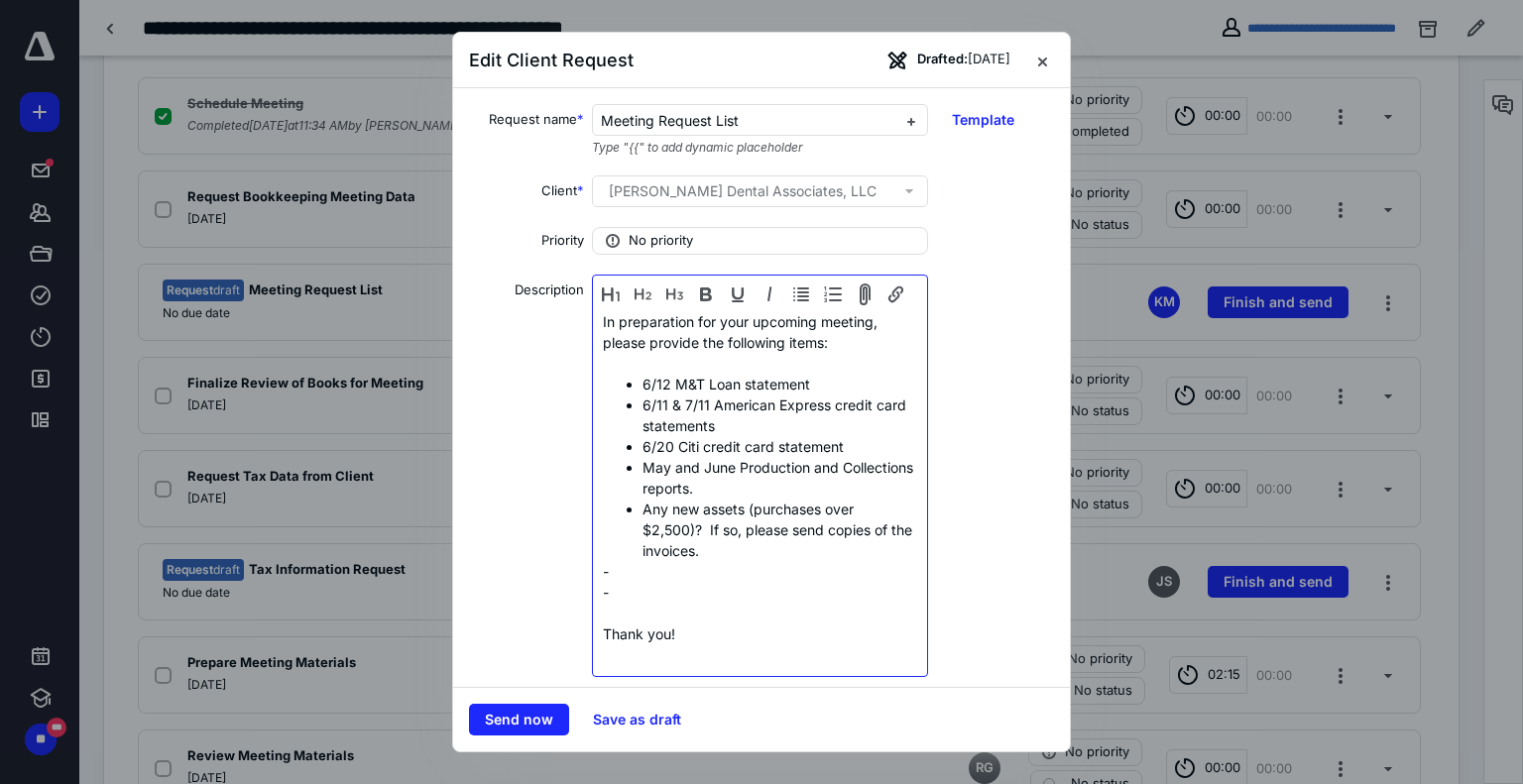 click on "Any new assets (purchases over $2,500)?  If so, please send copies of the invoices." at bounding box center [779, 529] 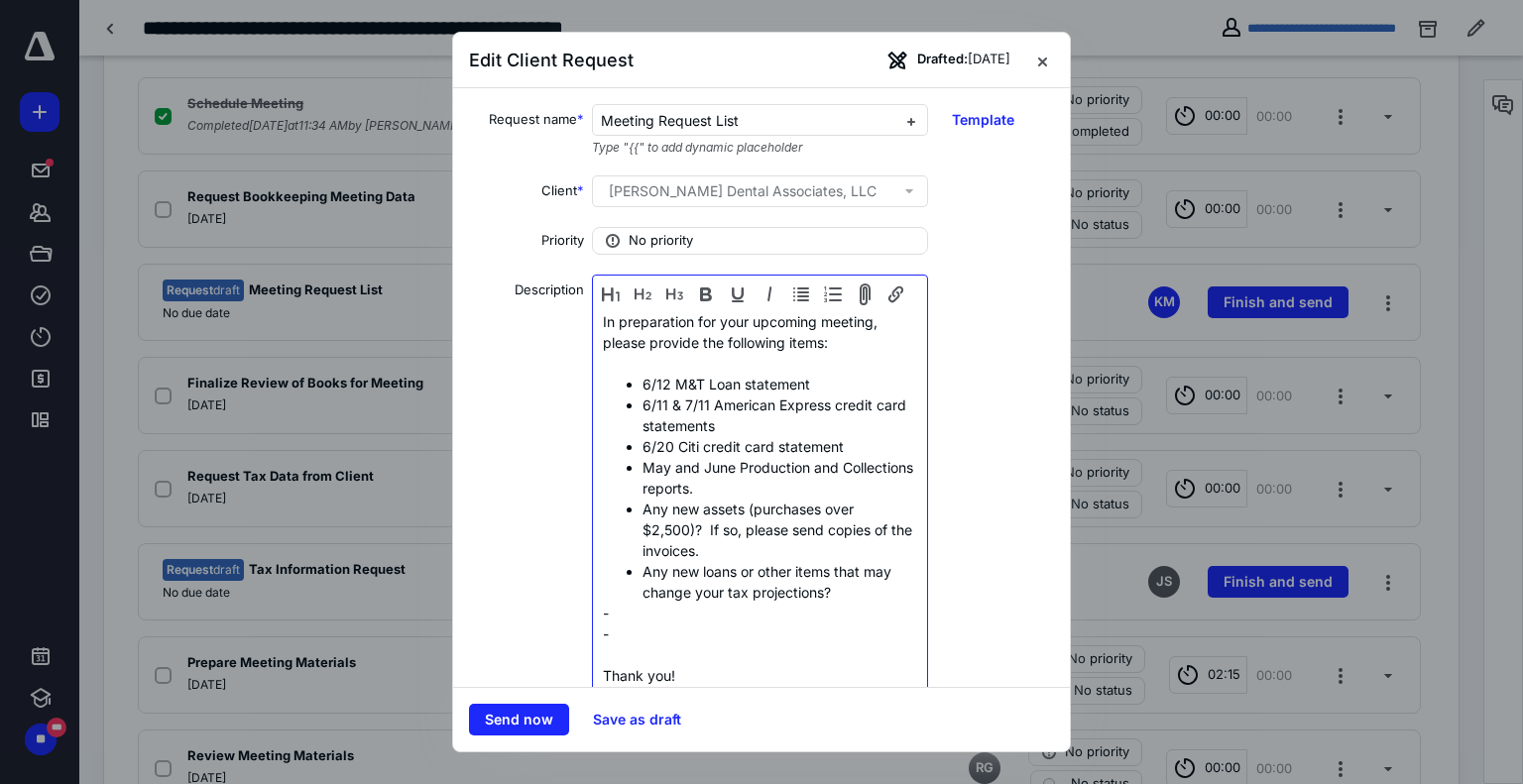 click on "-" at bounding box center (760, 613) 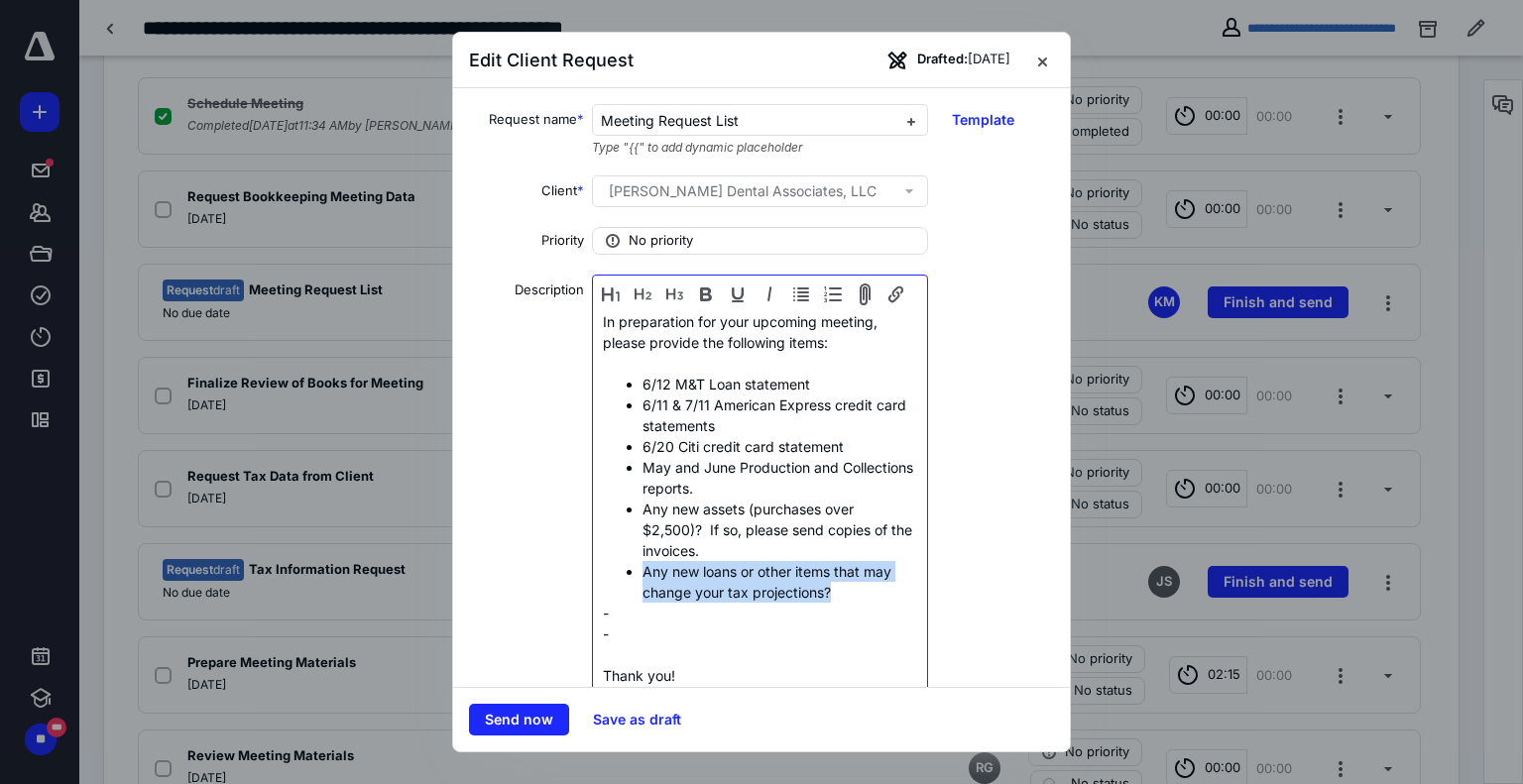 drag, startPoint x: 836, startPoint y: 591, endPoint x: 638, endPoint y: 576, distance: 198.5674 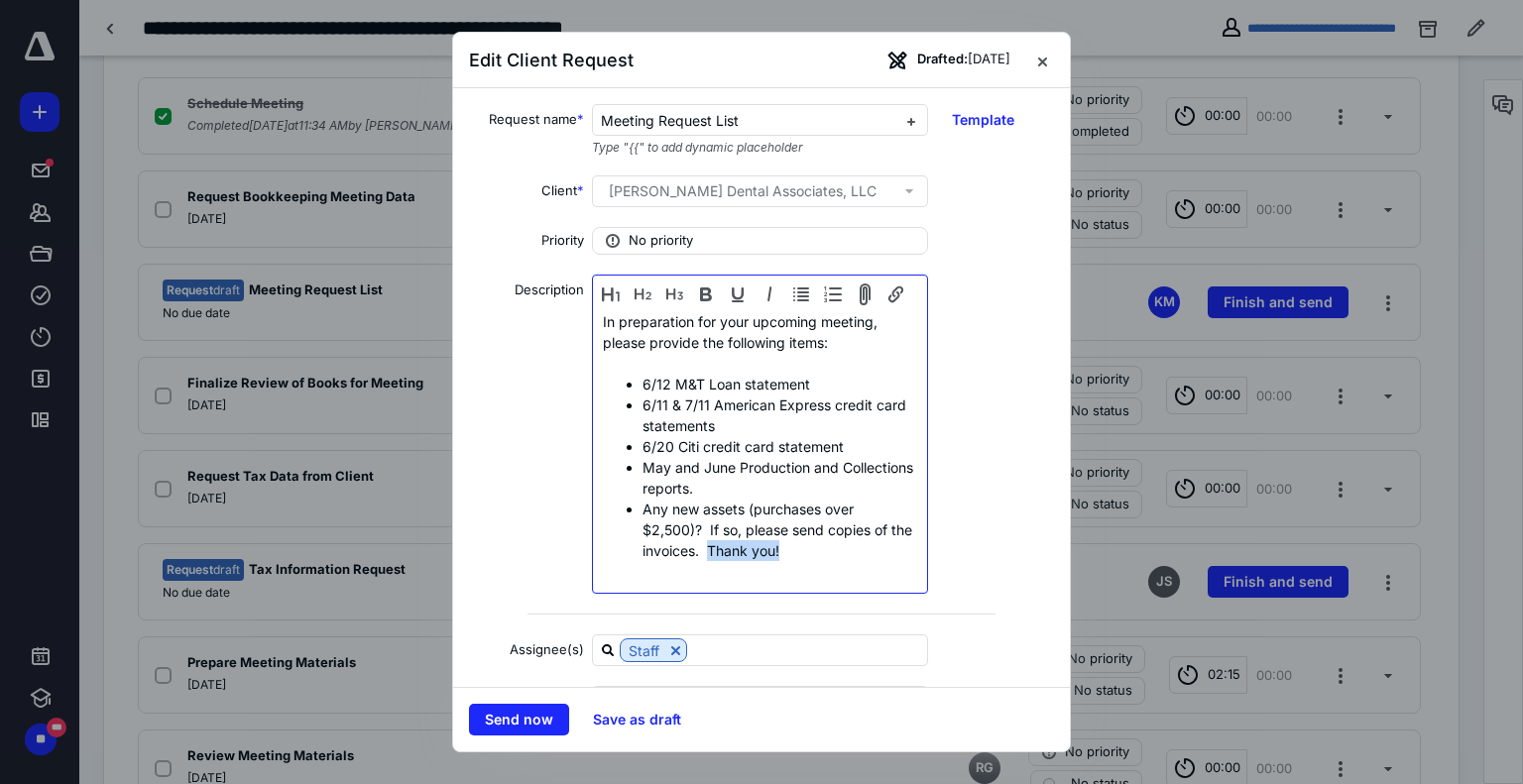 drag, startPoint x: 811, startPoint y: 551, endPoint x: 731, endPoint y: 552, distance: 80.00625 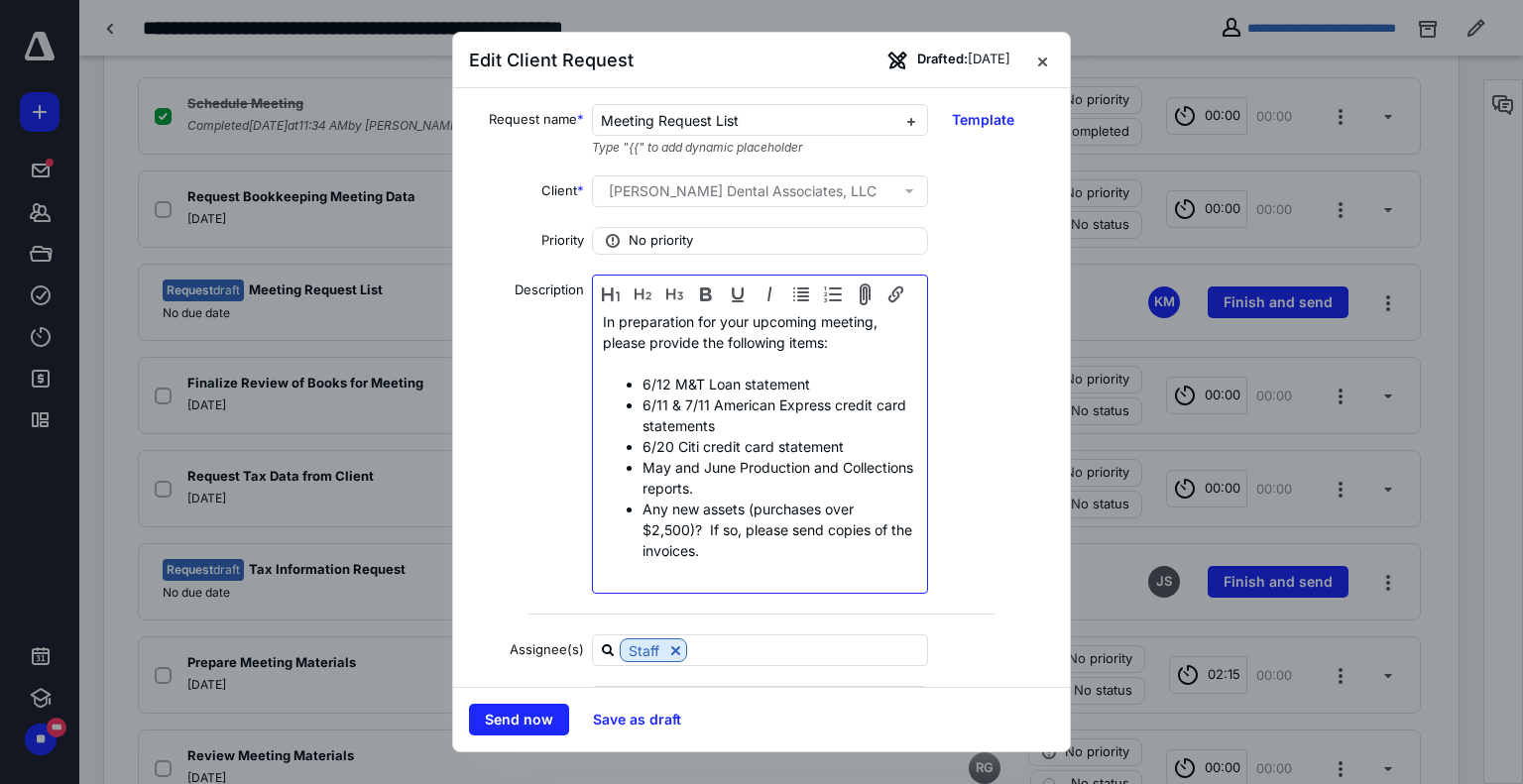 drag, startPoint x: 589, startPoint y: 570, endPoint x: 599, endPoint y: 567, distance: 10.440307 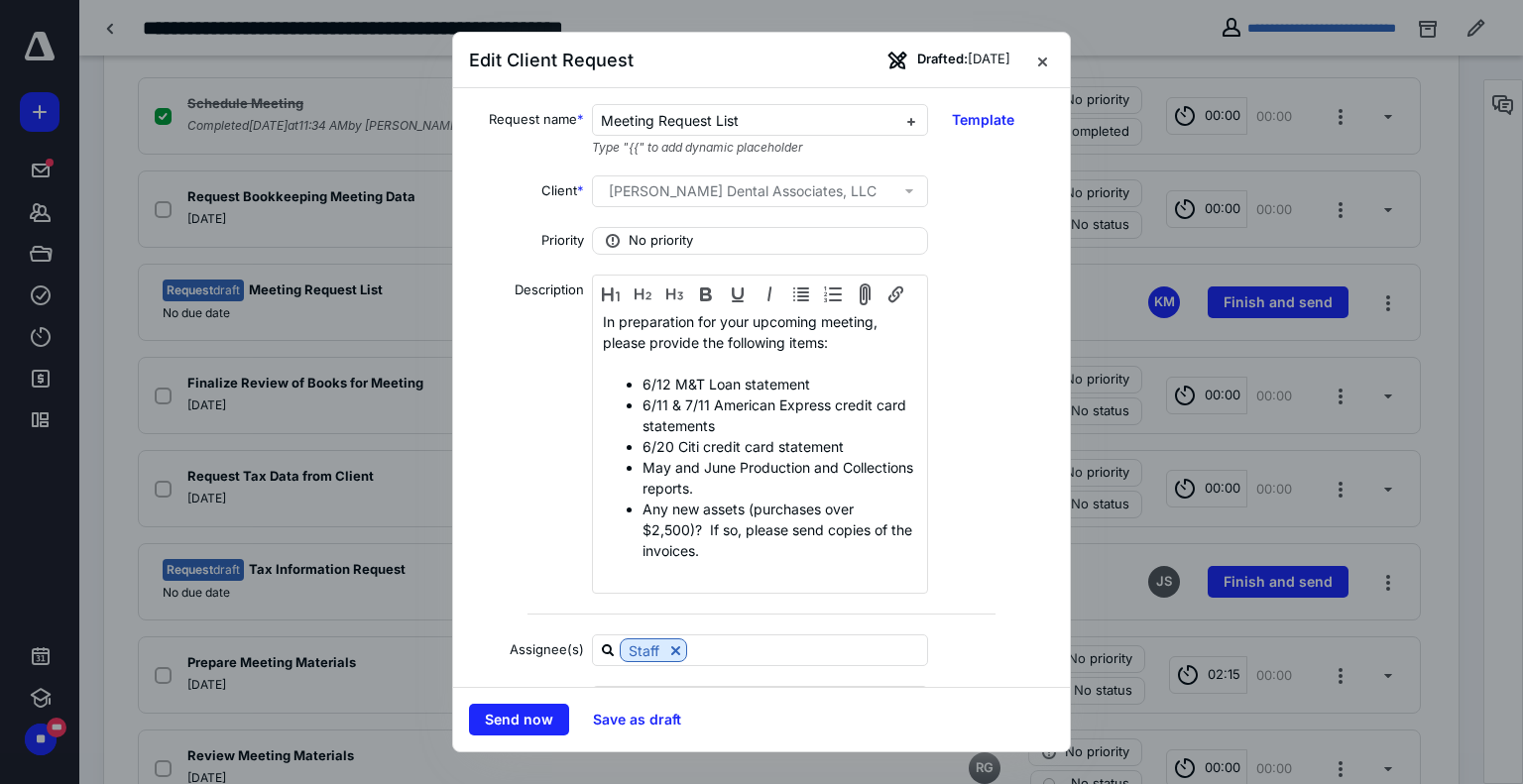 click on "In preparation for your upcoming meeting, please provide the following items: 6/12 M&T Loan statement  6/11 & 7/11 American Express credit card statements 6/20 Citi credit card statement May and June Production and Collections reports.   Any new assets (purchases over $2,500)?  If so, please send copies of the invoices." at bounding box center (760, 449) 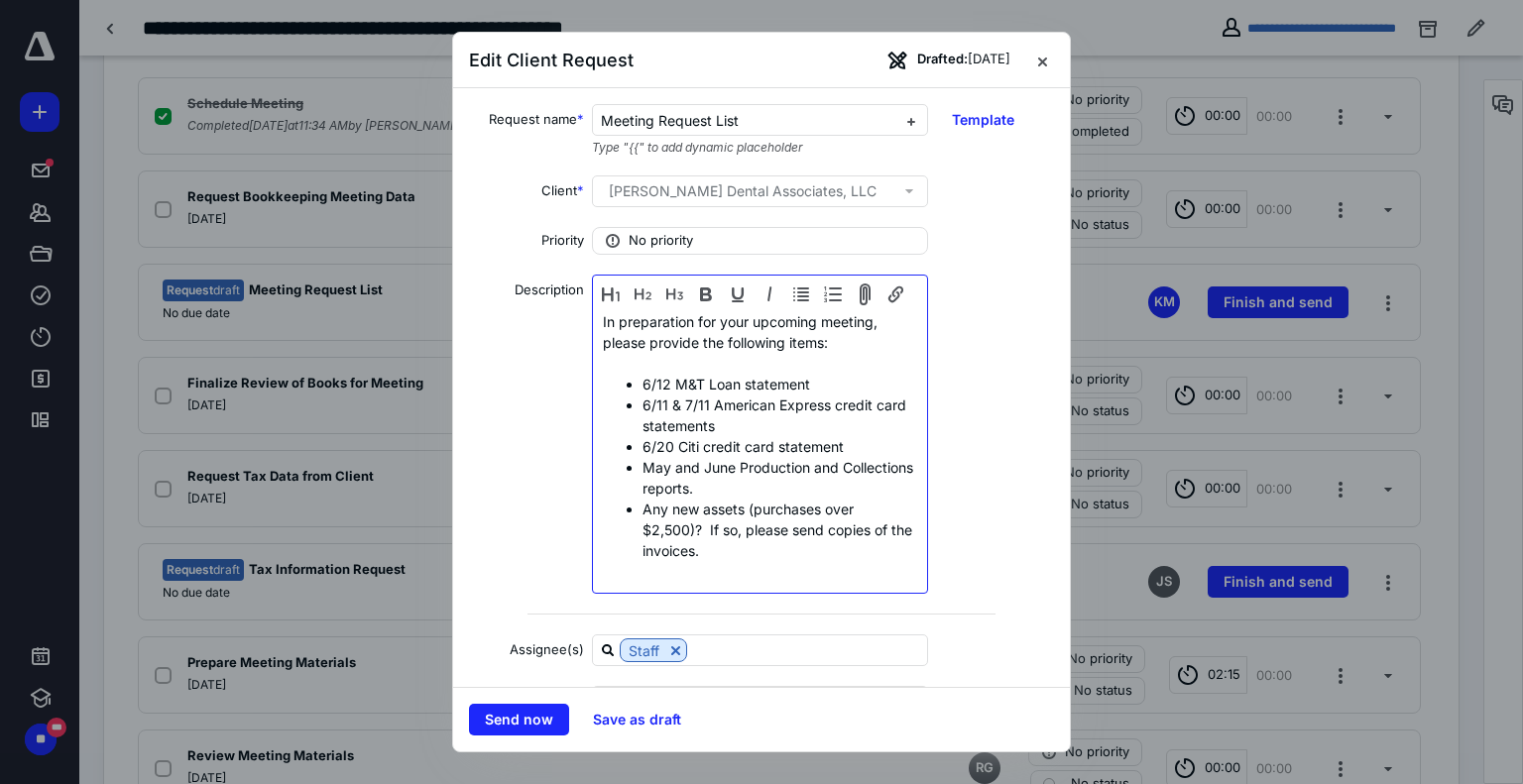 click on "In preparation for your upcoming meeting, please provide the following items: 6/12 M&T Loan statement  6/11 & 7/11 American Express credit card statements 6/20 Citi credit card statement May and June Production and Collections reports.   Any new assets (purchases over $2,500)?  If so, please send copies of the invoices." at bounding box center [760, 449] 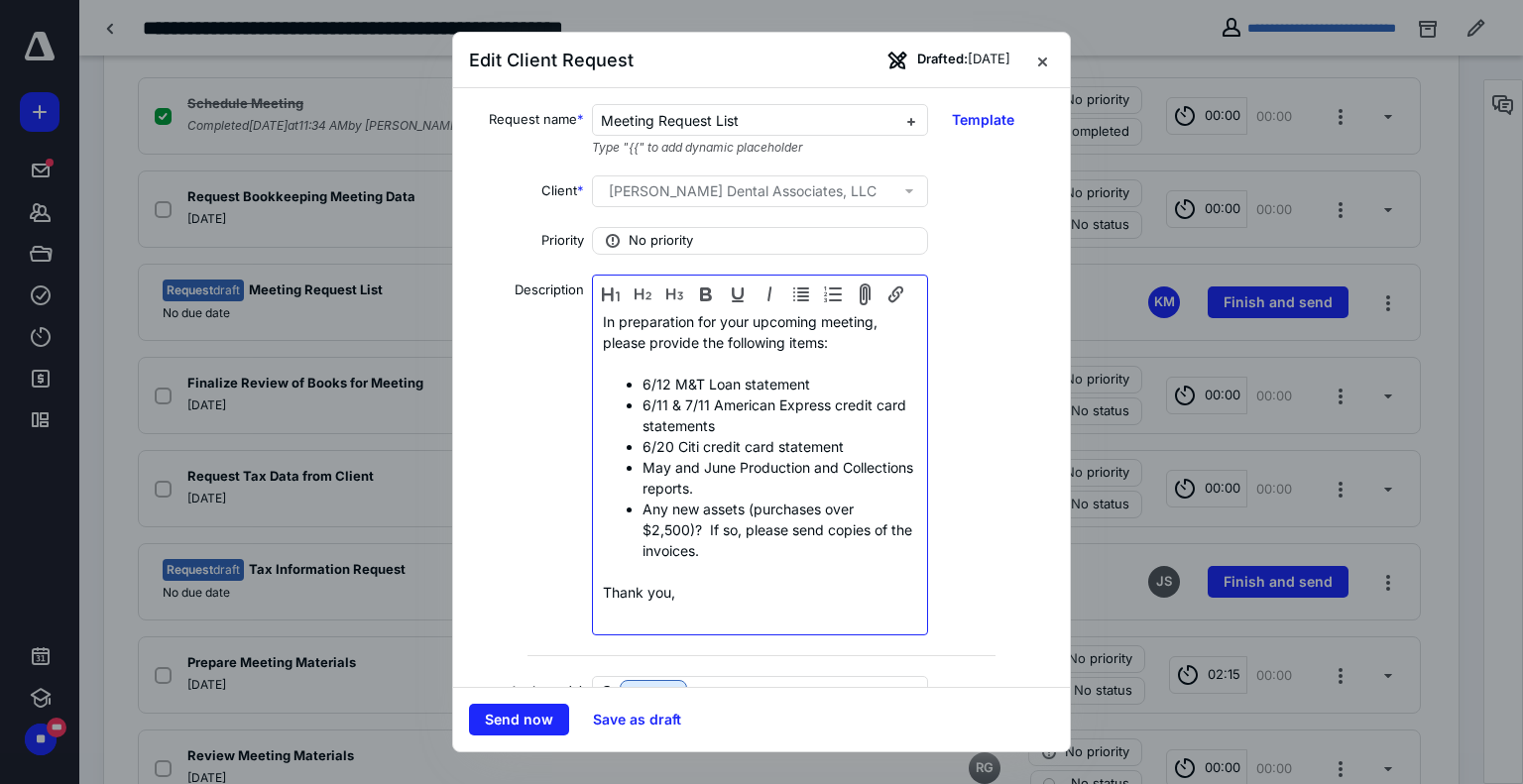 click on "In preparation for your upcoming meeting, please provide the following items: 6/12 M&T Loan statement  6/11 & 7/11 American Express credit card statements 6/20 Citi credit card statement May and June Production and Collections reports.   Any new assets (purchases over $2,500)?  If so, please send copies of the invoices.   Thank you," at bounding box center (760, 457) 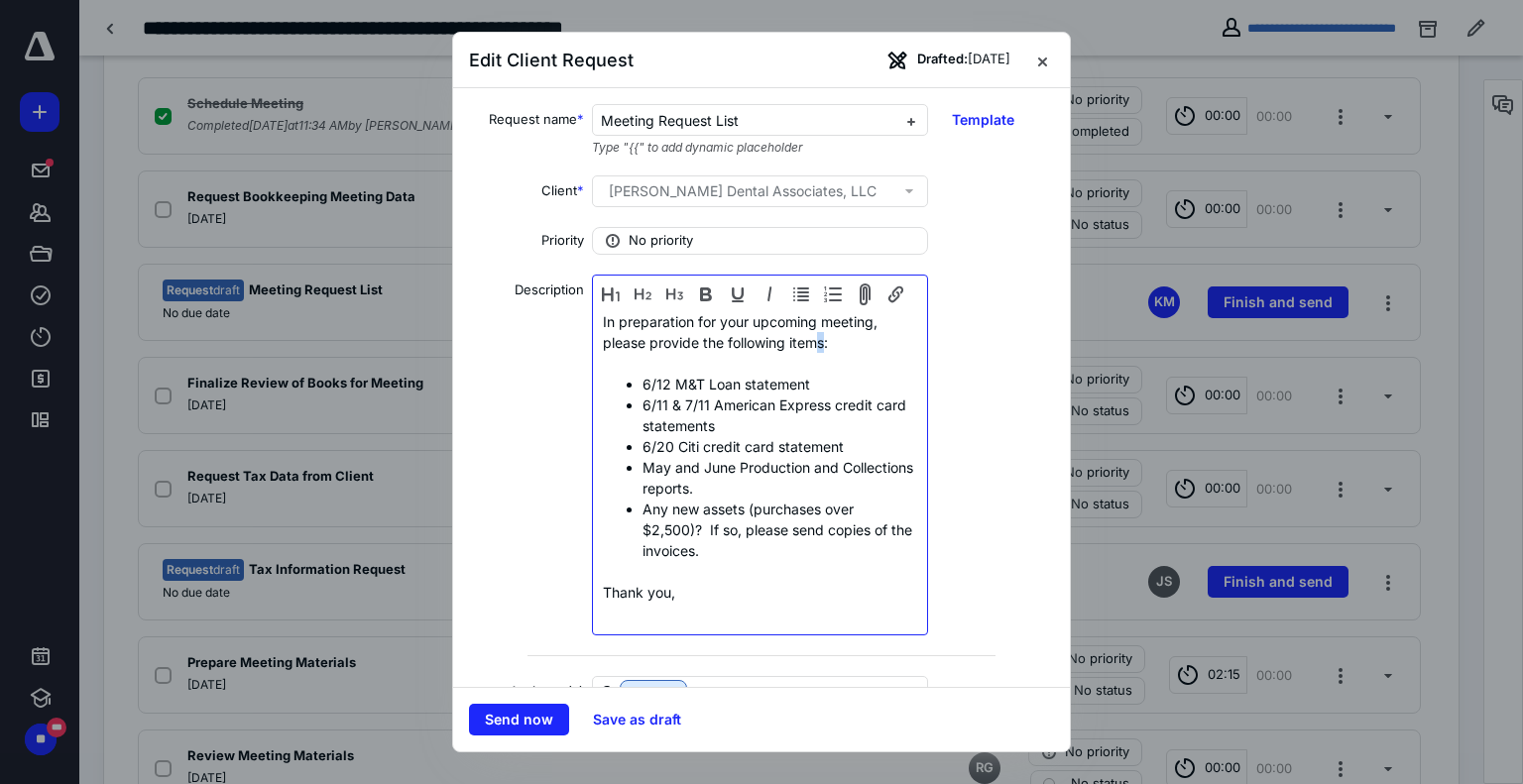 click on "In preparation for your upcoming meeting, please provide the following items: 6/12 M&T Loan statement  6/11 & 7/11 American Express credit card statements 6/20 Citi credit card statement May and June Production and Collections reports.   Any new assets (purchases over $2,500)?  If so, please send copies of the invoices.   Thank you," at bounding box center [760, 457] 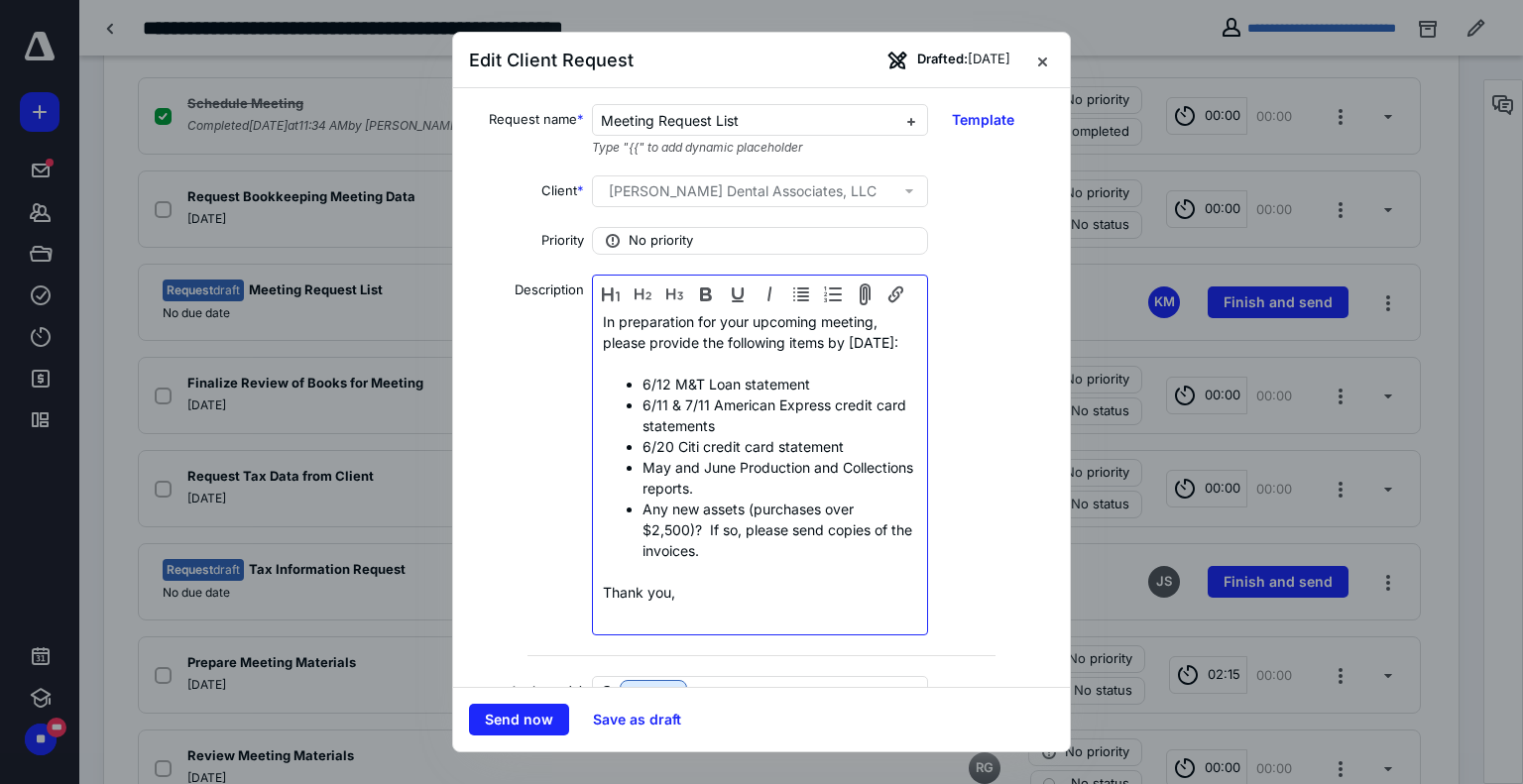 click on "In preparation for your upcoming meeting, please provide the following items by [DATE]: 6/12 M&T Loan statement  6/11 & 7/11 American Express credit card statements 6/20 Citi credit card statement May and June Production and Collections reports.   Any new assets (purchases over $2,500)?  If so, please send copies of the invoices.   Thank you," at bounding box center (760, 457) 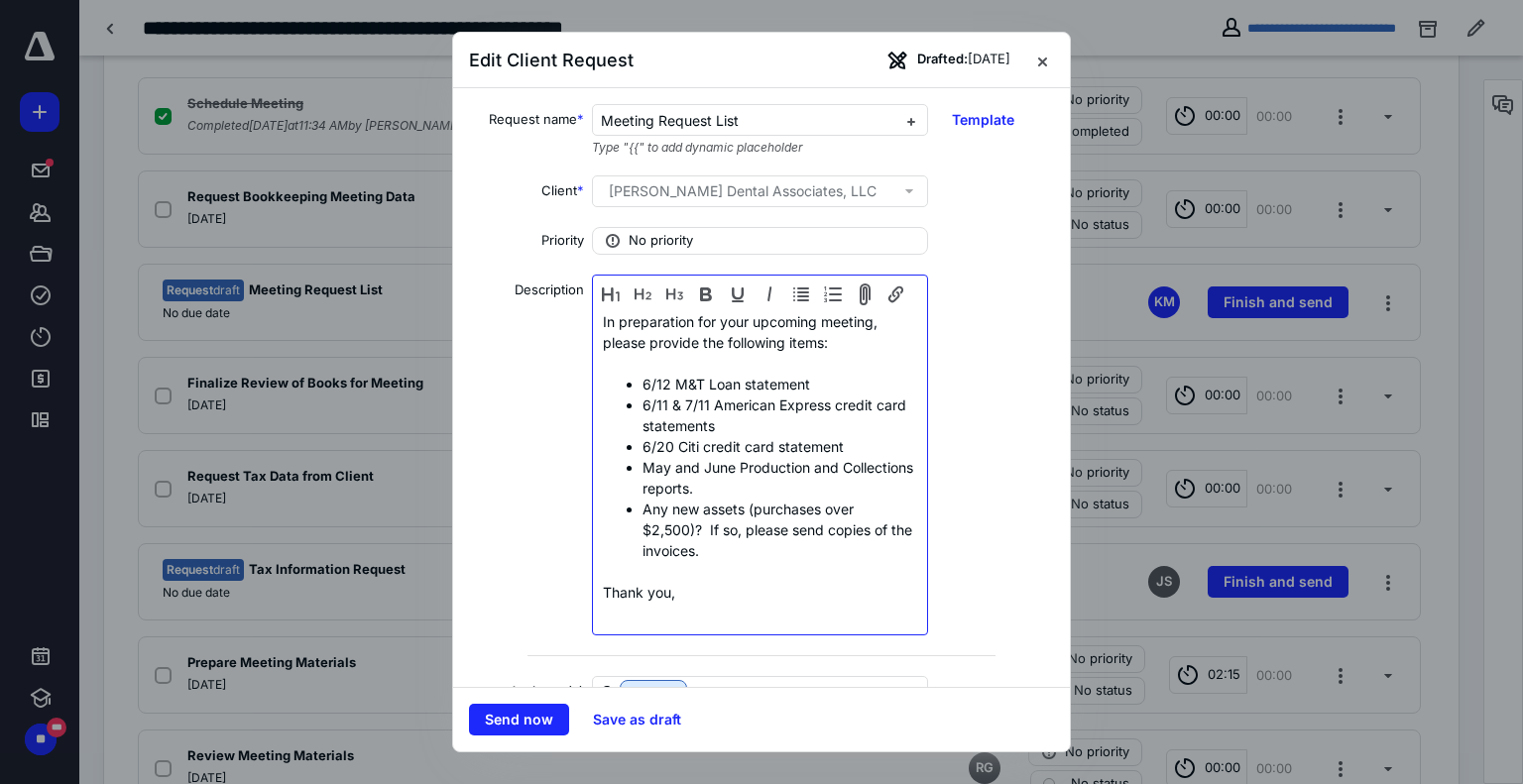 click at bounding box center [760, 571] 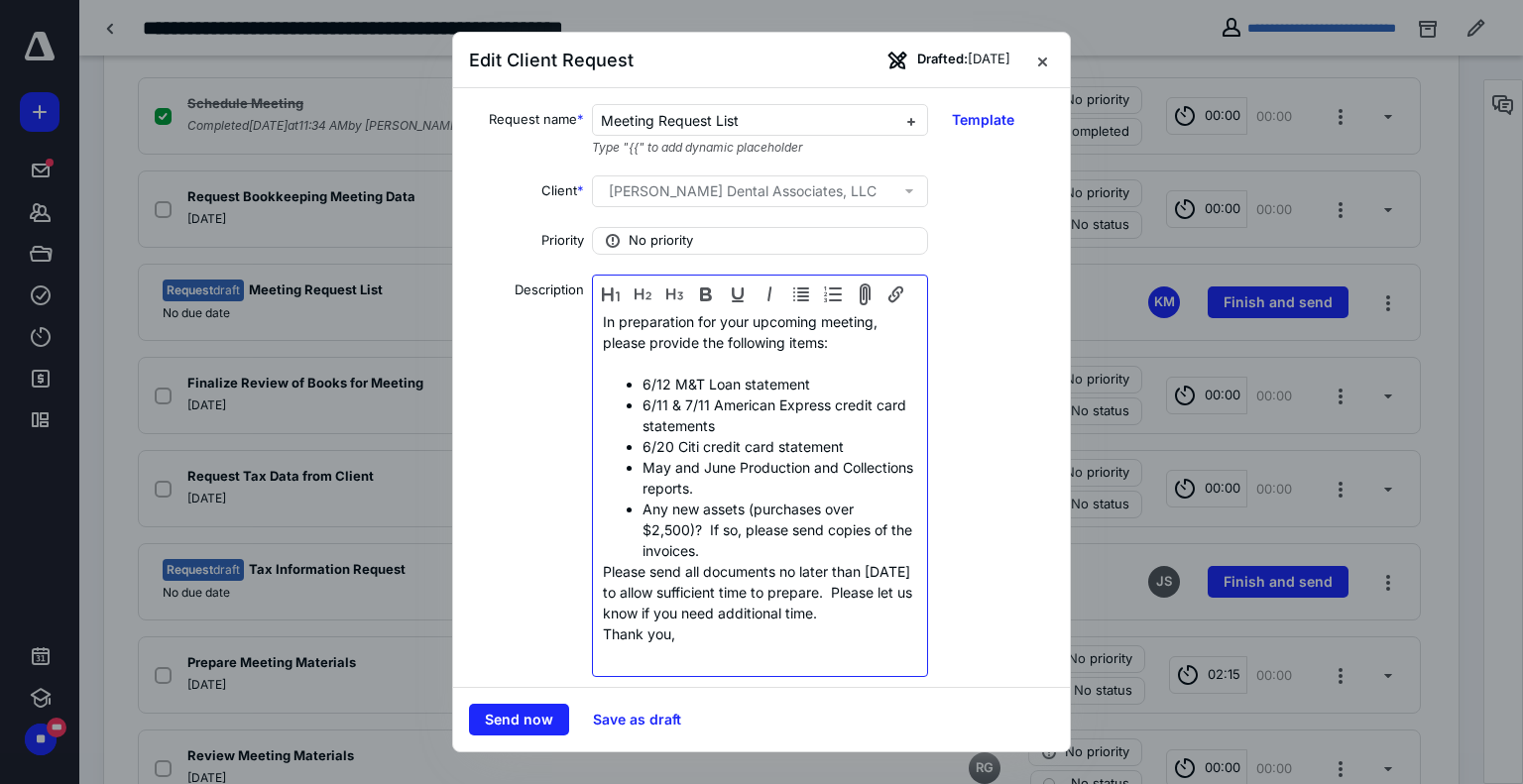 click on "Please send all documents no later than [DATE] to allow sufficient time to prepare.  Please let us know if you need additional time." at bounding box center [760, 592] 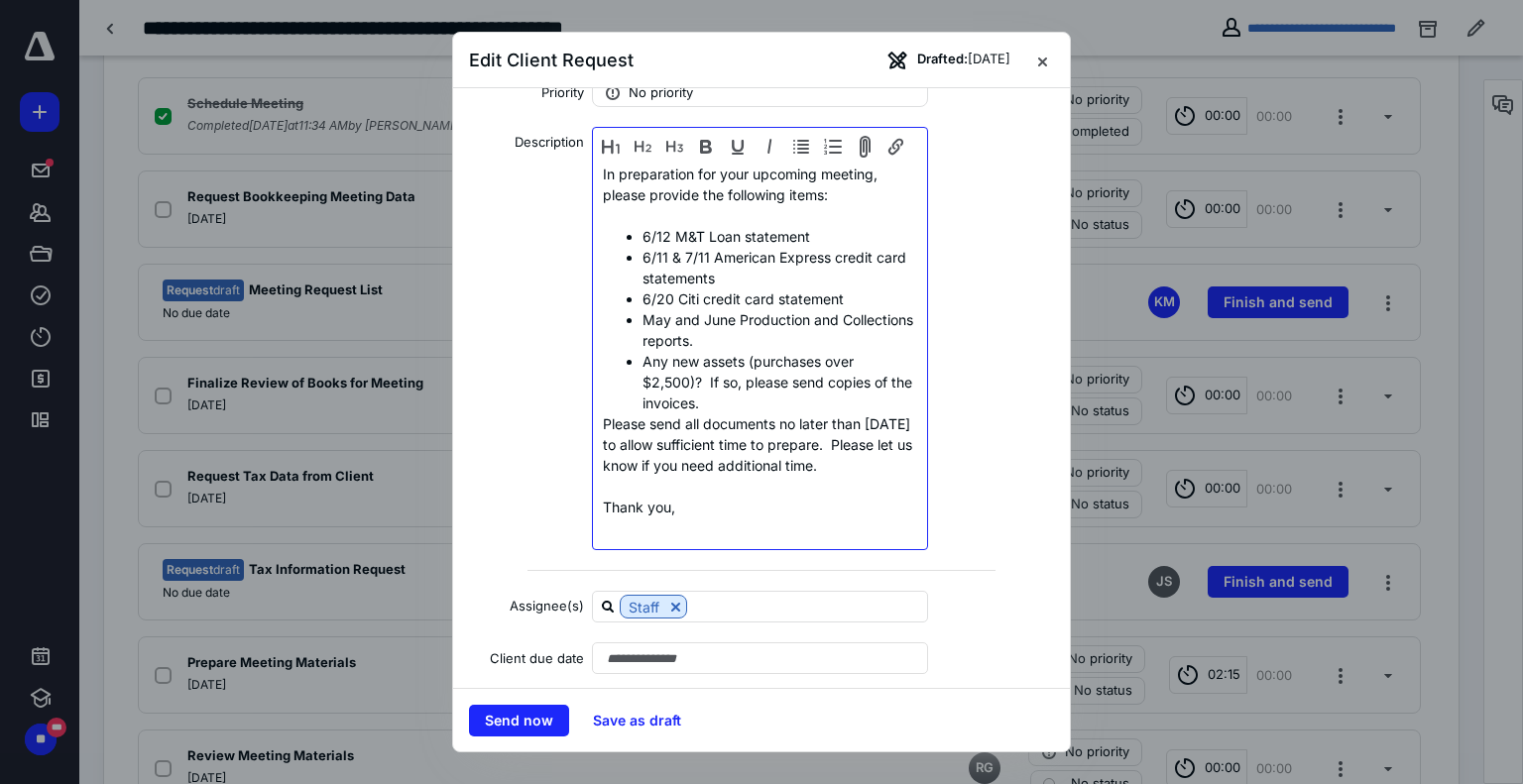 scroll, scrollTop: 99, scrollLeft: 0, axis: vertical 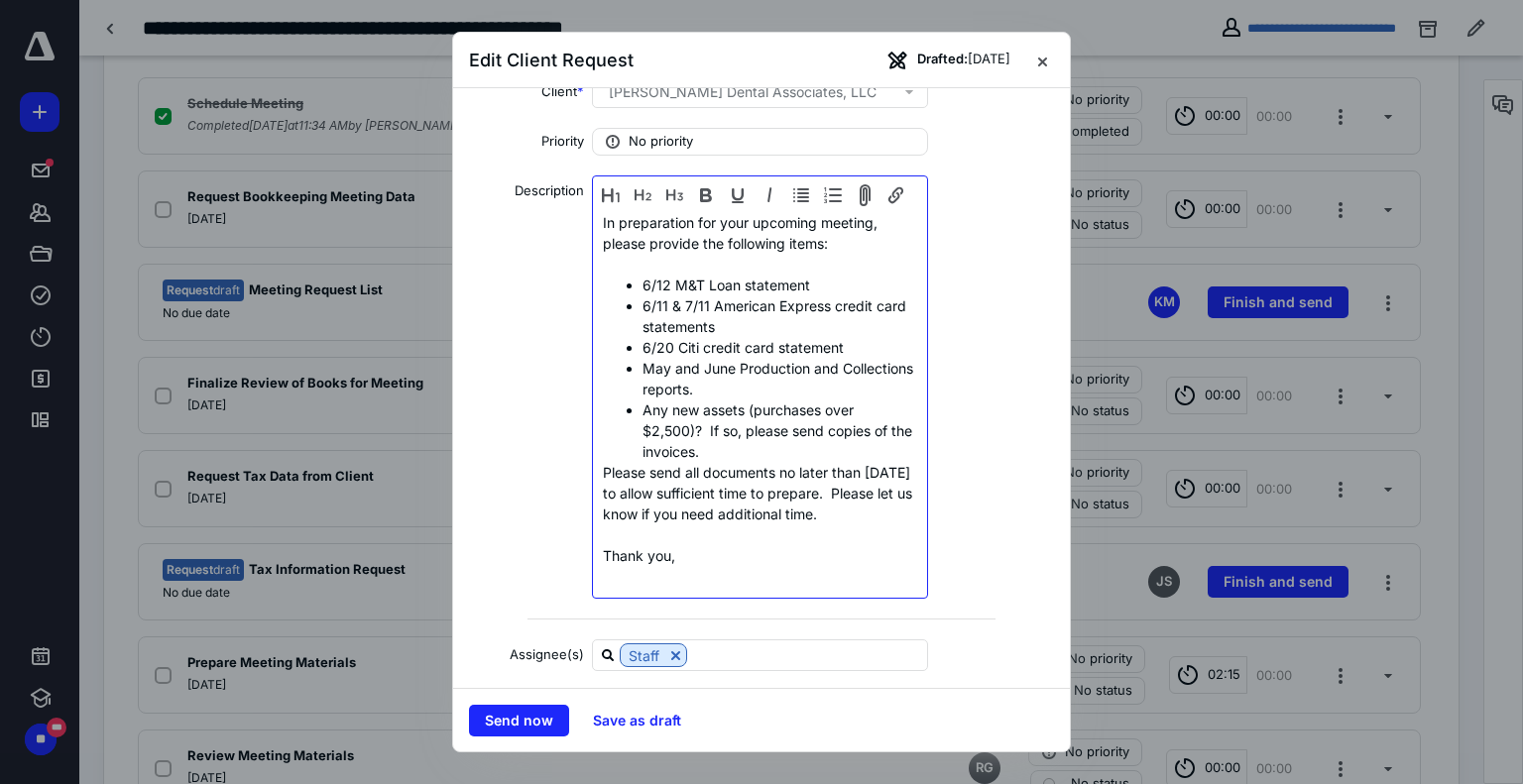 click on "Please send all documents no later than [DATE] to allow sufficient time to prepare.  Please let us know if you need additional time." at bounding box center [760, 493] 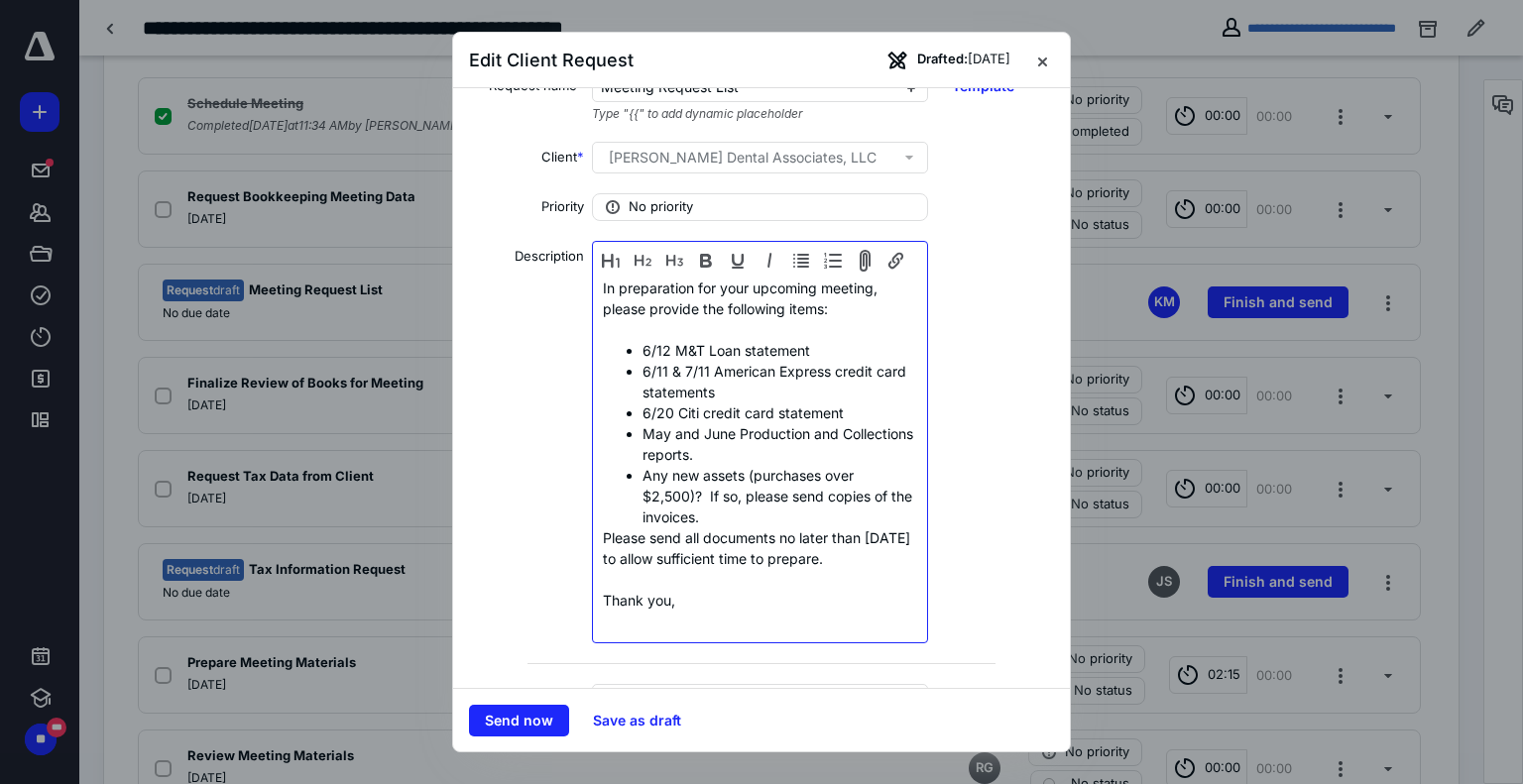 scroll, scrollTop: 0, scrollLeft: 0, axis: both 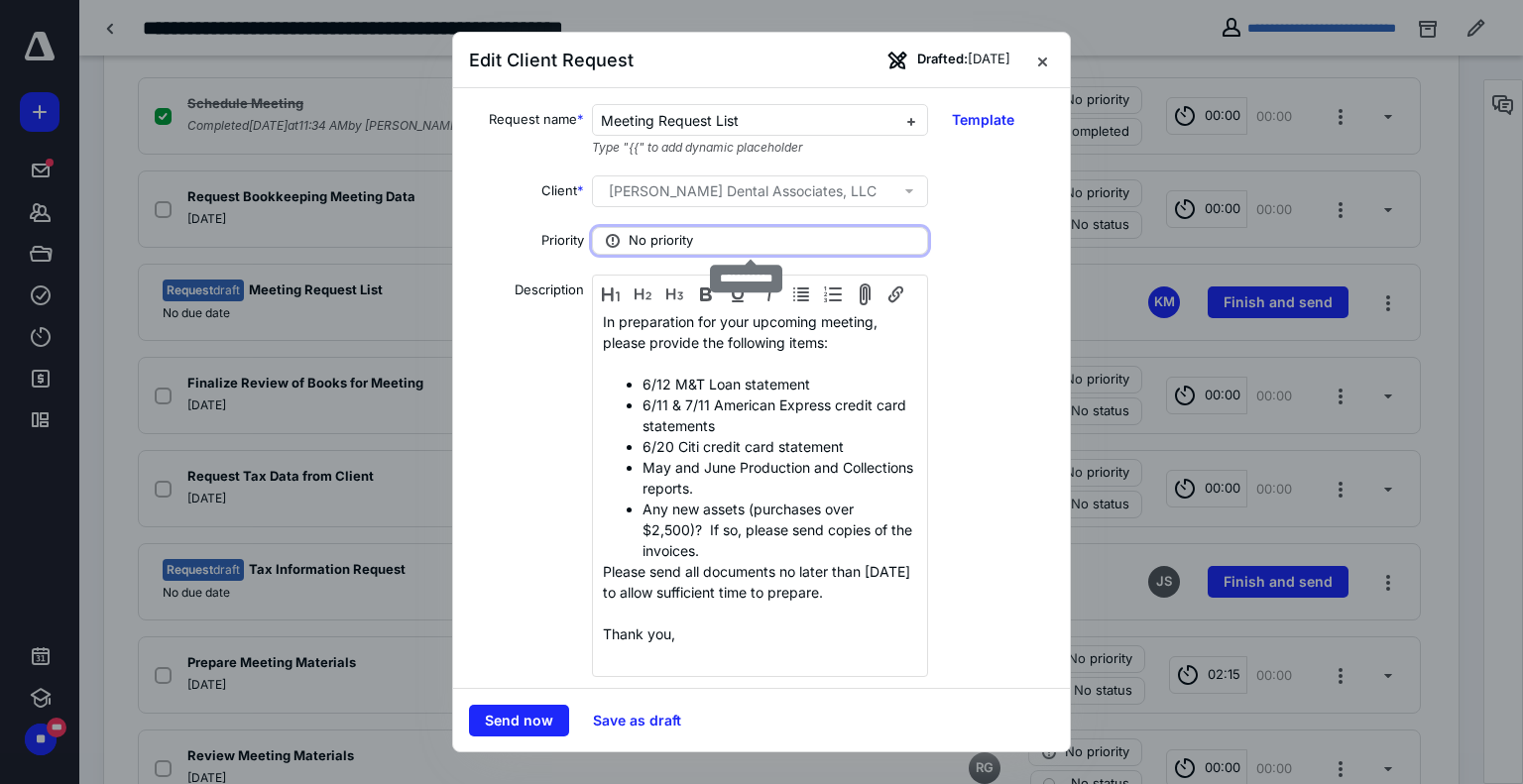click on "No priority" at bounding box center [660, 241] 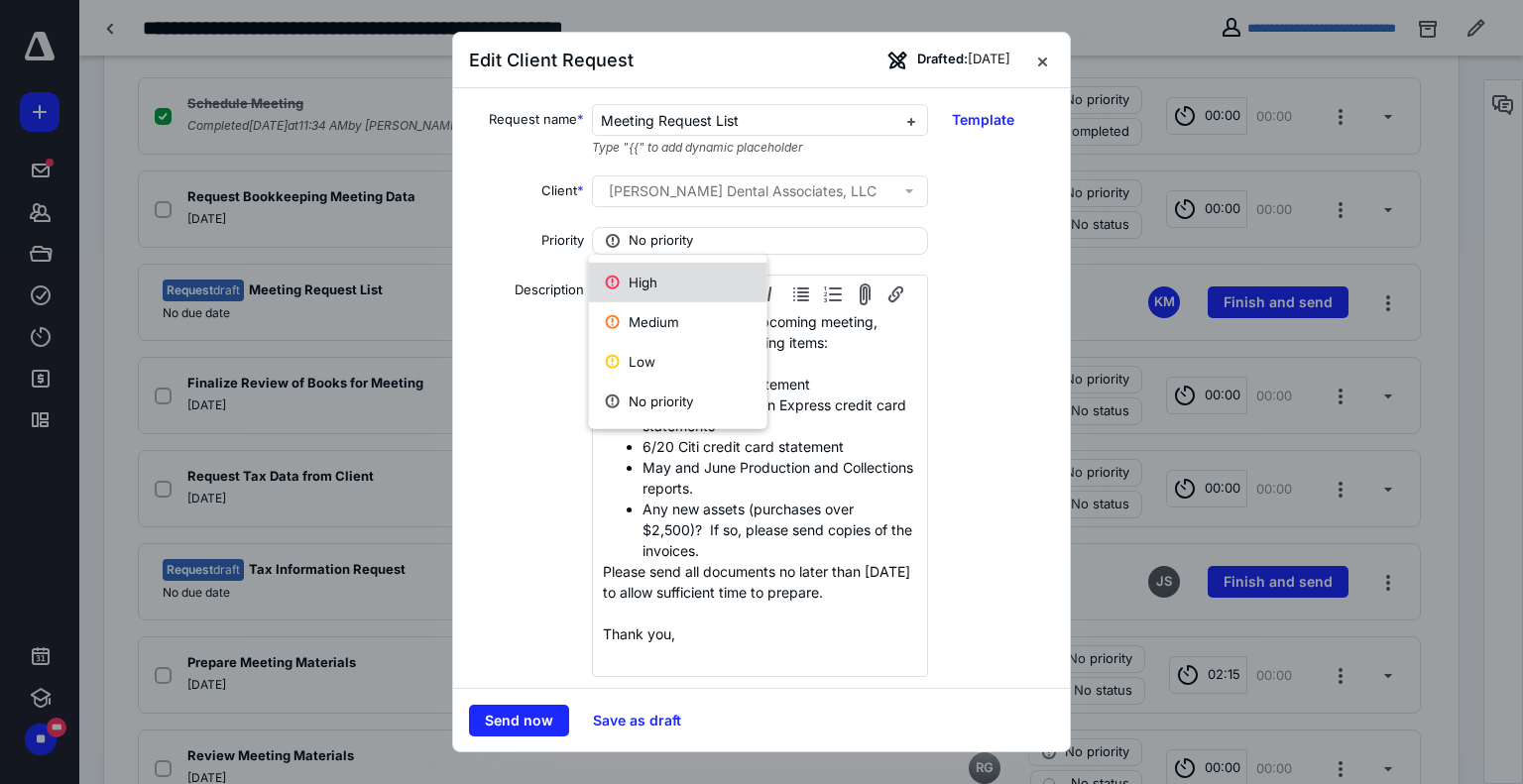 click on "High" at bounding box center (678, 282) 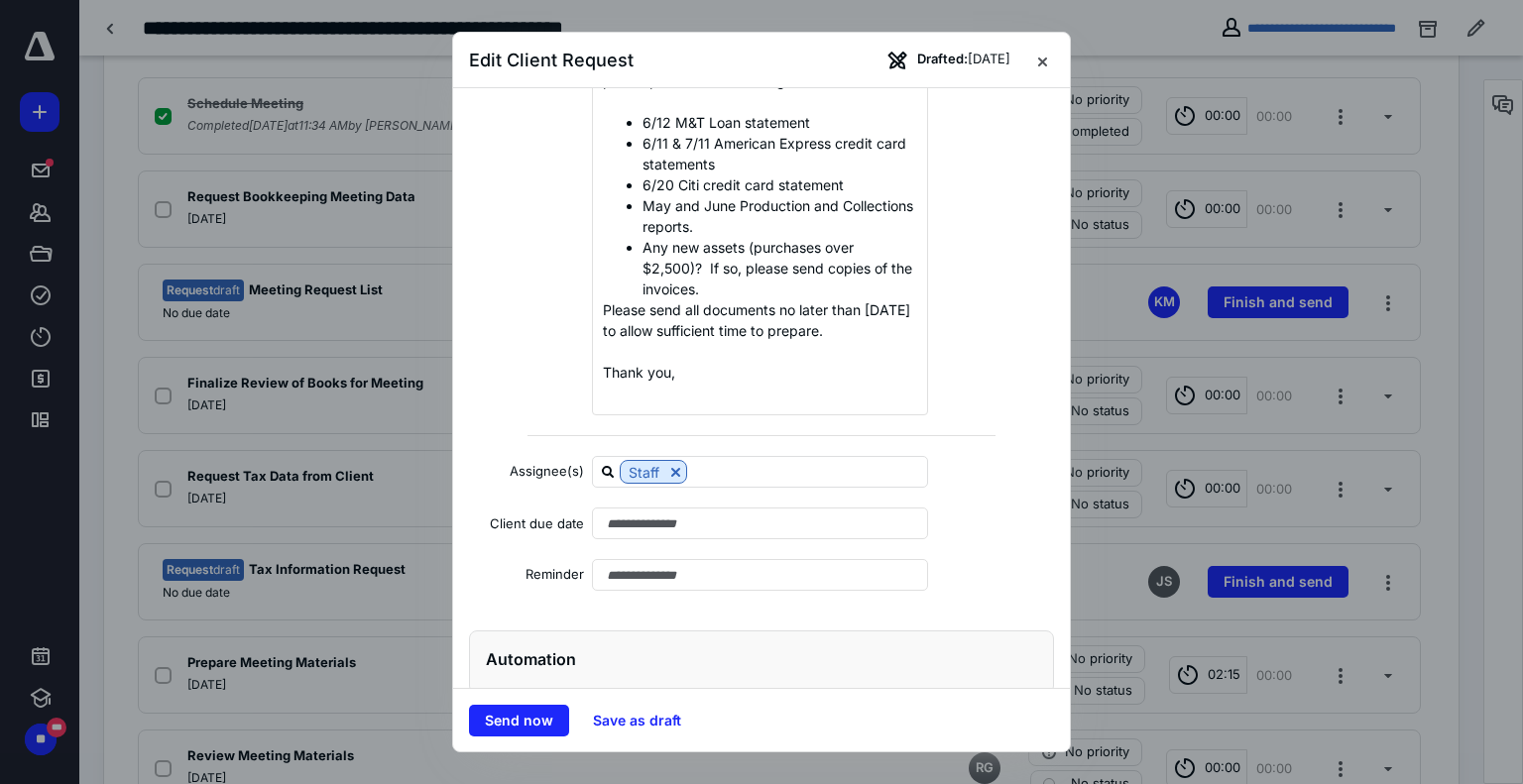 scroll, scrollTop: 298, scrollLeft: 0, axis: vertical 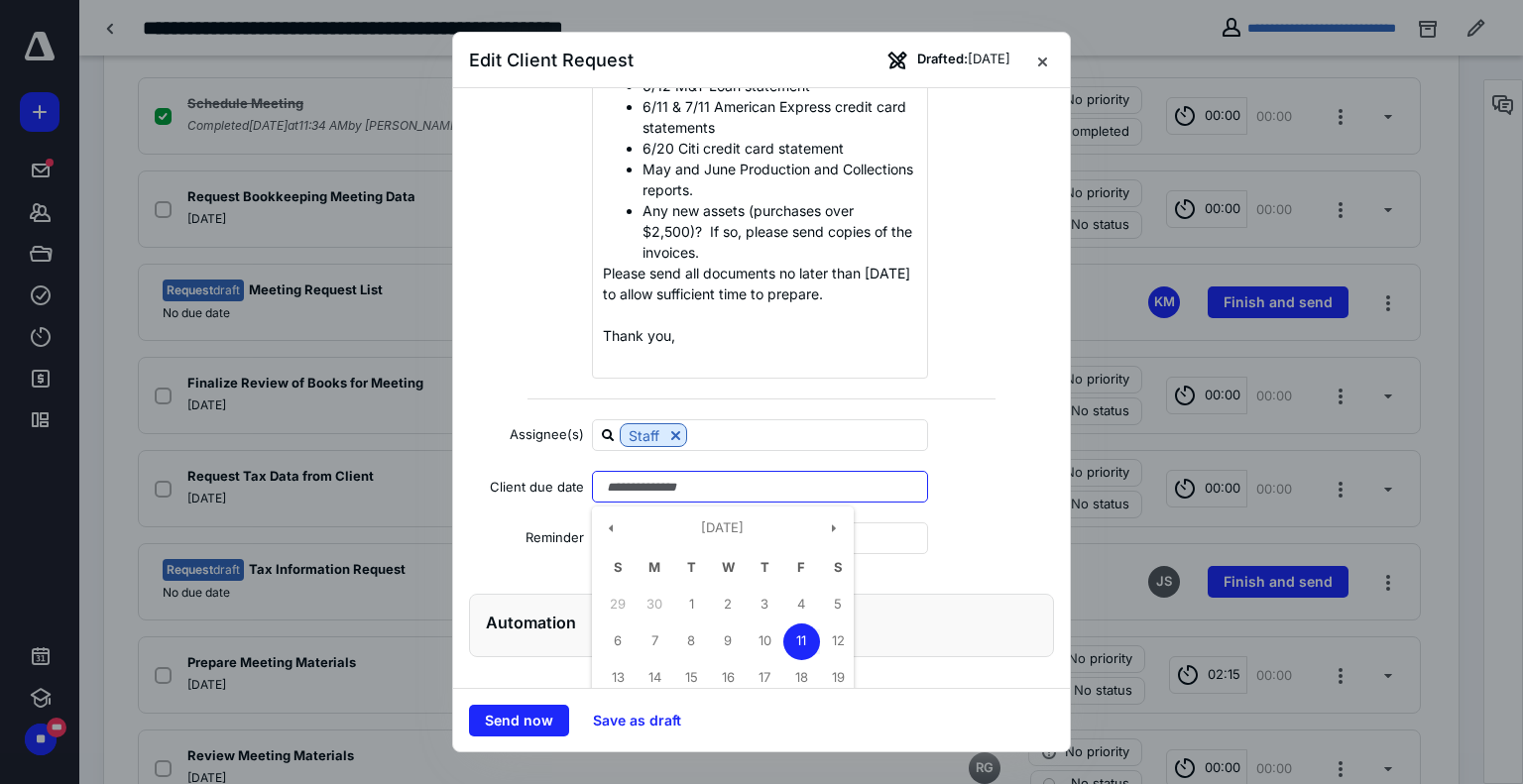 click at bounding box center (760, 487) 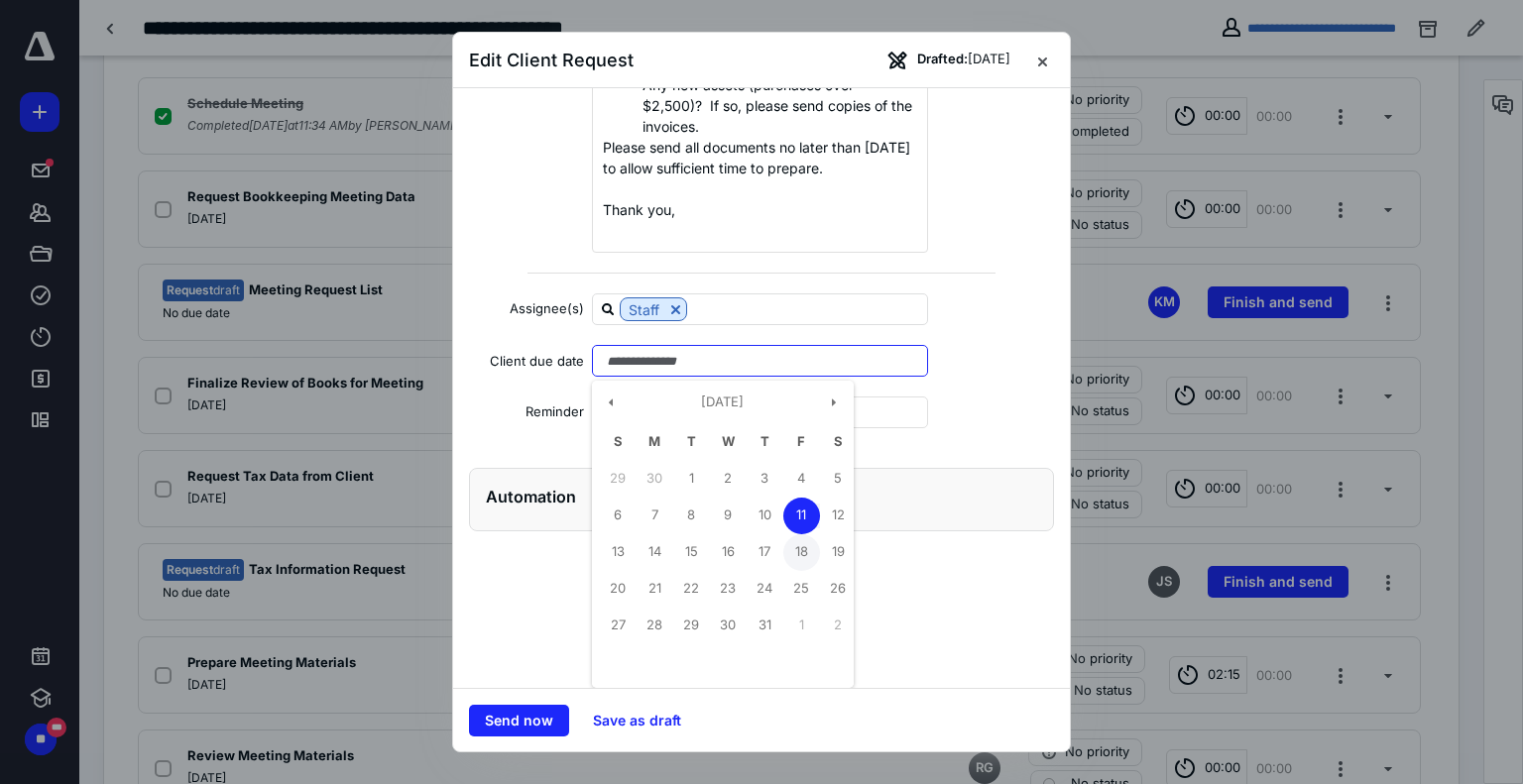 click on "18" at bounding box center (801, 552) 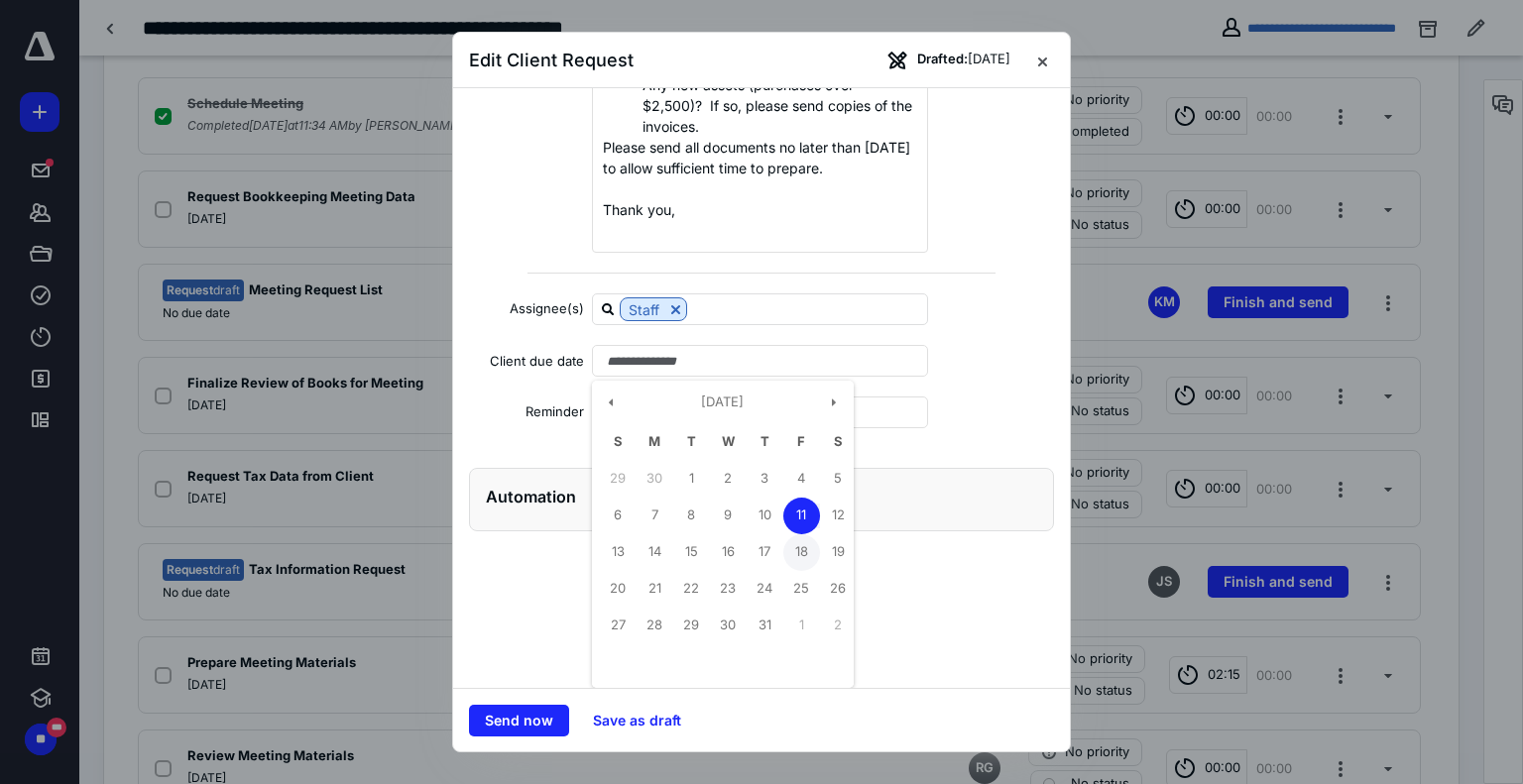 type on "**********" 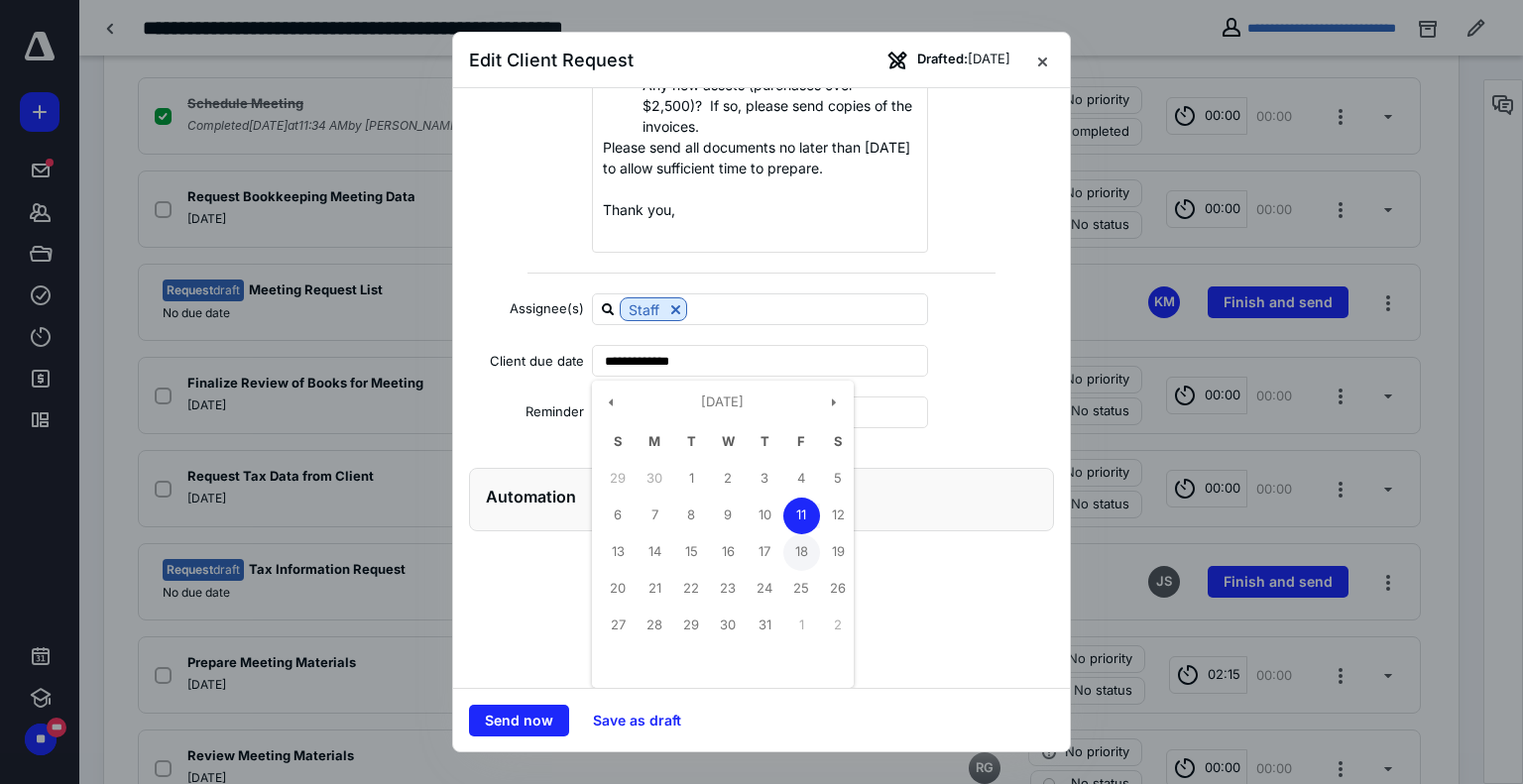 scroll, scrollTop: 298, scrollLeft: 0, axis: vertical 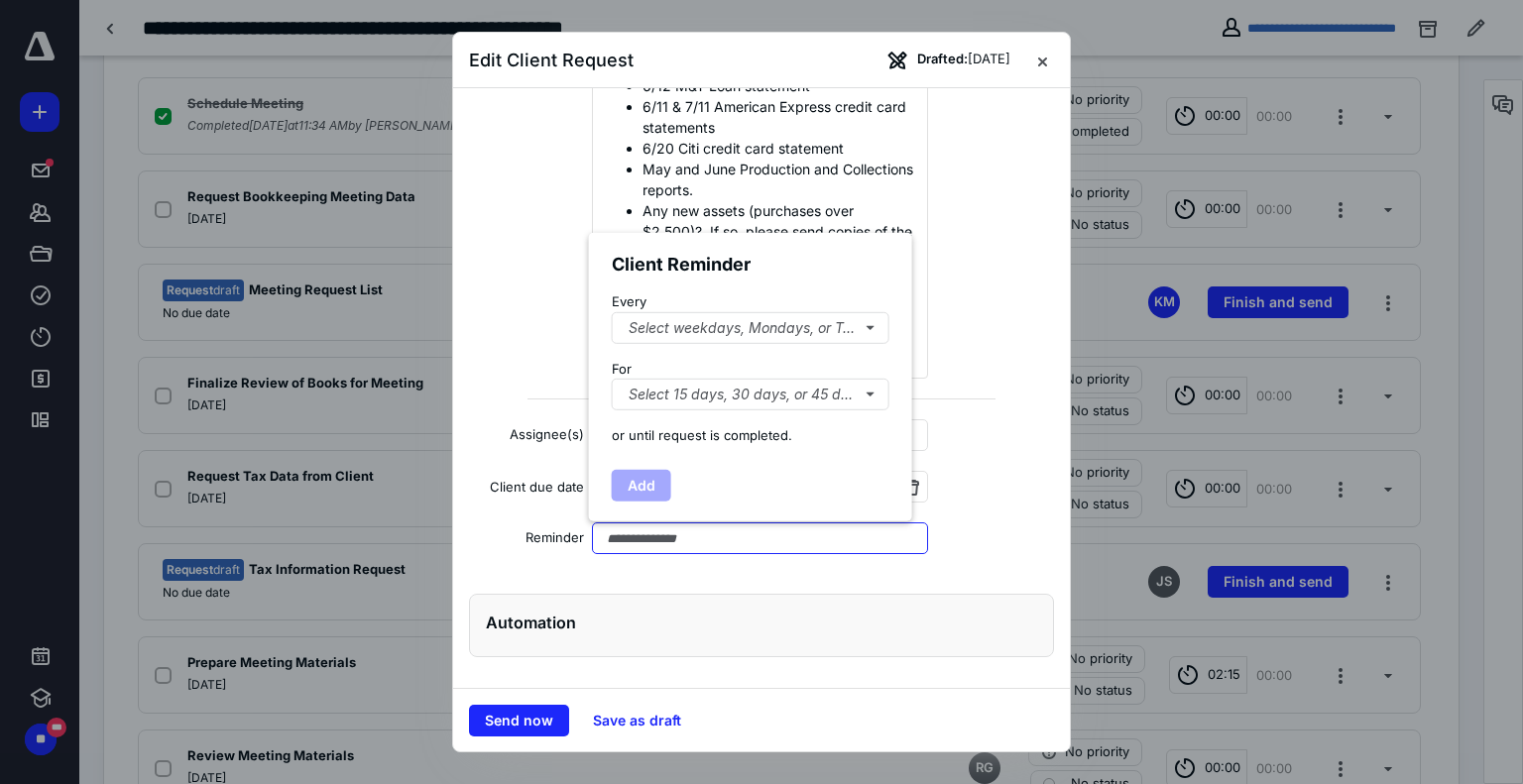 click at bounding box center [760, 538] 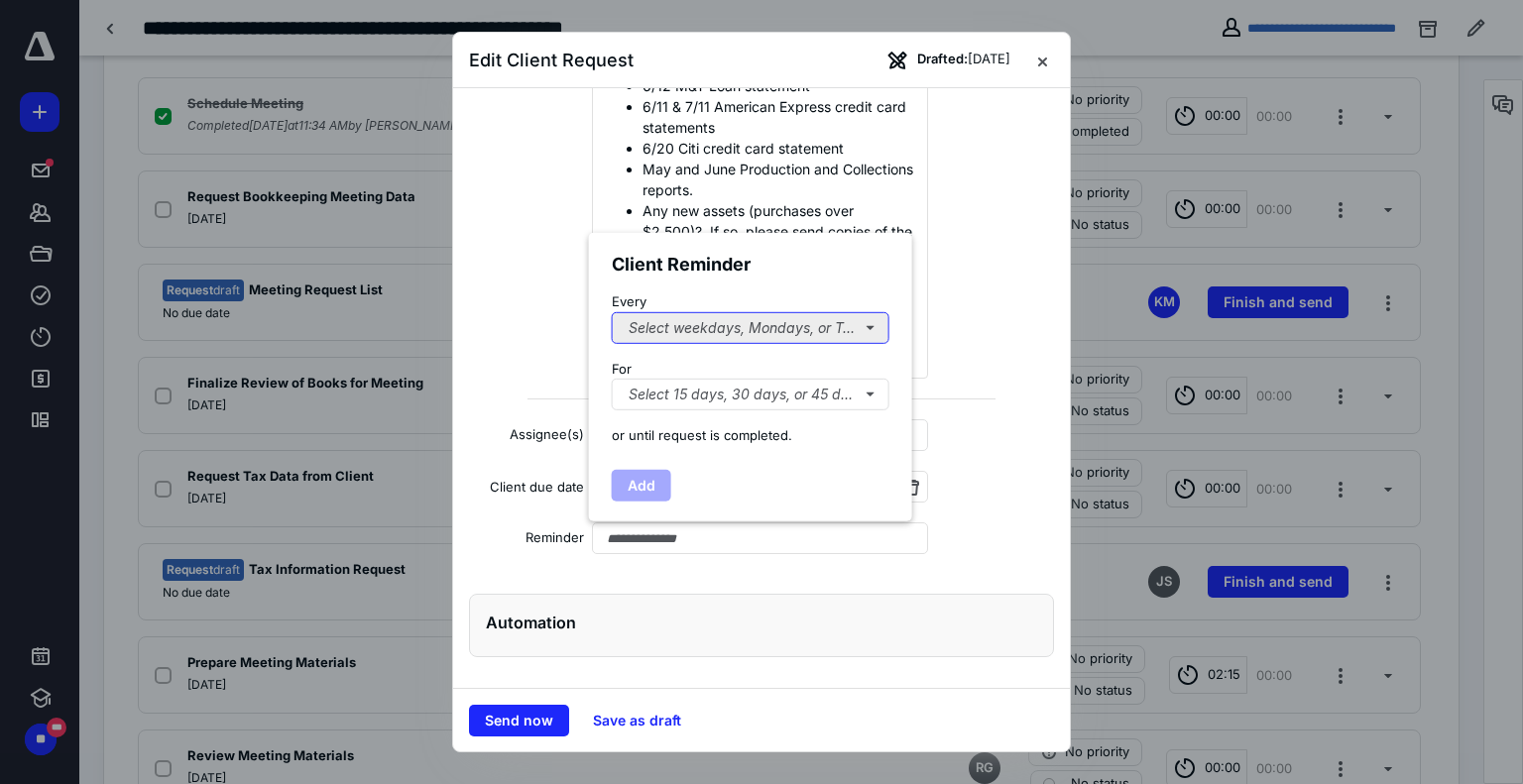 click on "Select weekdays, Mondays, or Tues..." at bounding box center (751, 327) 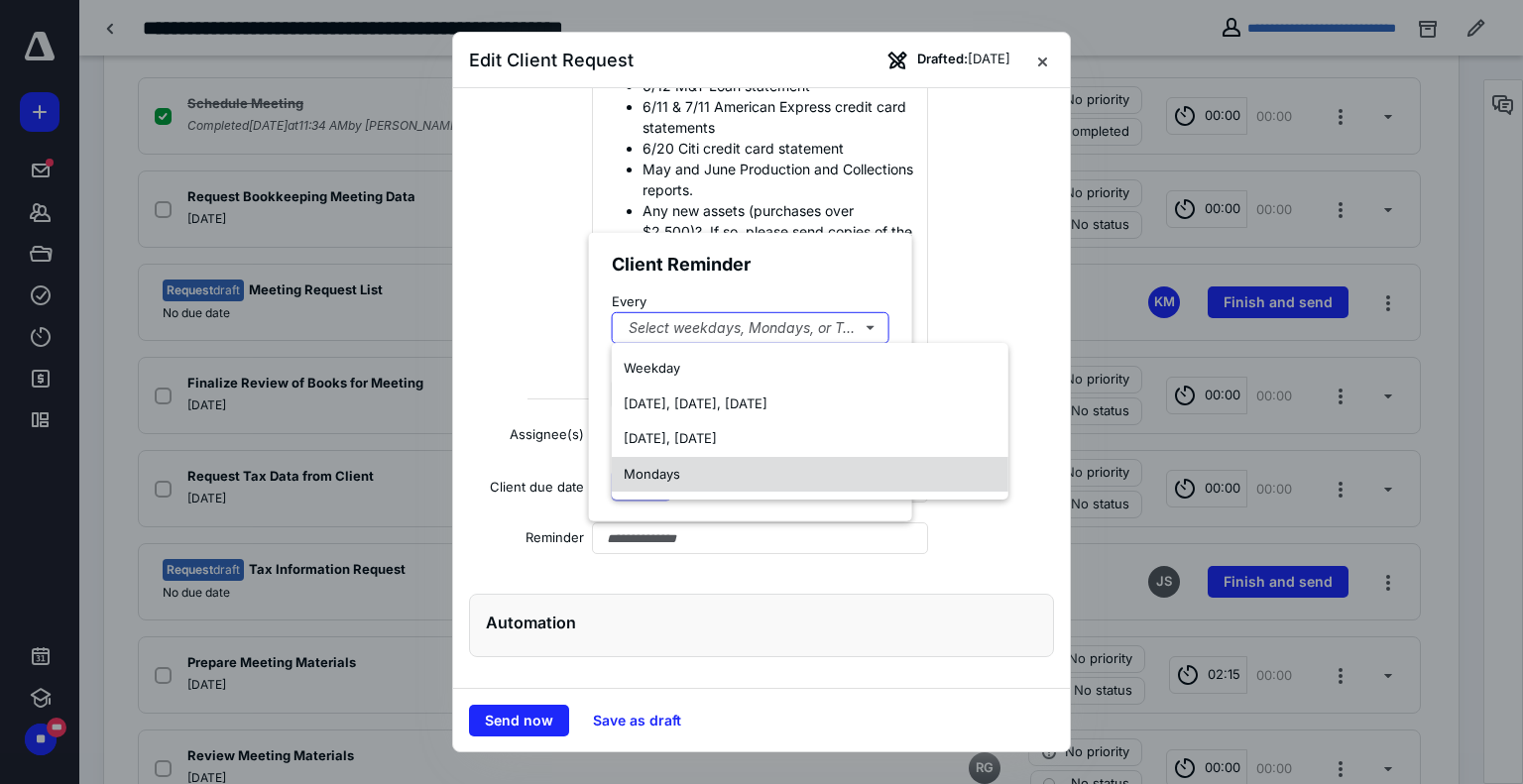 click on "Mondays" at bounding box center (810, 475) 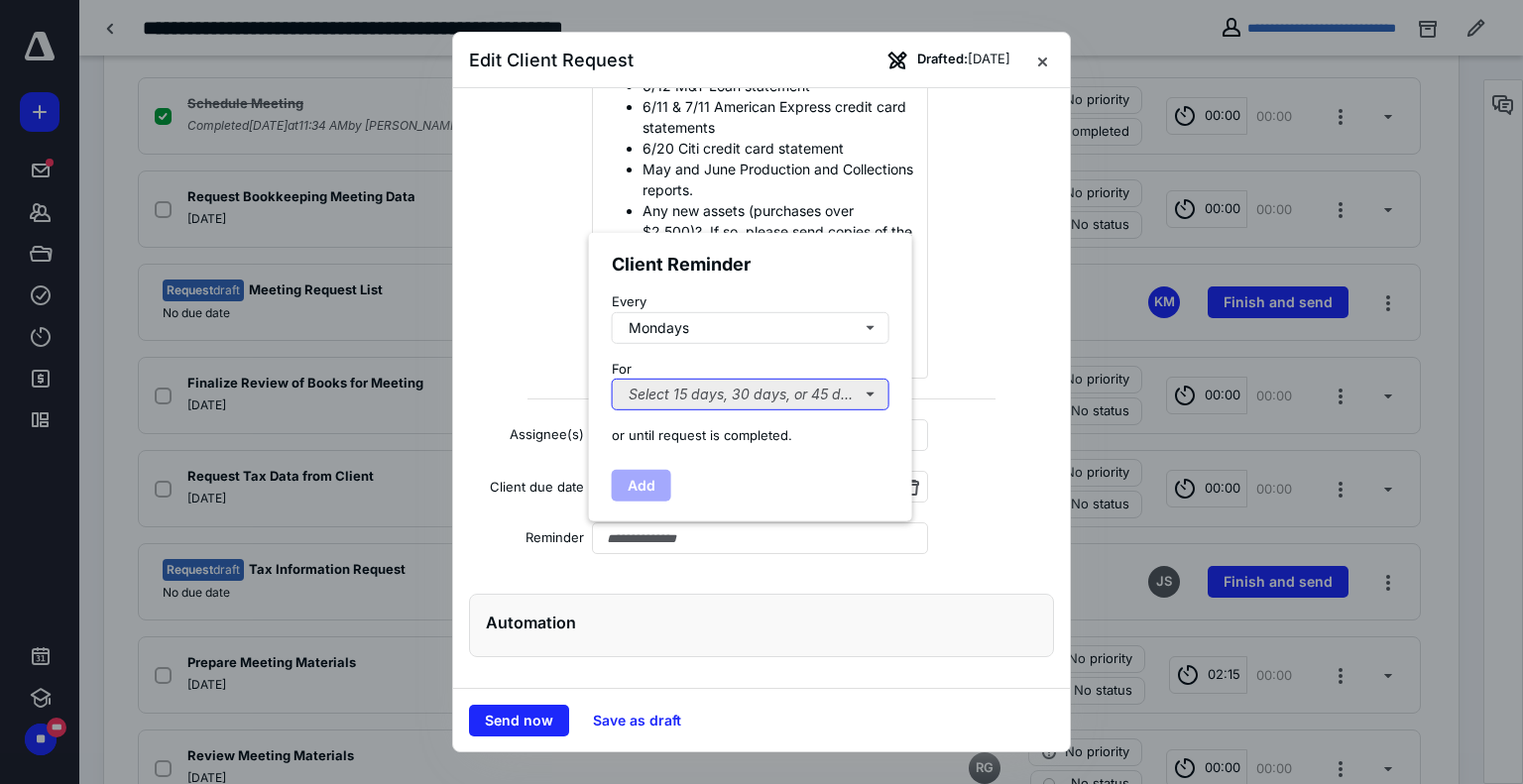 click on "Select 15 days, 30 days, or 45 days..." at bounding box center [751, 394] 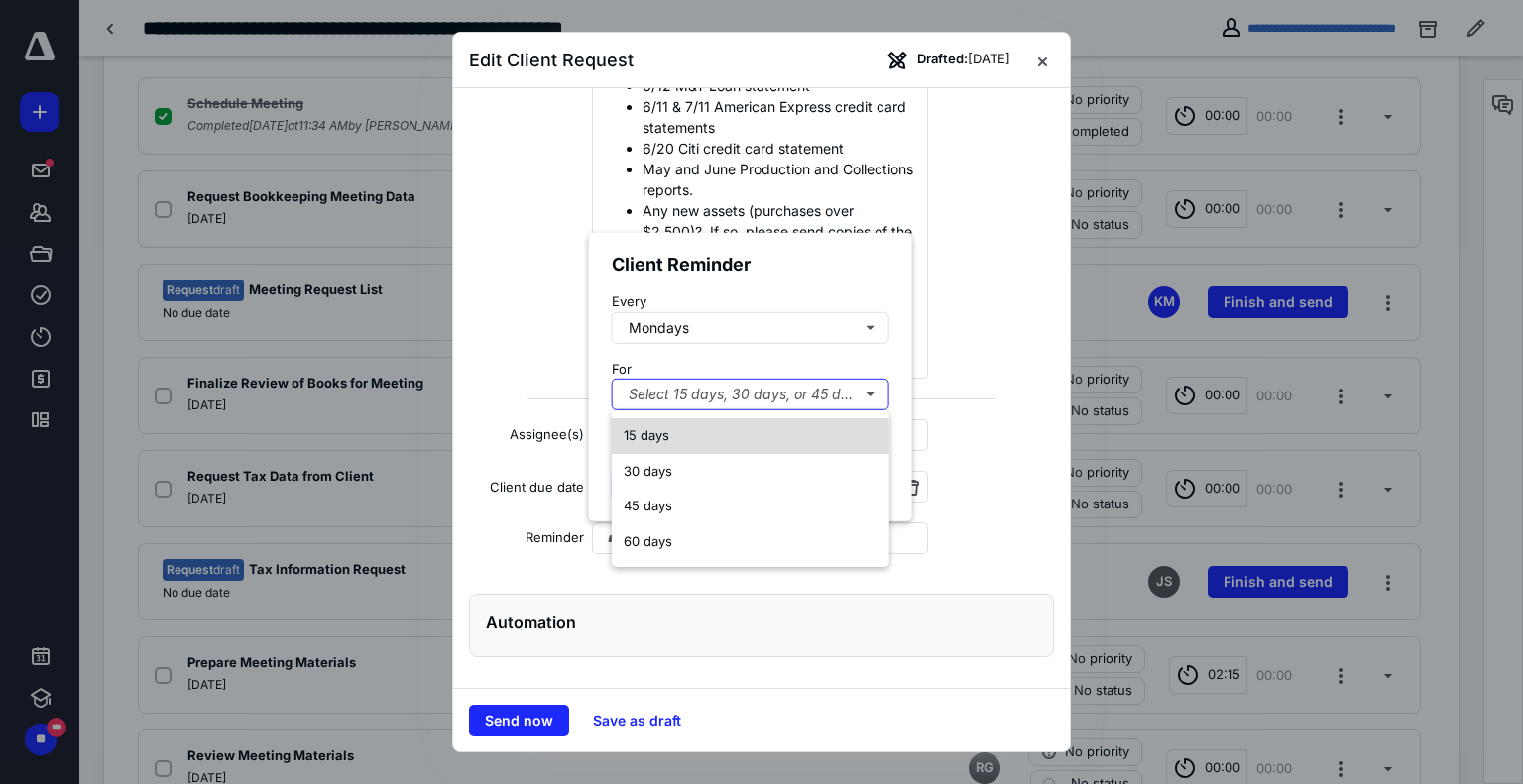 click on "15 days" at bounding box center [646, 435] 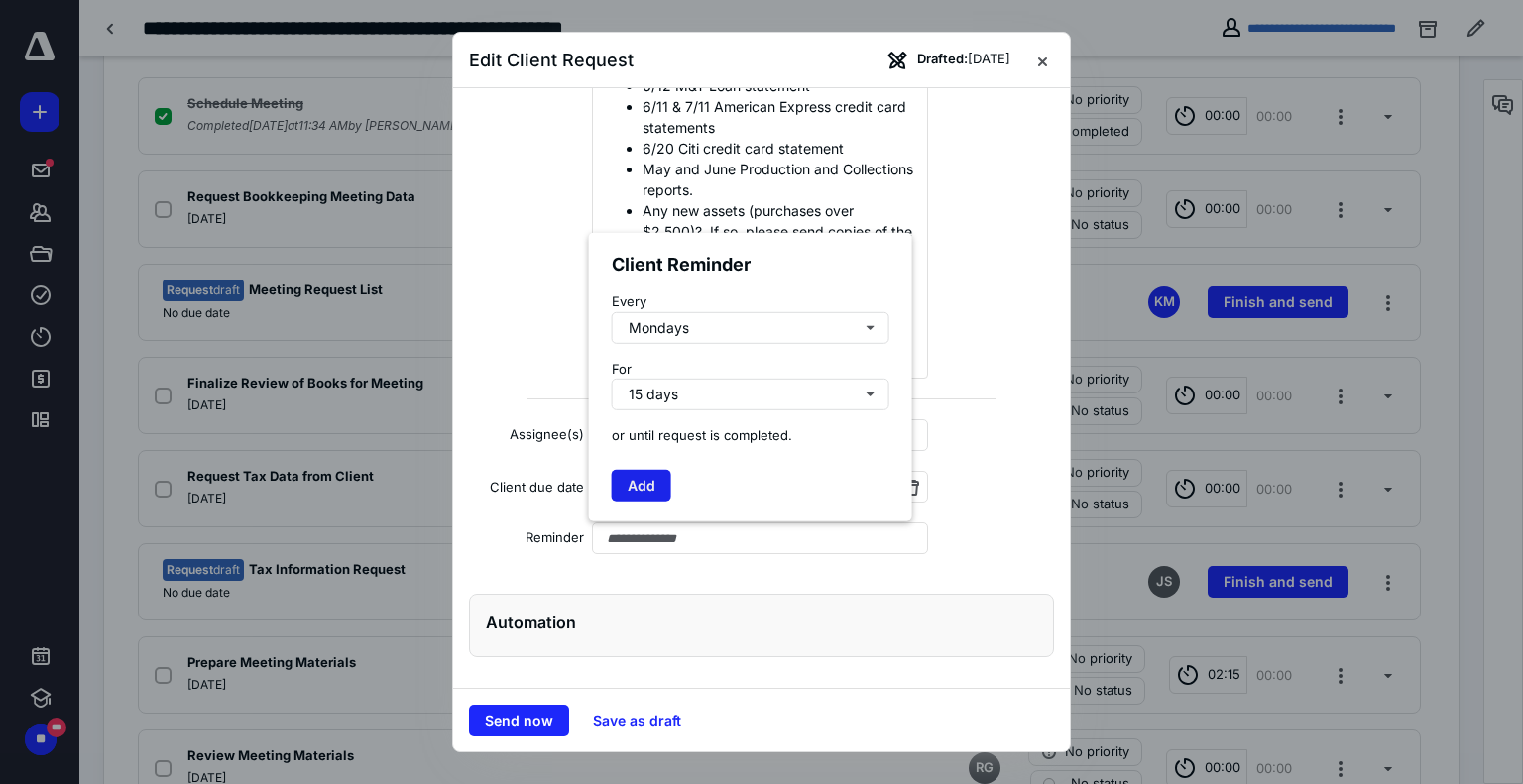 click on "Add" at bounding box center [642, 485] 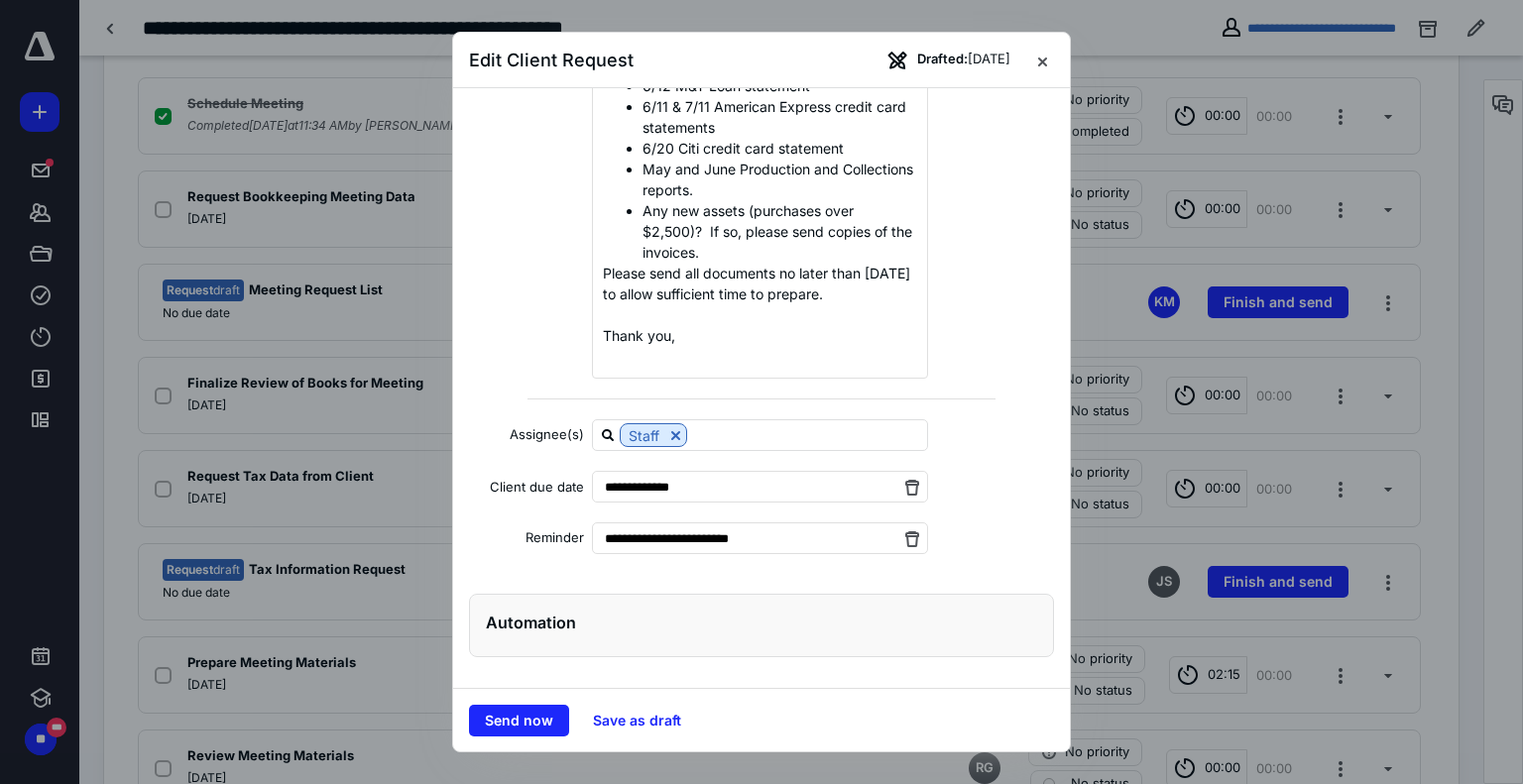 drag, startPoint x: 505, startPoint y: 715, endPoint x: 944, endPoint y: 381, distance: 551.613 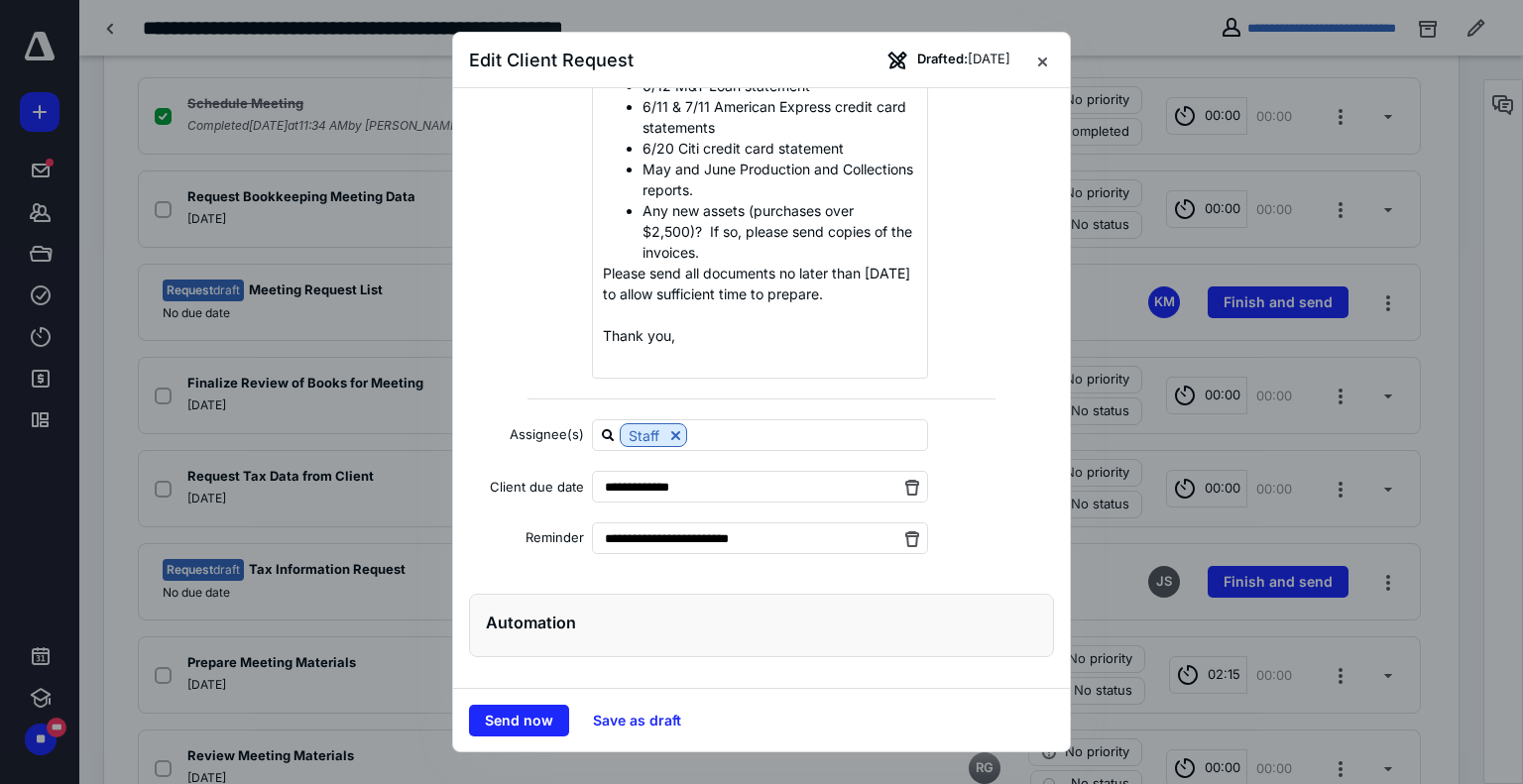 click on "**********" at bounding box center [762, 392] 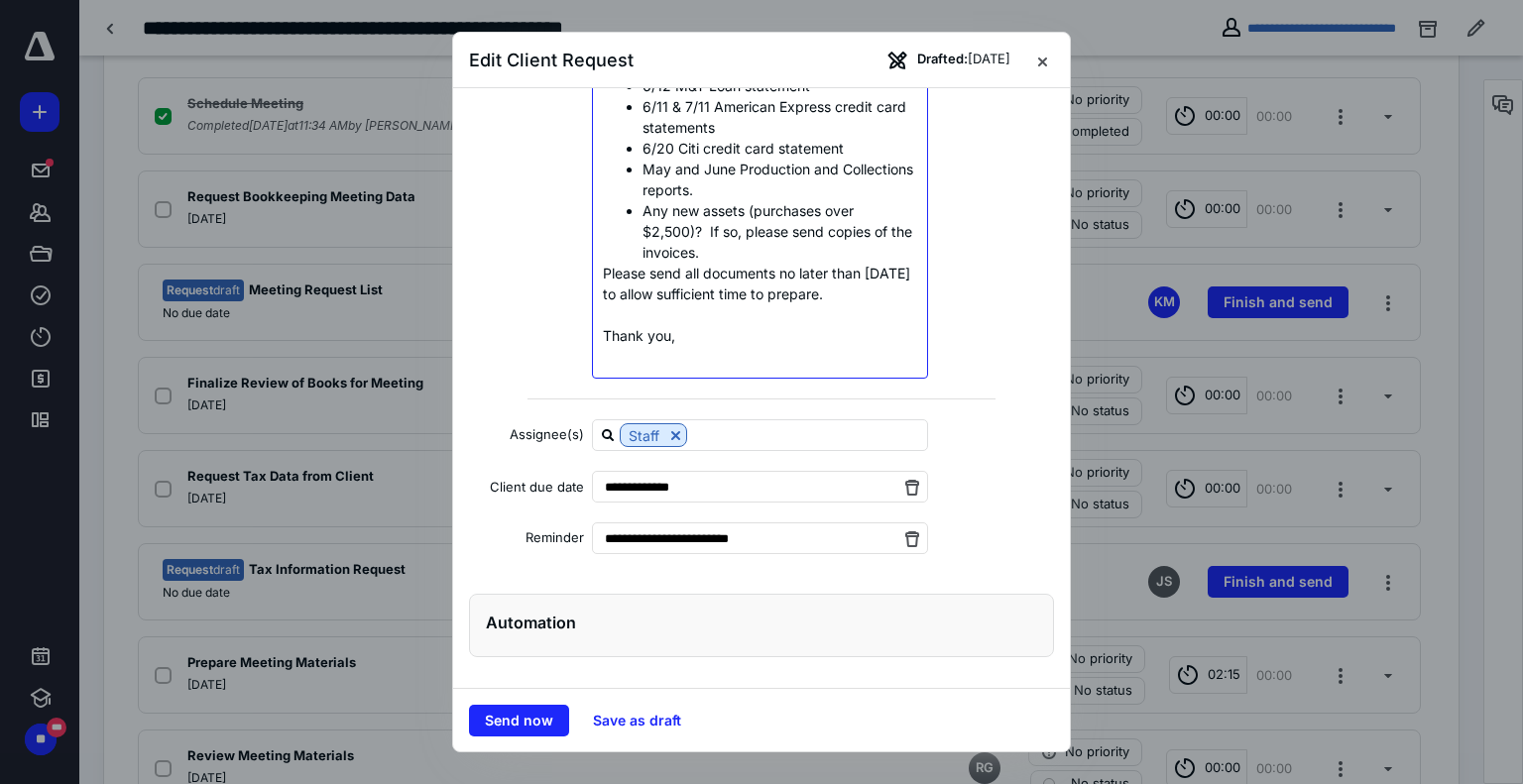 click on "Thank you," at bounding box center (760, 335) 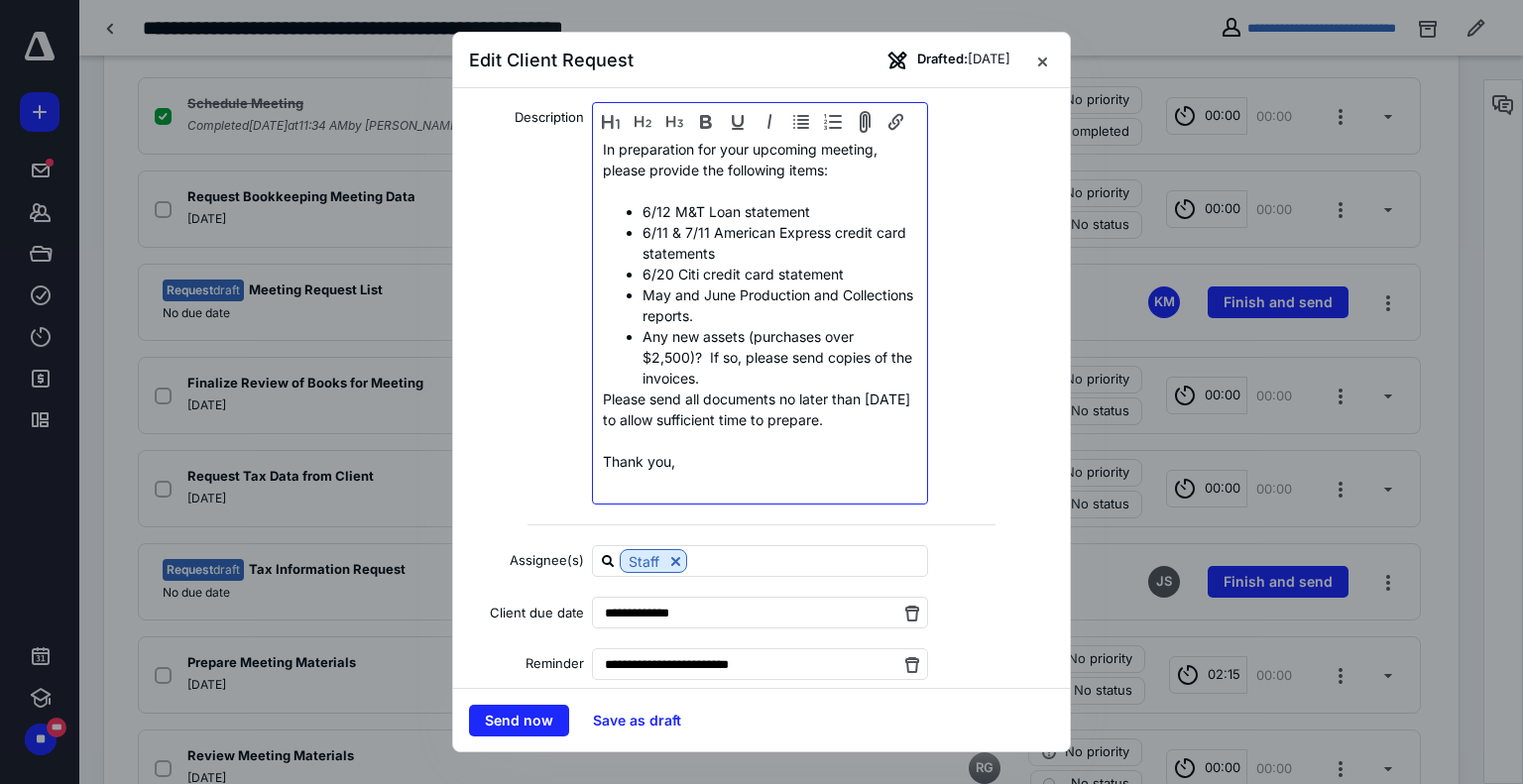 scroll, scrollTop: 0, scrollLeft: 0, axis: both 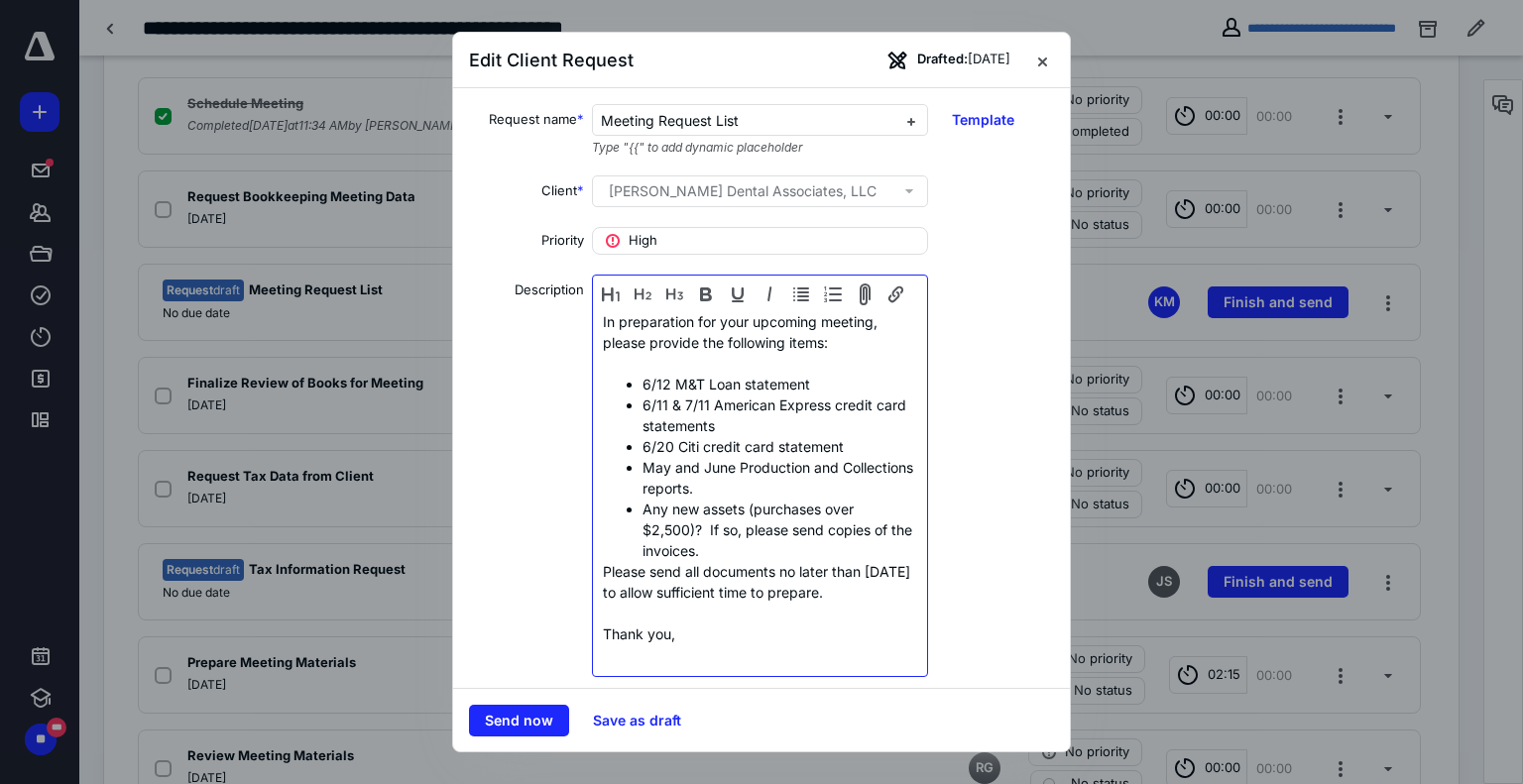 drag, startPoint x: 725, startPoint y: 343, endPoint x: 580, endPoint y: 278, distance: 158.90249 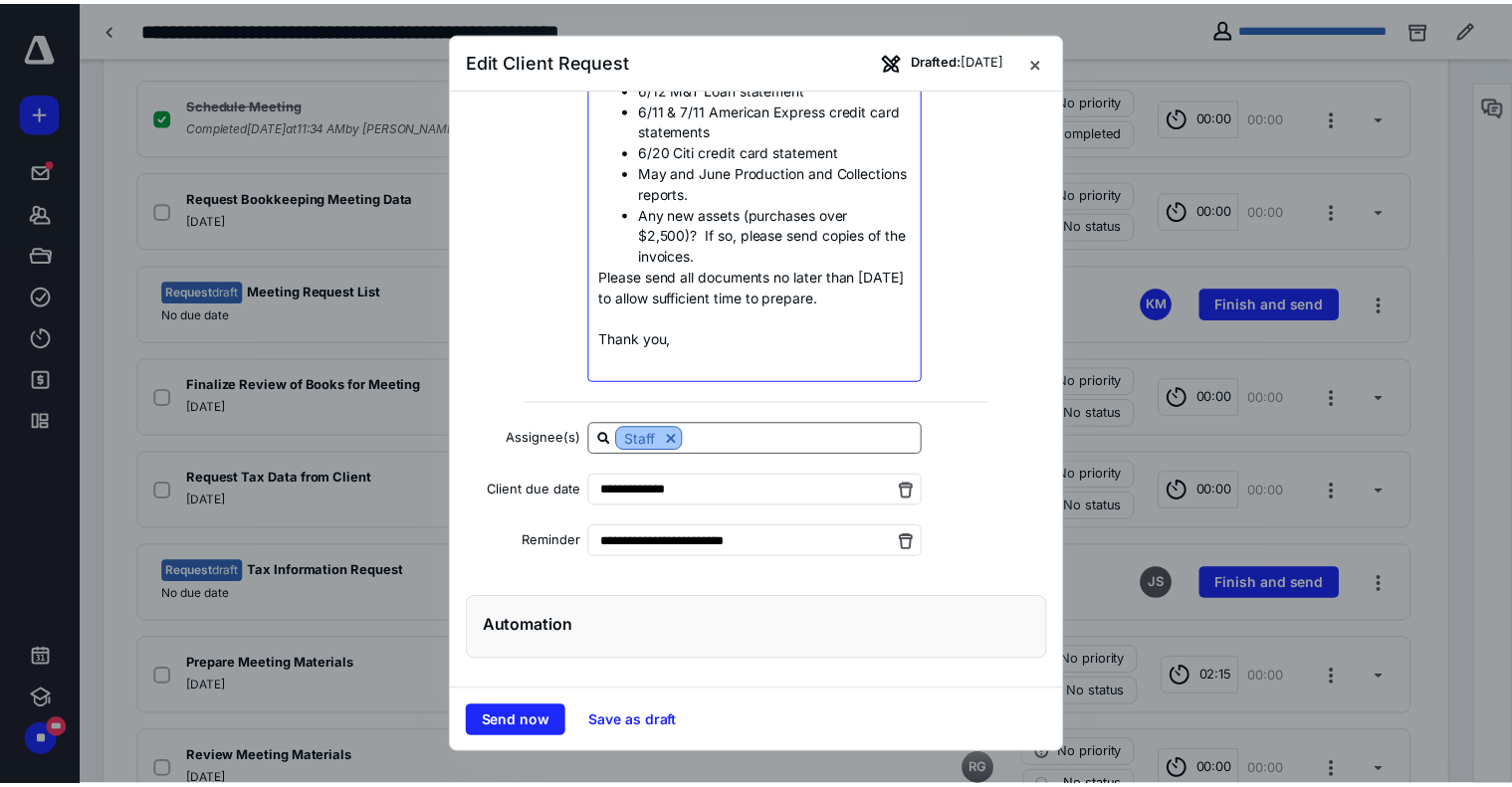 scroll, scrollTop: 299, scrollLeft: 0, axis: vertical 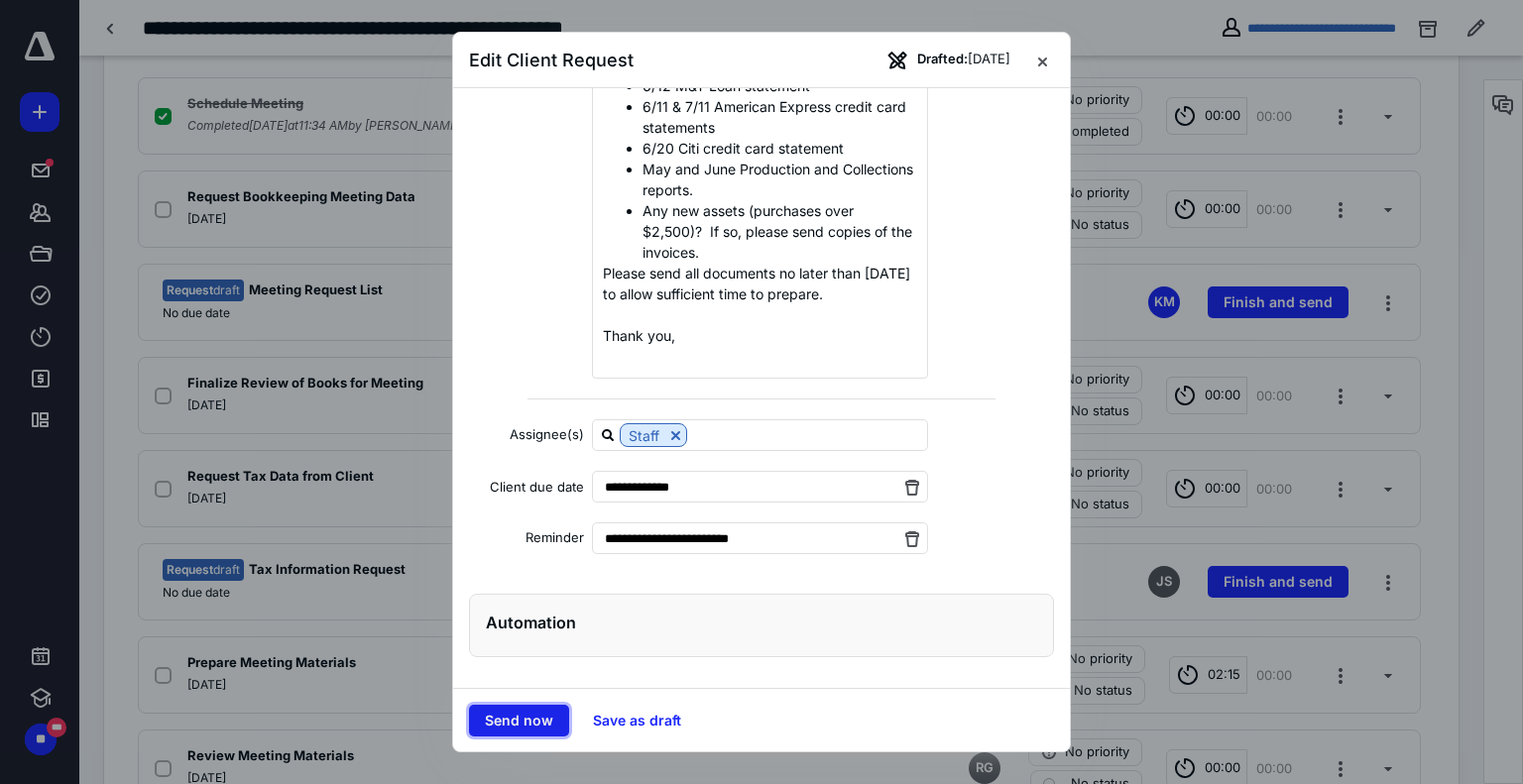 click on "Send now" at bounding box center (519, 721) 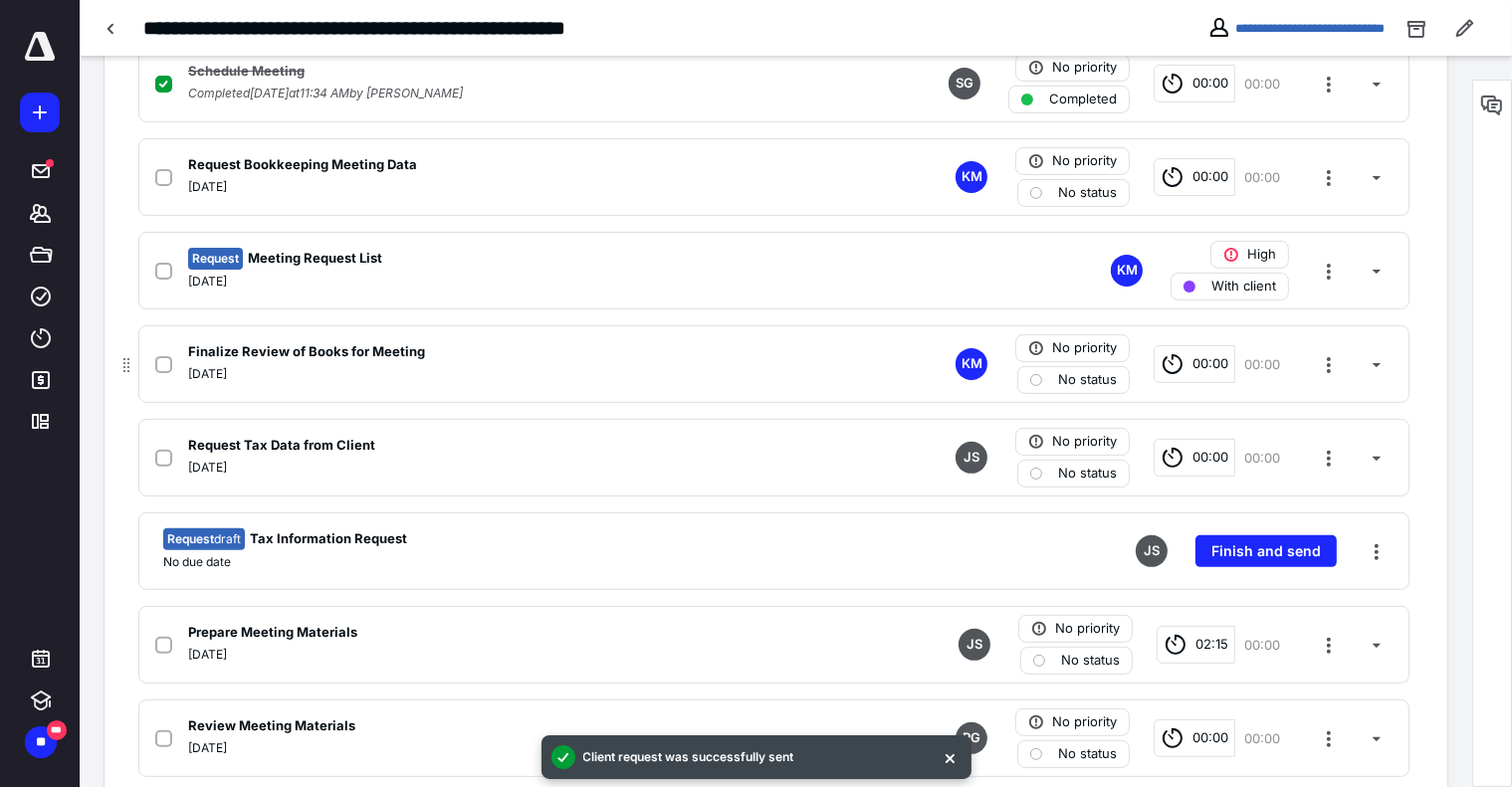scroll, scrollTop: 497, scrollLeft: 0, axis: vertical 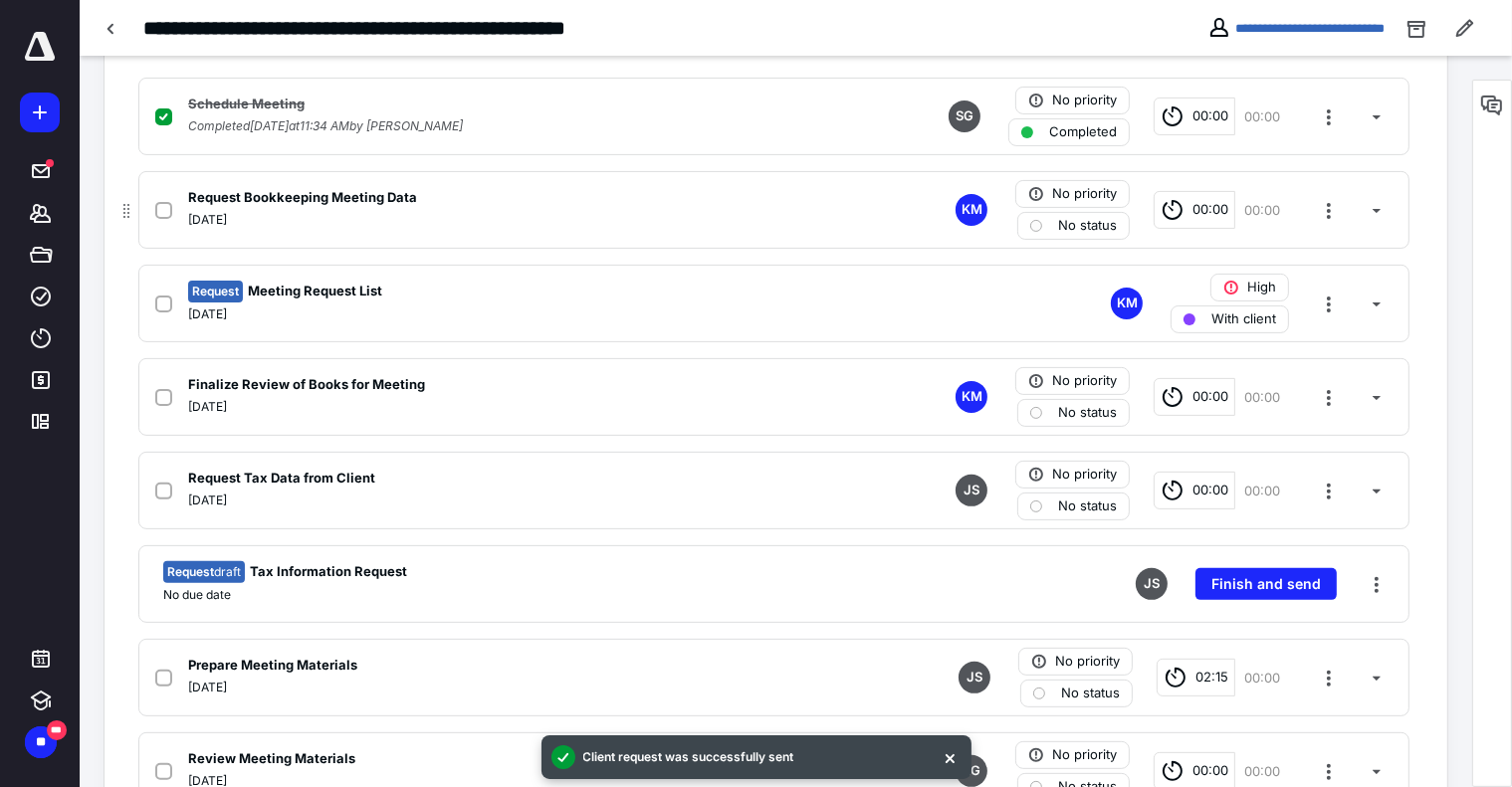 click 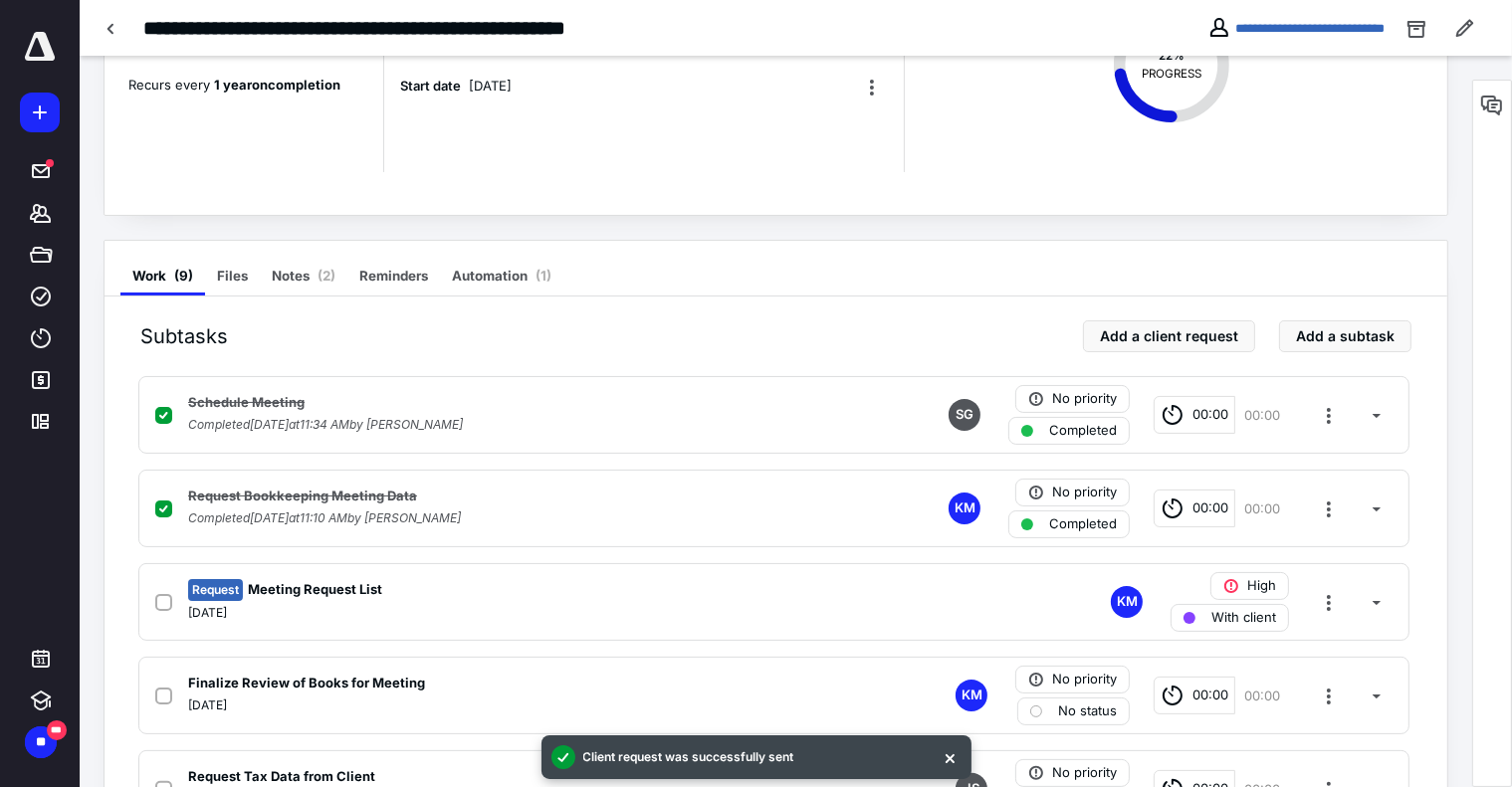click on "Notes ( 2 )" at bounding box center [304, 276] 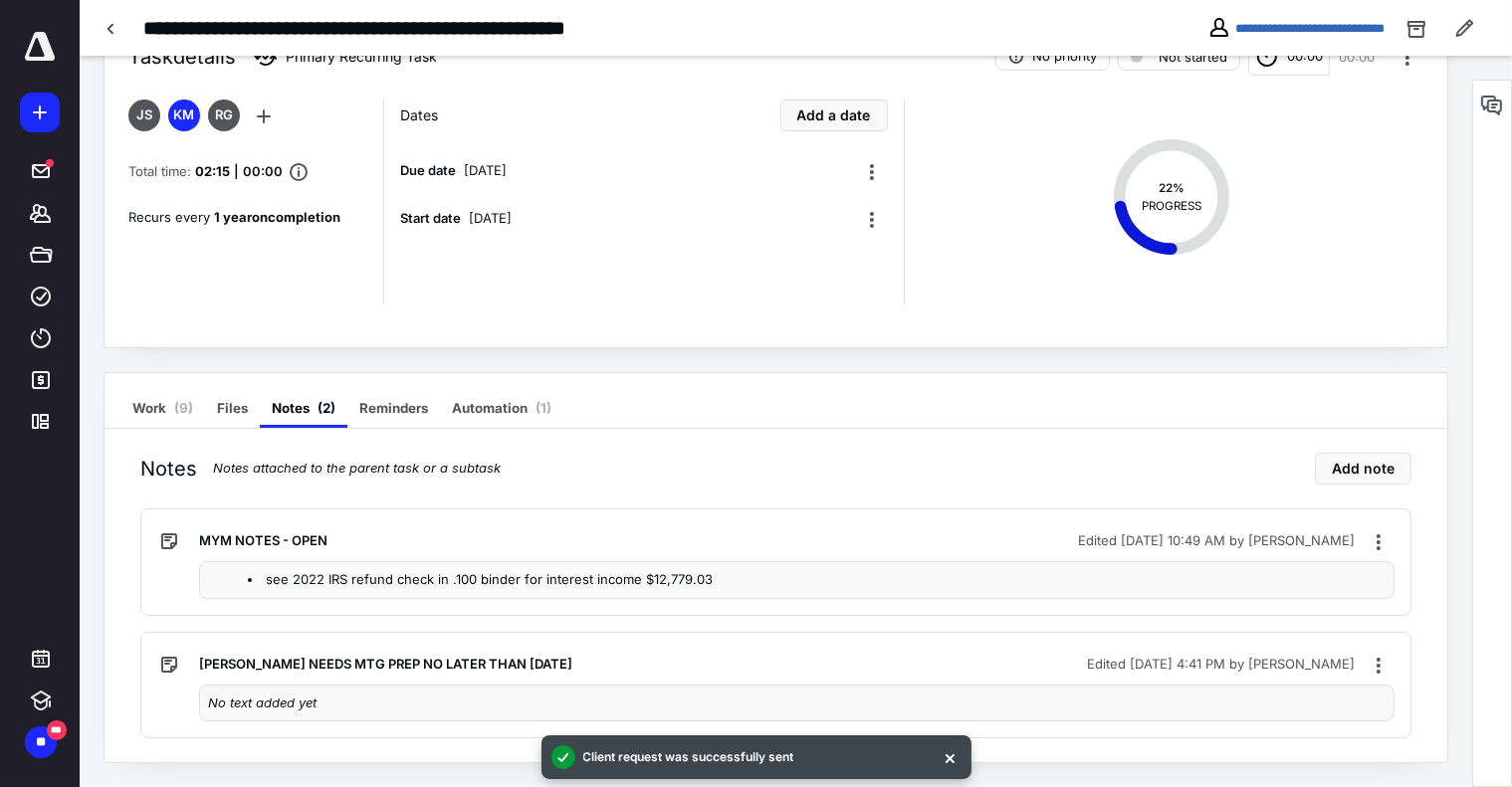 scroll, scrollTop: 64, scrollLeft: 0, axis: vertical 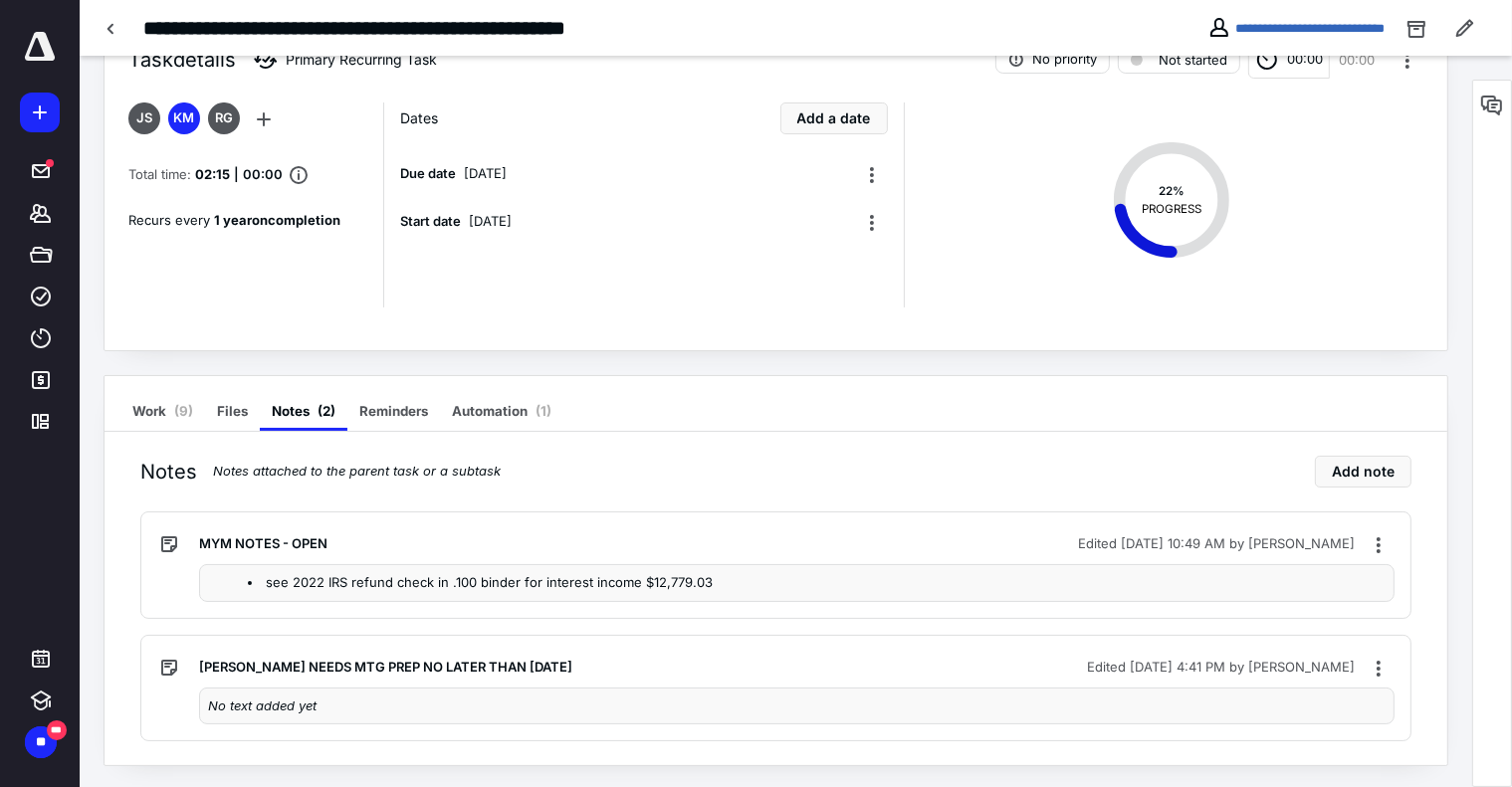 click on "No text added yet" at bounding box center [796, 706] 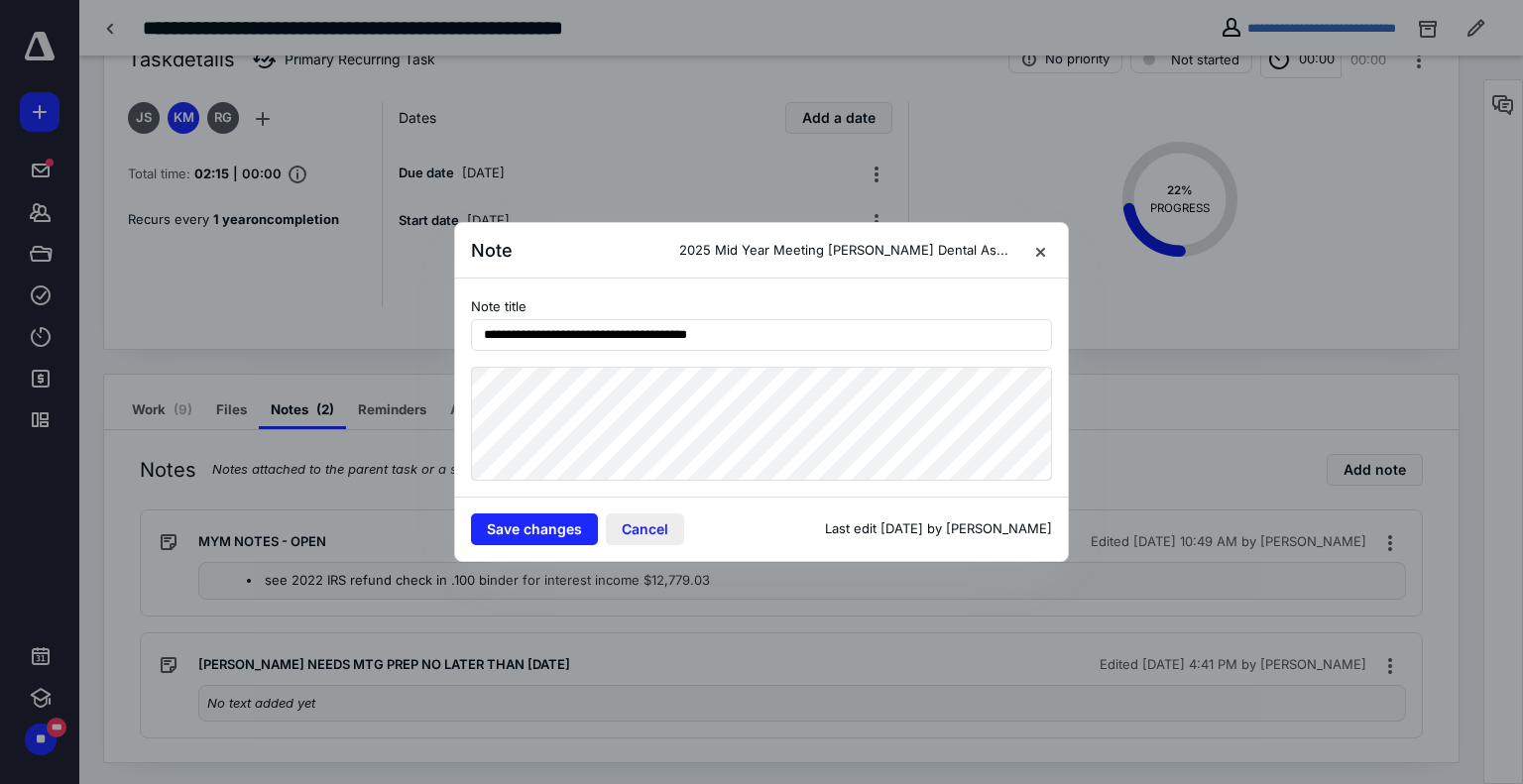 click on "Cancel" at bounding box center (644, 529) 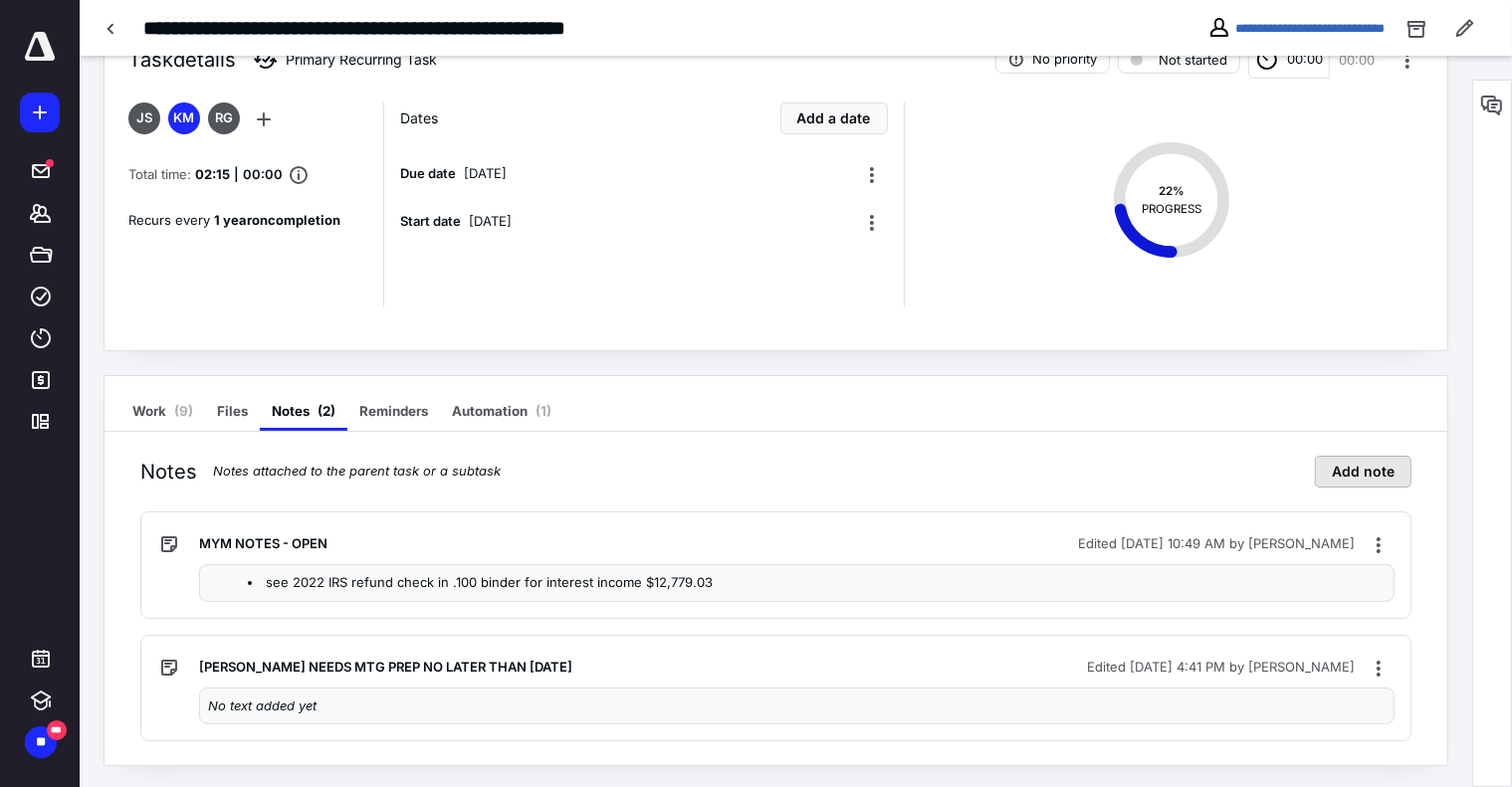 click on "Add note" at bounding box center [1363, 472] 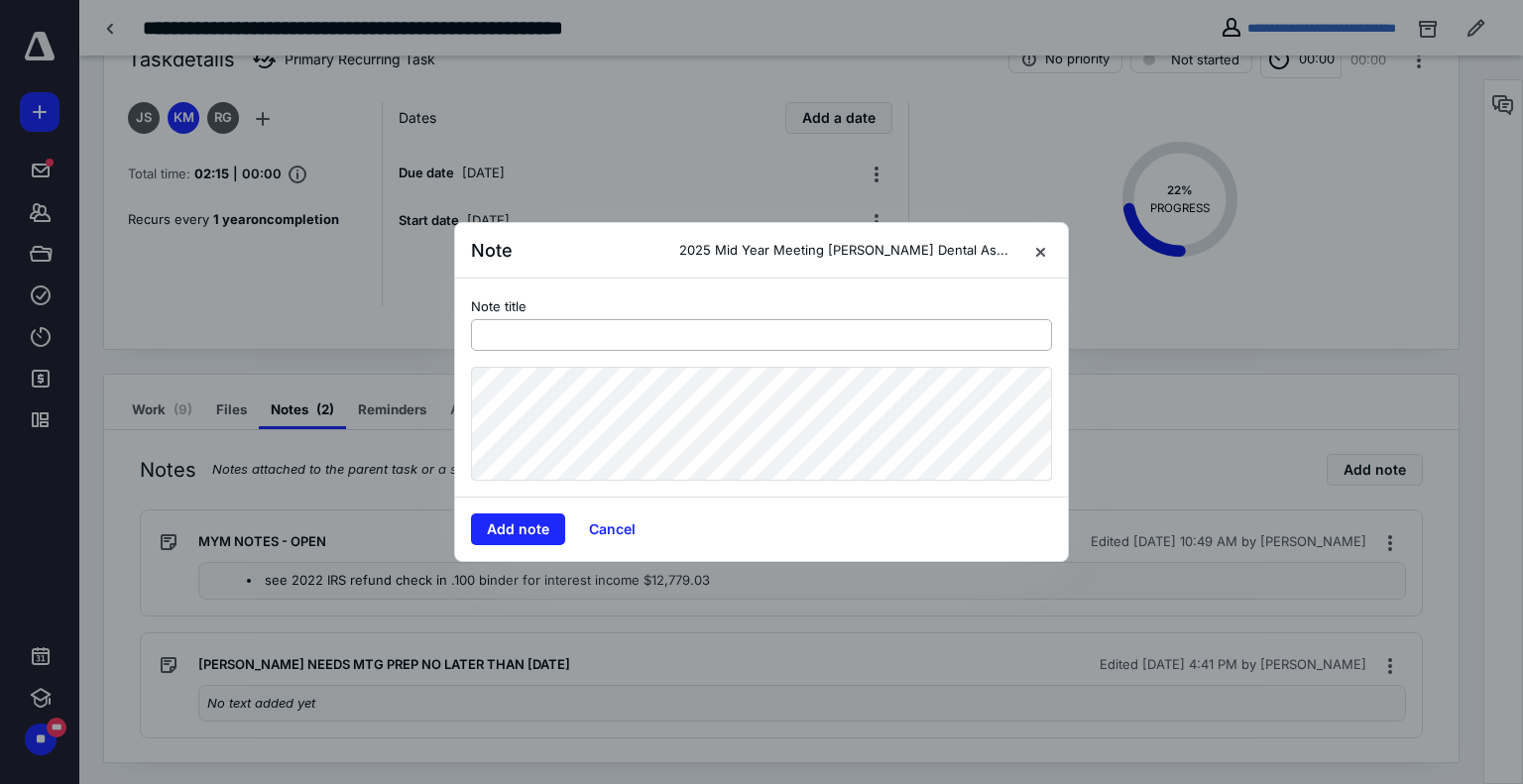 click at bounding box center [762, 335] 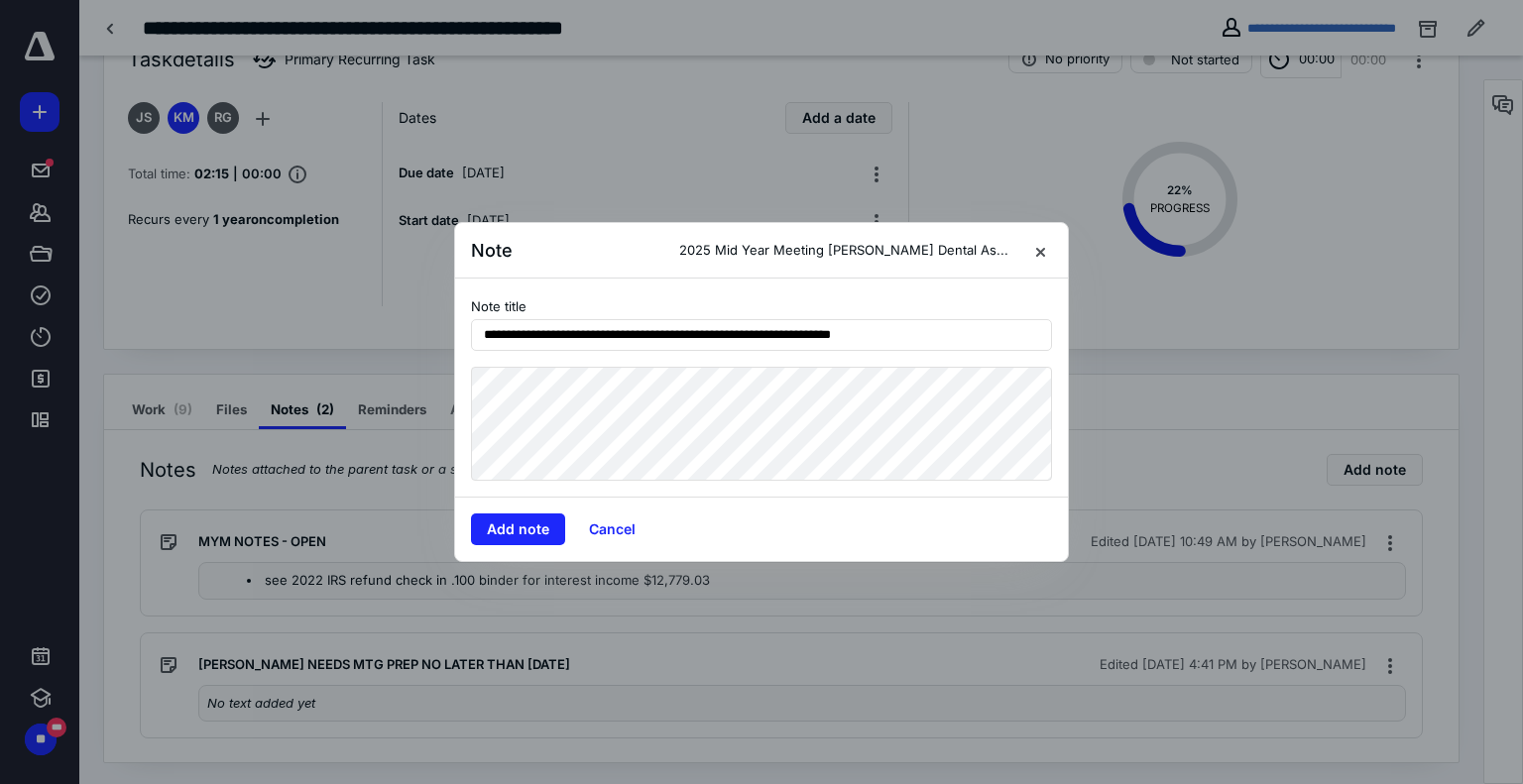 type on "**********" 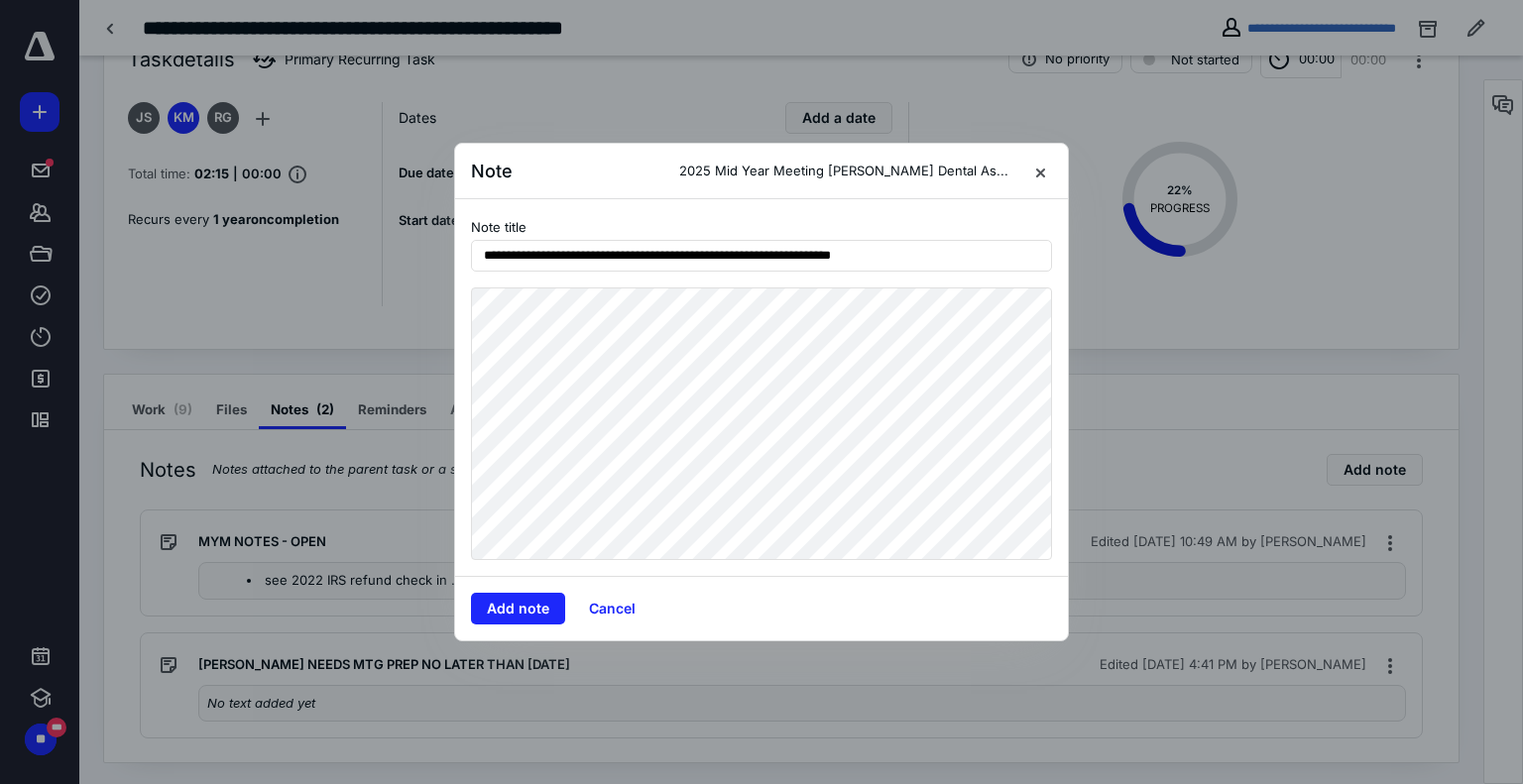 click on "**********" at bounding box center (762, 387) 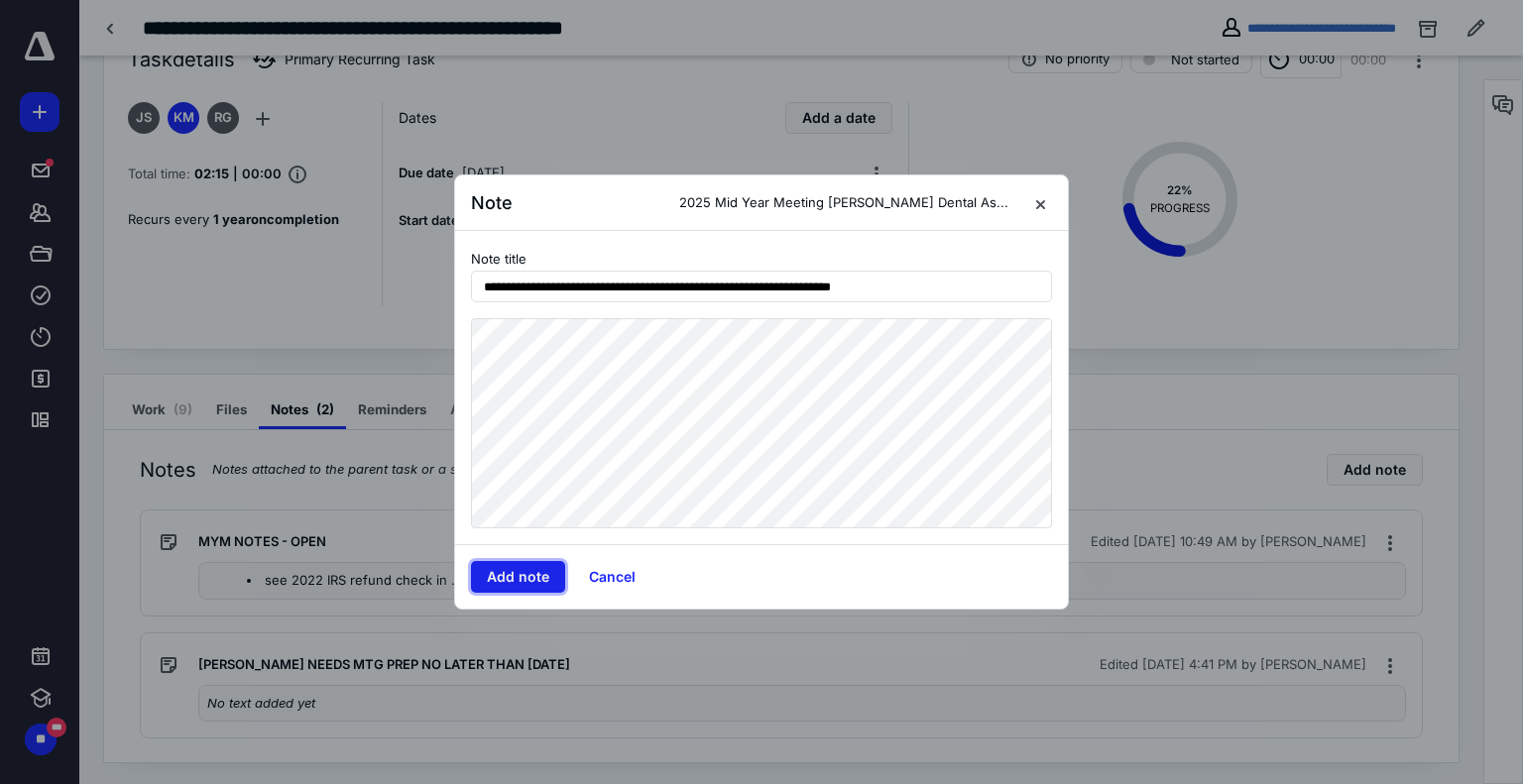 click on "Add note" at bounding box center [518, 577] 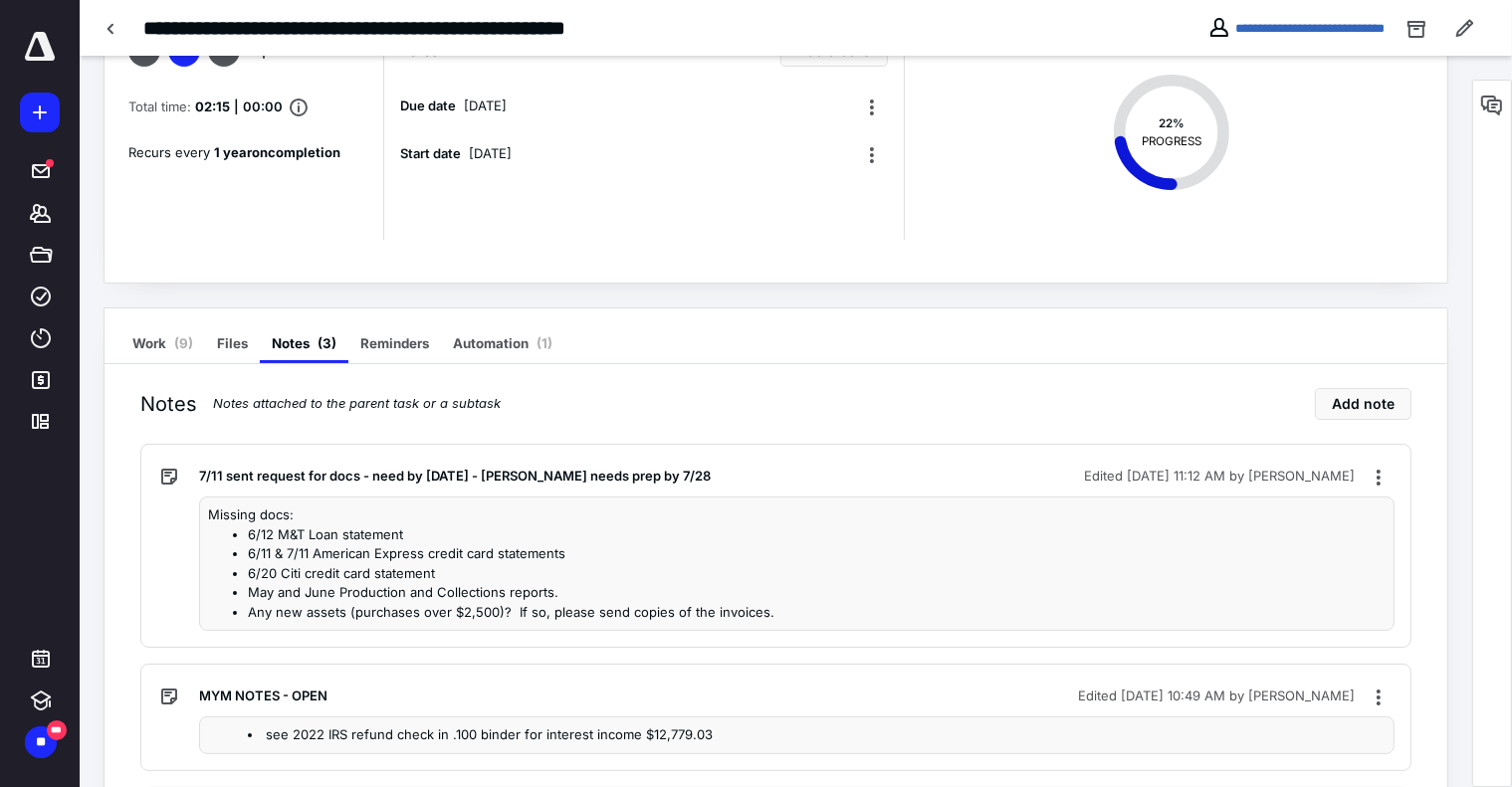 scroll, scrollTop: 0, scrollLeft: 0, axis: both 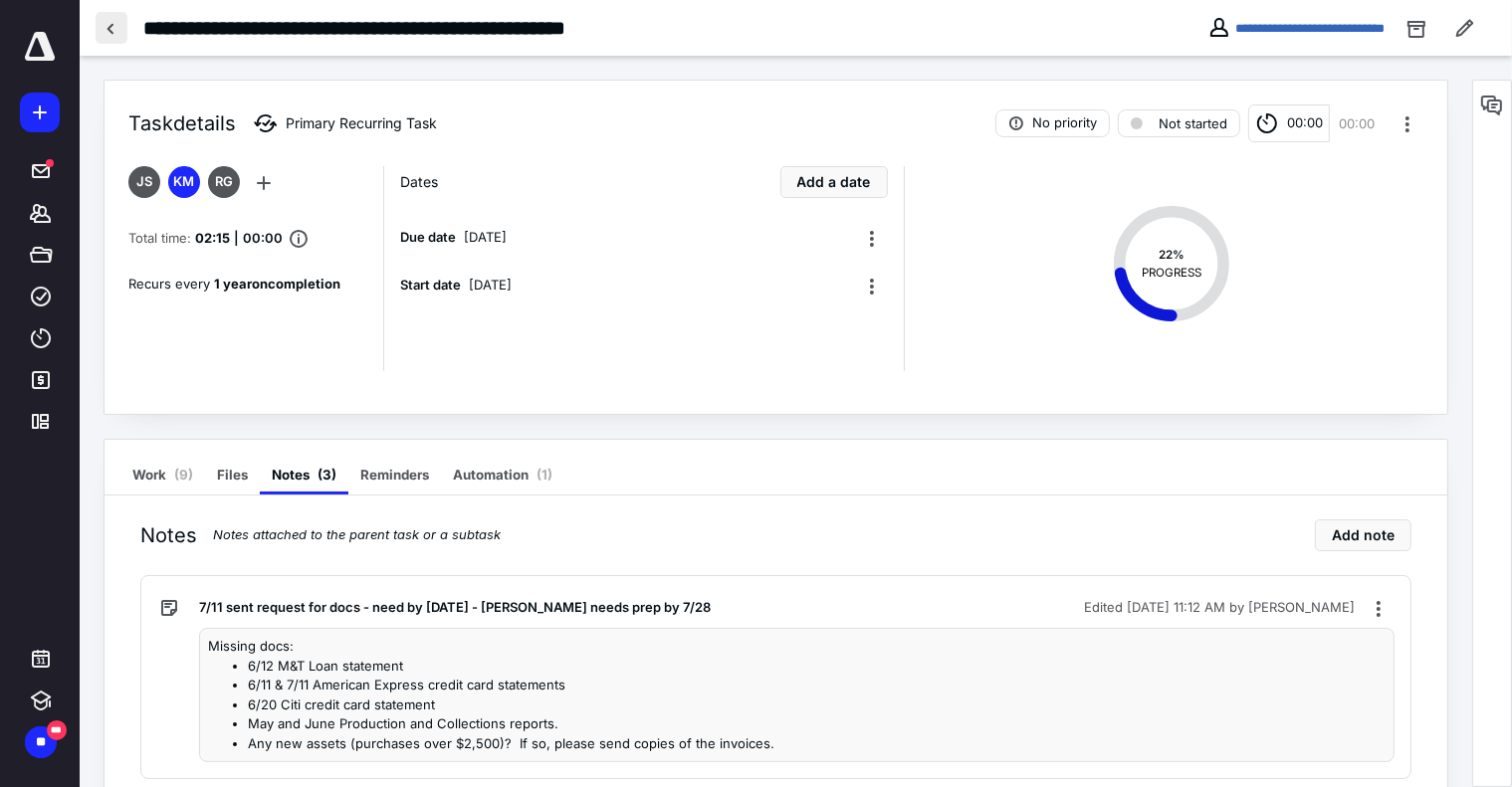 click at bounding box center (111, 28) 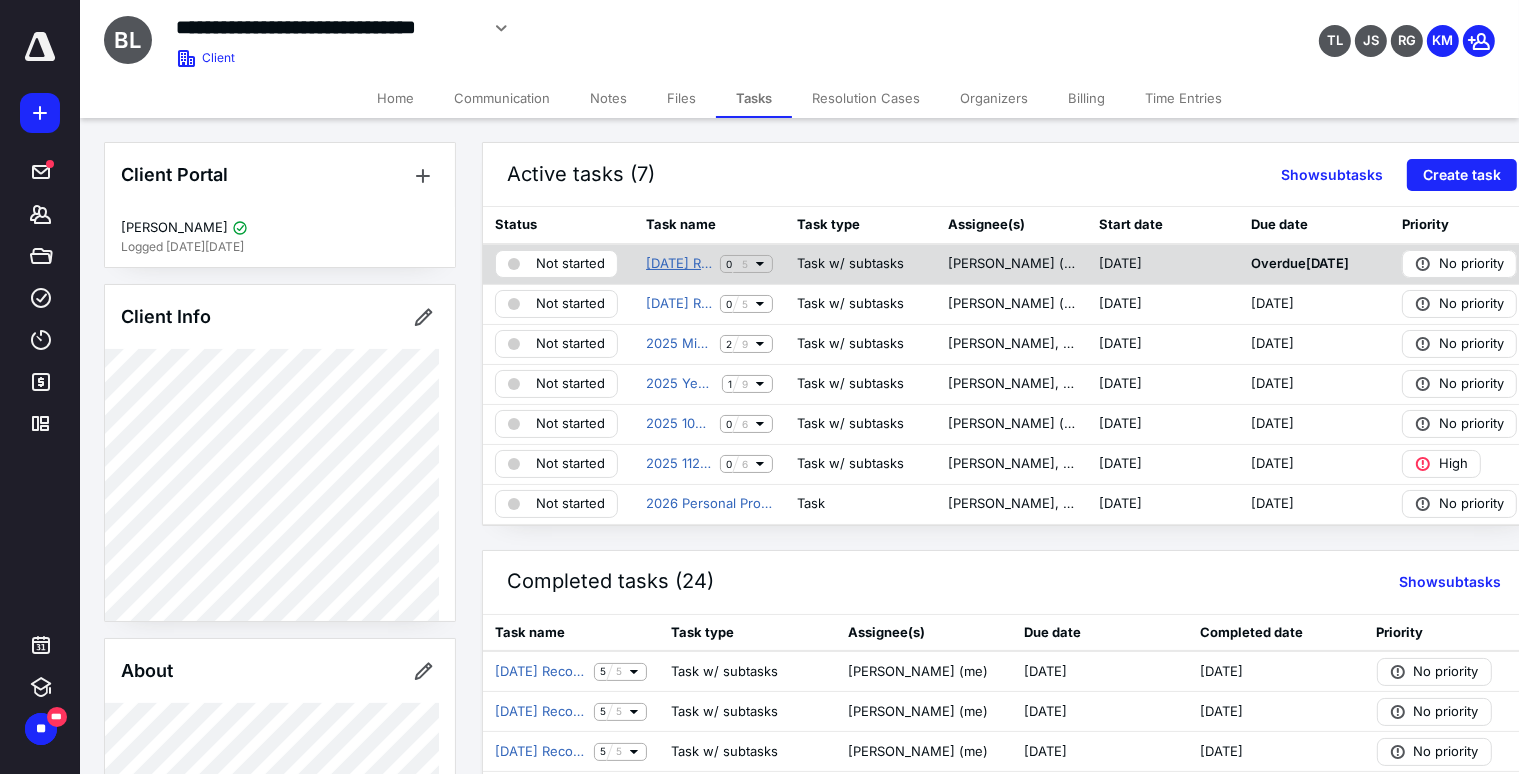 click on "[DATE]  Records Maintenance [PERSON_NAME] Dental Associates, LLC" at bounding box center [679, 264] 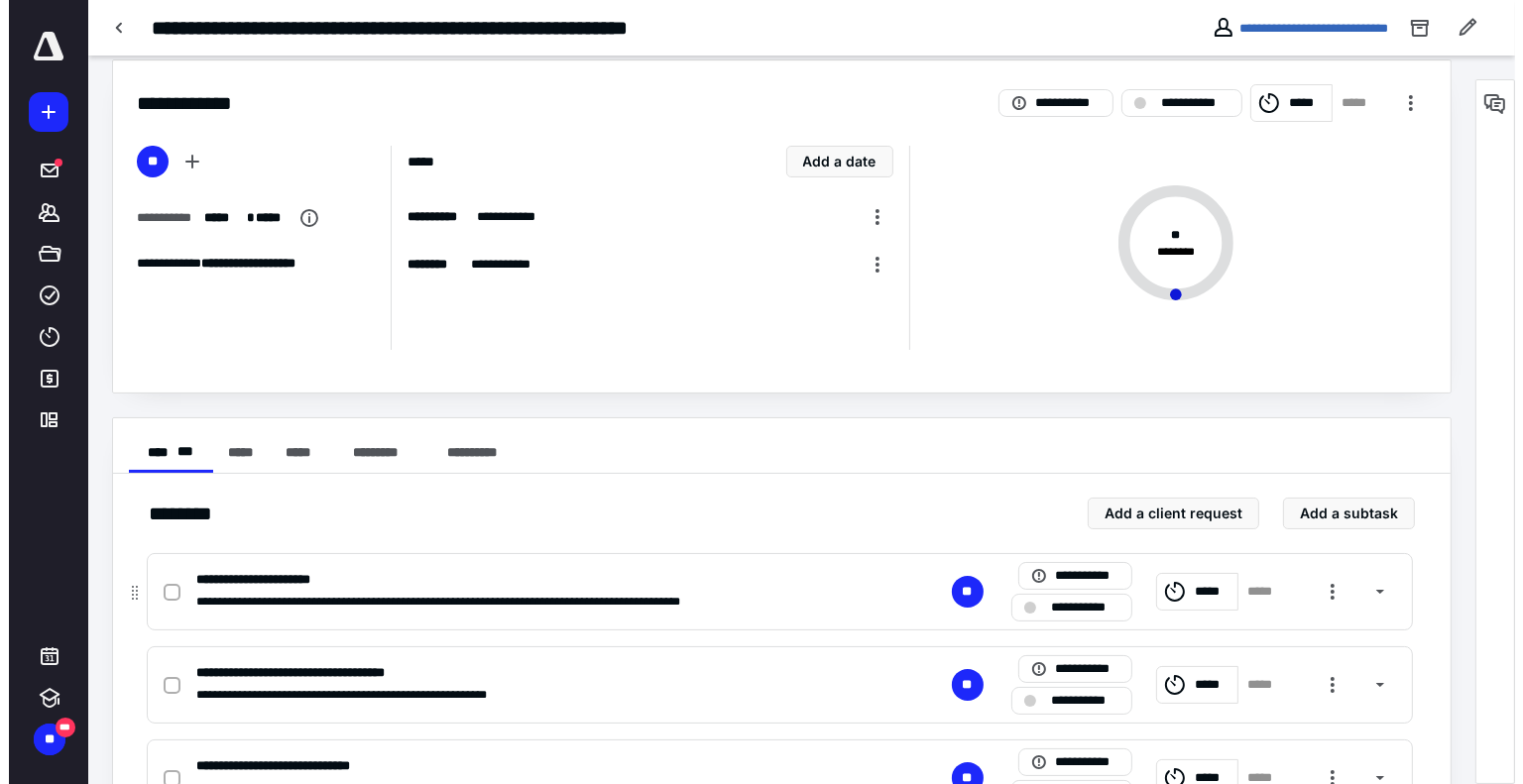 scroll, scrollTop: 0, scrollLeft: 0, axis: both 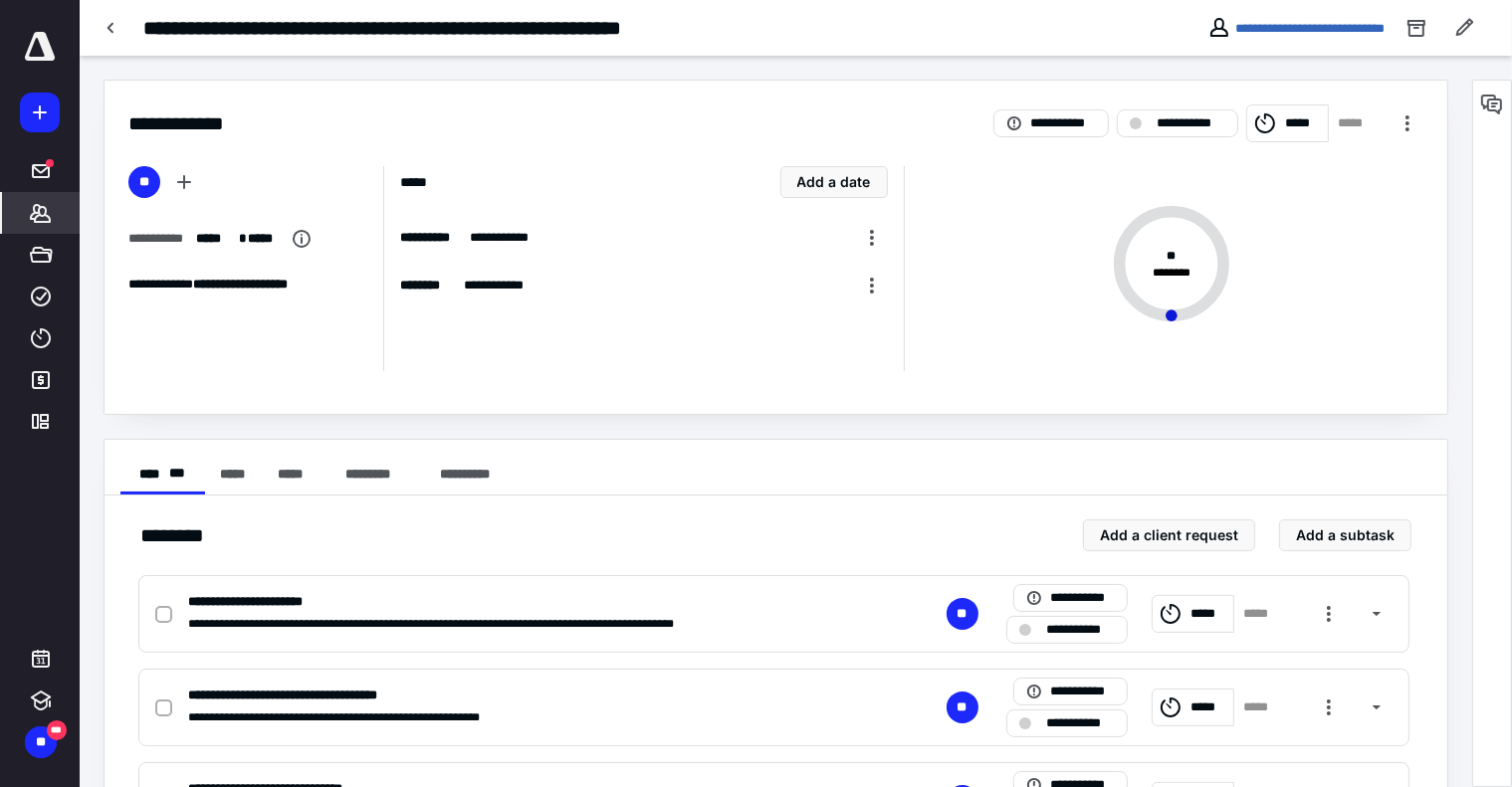 click 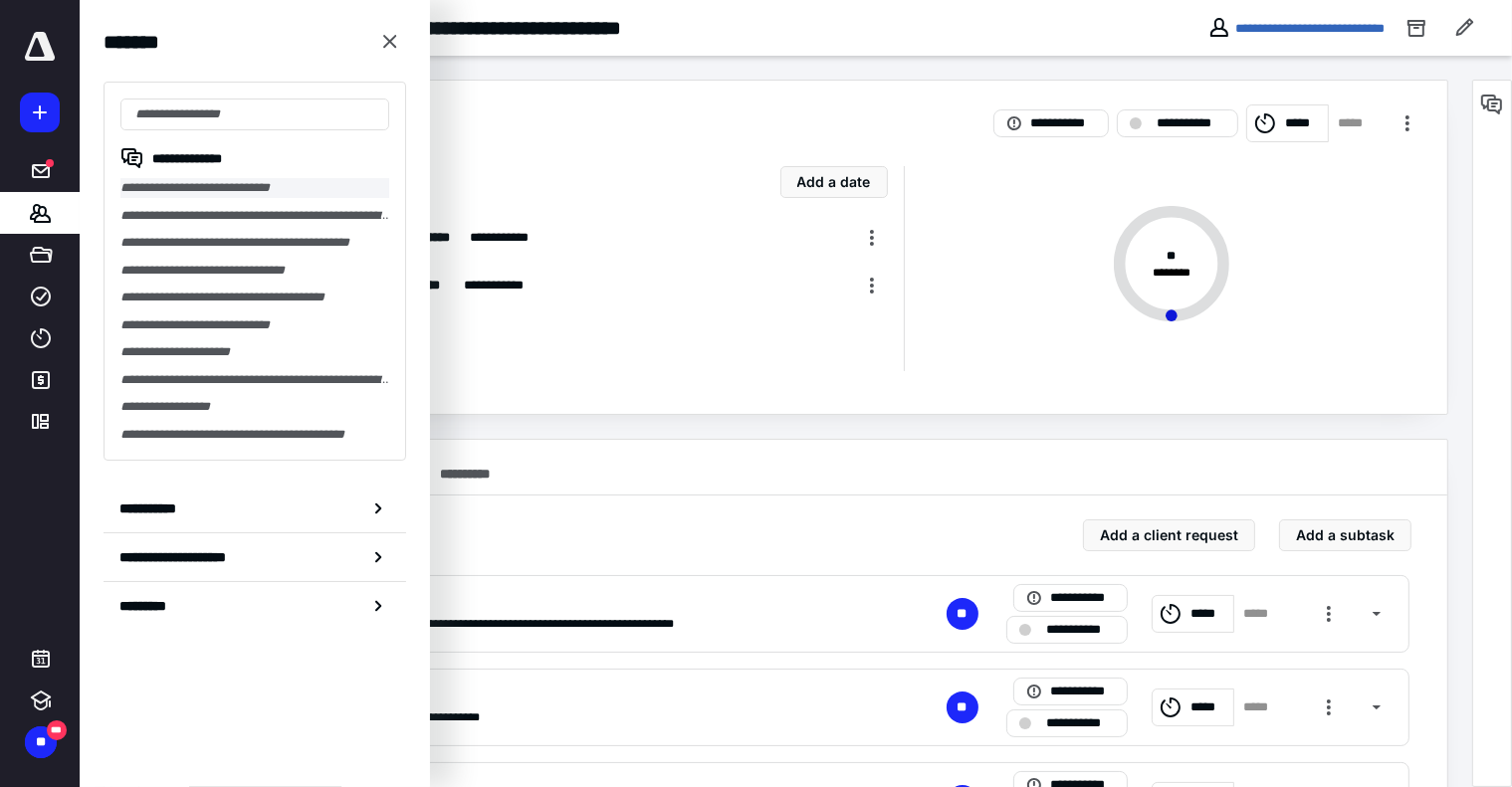 click on "**********" at bounding box center [255, 188] 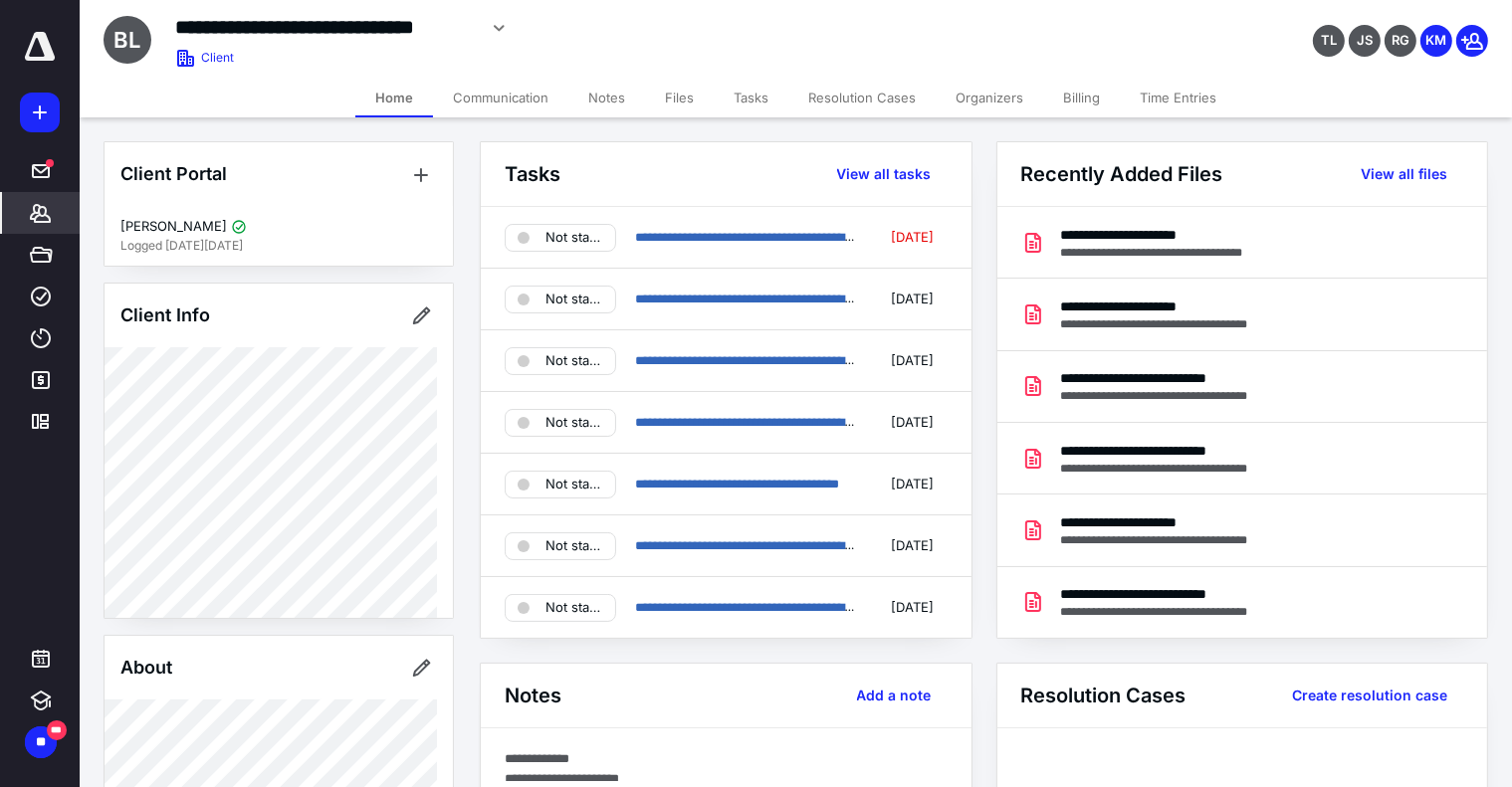 click on "Files" at bounding box center (679, 98) 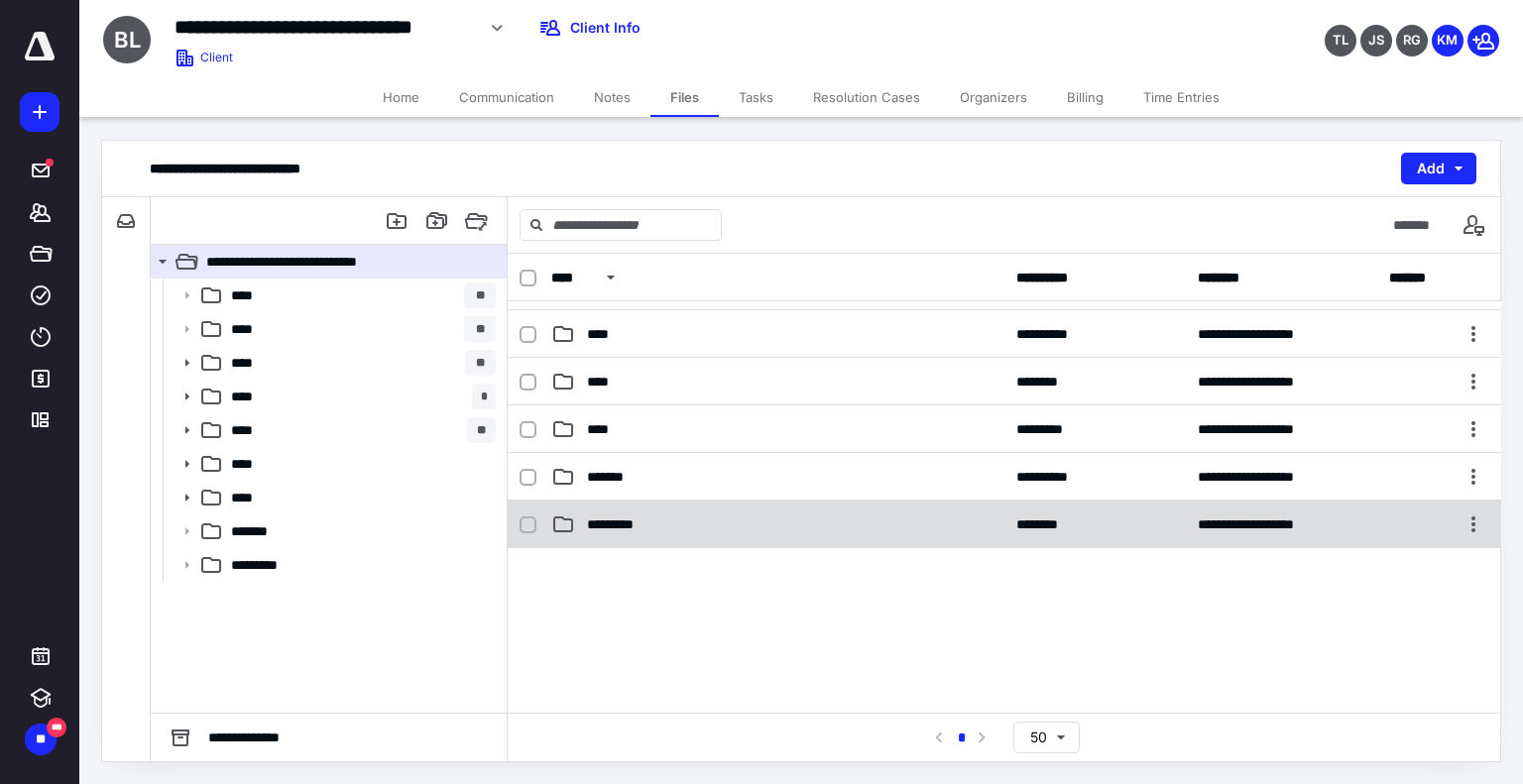 scroll, scrollTop: 297, scrollLeft: 0, axis: vertical 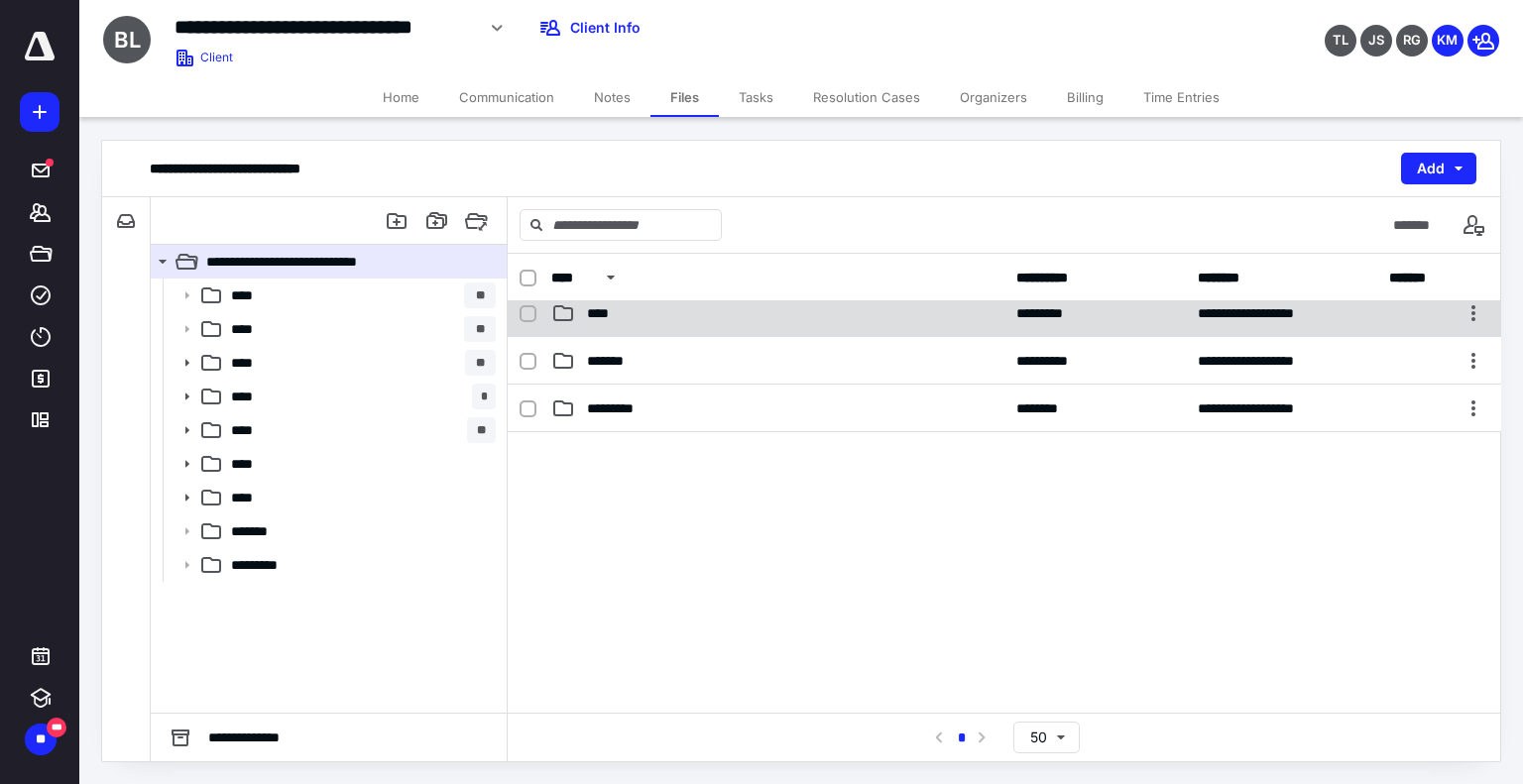 click on "****" at bounding box center [604, 313] 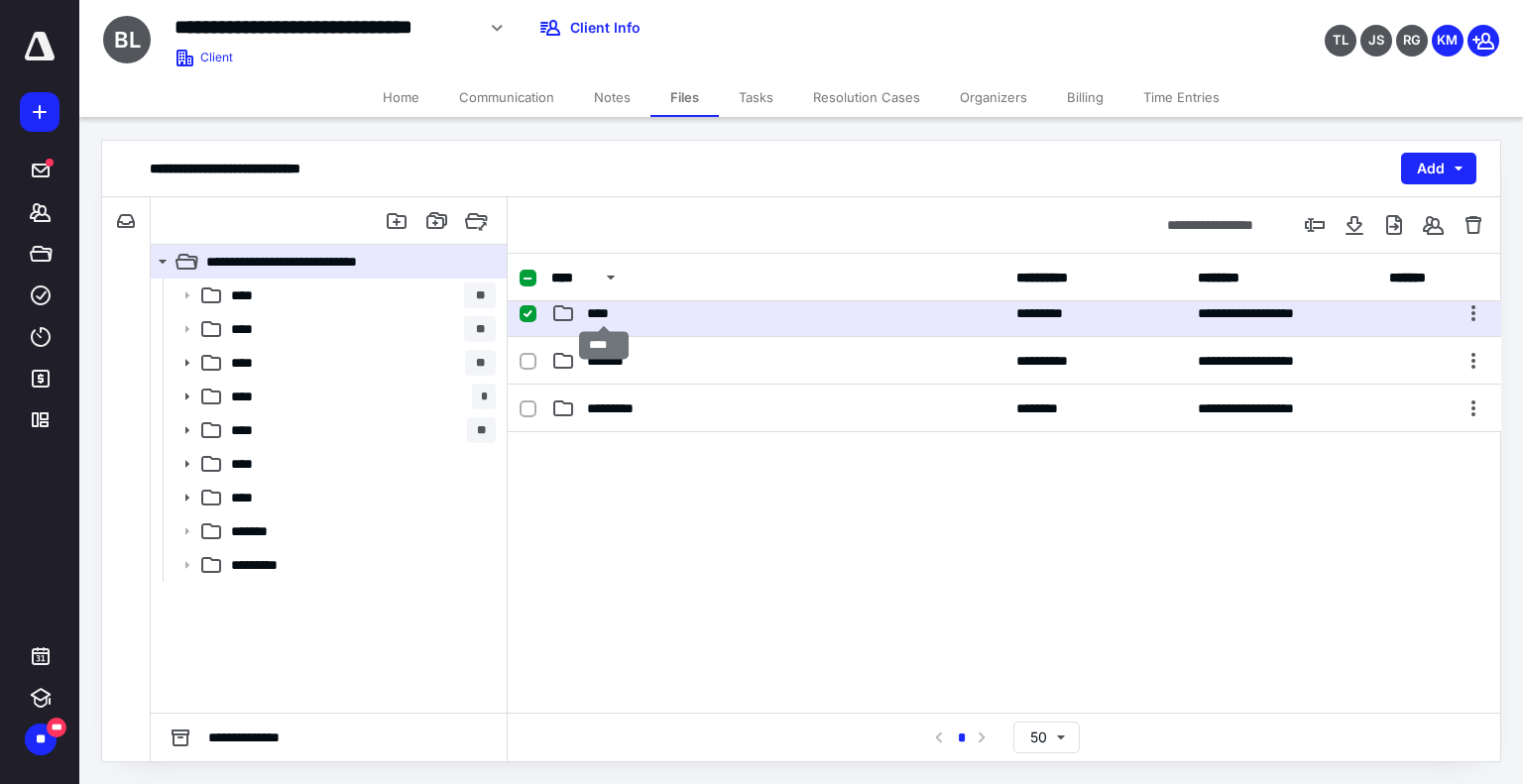 click on "****" at bounding box center [604, 313] 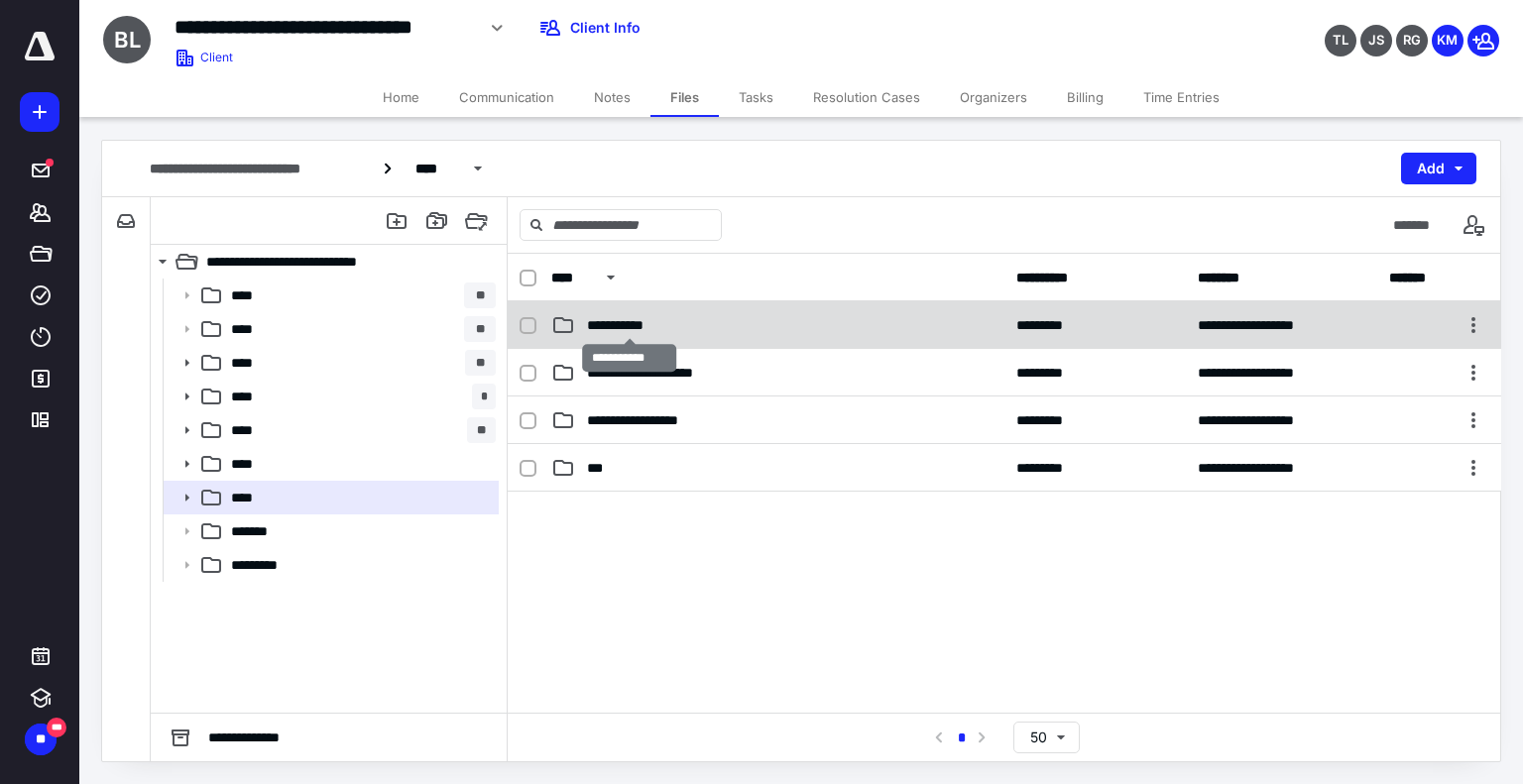 click on "**********" at bounding box center [630, 325] 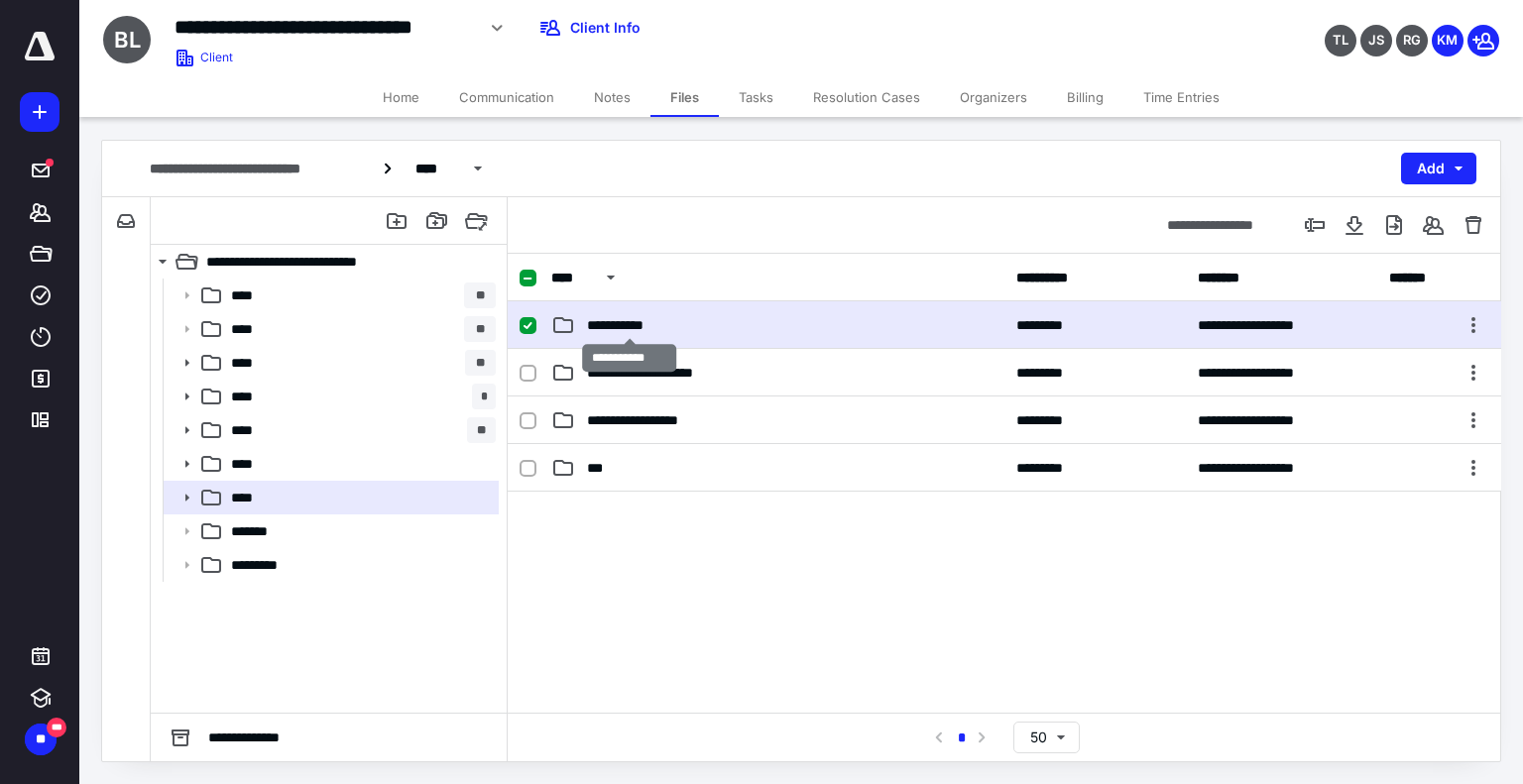 click on "**********" at bounding box center (630, 325) 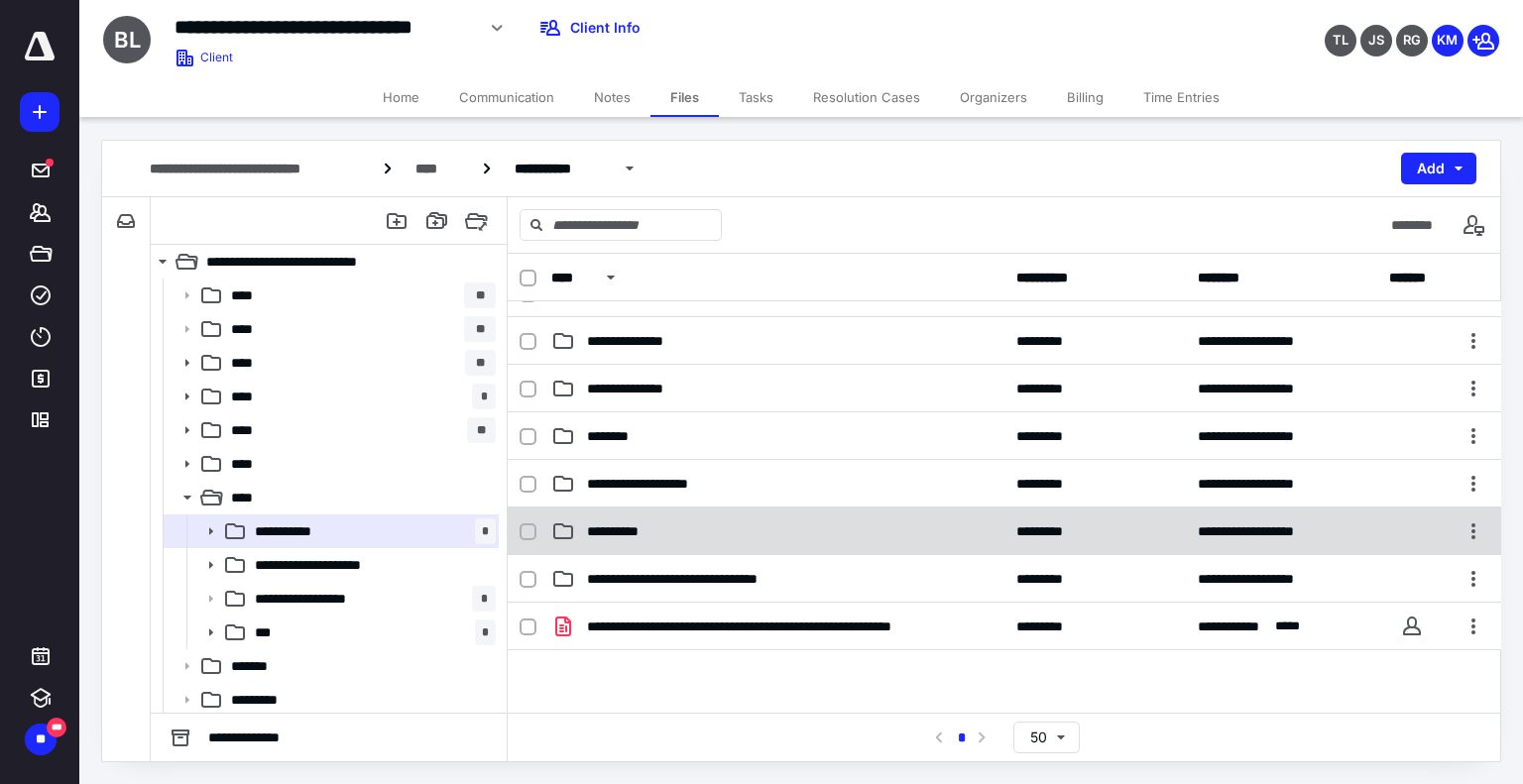 scroll, scrollTop: 198, scrollLeft: 0, axis: vertical 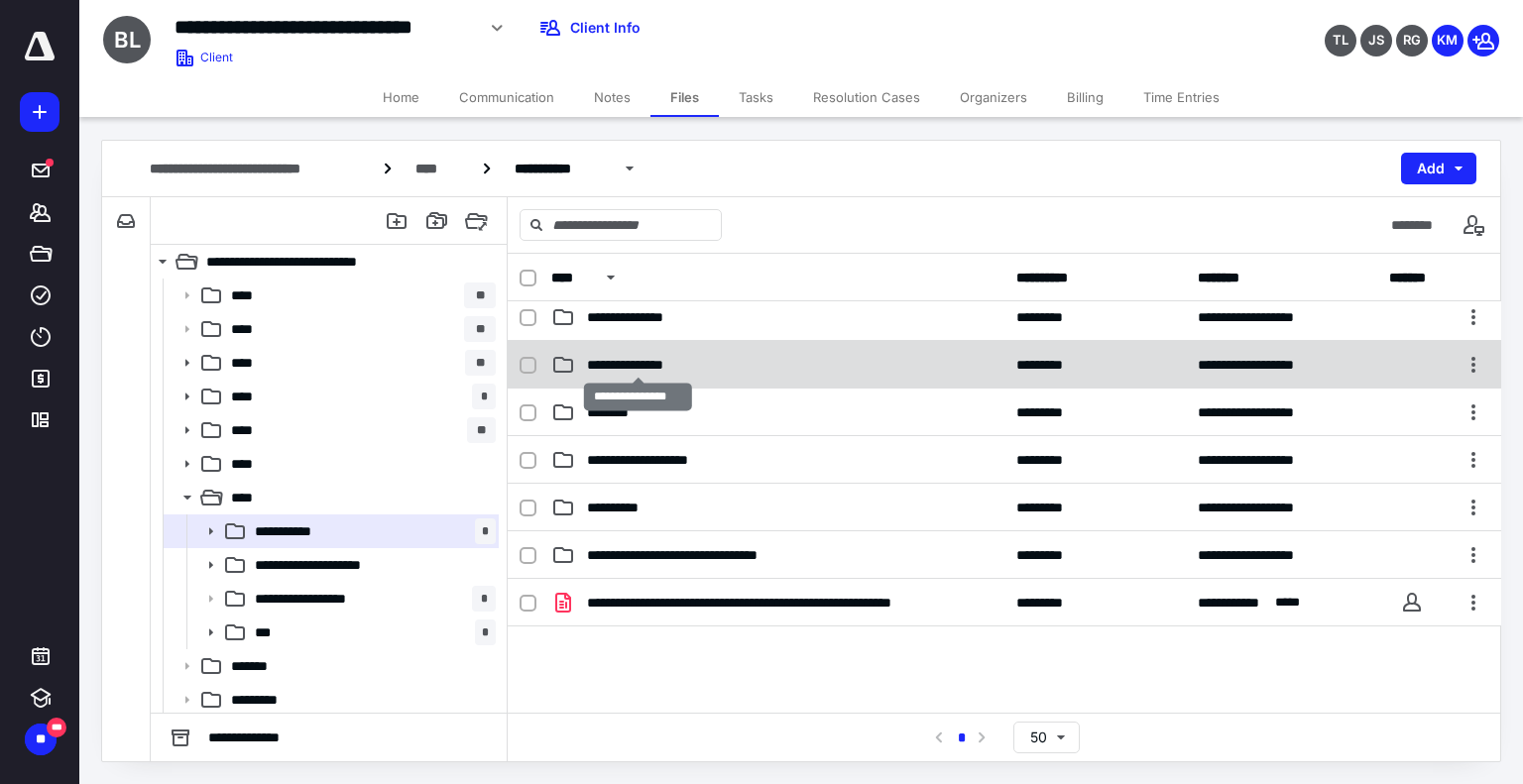 click on "**********" at bounding box center (638, 365) 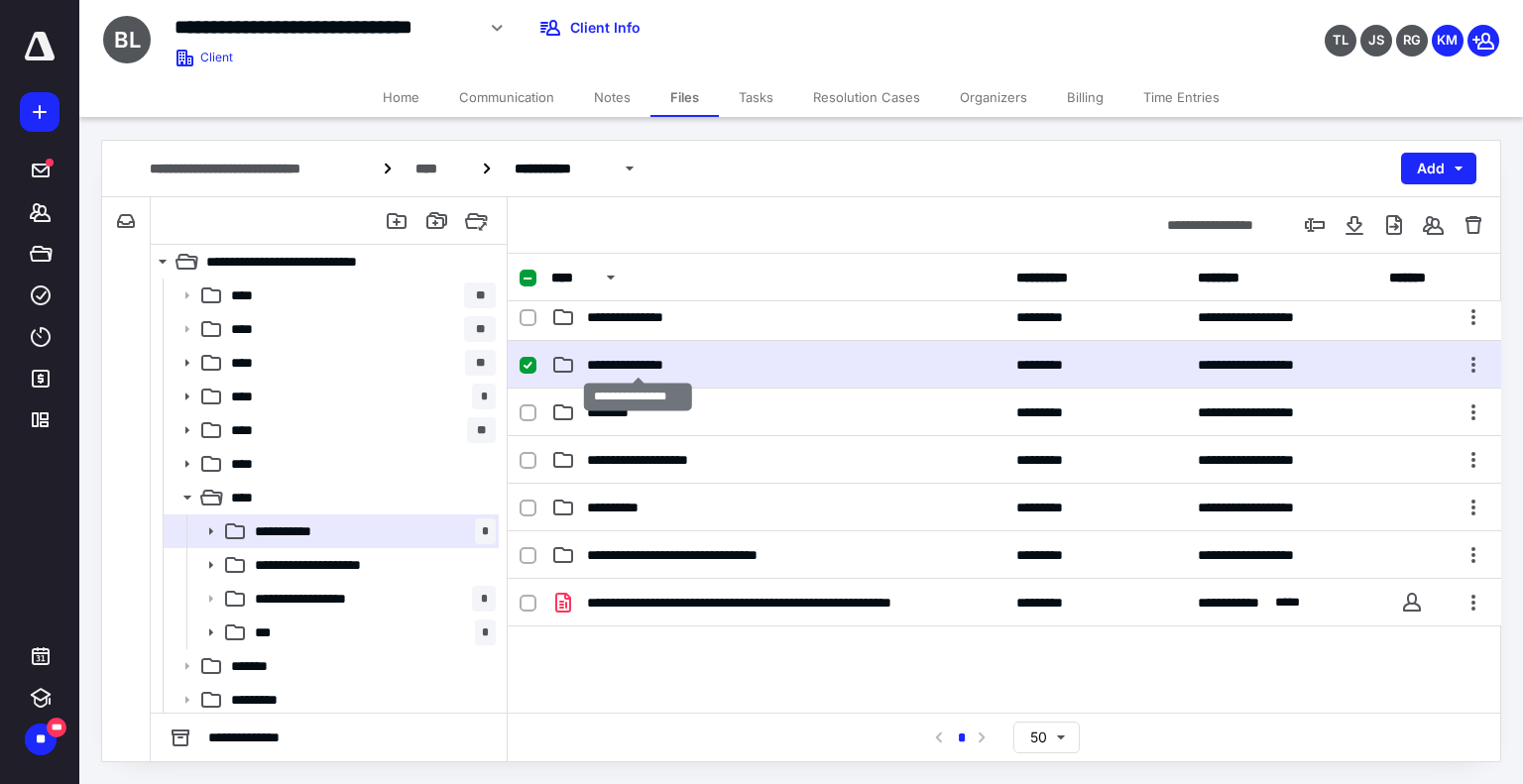 click on "**********" at bounding box center [638, 365] 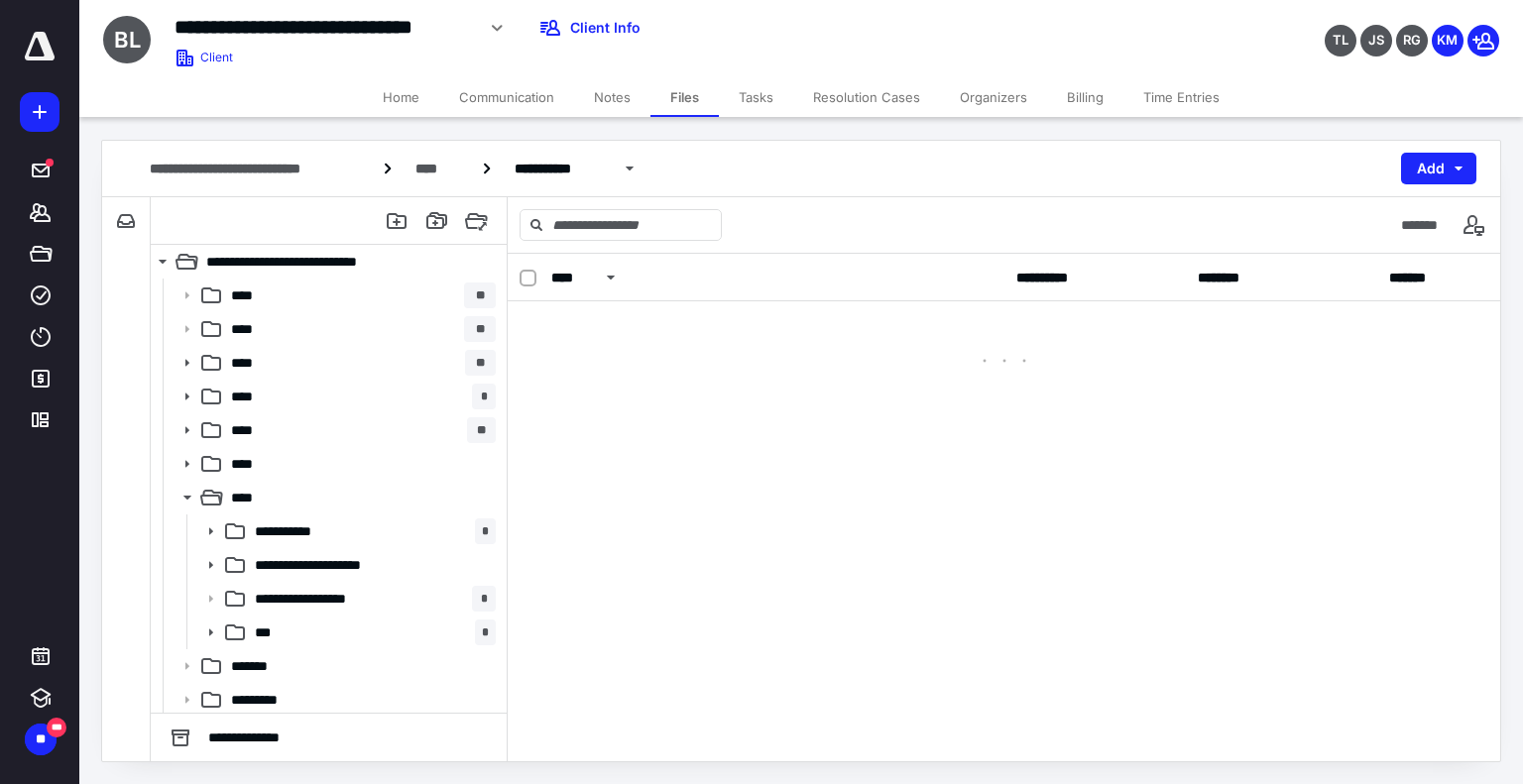 scroll, scrollTop: 0, scrollLeft: 0, axis: both 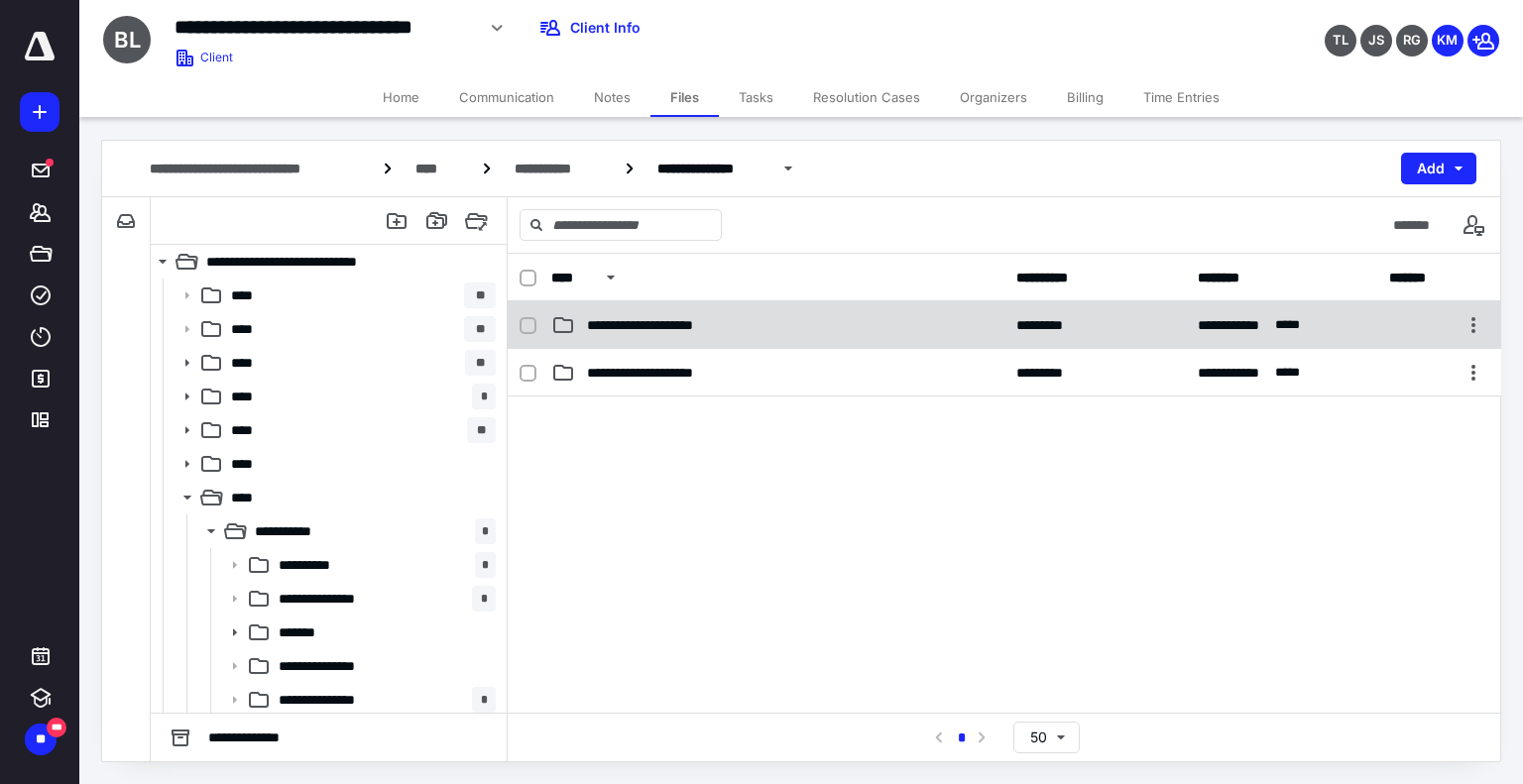 click on "**********" at bounding box center (654, 325) 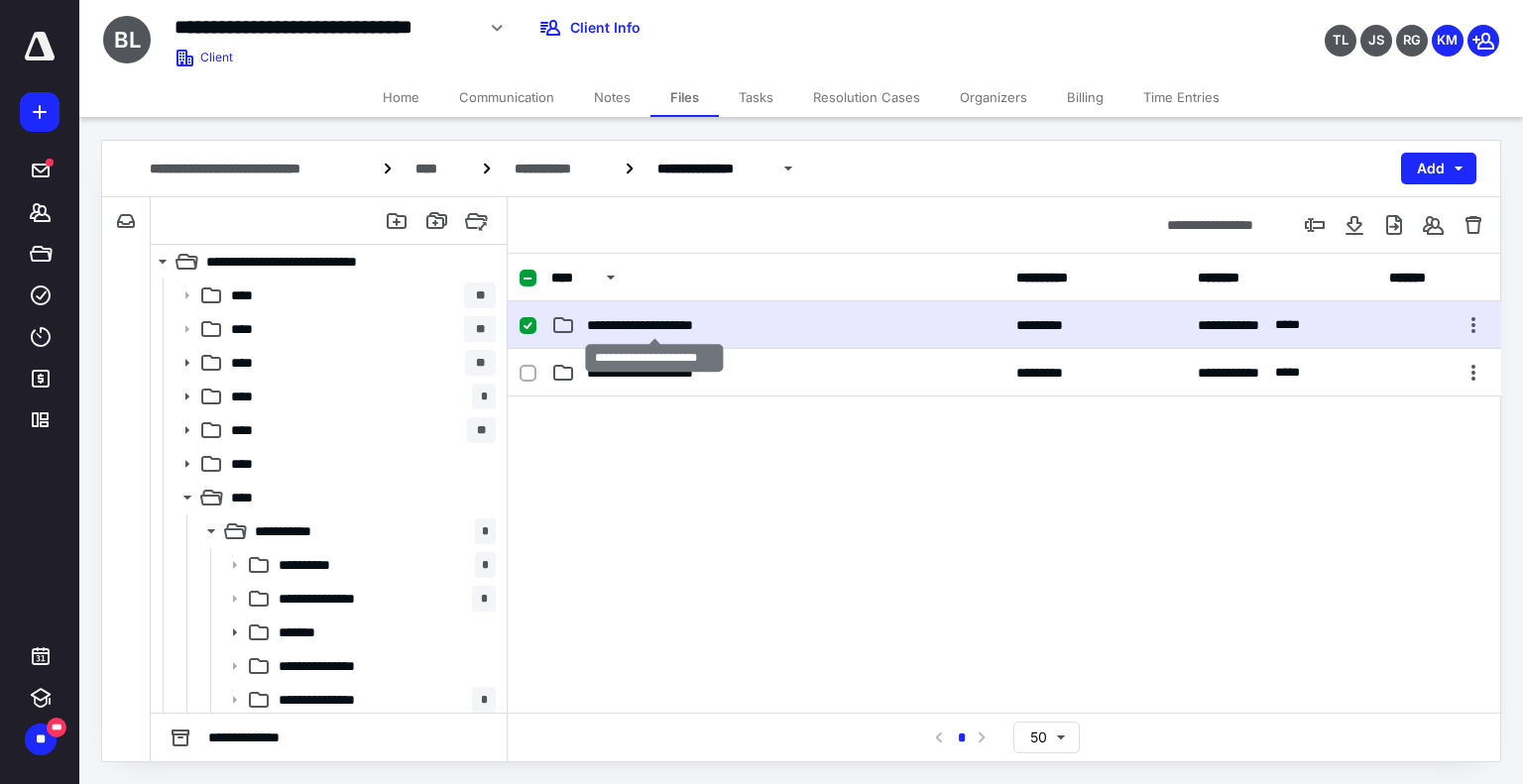 click on "**********" at bounding box center (654, 325) 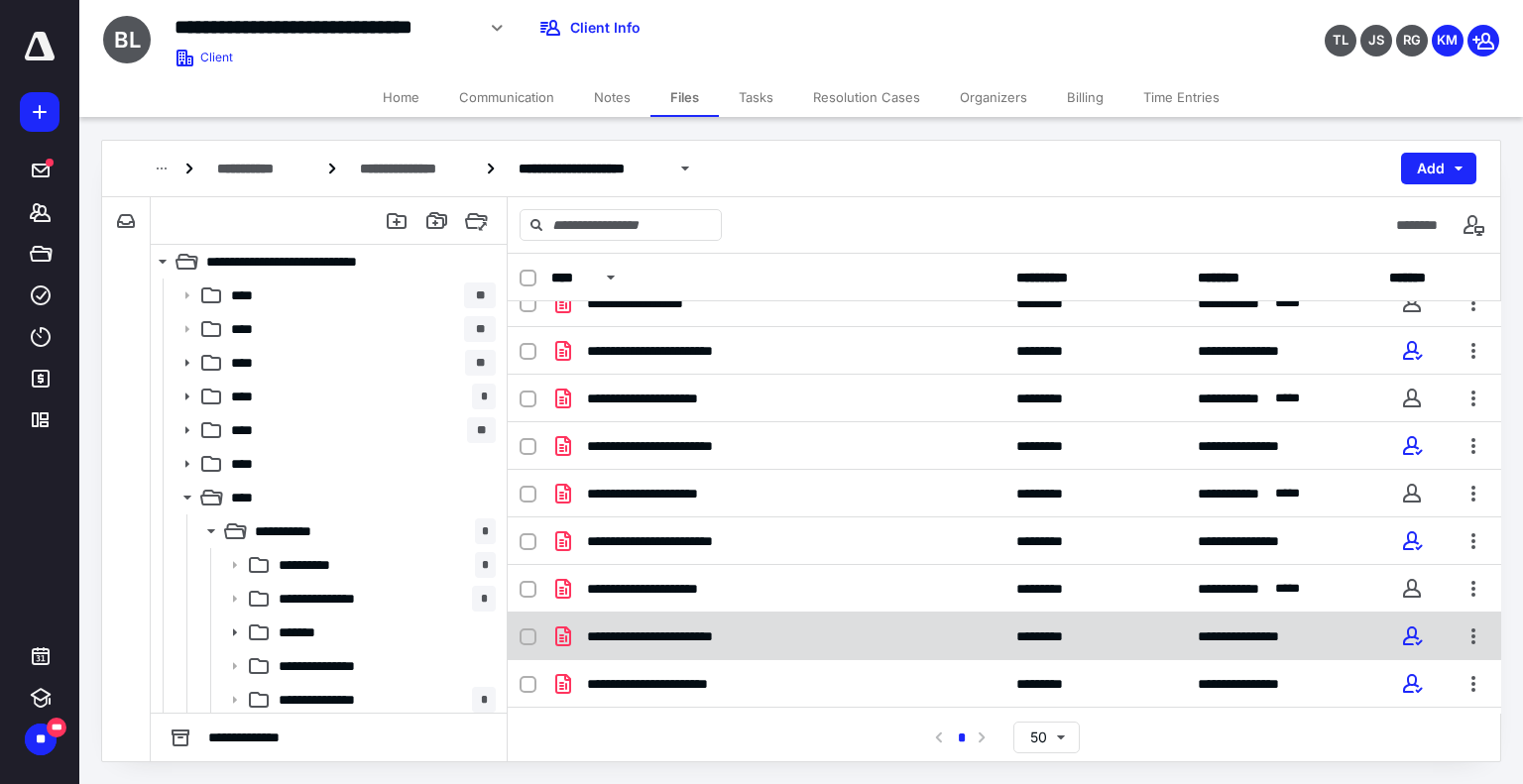 scroll, scrollTop: 61, scrollLeft: 0, axis: vertical 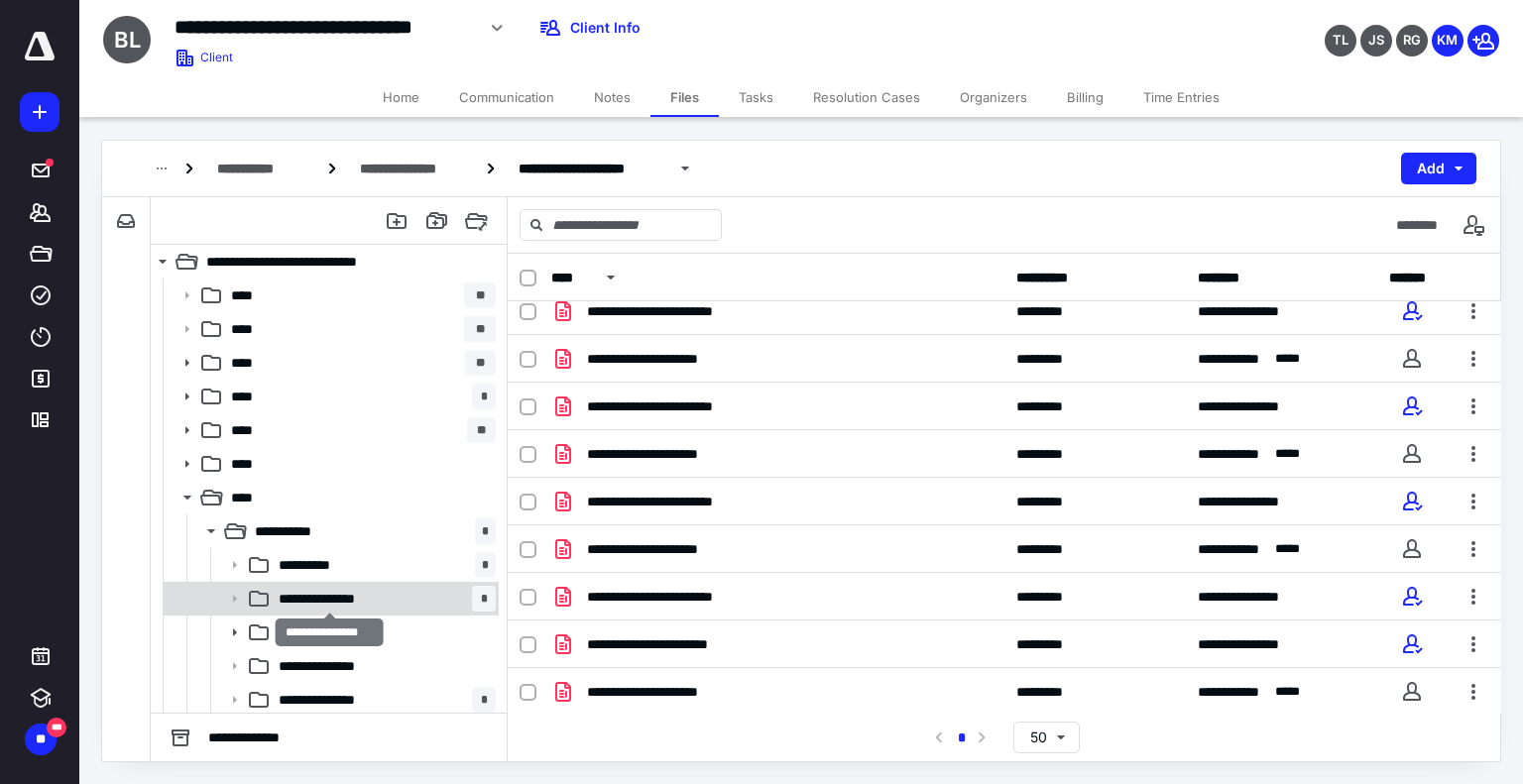 click on "**********" at bounding box center (329, 599) 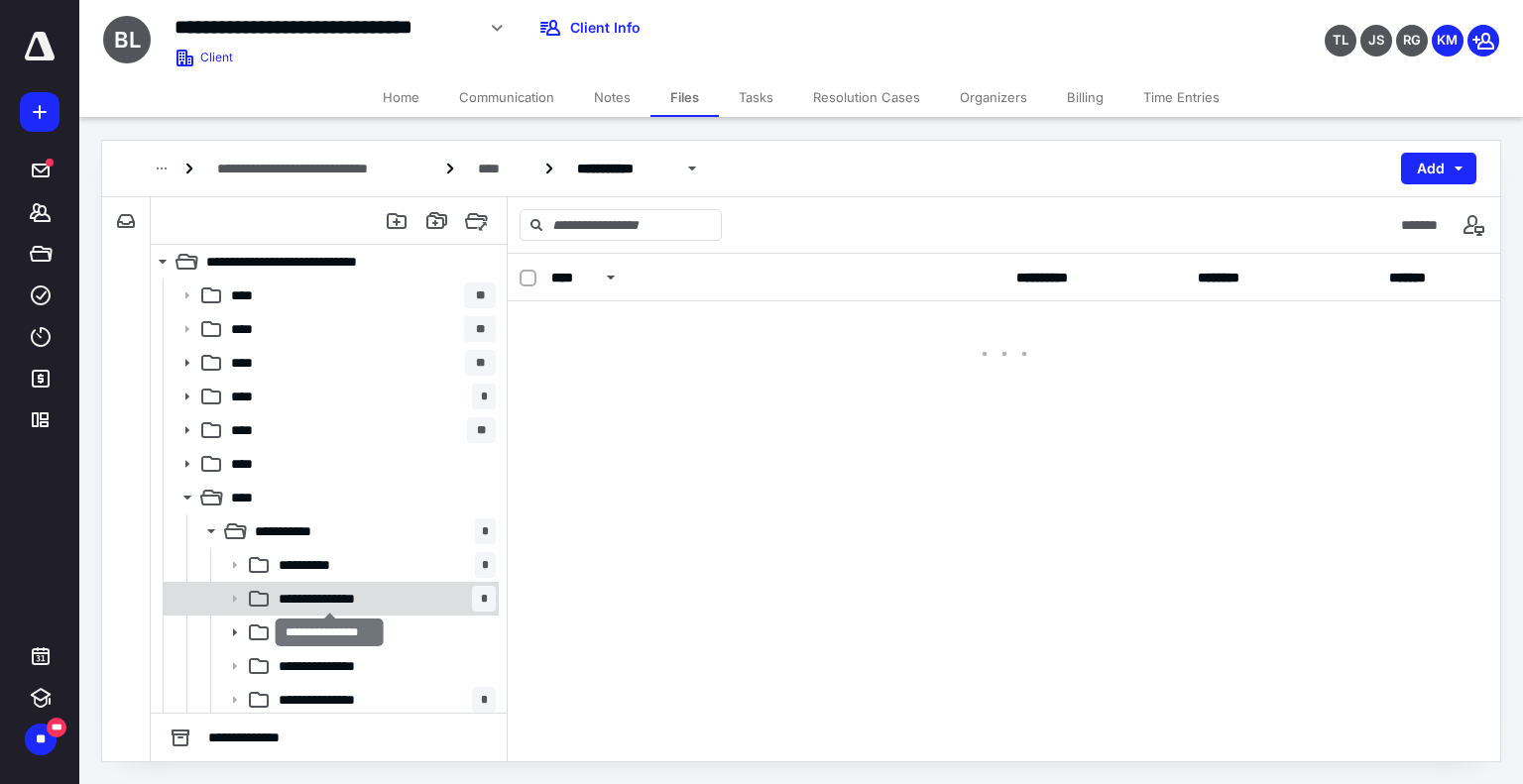 scroll, scrollTop: 0, scrollLeft: 0, axis: both 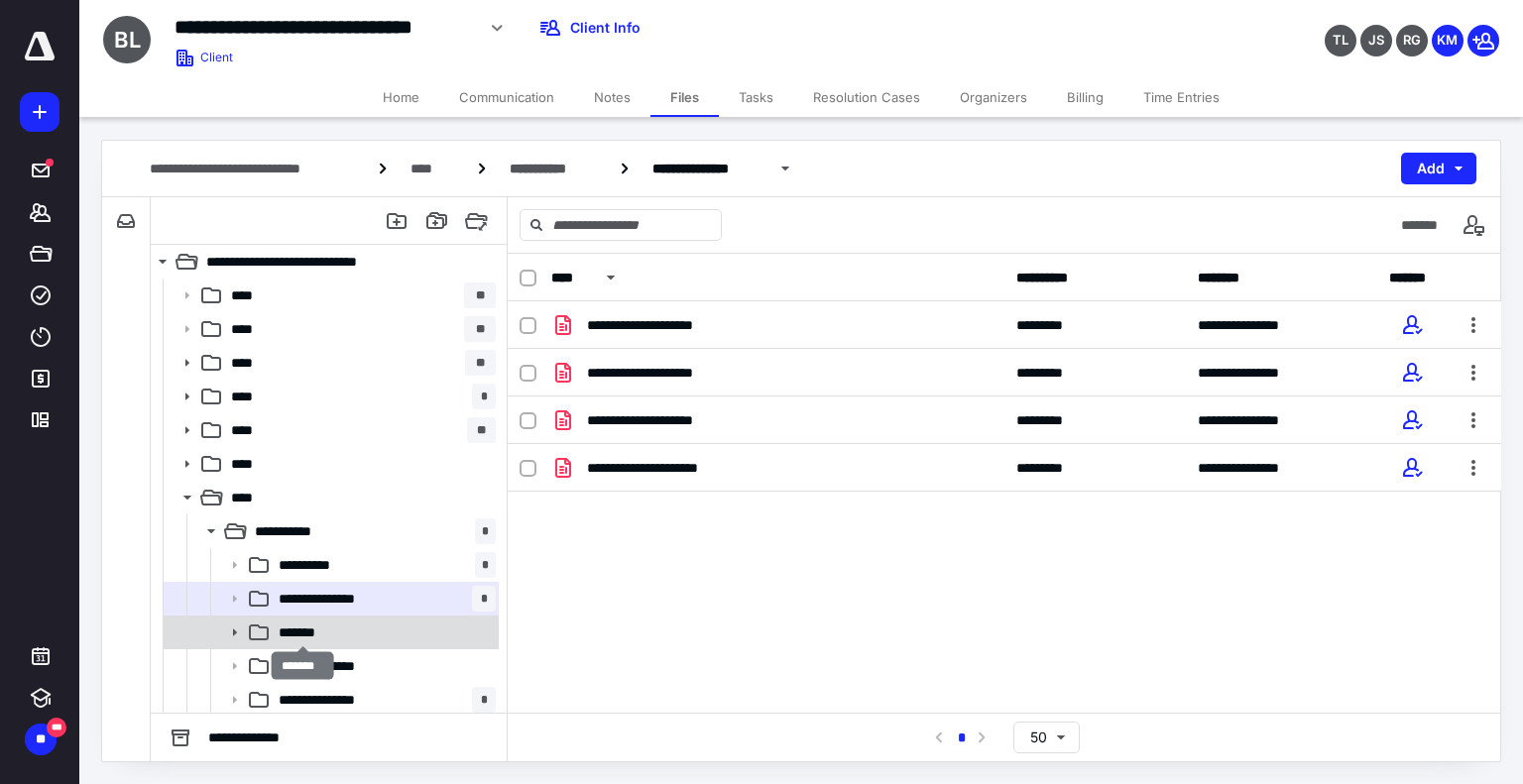 click on "*******" at bounding box center (303, 632) 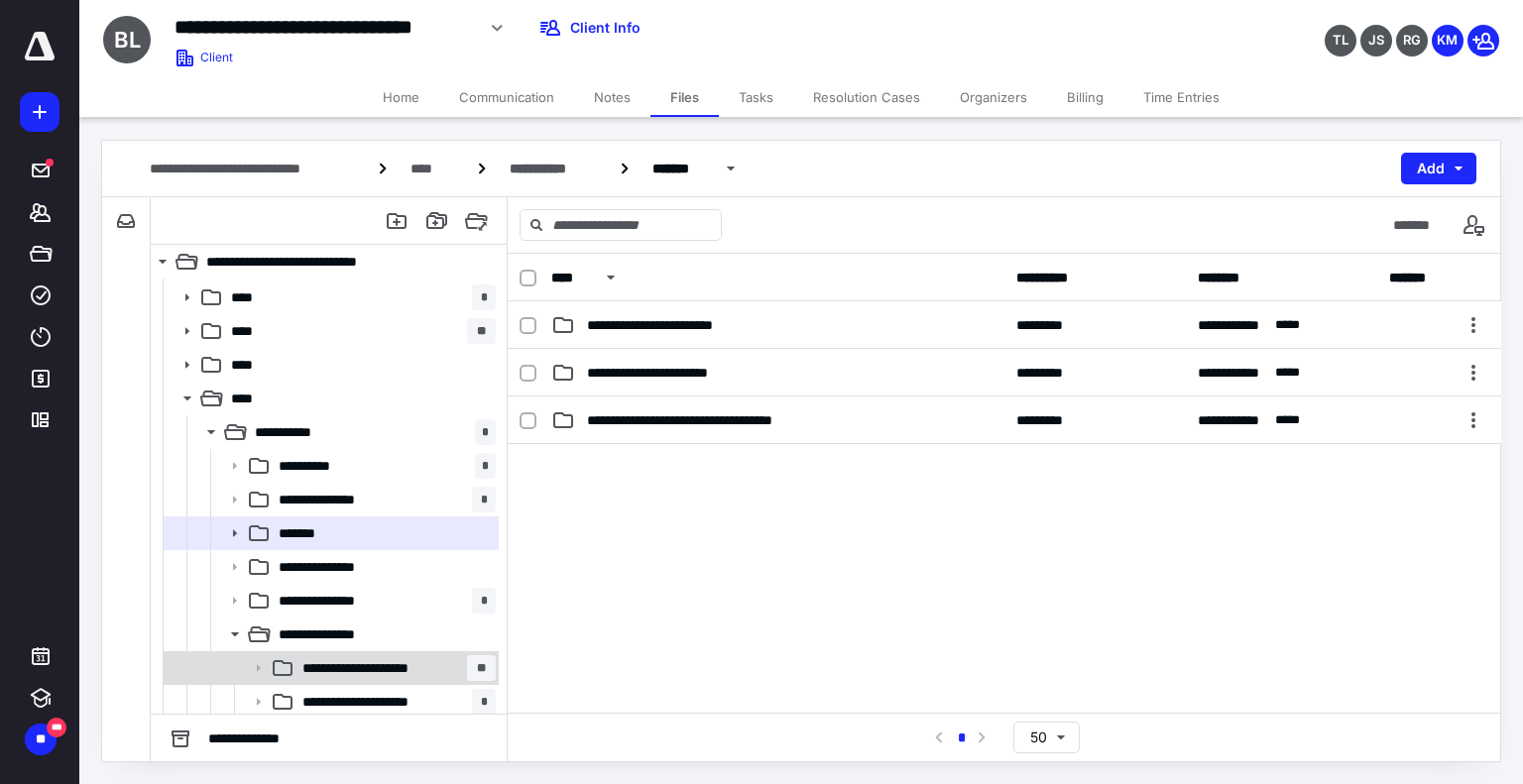 scroll, scrollTop: 198, scrollLeft: 0, axis: vertical 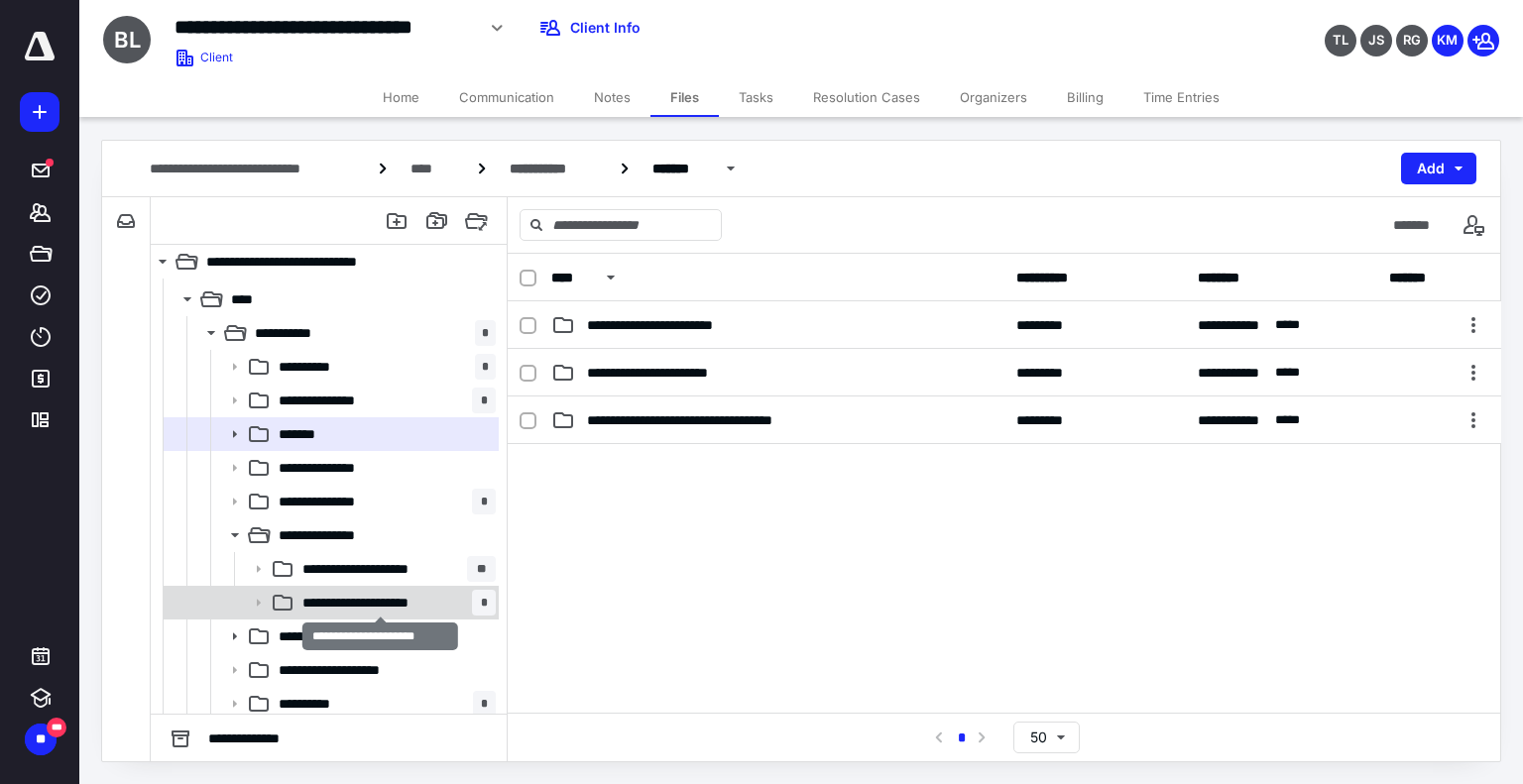 click on "**********" at bounding box center [381, 603] 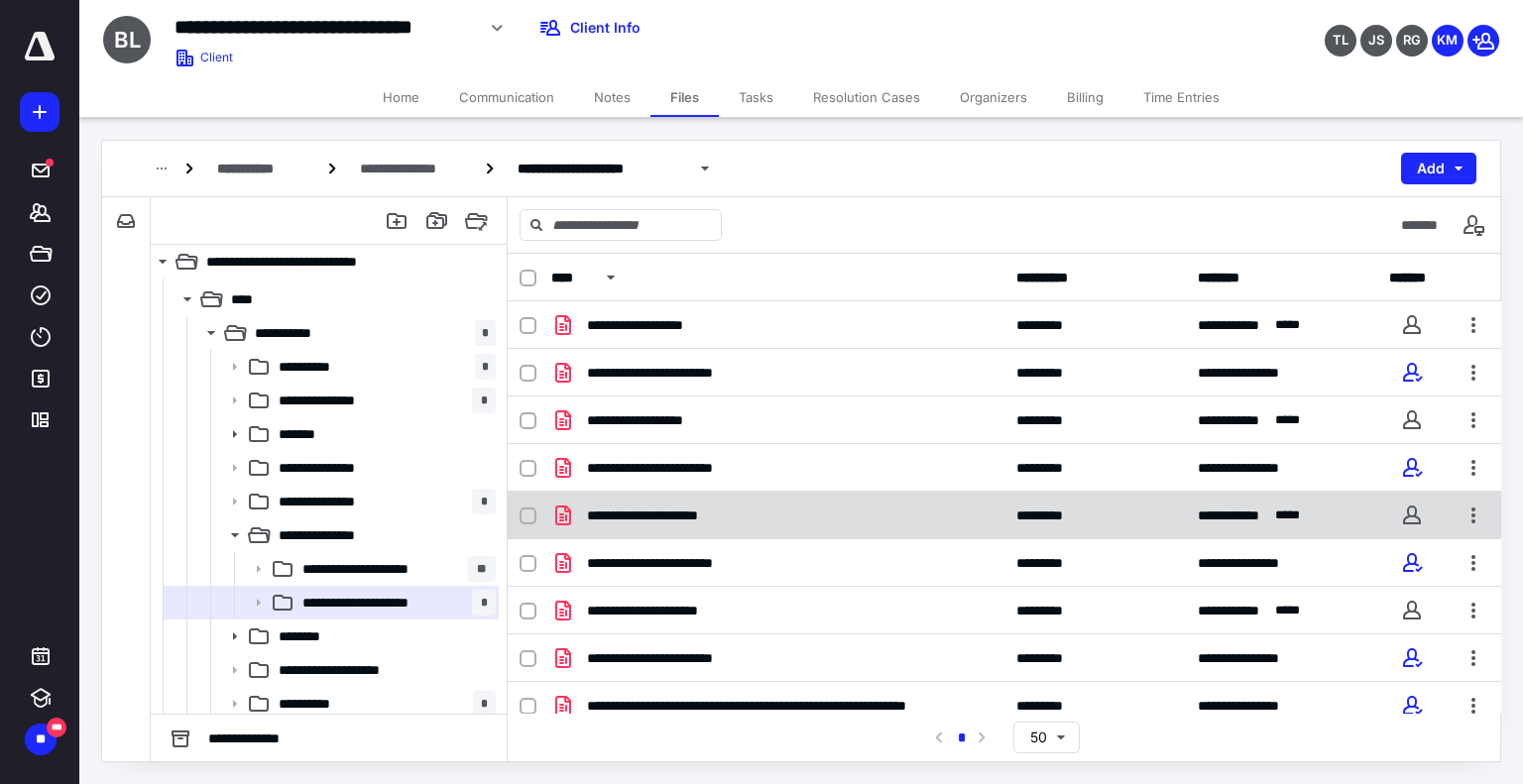 scroll, scrollTop: 14, scrollLeft: 0, axis: vertical 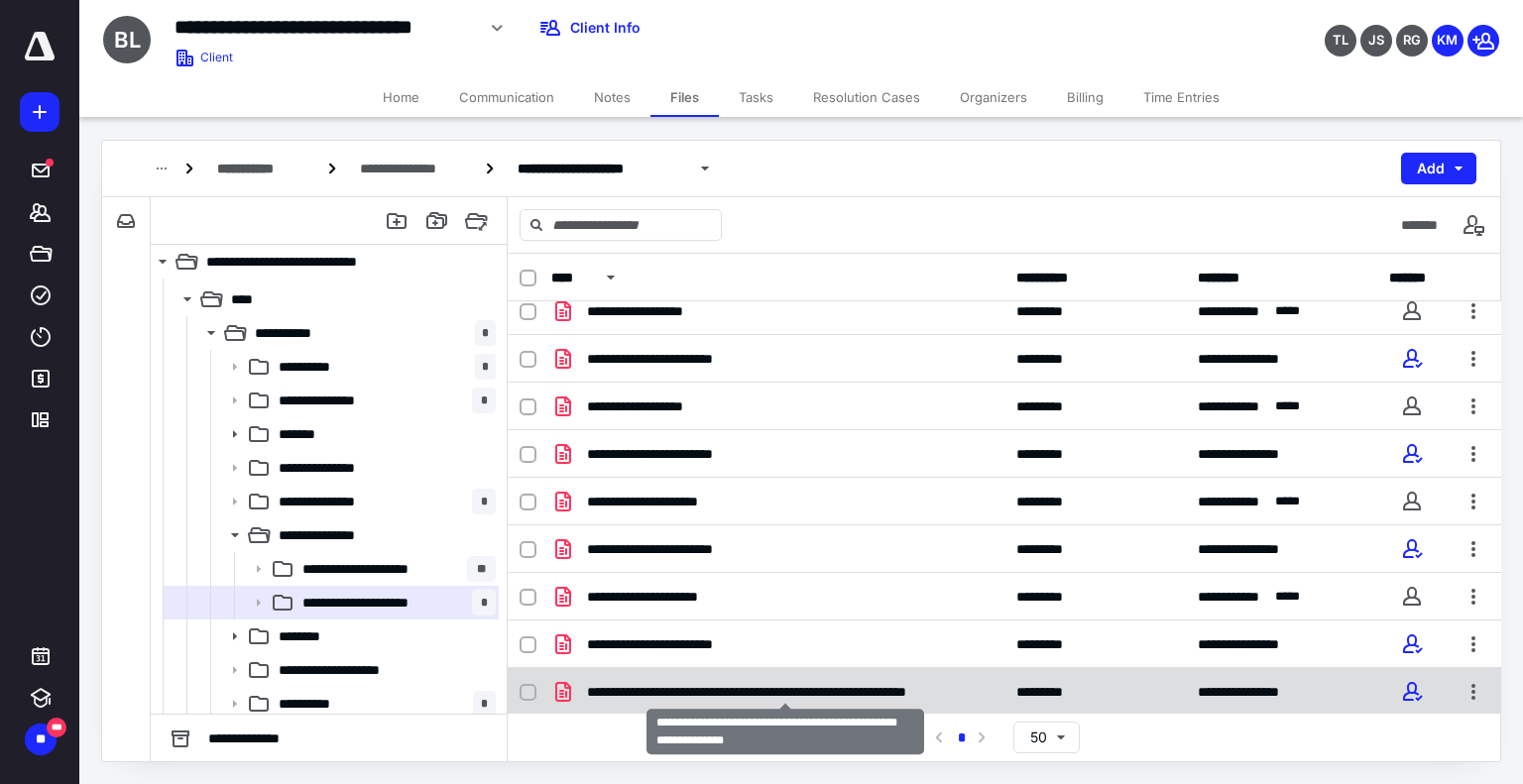 click on "**********" at bounding box center (785, 692) 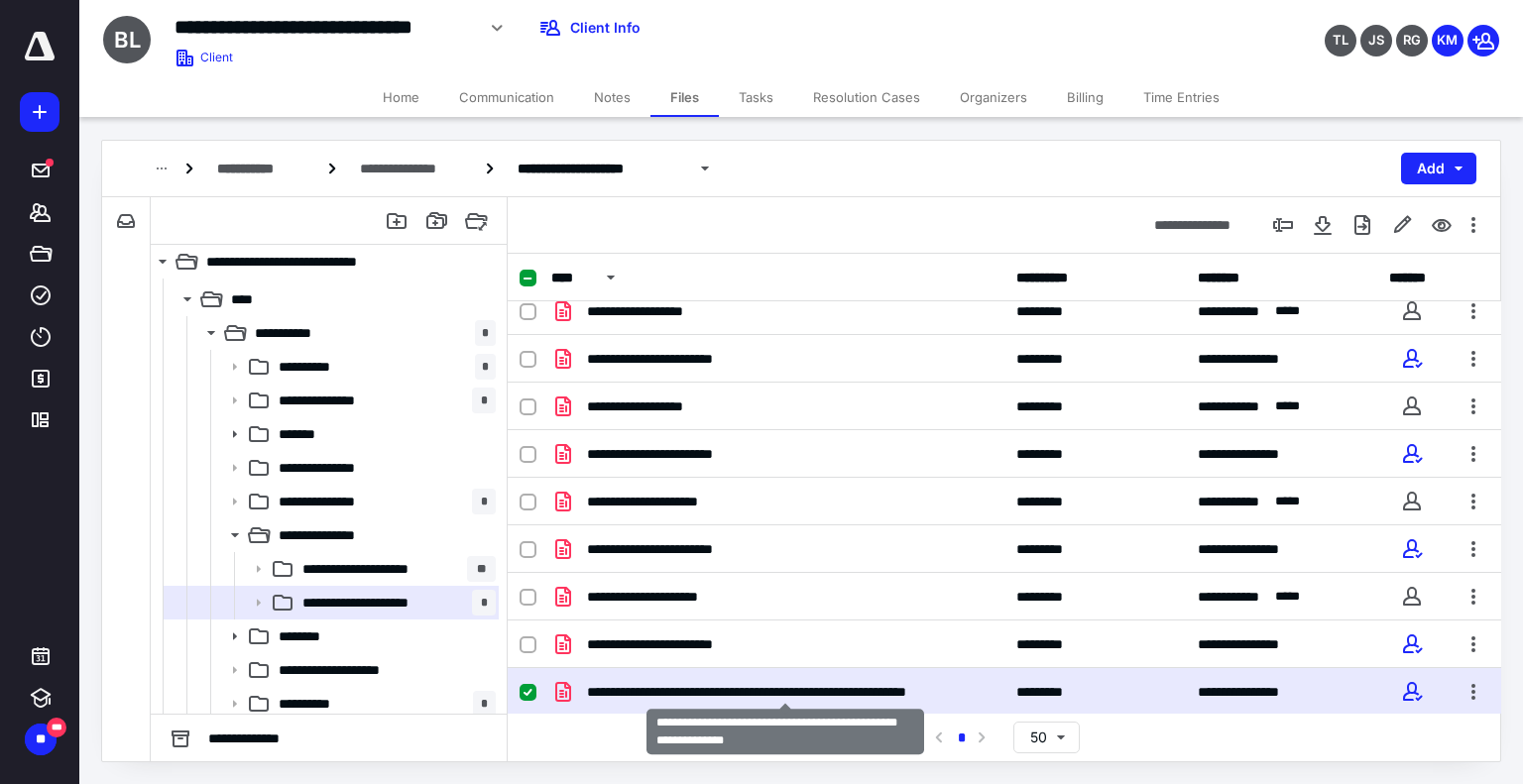 click on "**********" at bounding box center [785, 692] 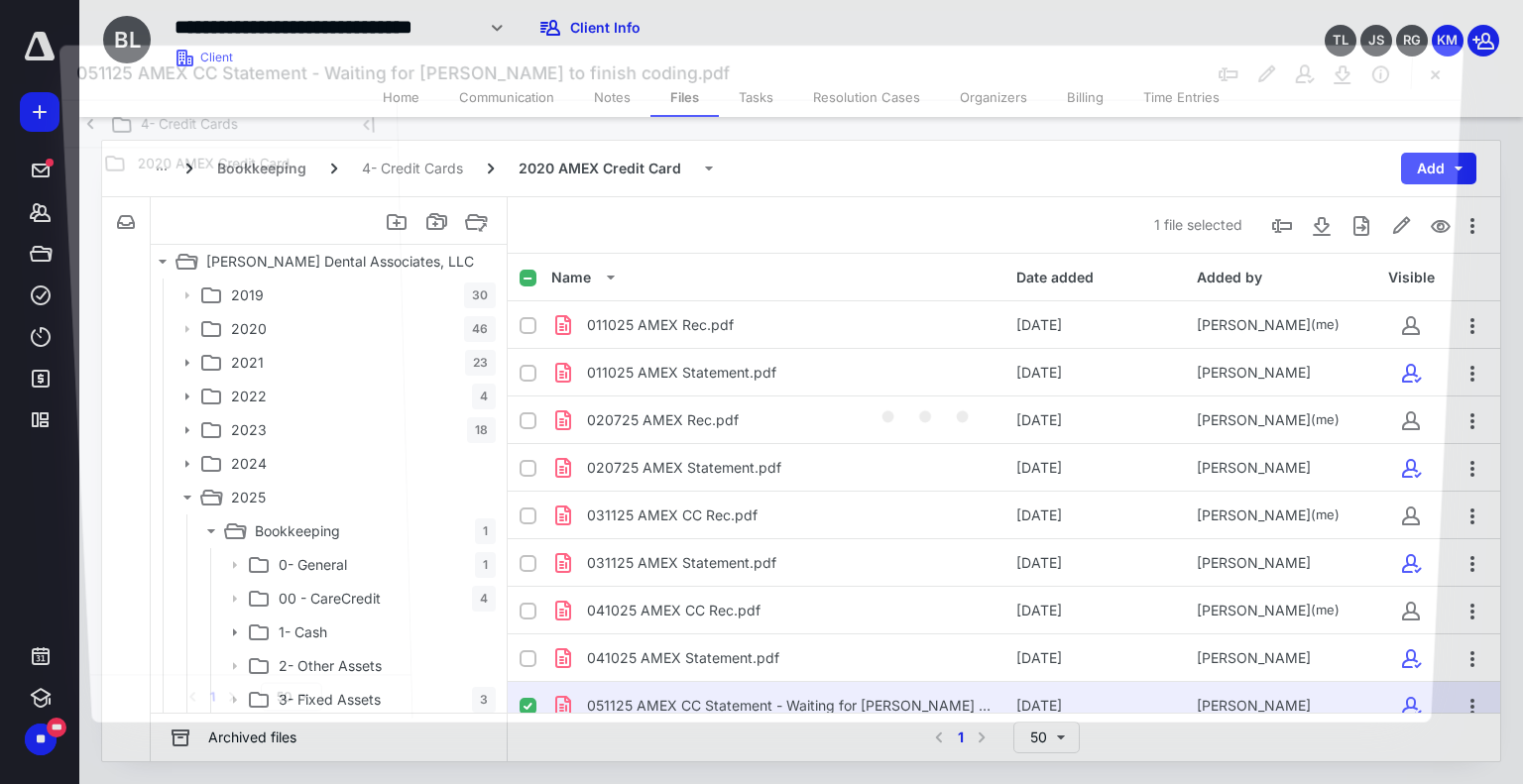 scroll, scrollTop: 198, scrollLeft: 0, axis: vertical 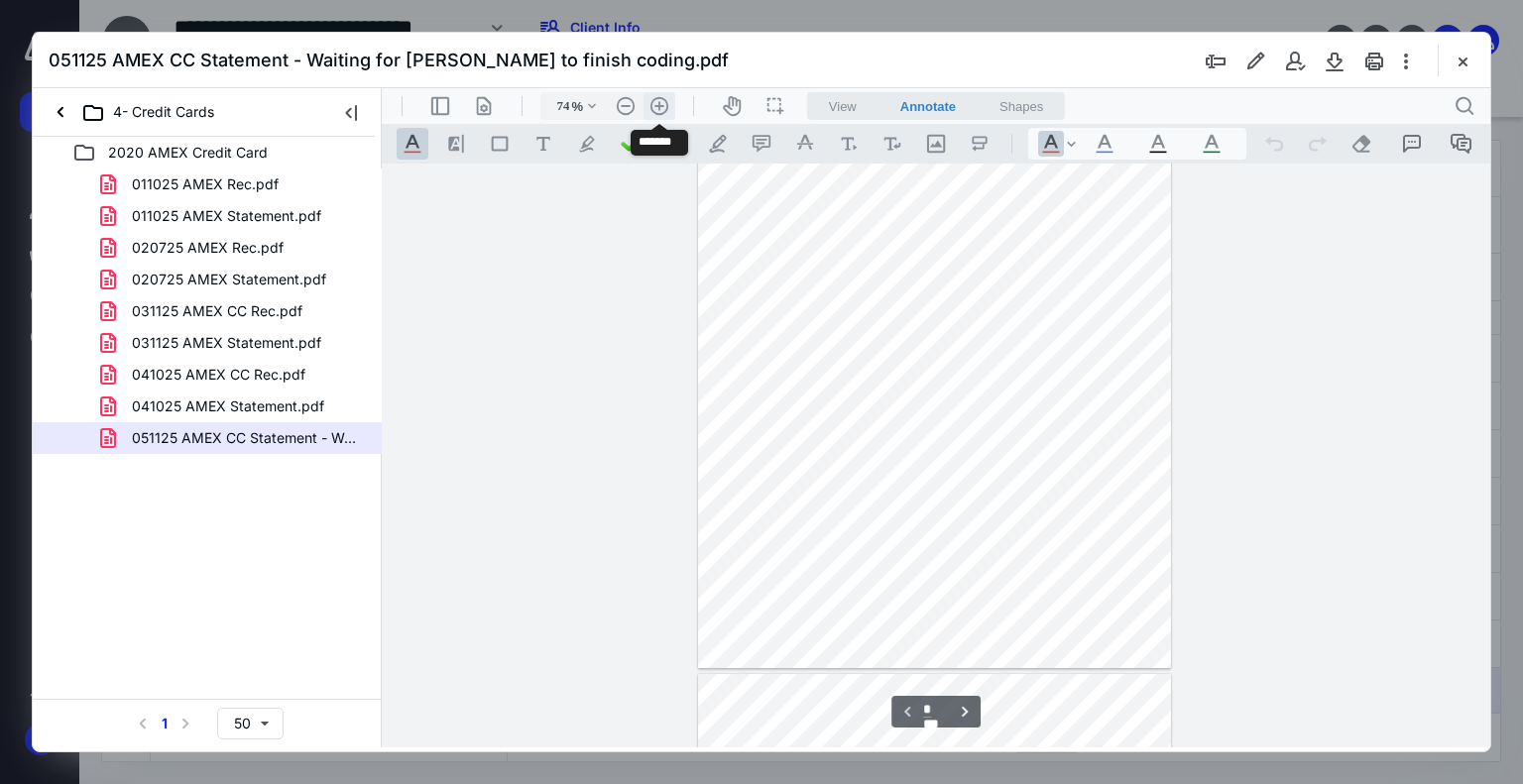 click on ".cls-1{fill:#abb0c4;} icon - header - zoom - in - line" at bounding box center (659, 106) 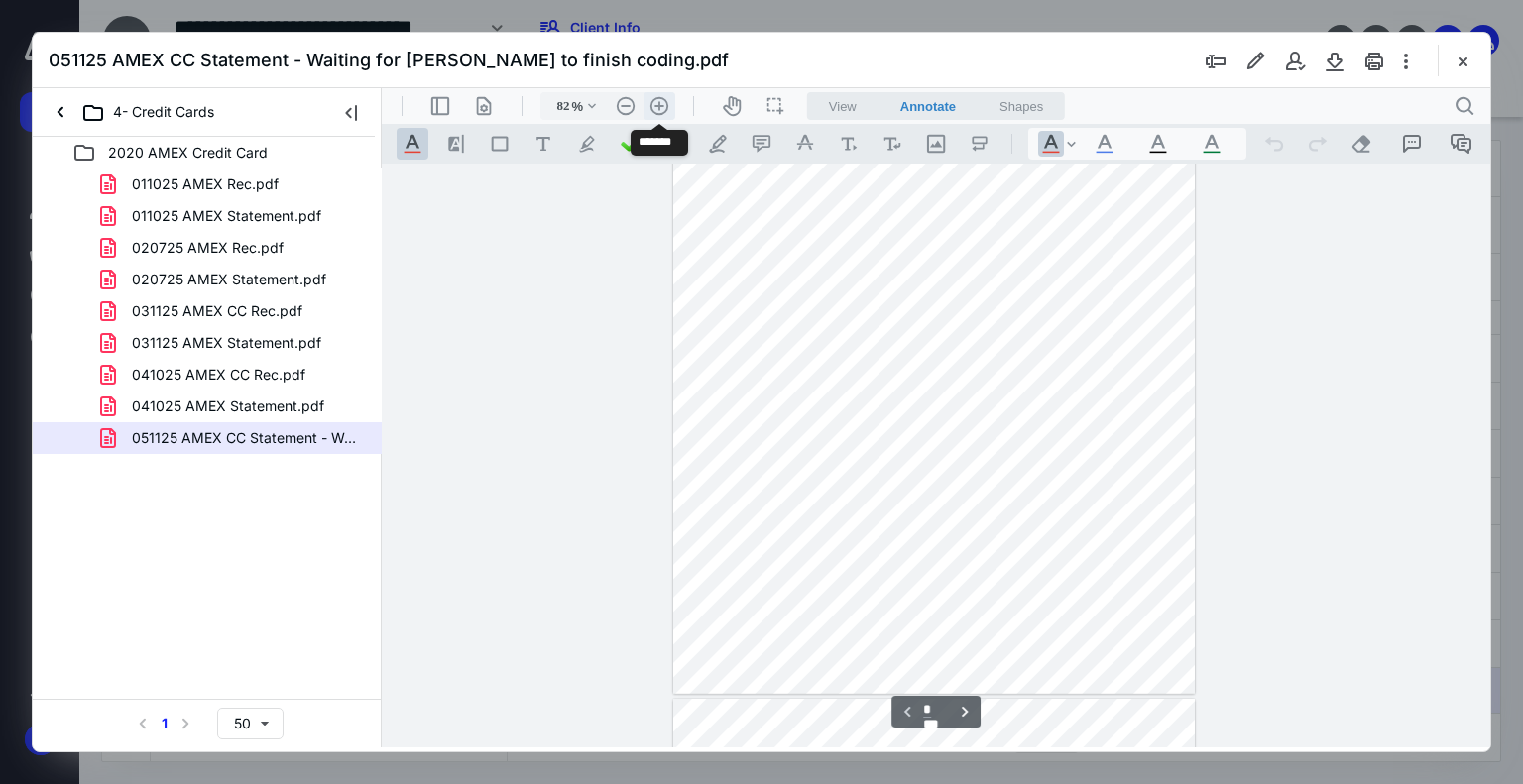 click on ".cls-1{fill:#abb0c4;} icon - header - zoom - in - line" at bounding box center [659, 106] 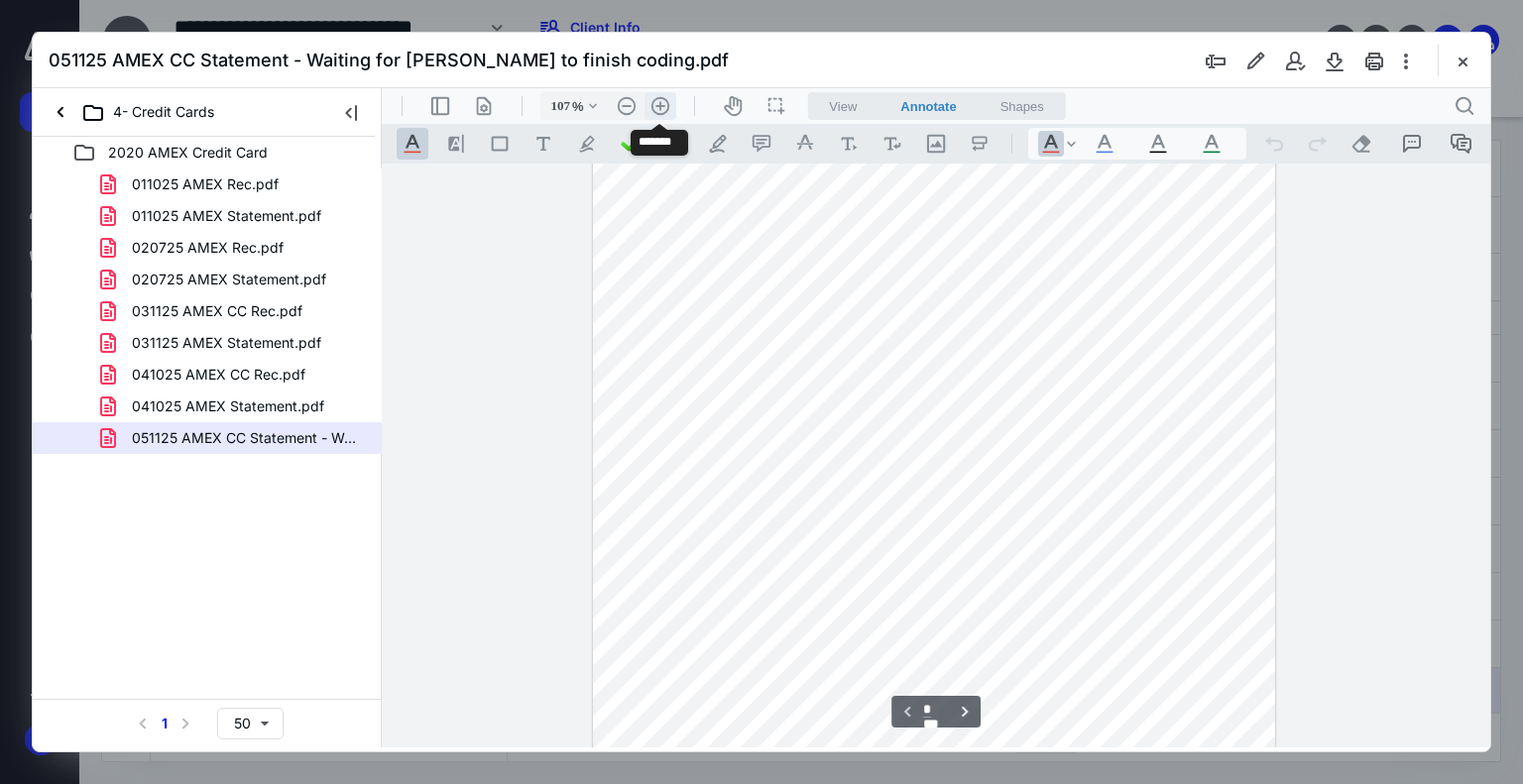 click on ".cls-1{fill:#abb0c4;} icon - header - zoom - in - line" at bounding box center (660, 106) 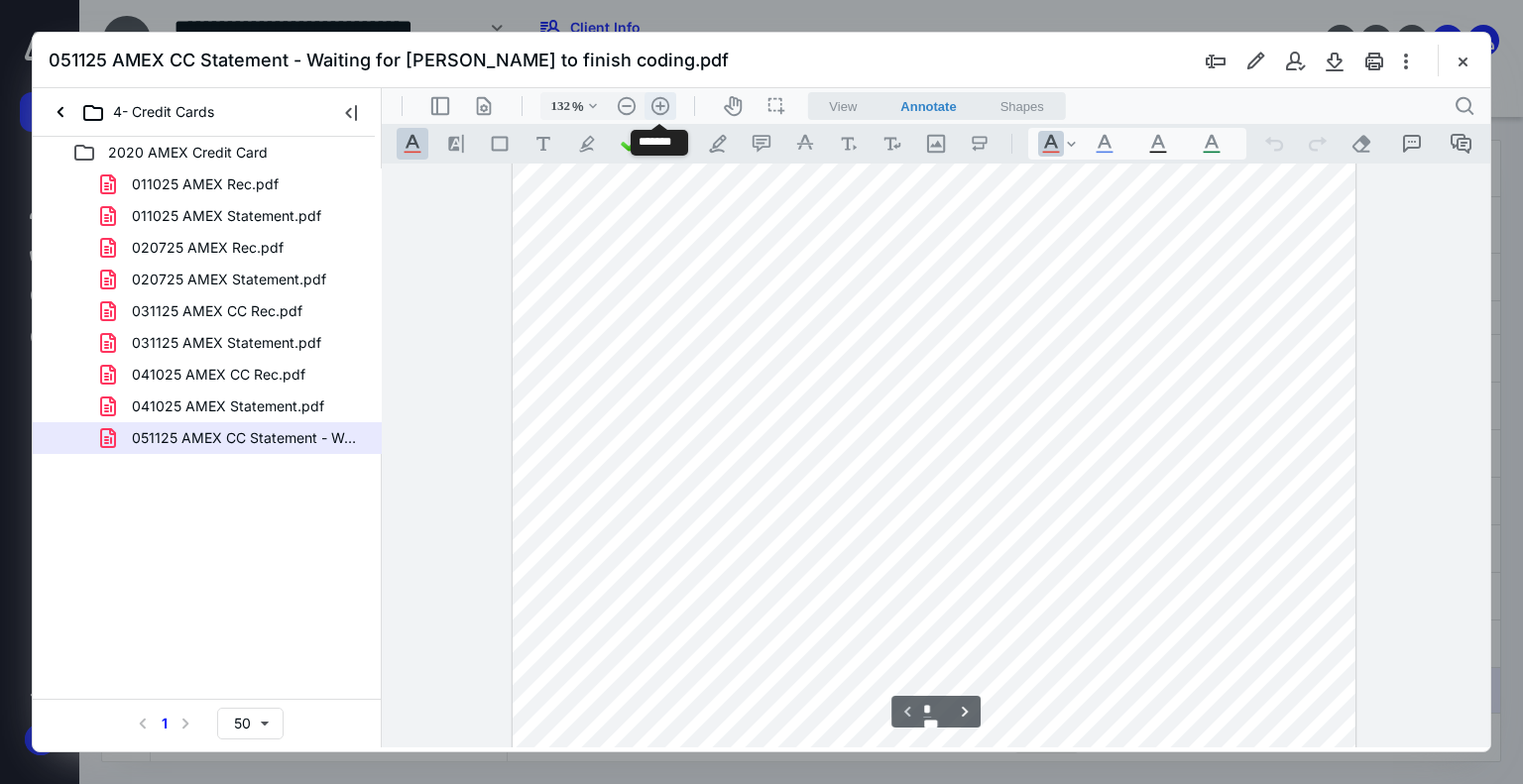click on ".cls-1{fill:#abb0c4;} icon - header - zoom - in - line" at bounding box center (660, 106) 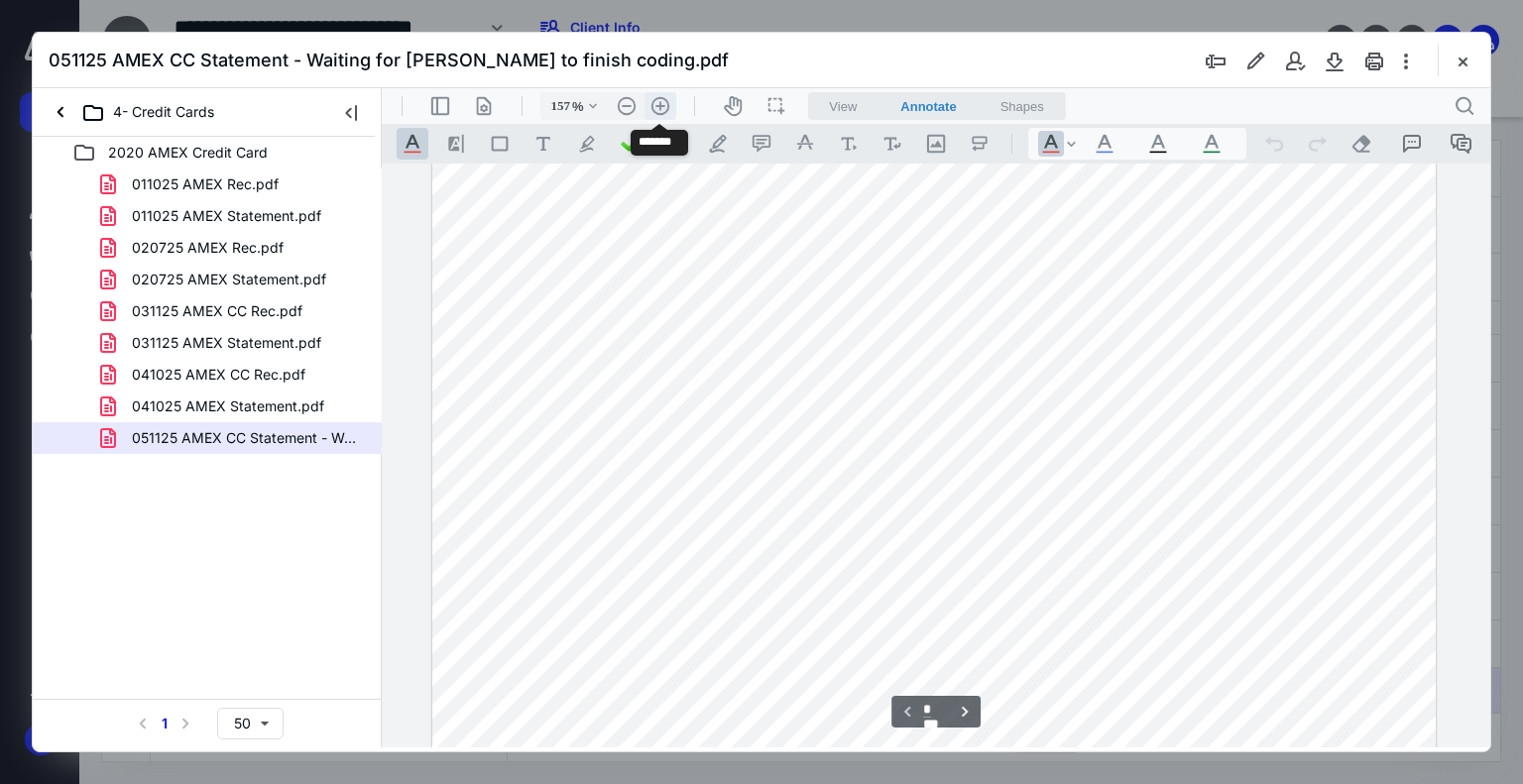 scroll, scrollTop: 446, scrollLeft: 0, axis: vertical 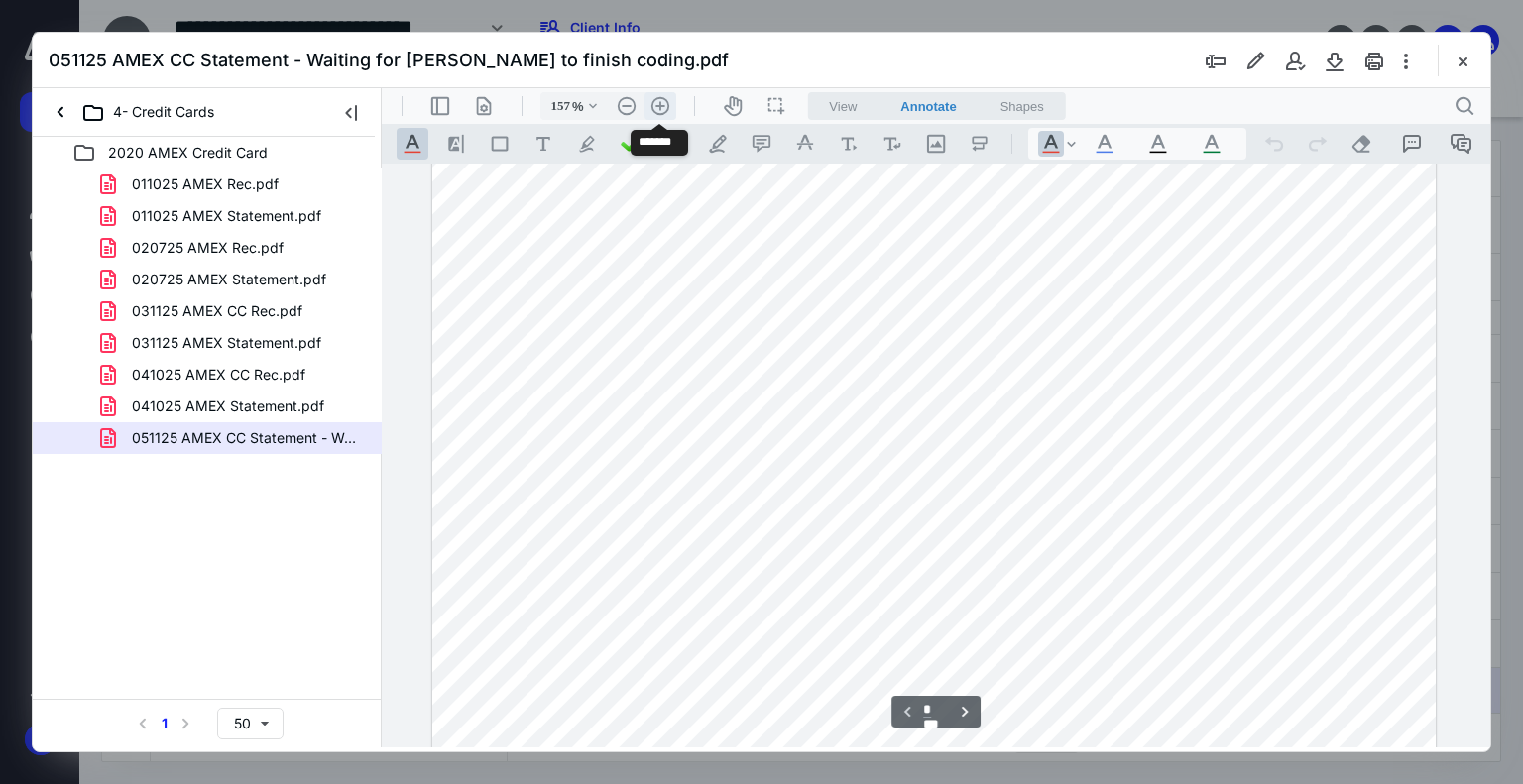 click on ".cls-1{fill:#abb0c4;} icon - header - zoom - in - line" at bounding box center (660, 106) 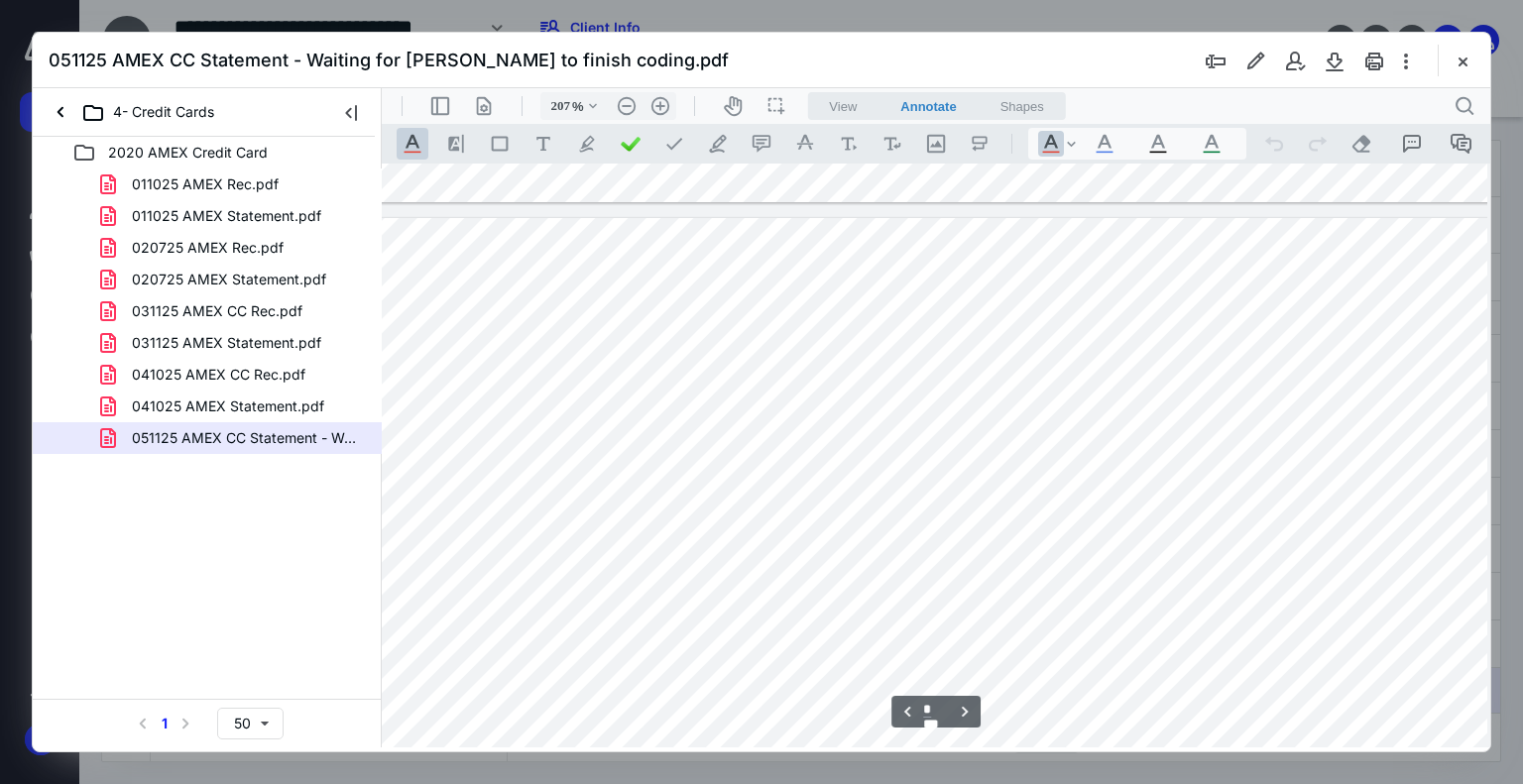 scroll, scrollTop: 5352, scrollLeft: 122, axis: both 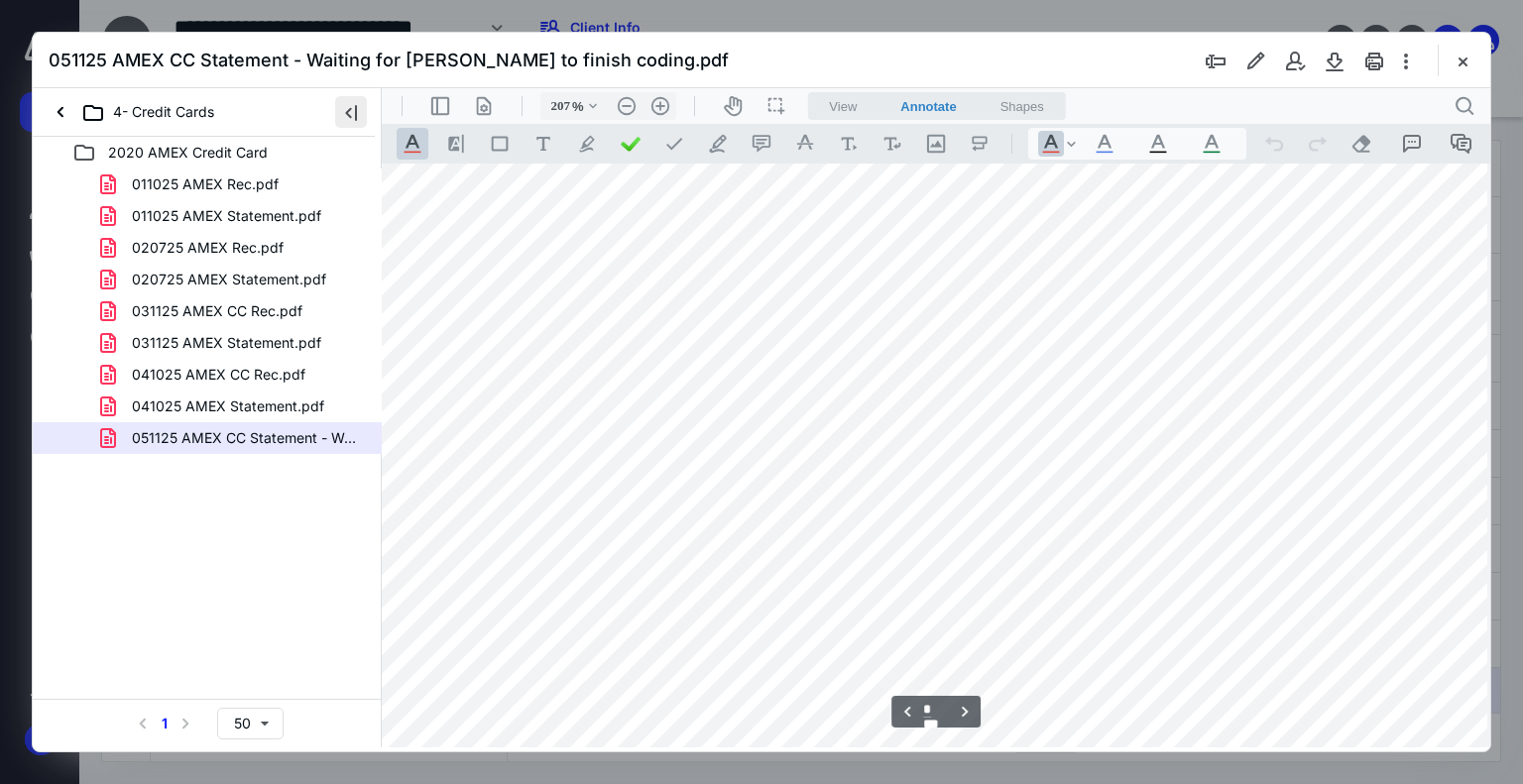click at bounding box center [351, 112] 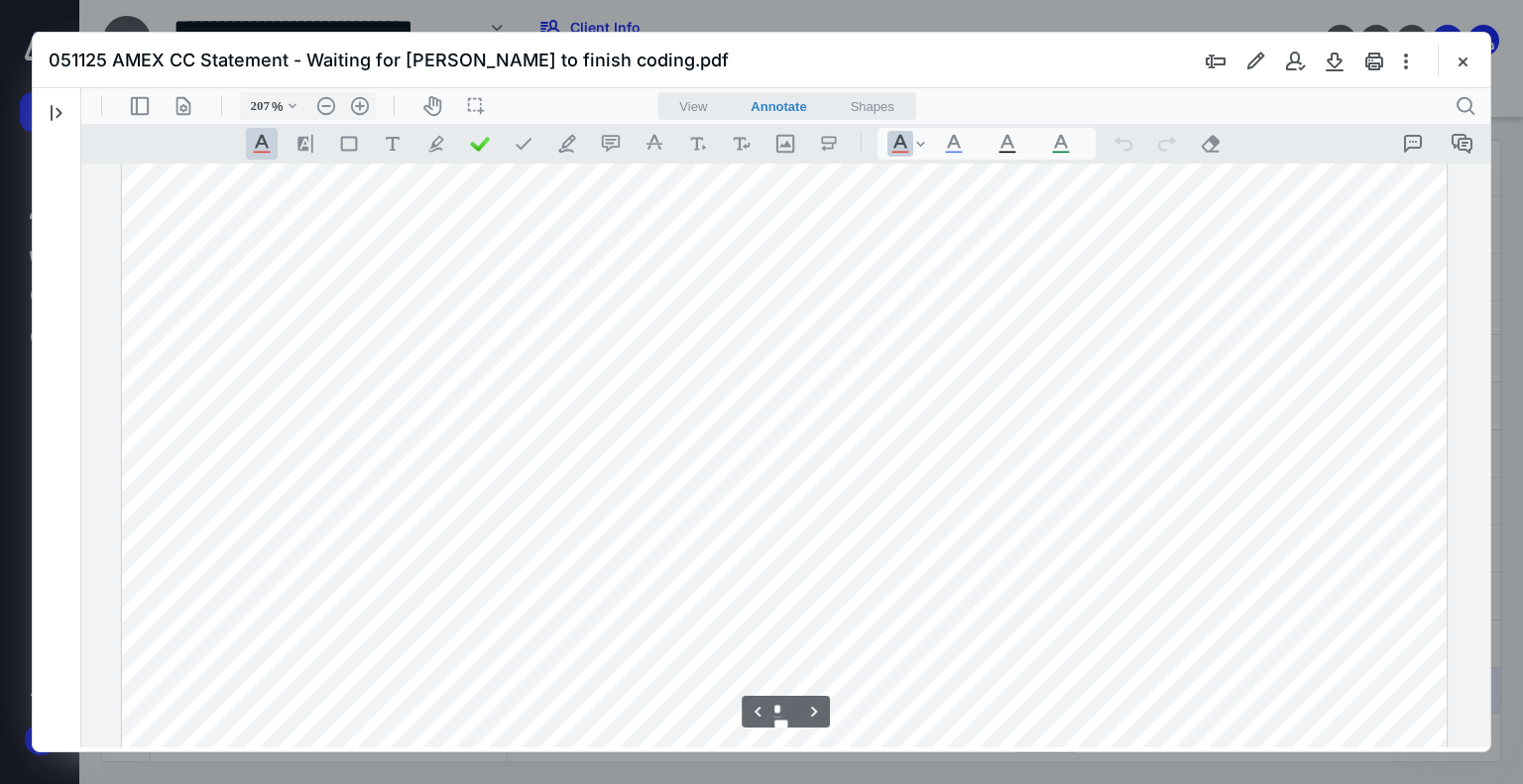 scroll, scrollTop: 7434, scrollLeft: 0, axis: vertical 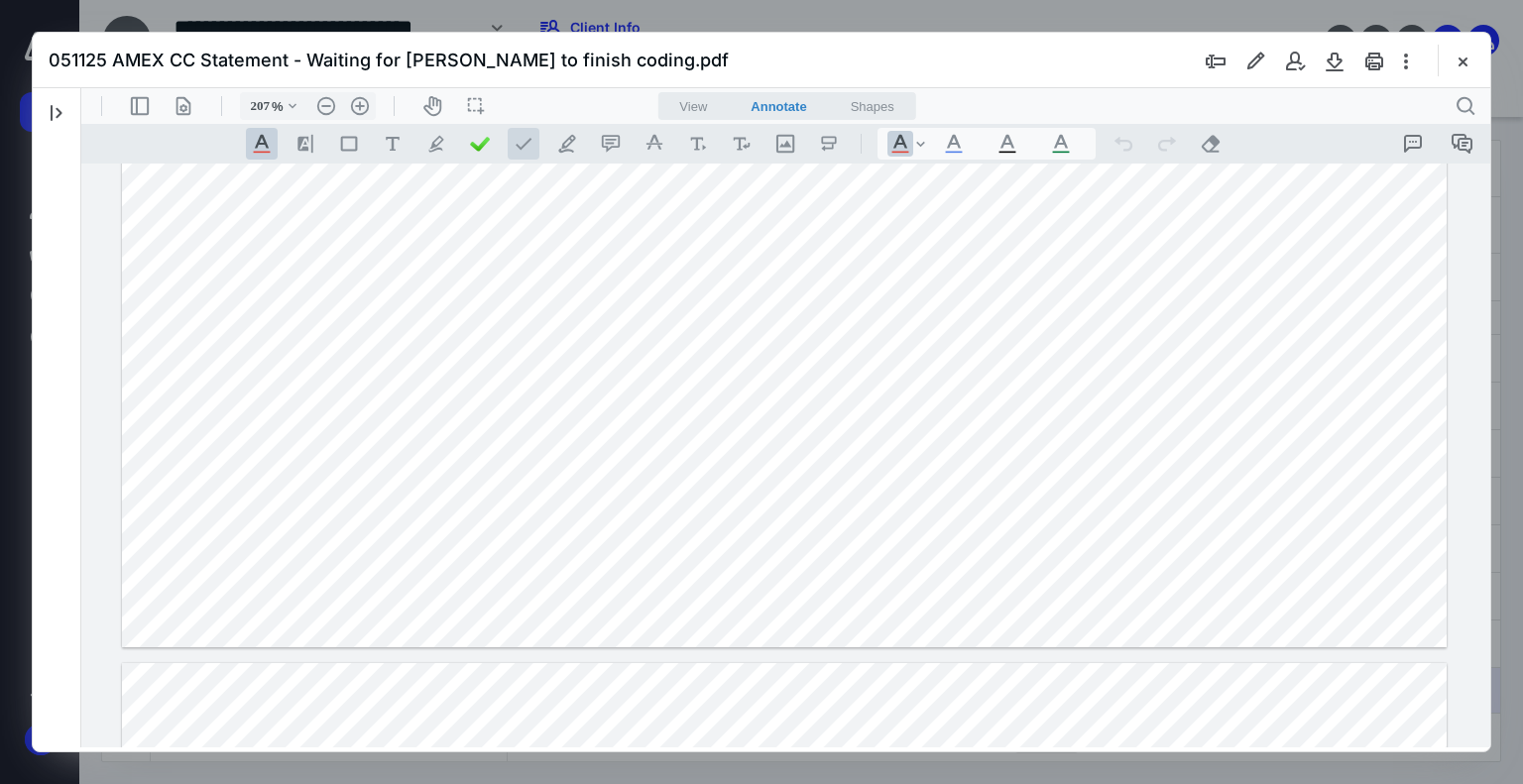 click at bounding box center [524, 144] 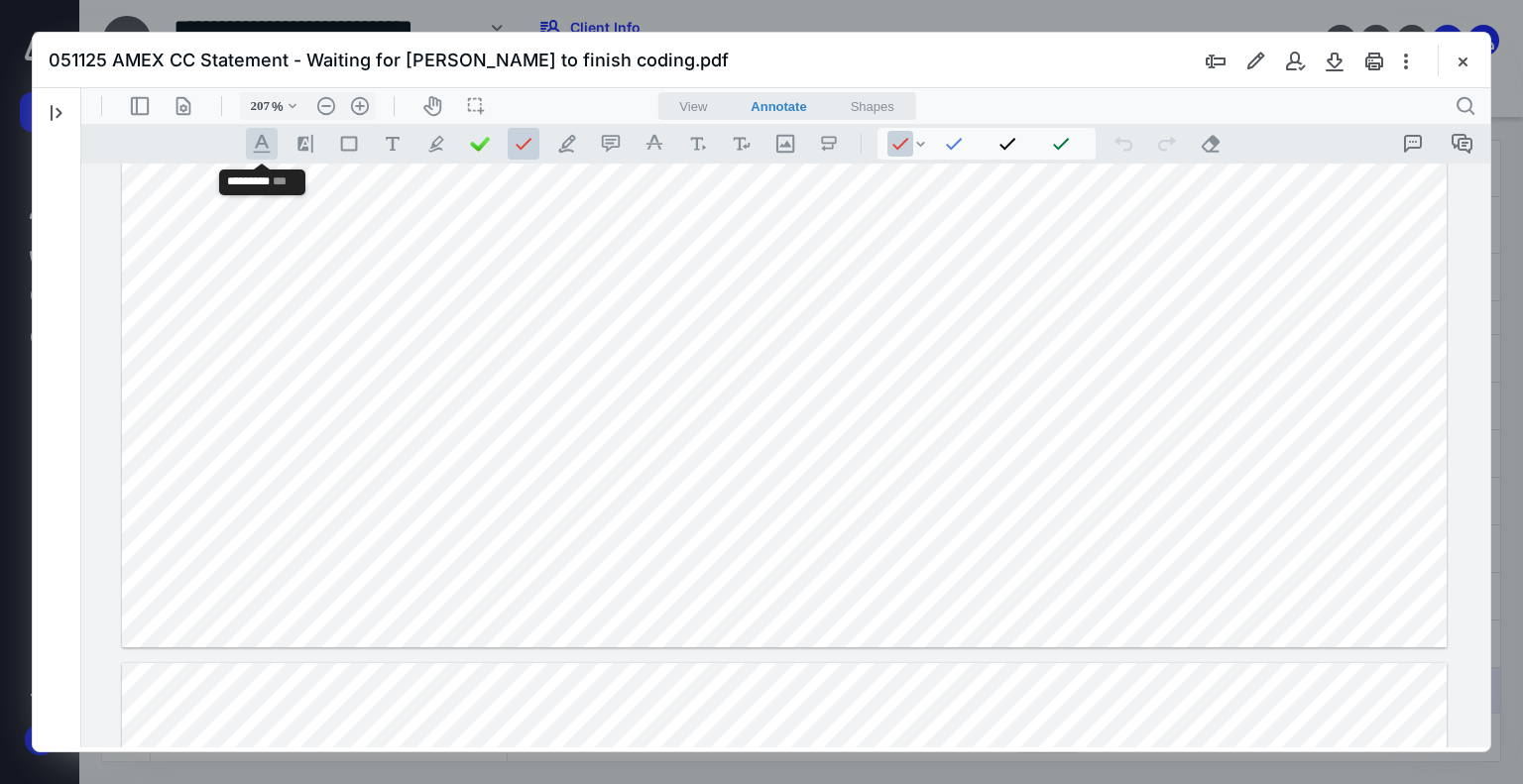 click on ".cls-1{fill:#abb0c4;} icon - tool - text manipulation - underline" at bounding box center [262, 144] 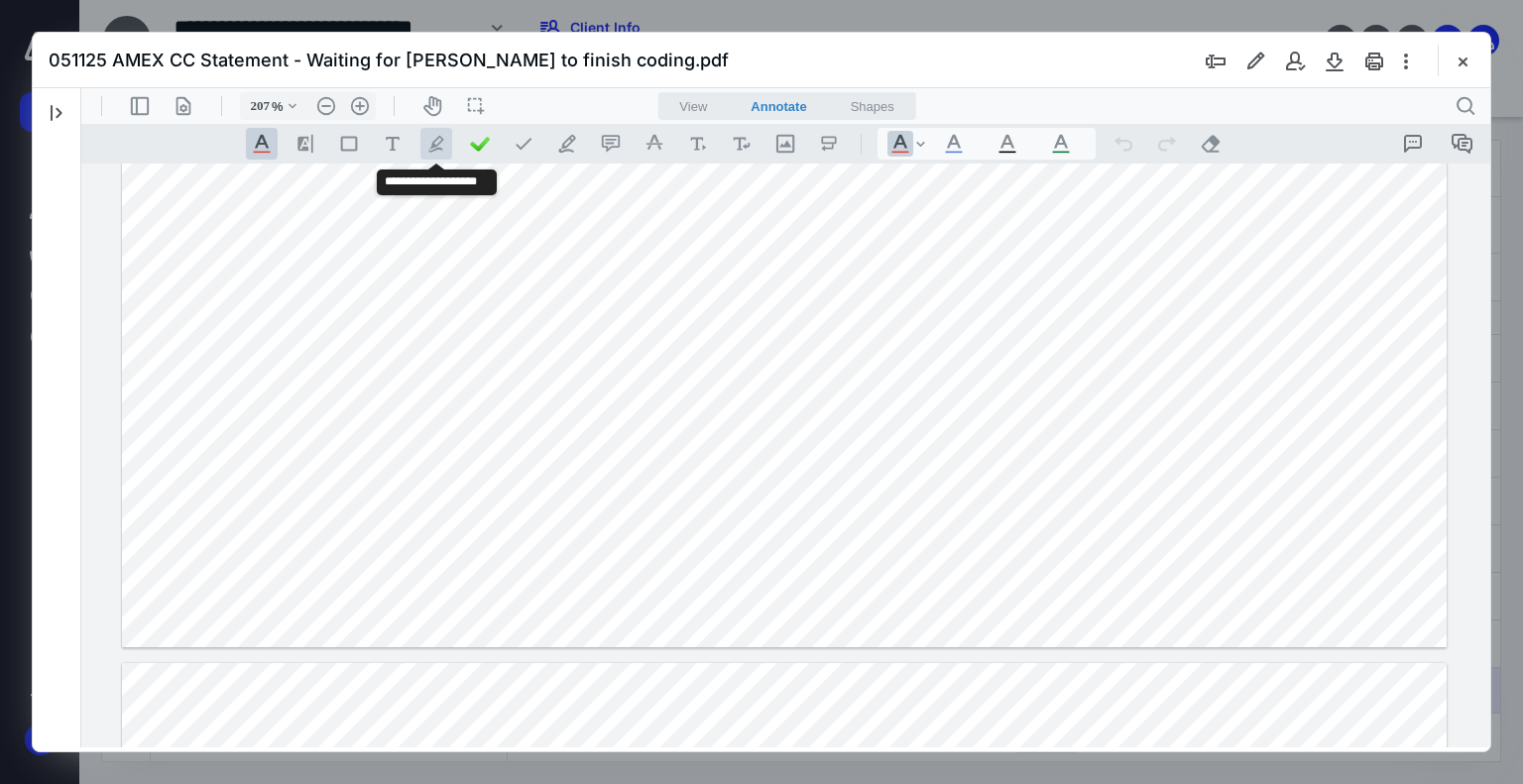 click on ".cls-1{fill:#abb0c4;} icon - tool - pen - highlight" at bounding box center [436, 144] 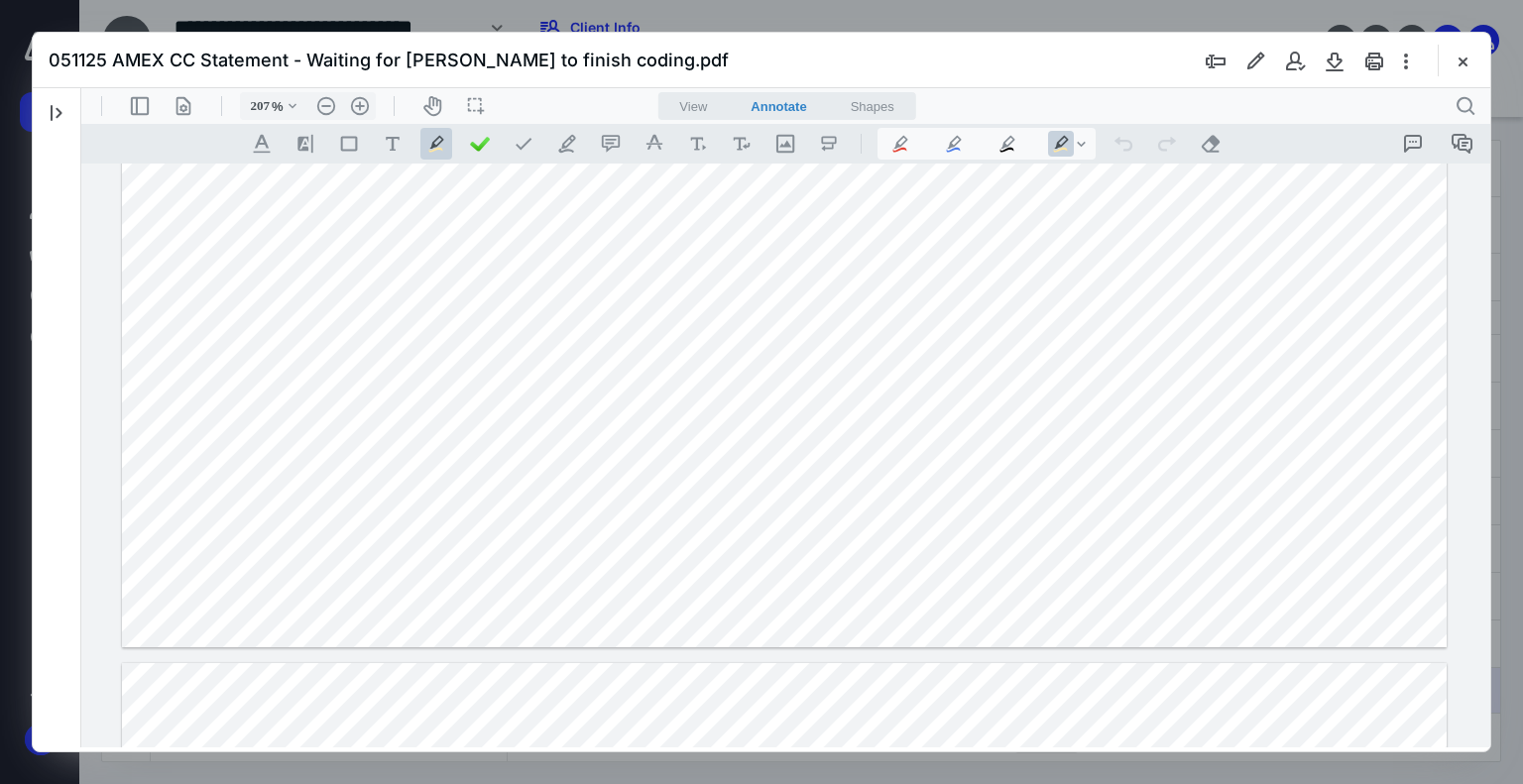 click at bounding box center [784, -162] 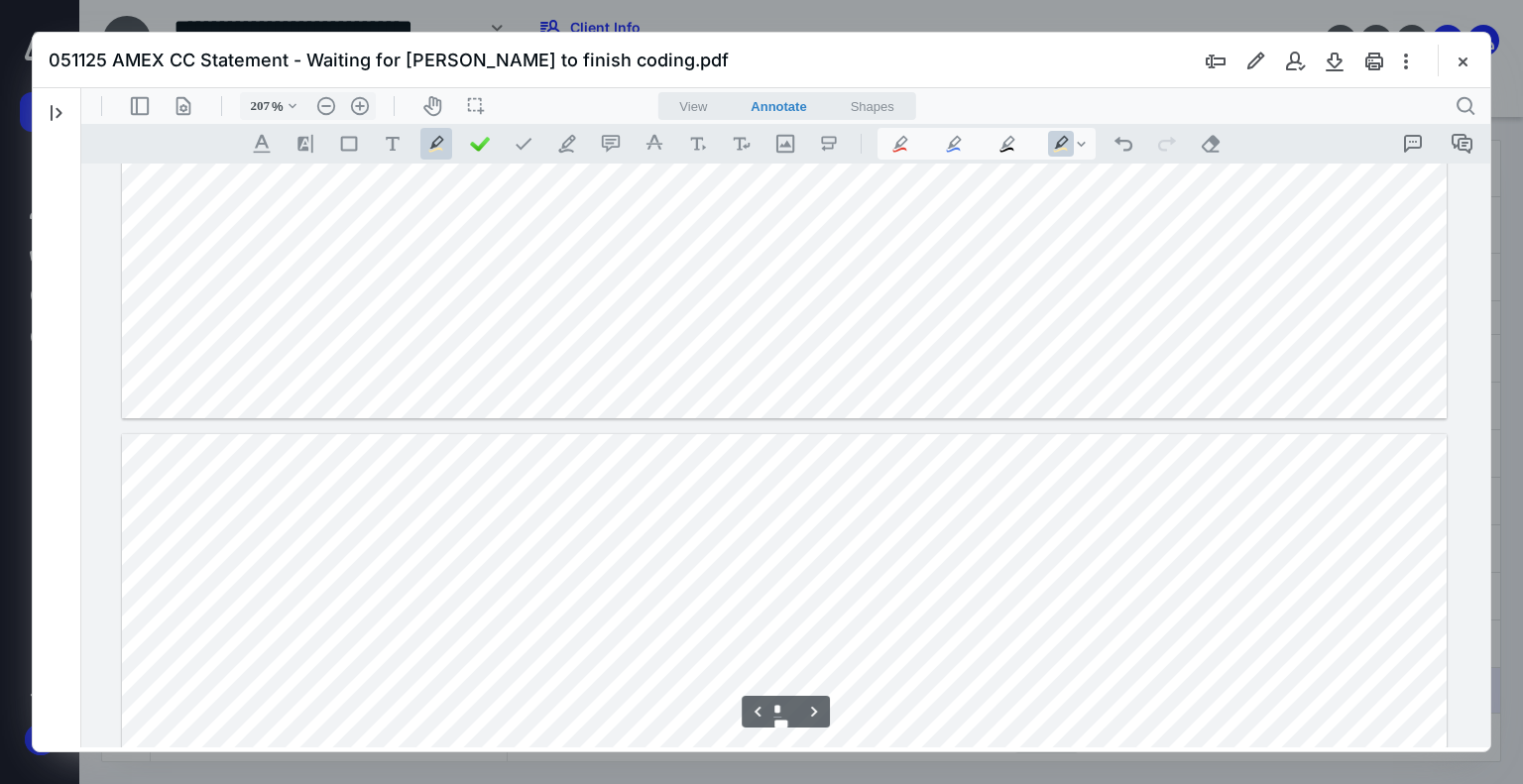 scroll, scrollTop: 6343, scrollLeft: 0, axis: vertical 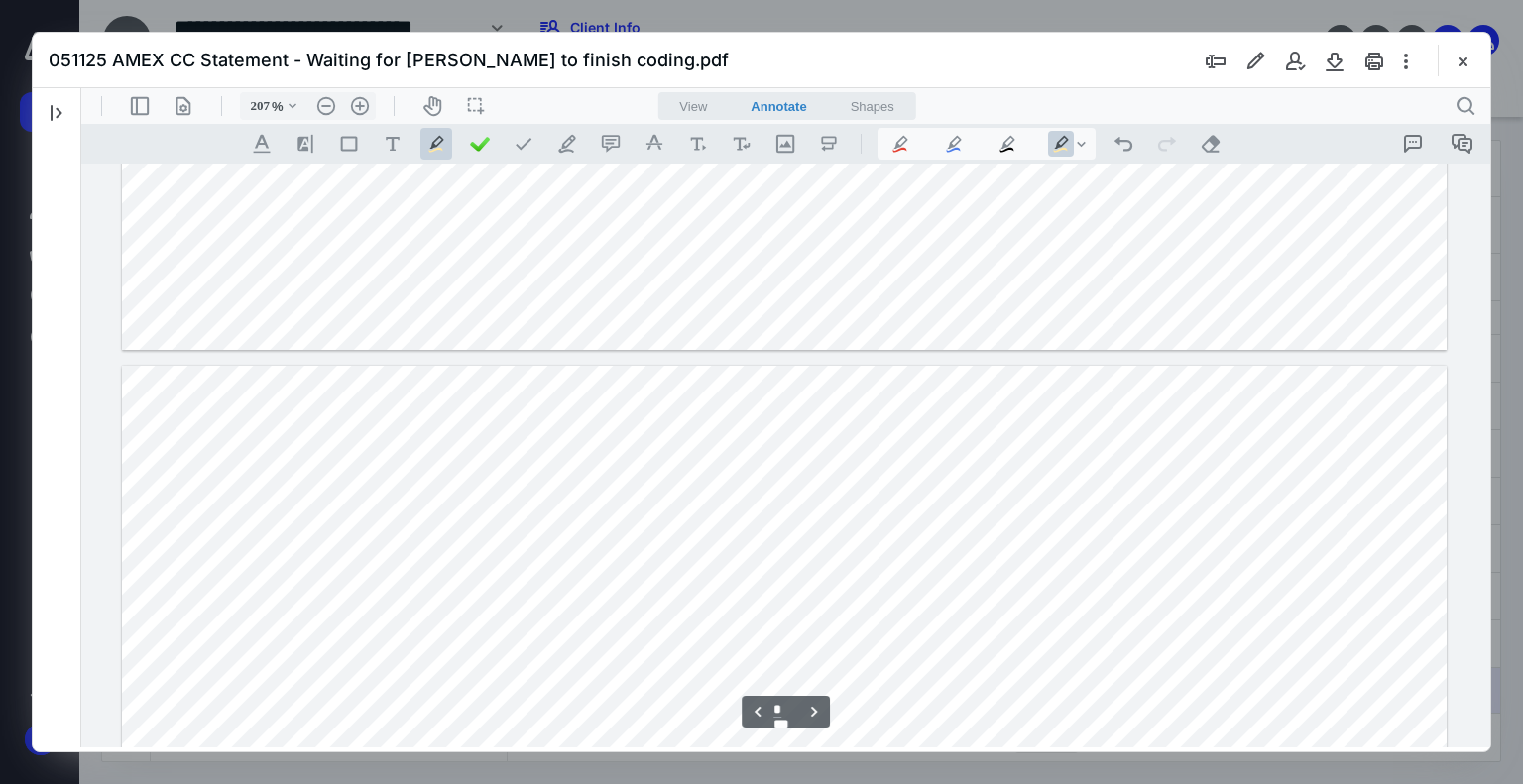 click at bounding box center [784, 1176] 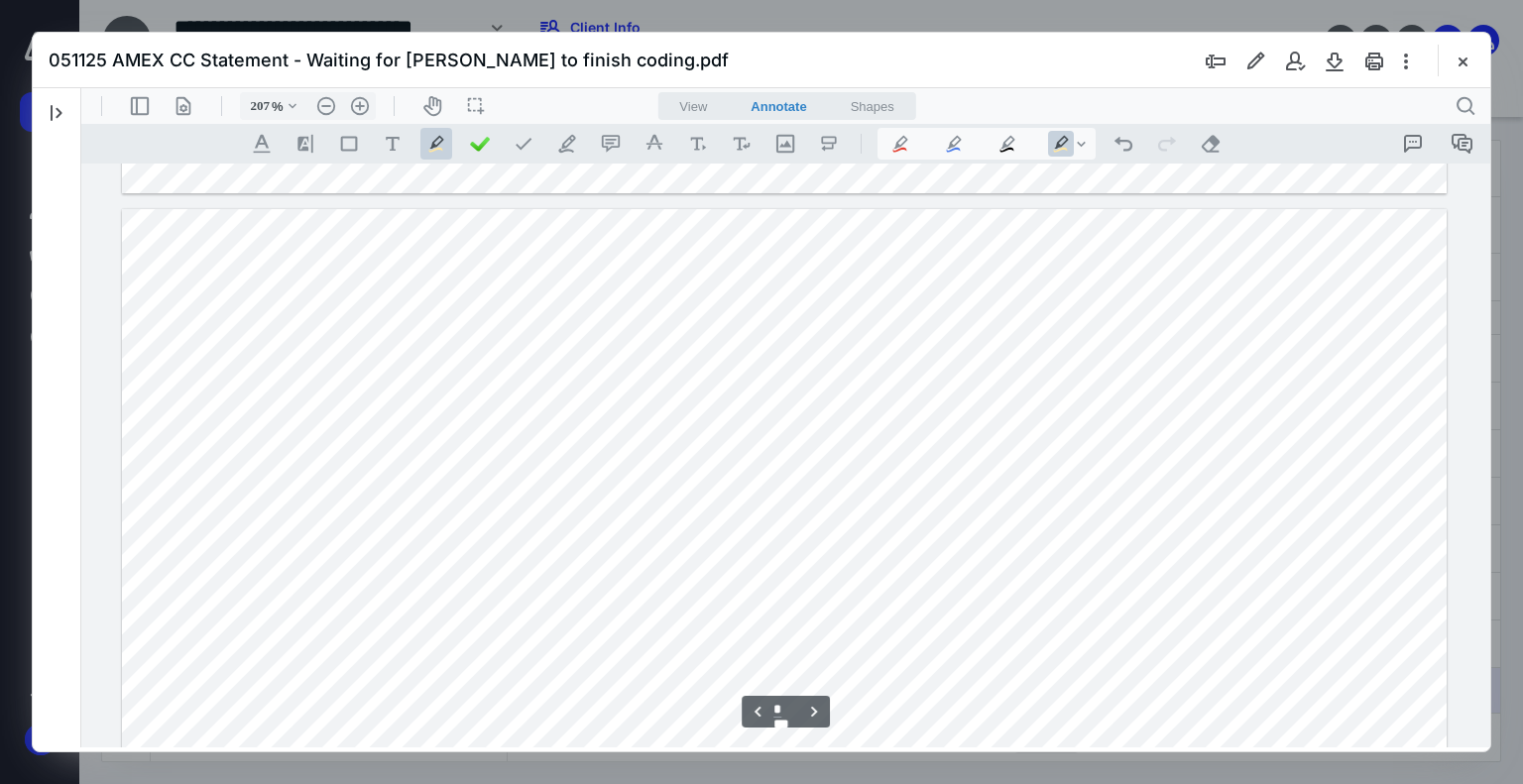 scroll, scrollTop: 6542, scrollLeft: 0, axis: vertical 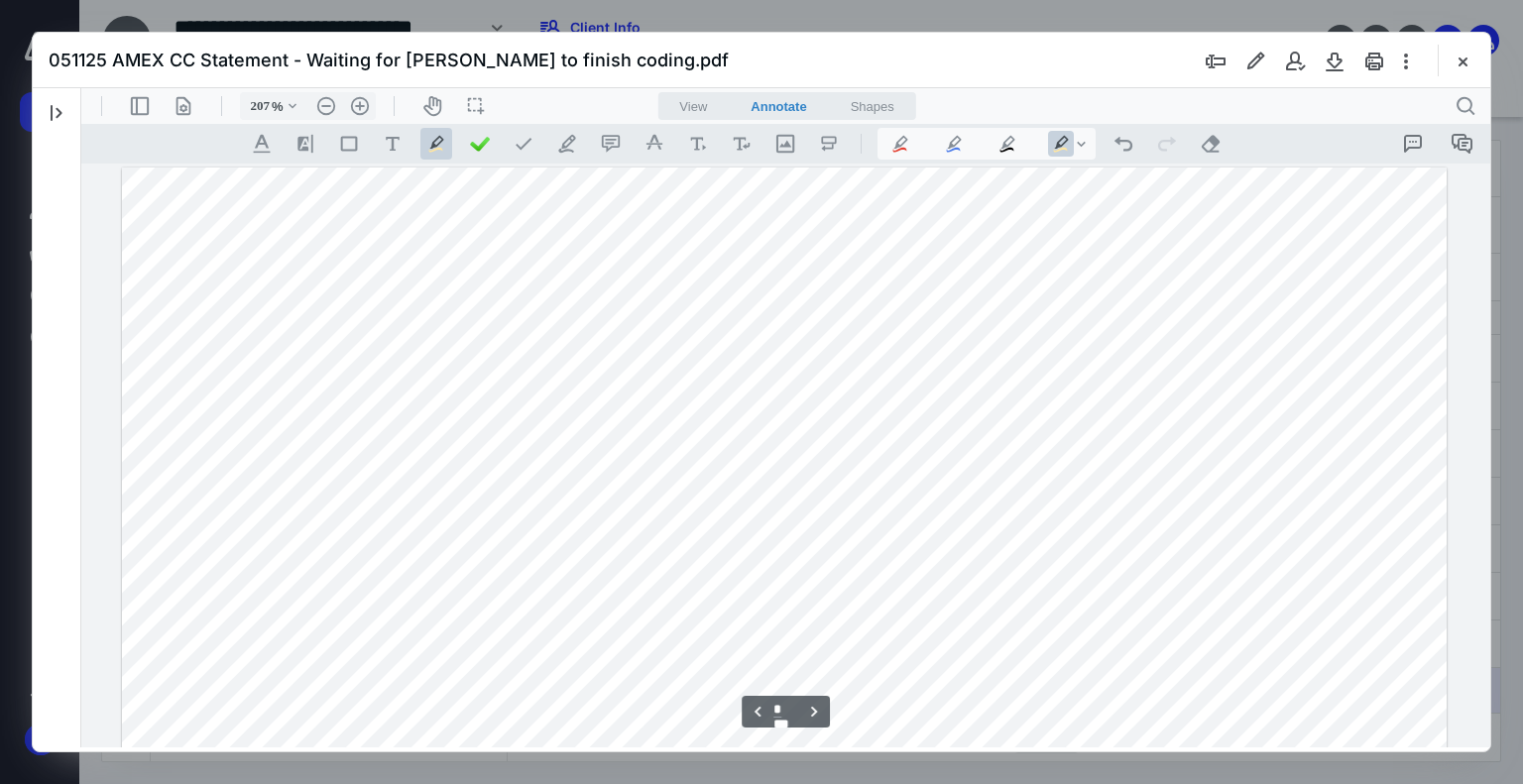 click at bounding box center [784, 977] 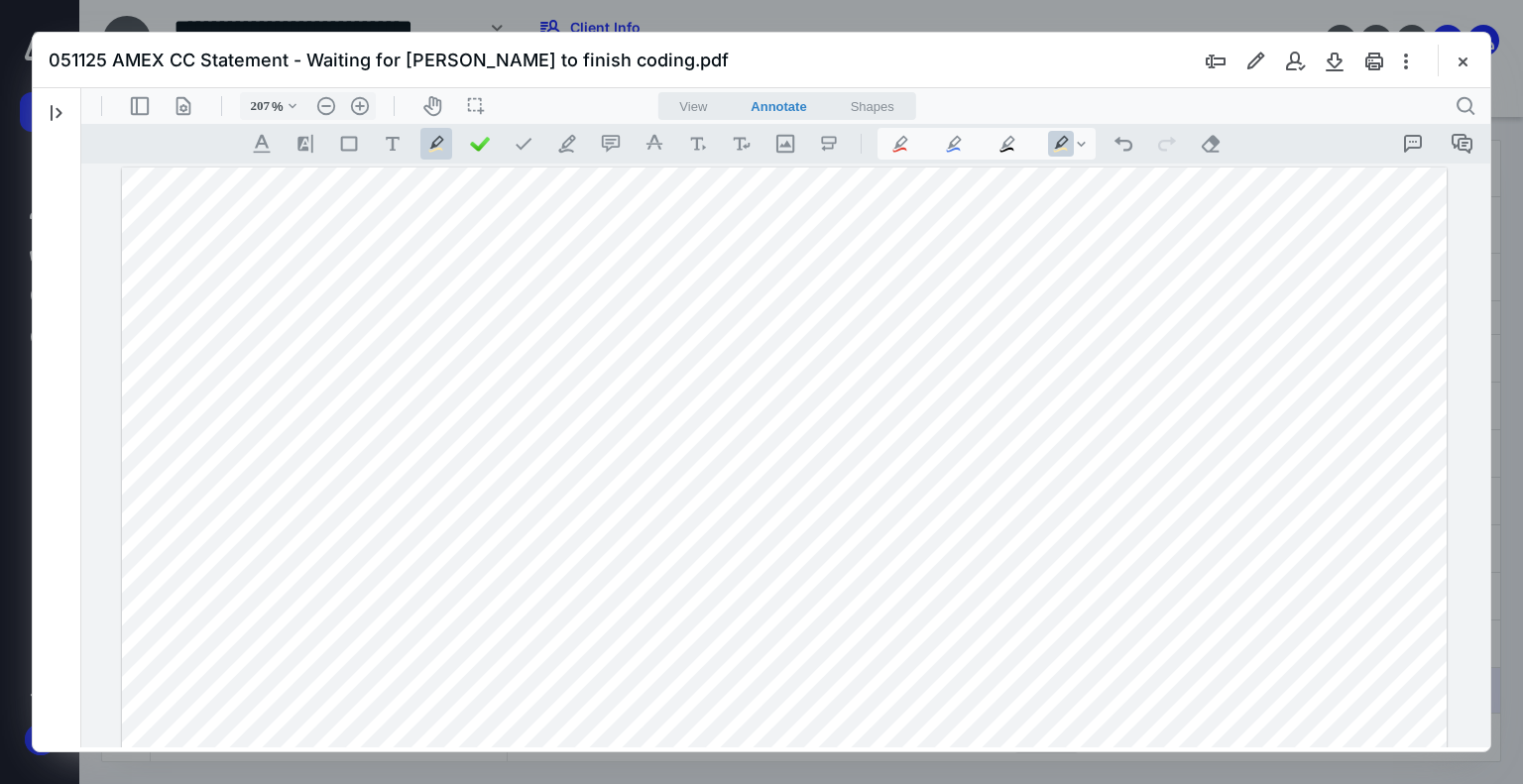 click at bounding box center (784, 977) 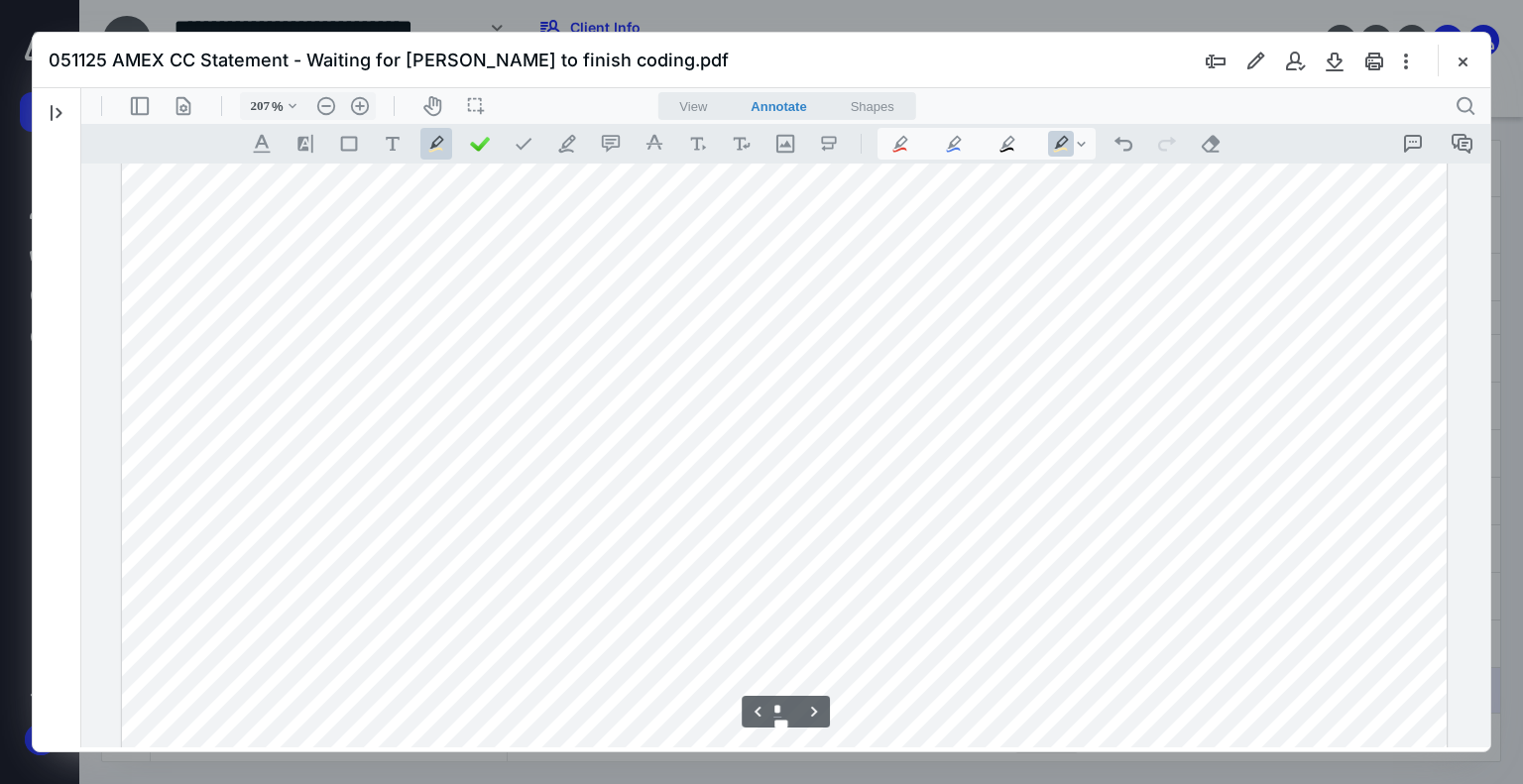 scroll, scrollTop: 6740, scrollLeft: 0, axis: vertical 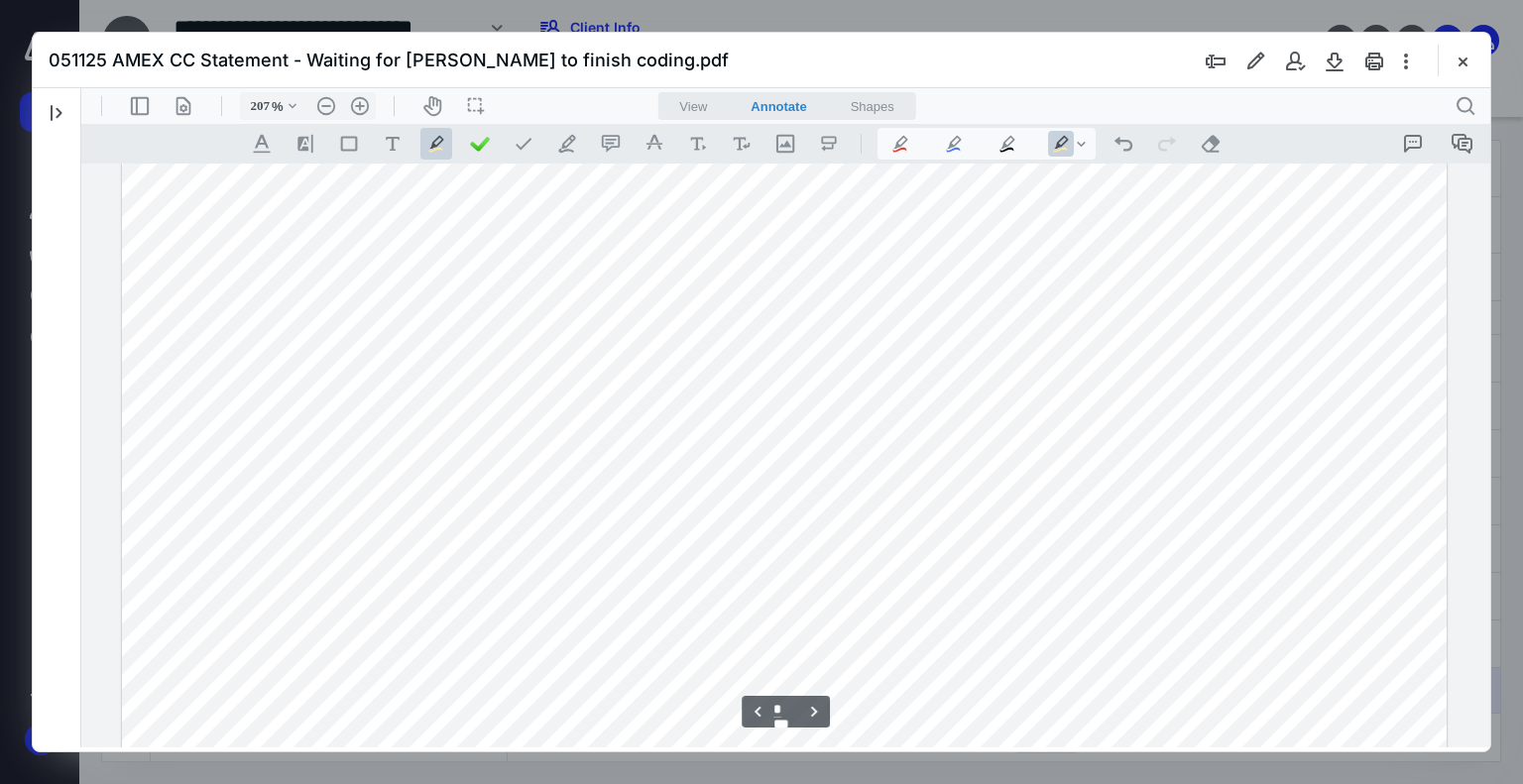 click at bounding box center (784, 779) 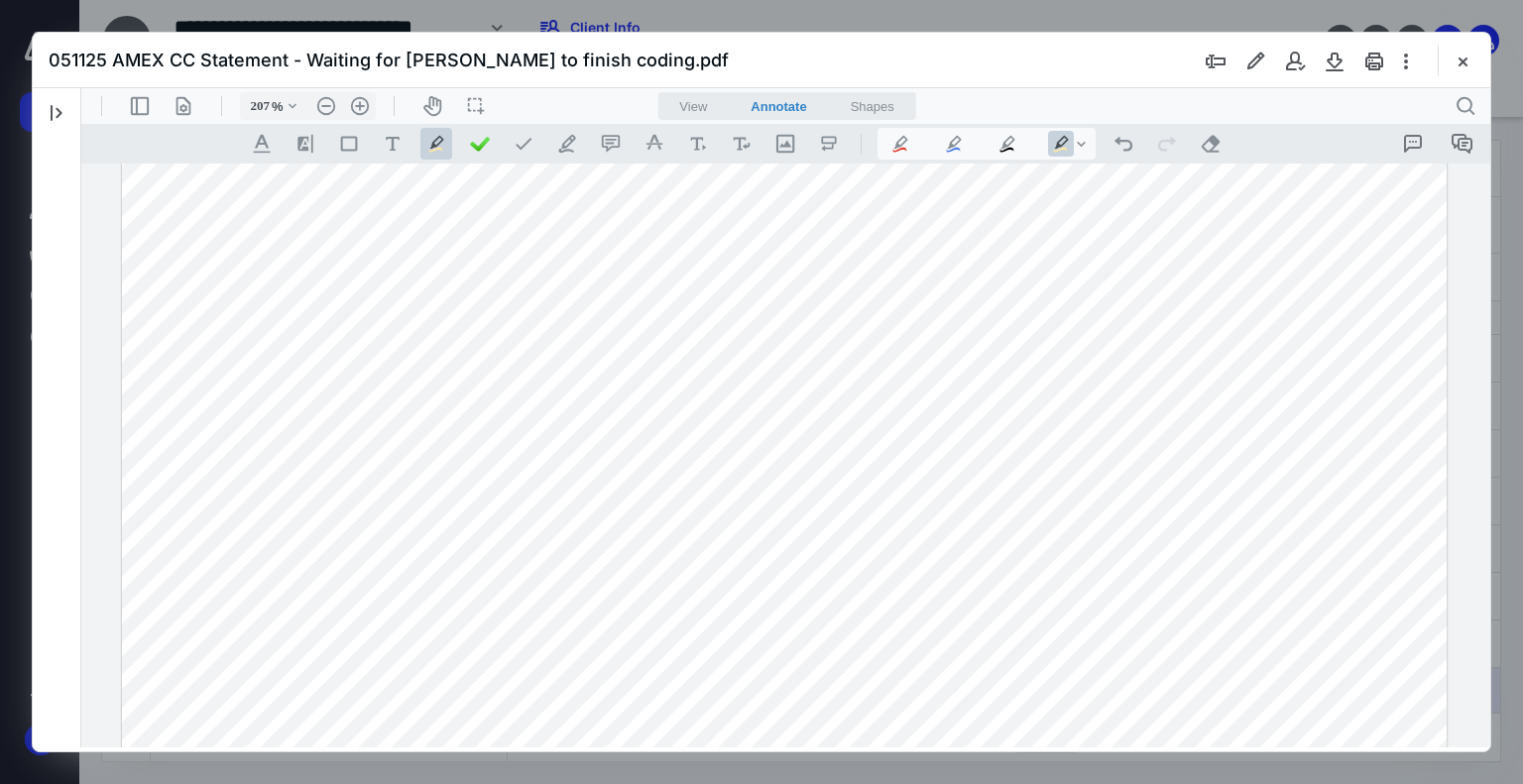 scroll, scrollTop: 6839, scrollLeft: 0, axis: vertical 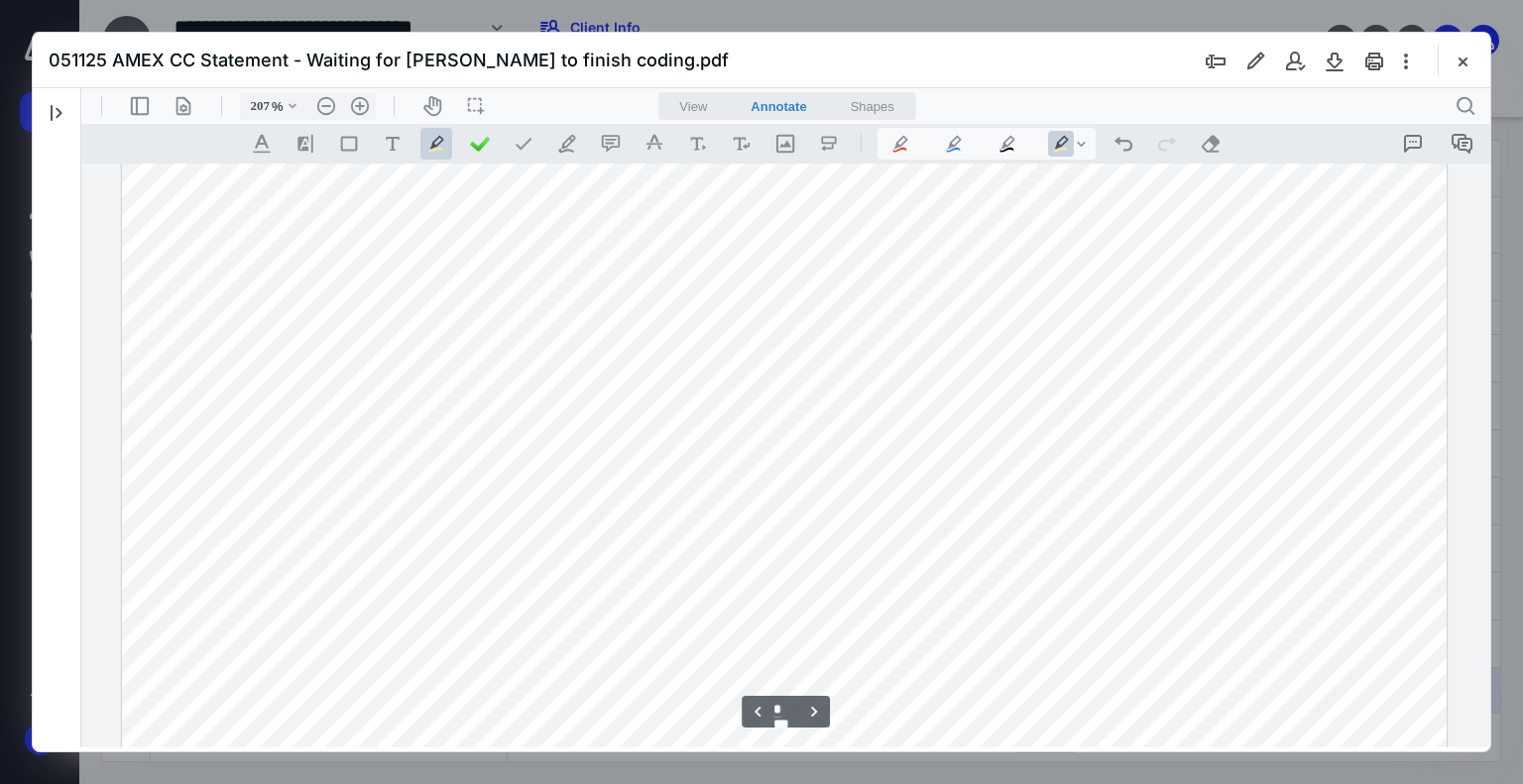 click at bounding box center [784, 680] 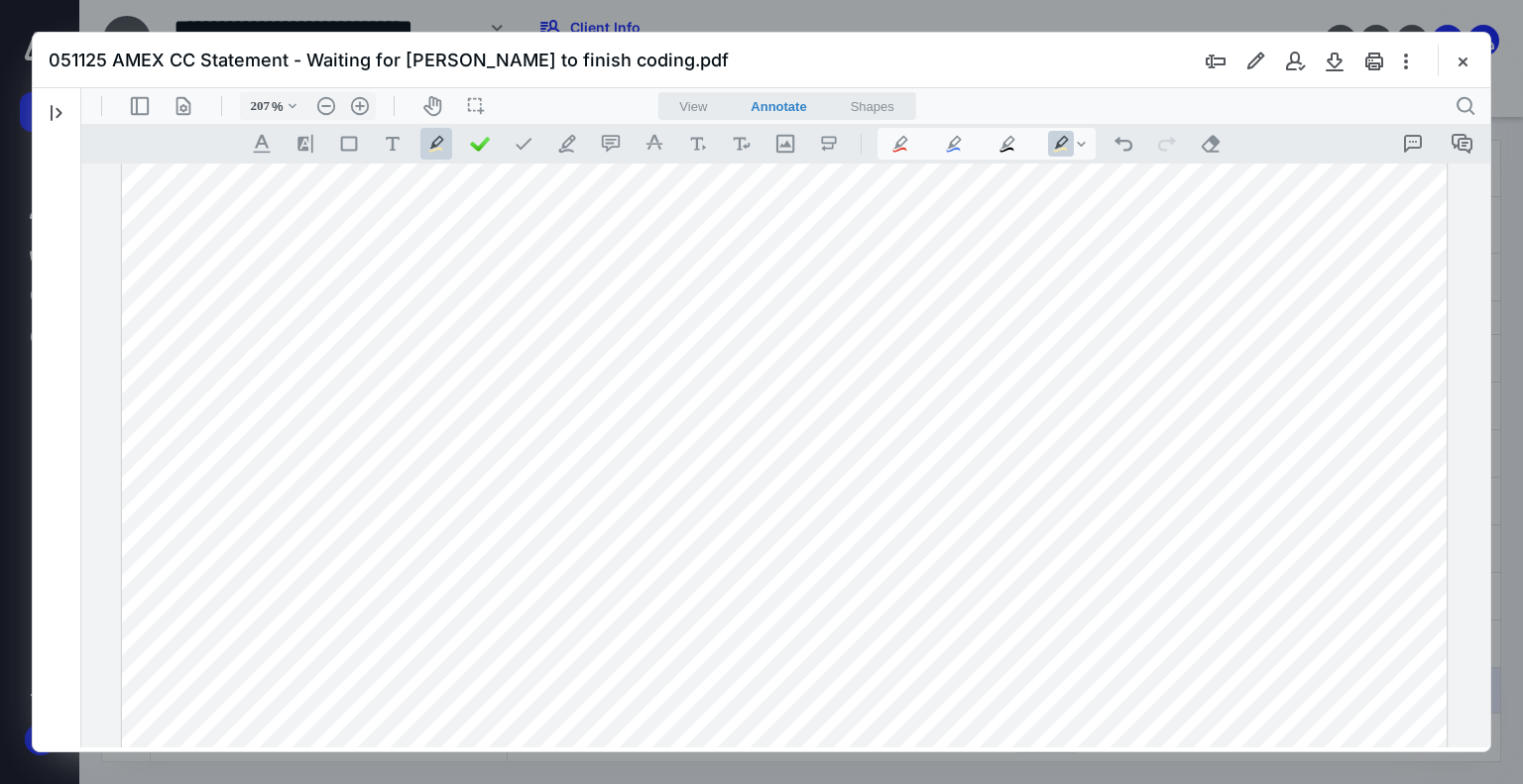 click at bounding box center [784, 680] 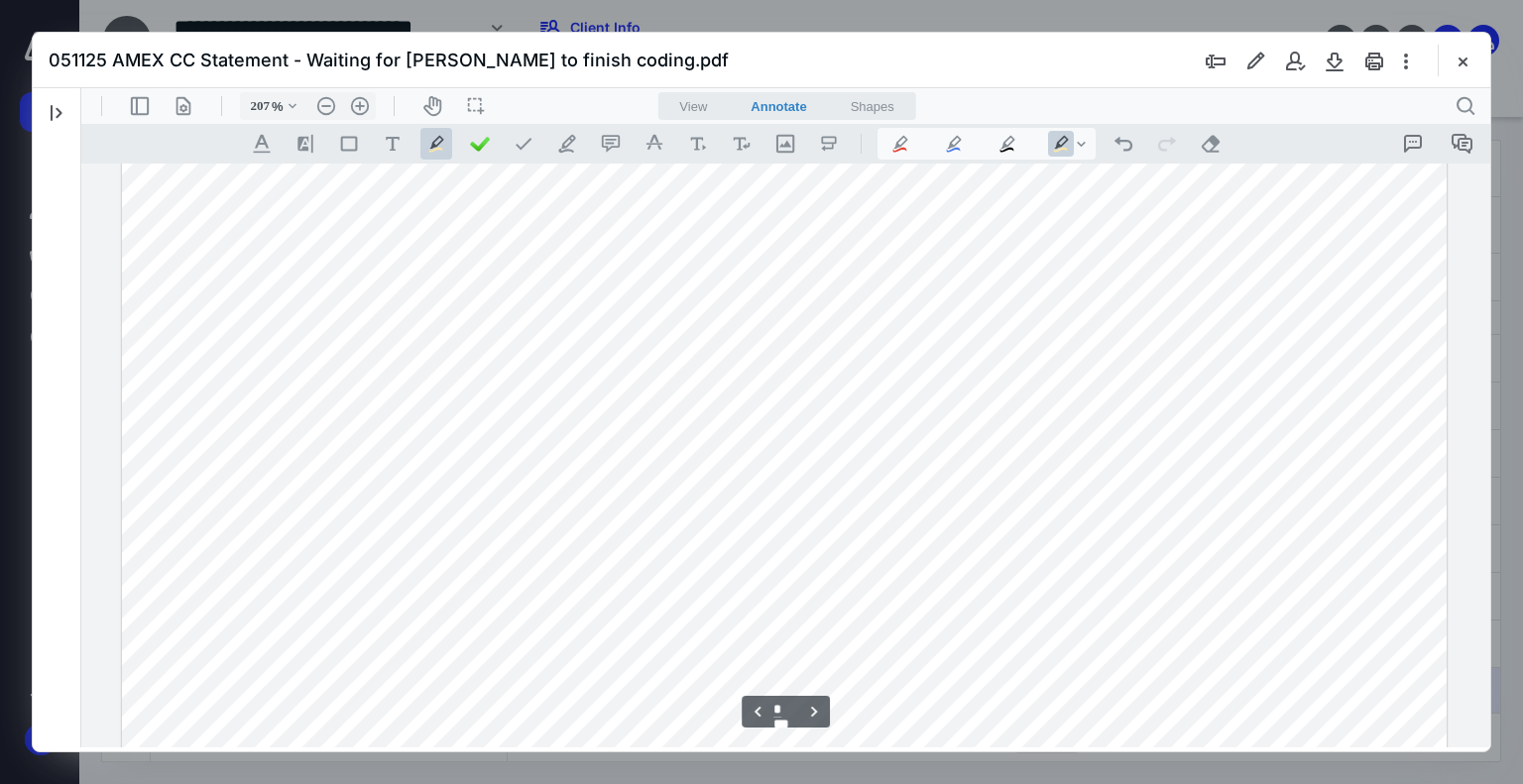 scroll, scrollTop: 7037, scrollLeft: 0, axis: vertical 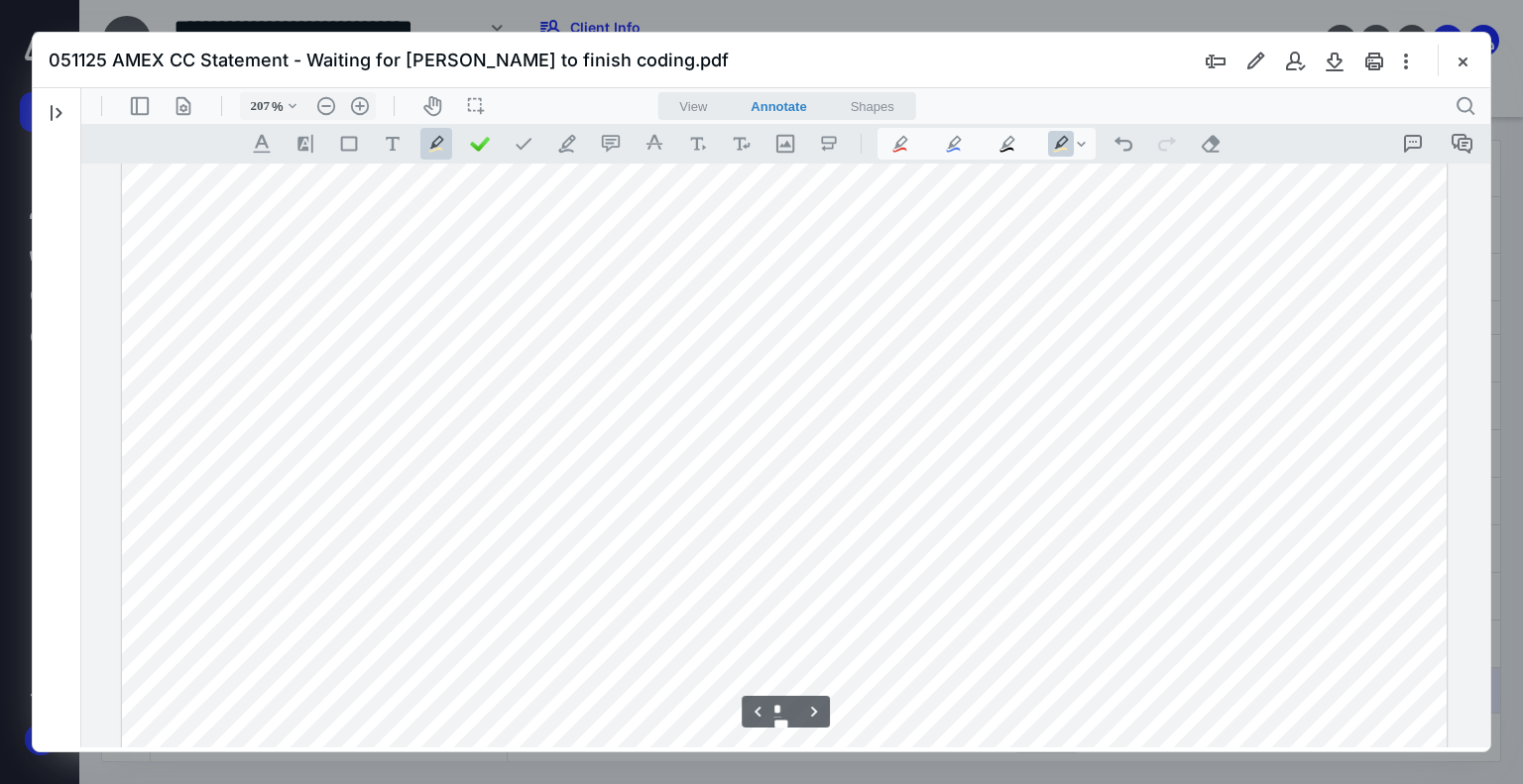 click at bounding box center [784, 482] 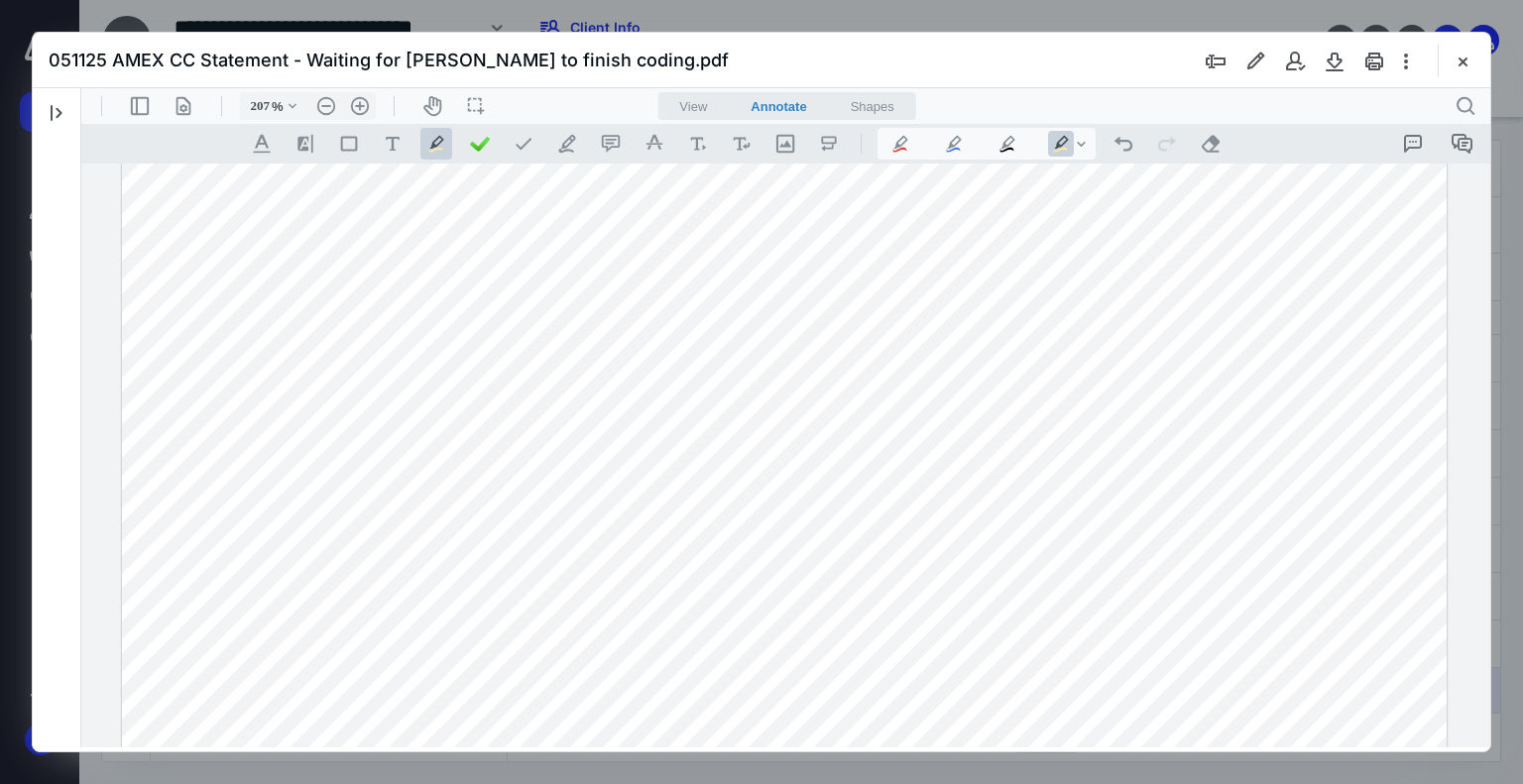 click at bounding box center (784, 482) 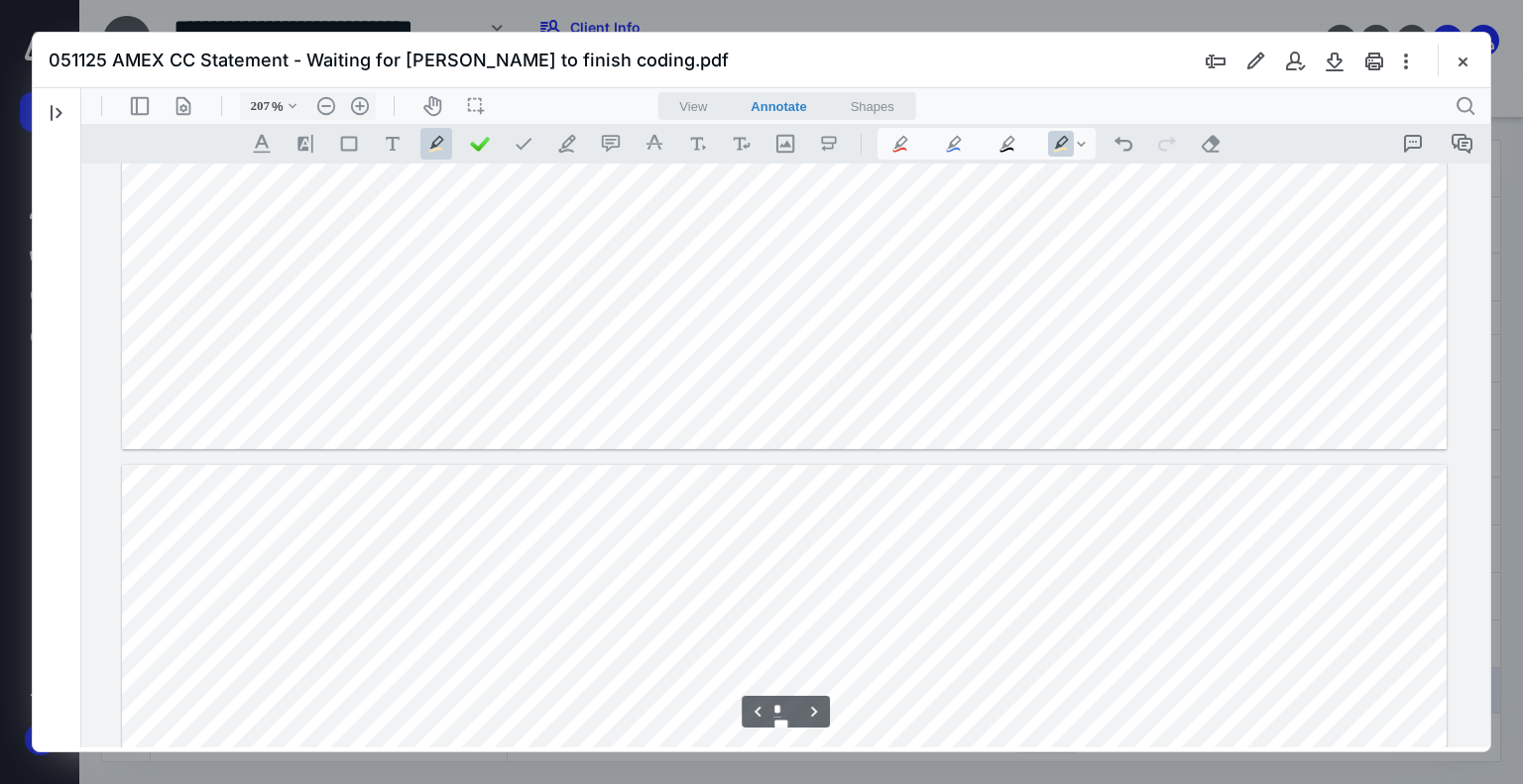 scroll, scrollTop: 6145, scrollLeft: 0, axis: vertical 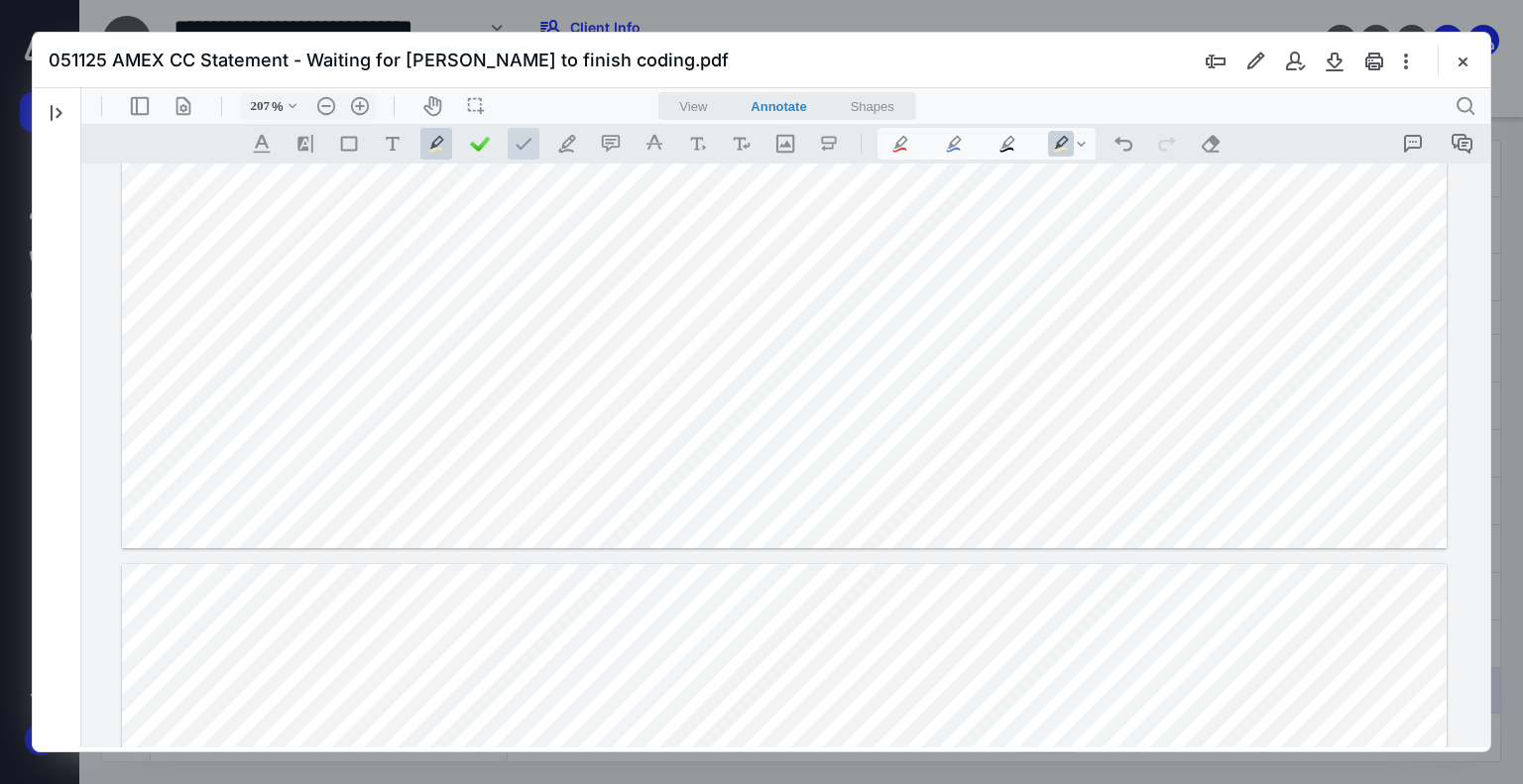 click at bounding box center [524, 144] 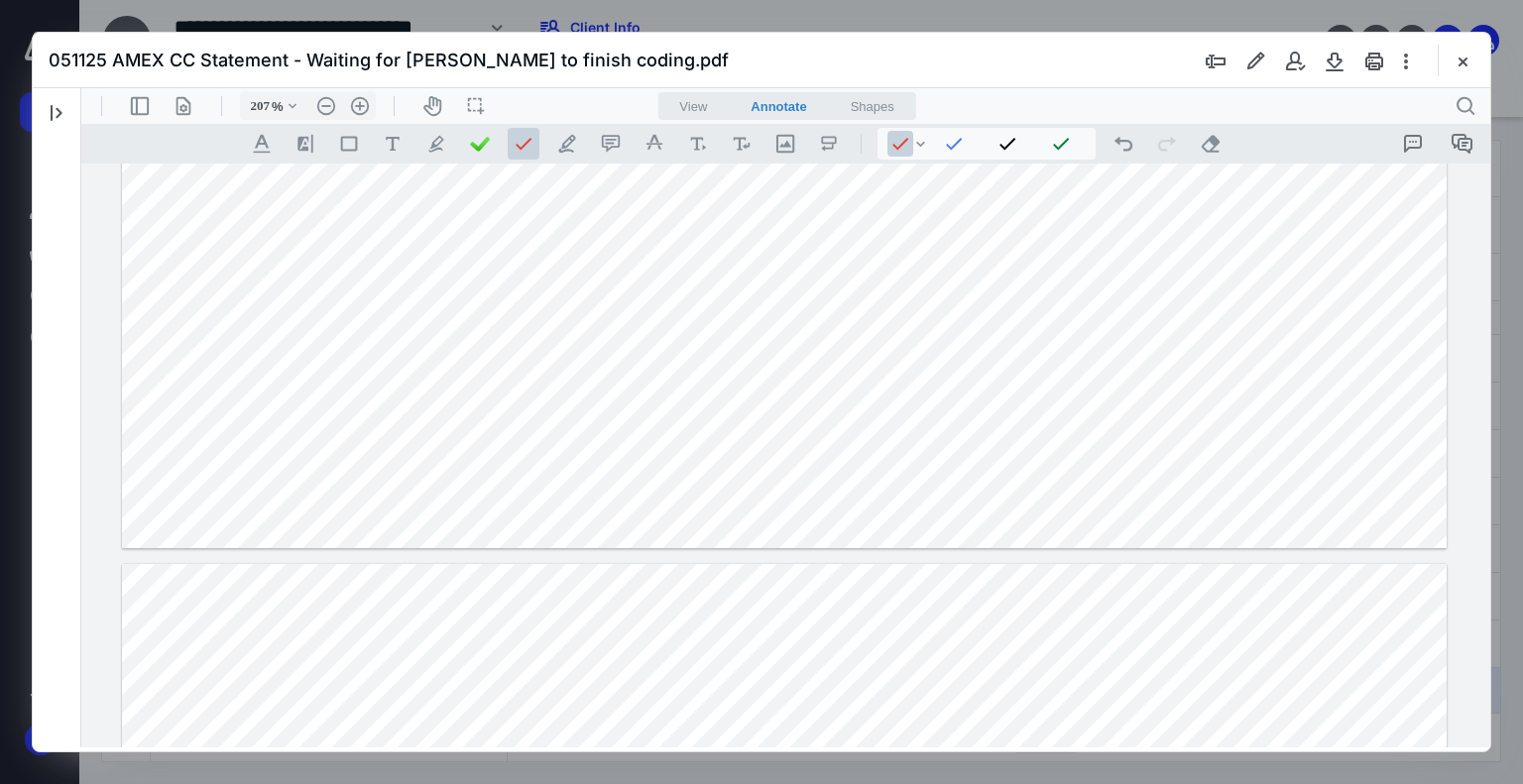 click at bounding box center (784, -261) 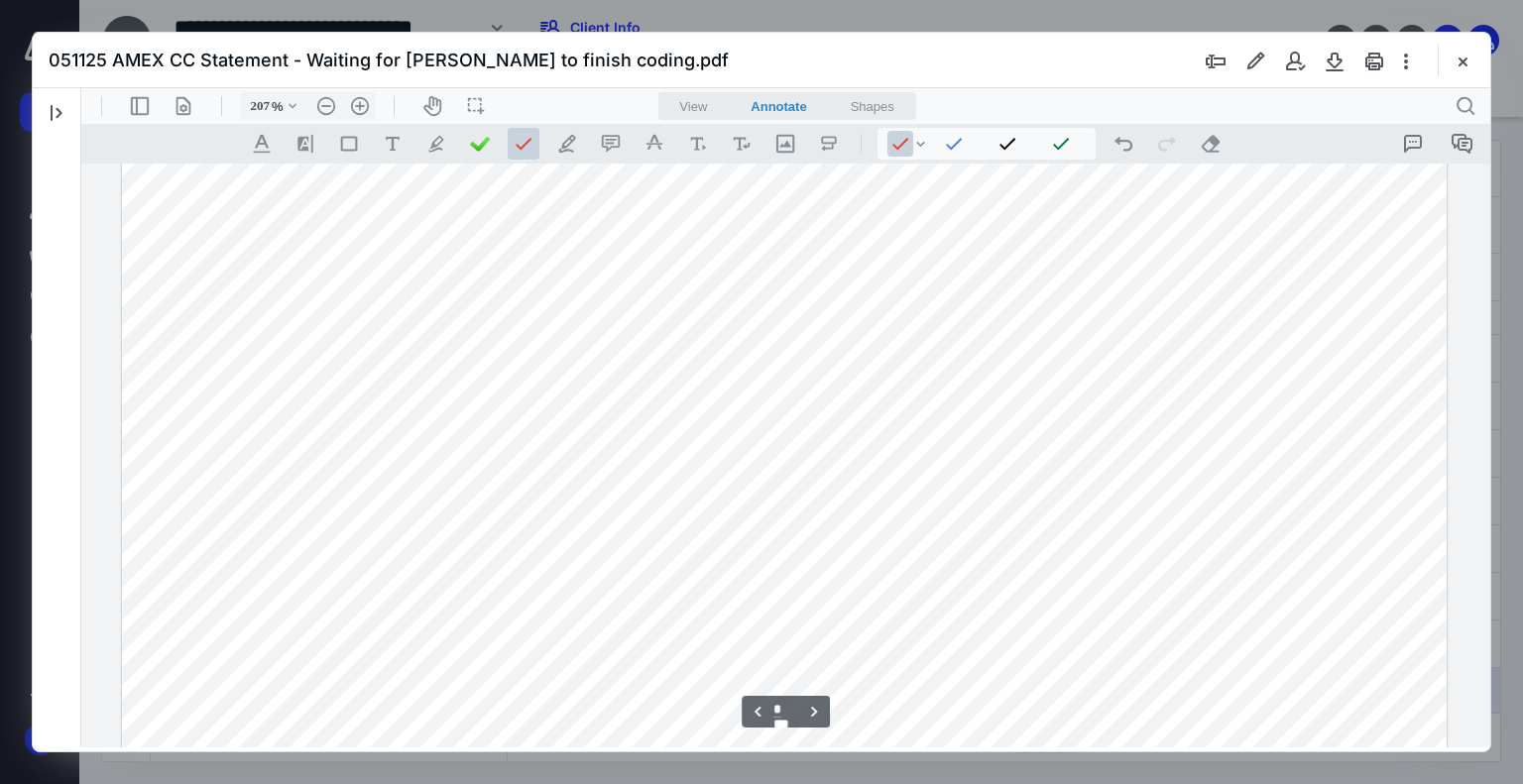 scroll, scrollTop: 5947, scrollLeft: 0, axis: vertical 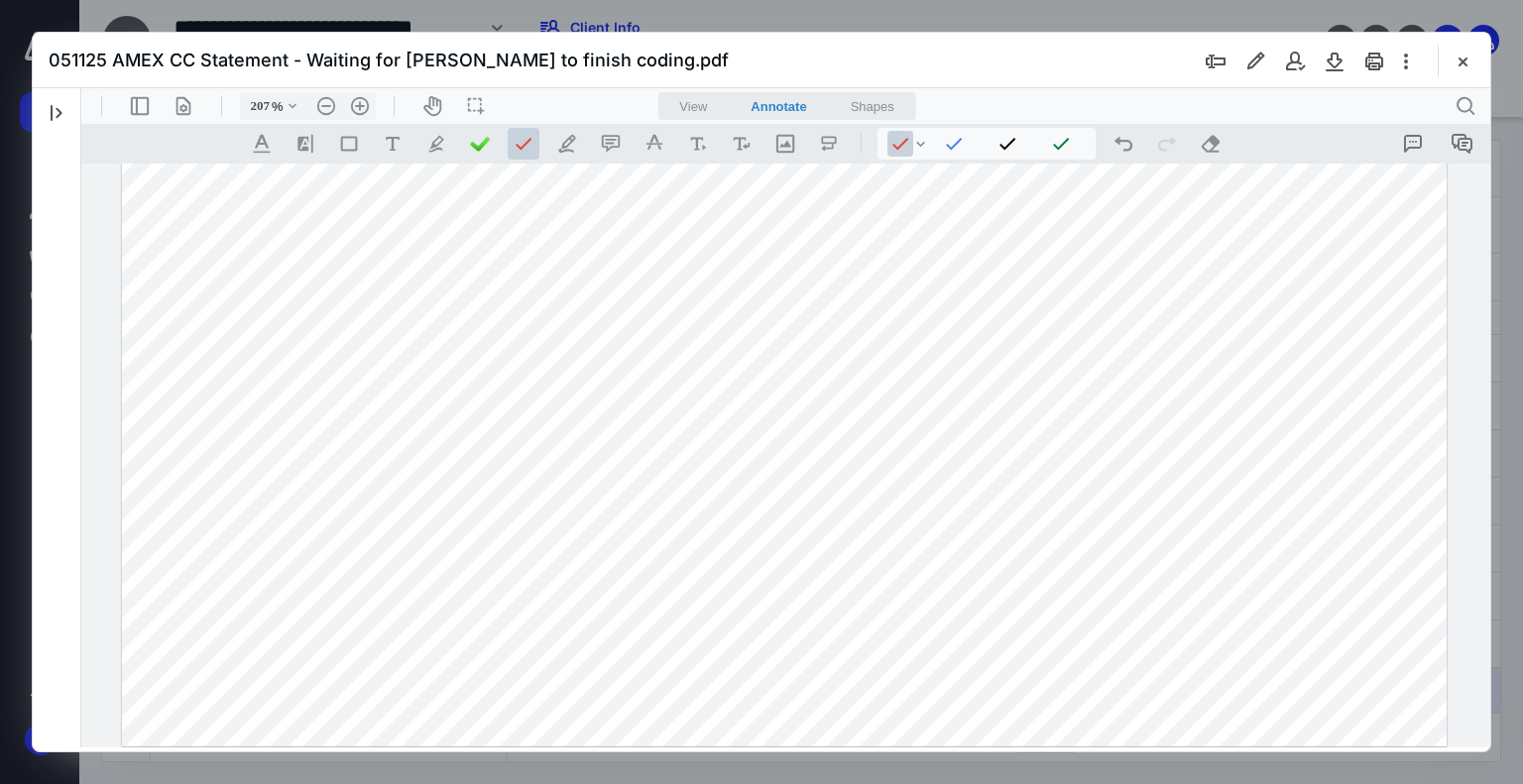 click at bounding box center [524, 144] 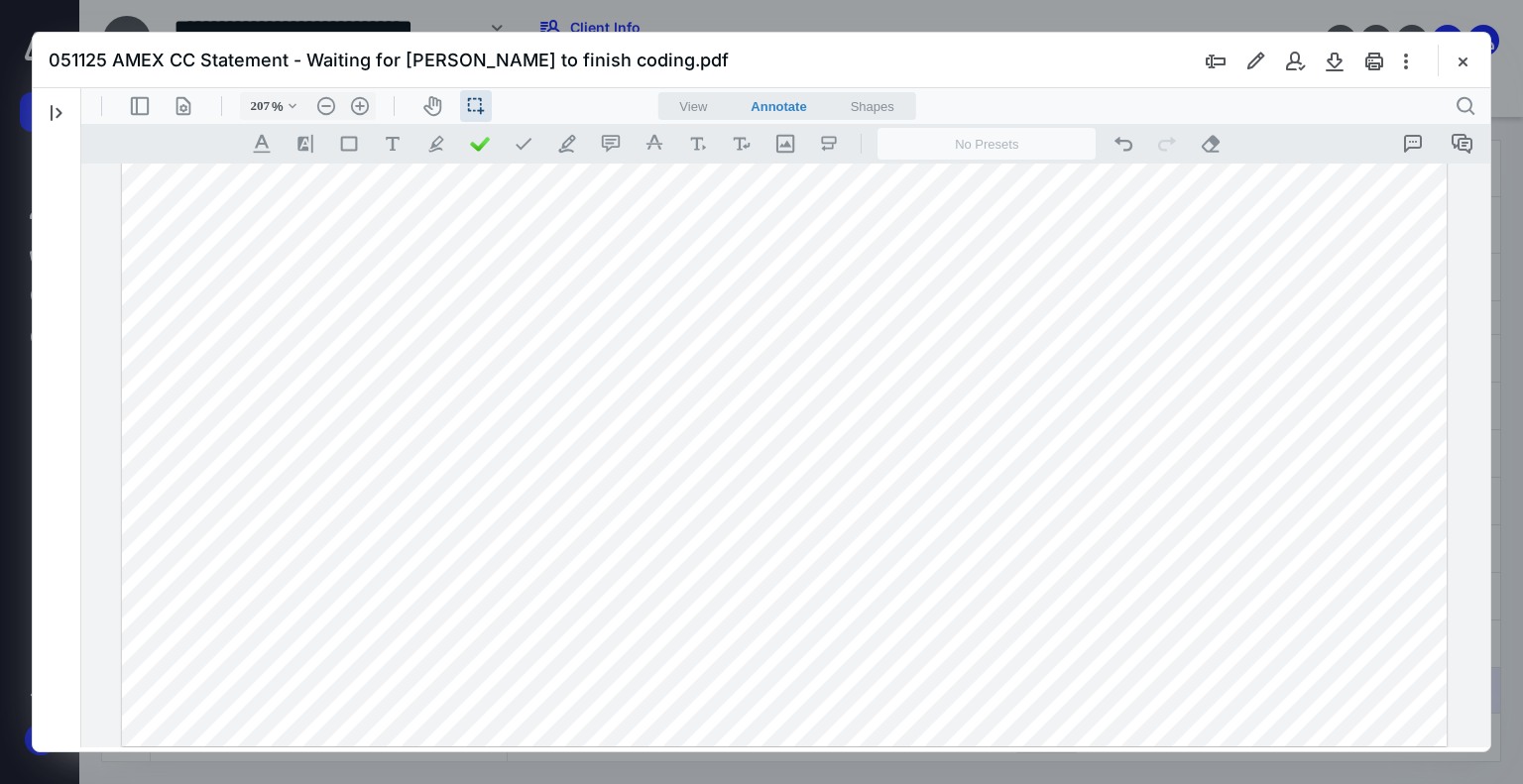click at bounding box center (784, -62) 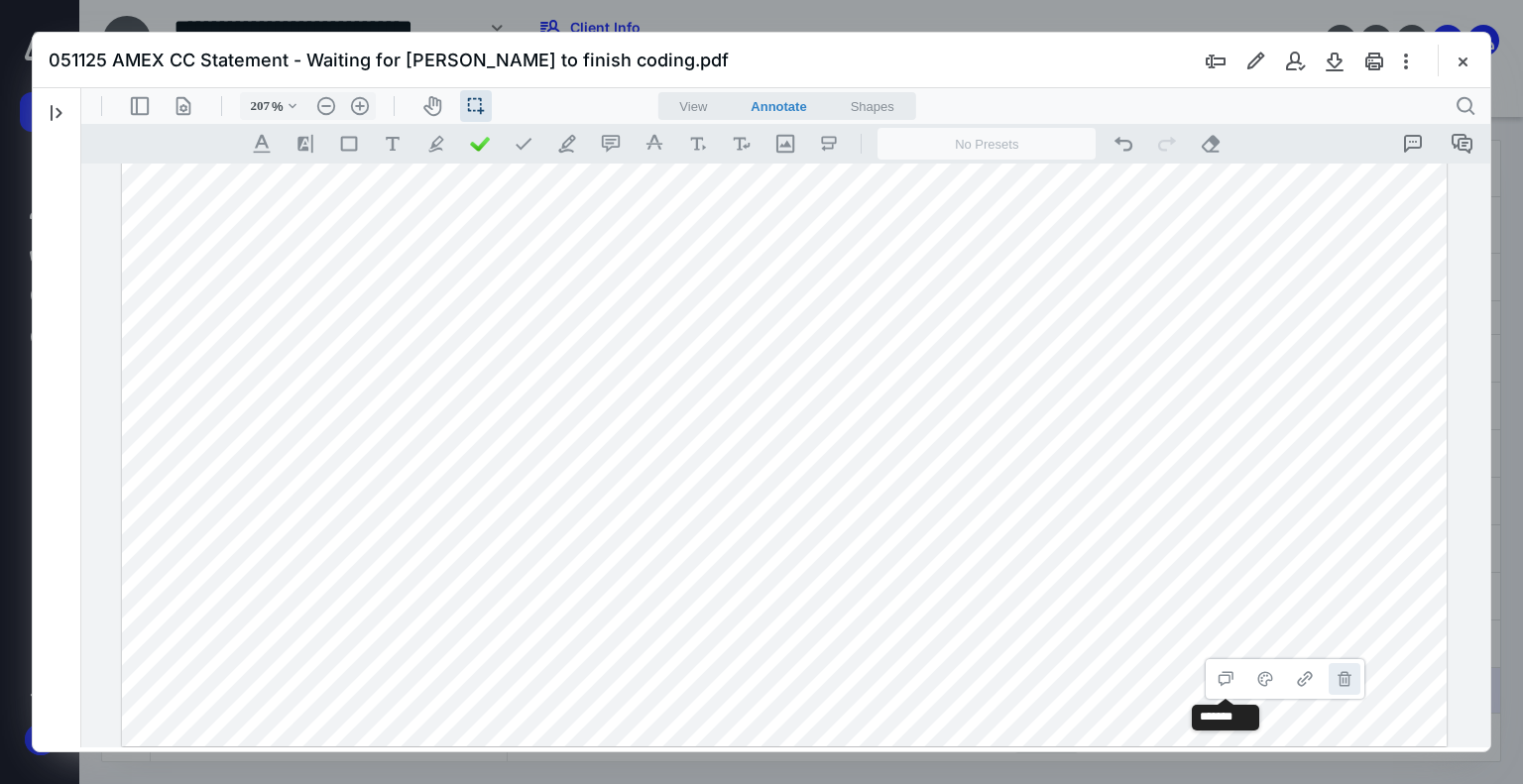 click on "**********" at bounding box center (1345, 679) 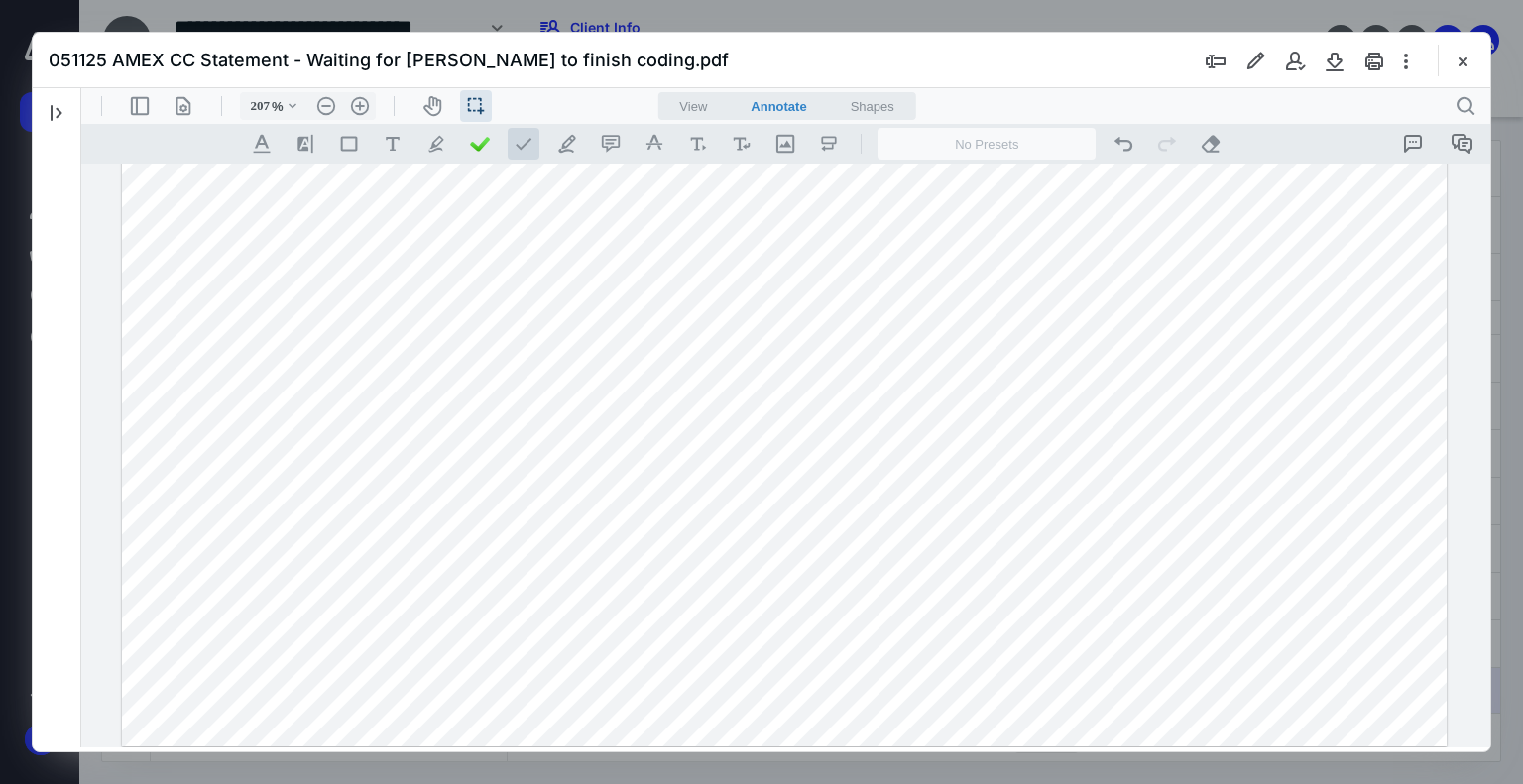 click at bounding box center (524, 144) 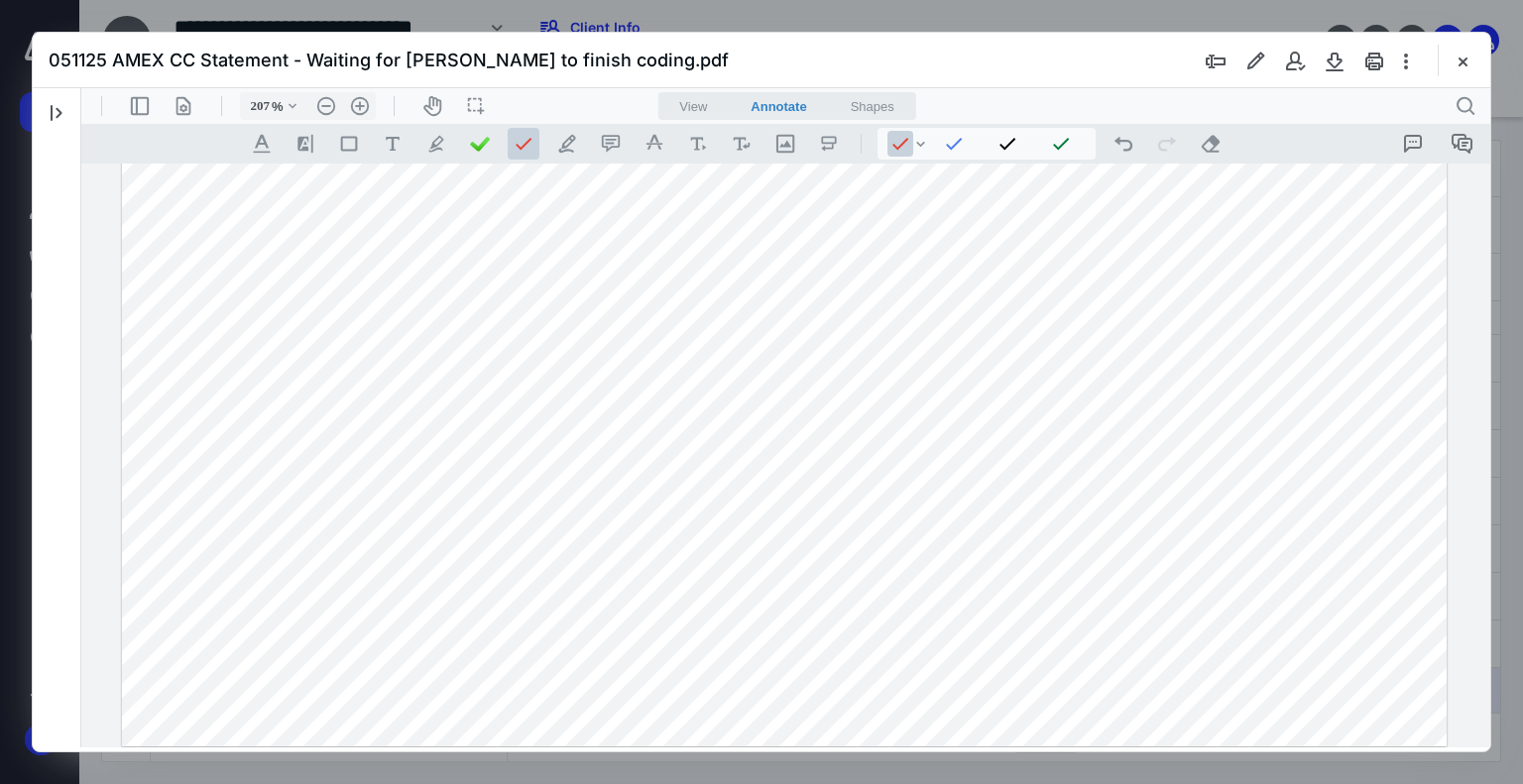 click at bounding box center [784, -62] 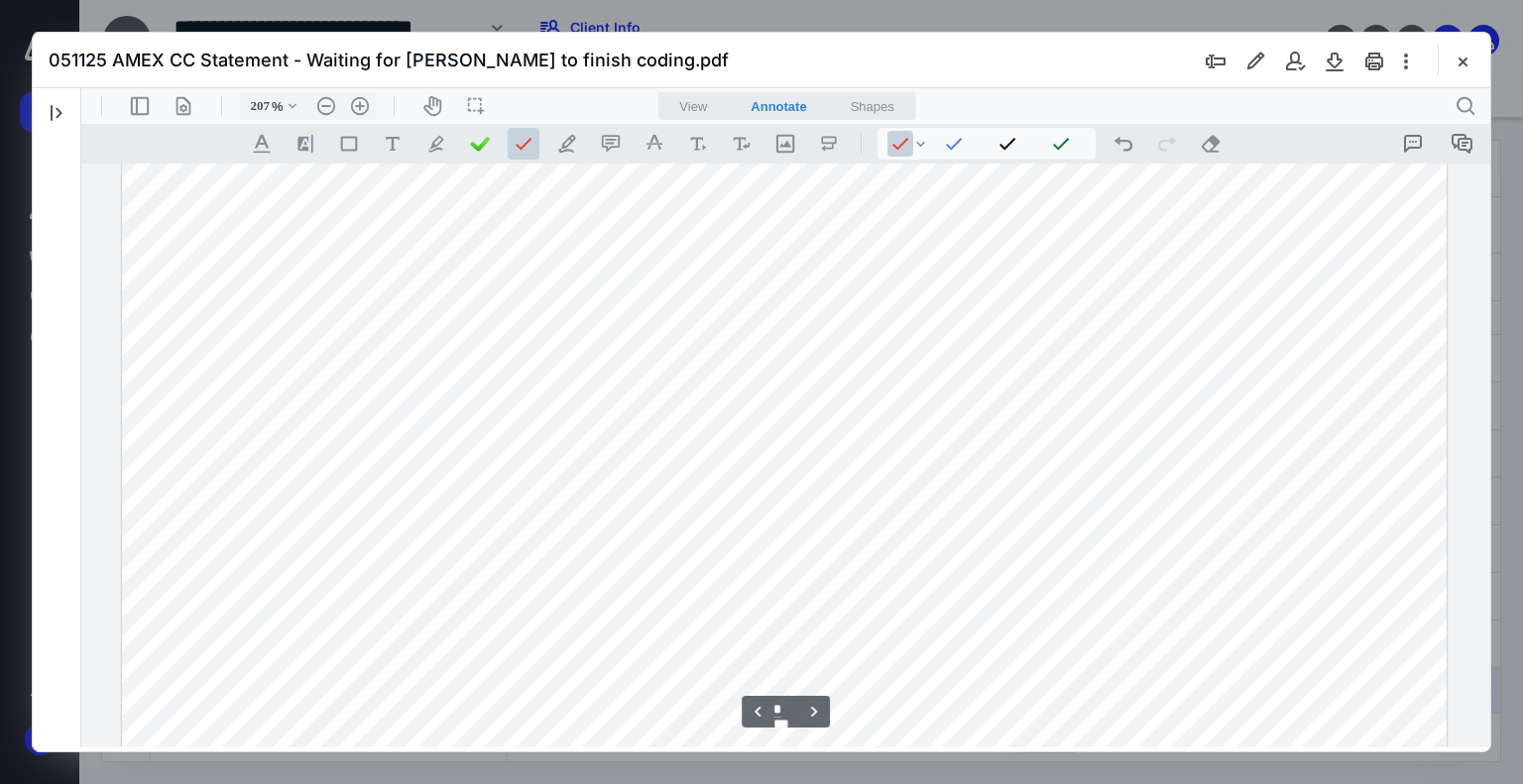scroll, scrollTop: 7037, scrollLeft: 0, axis: vertical 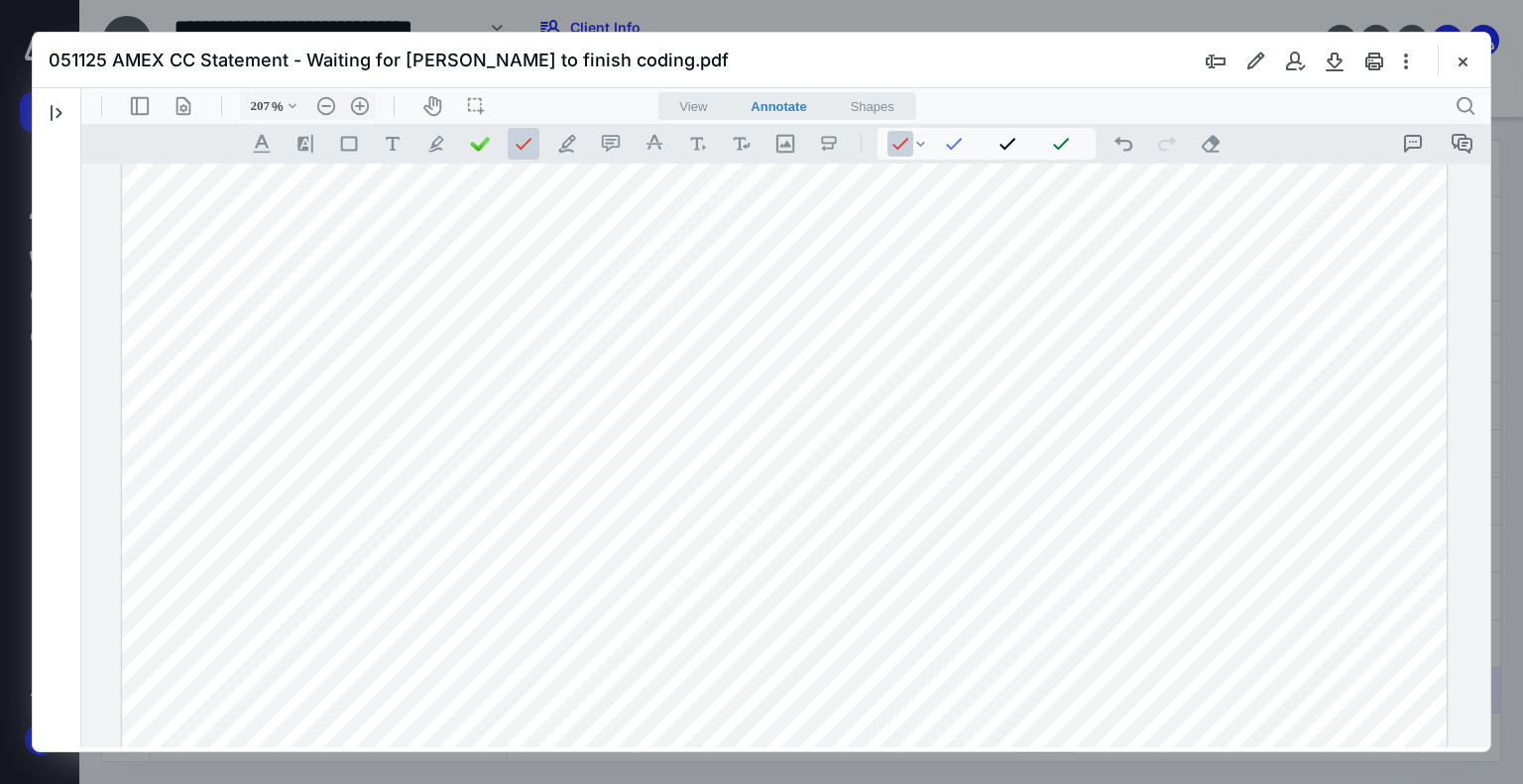 click at bounding box center [784, 482] 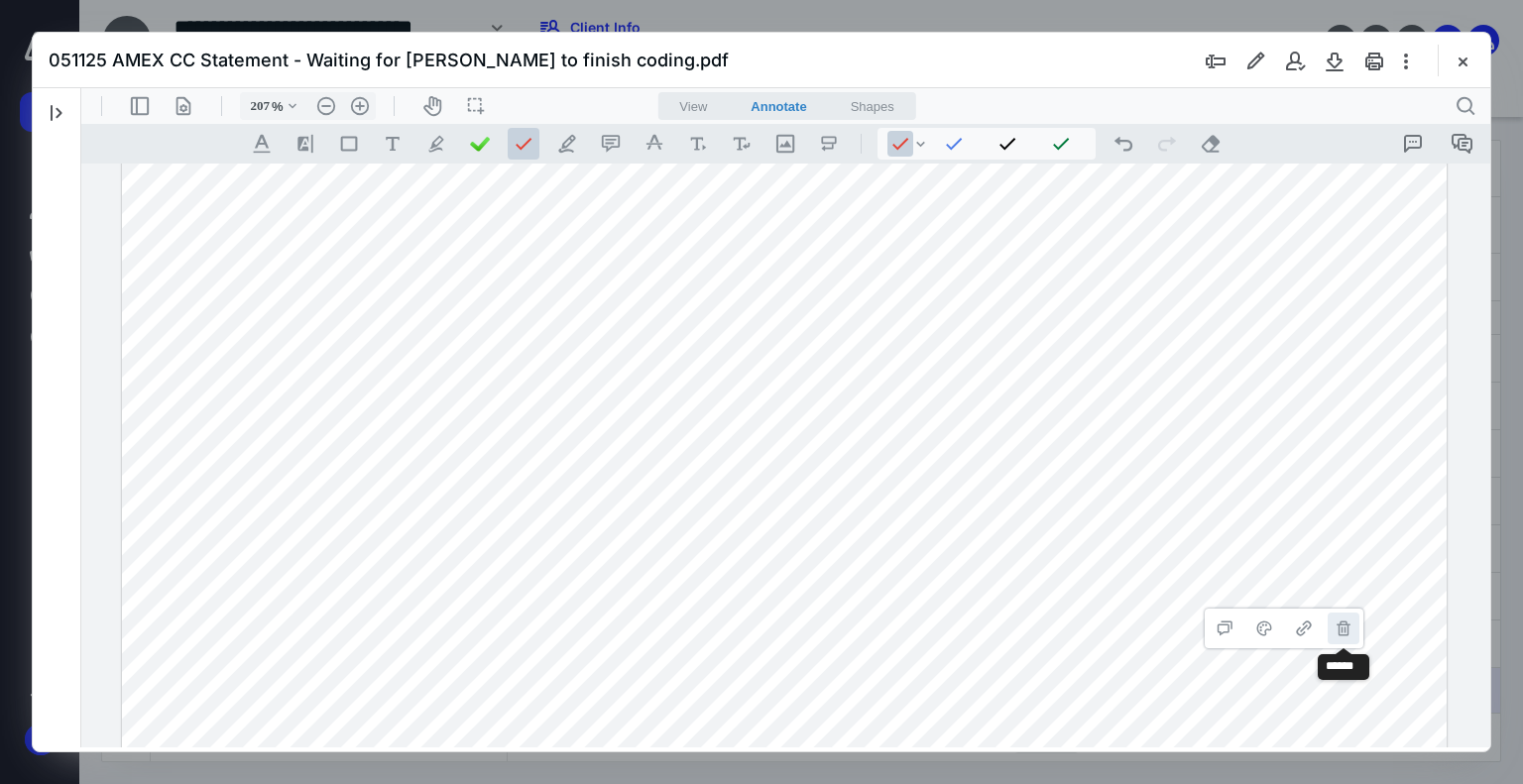 click on "**********" at bounding box center (1344, 628) 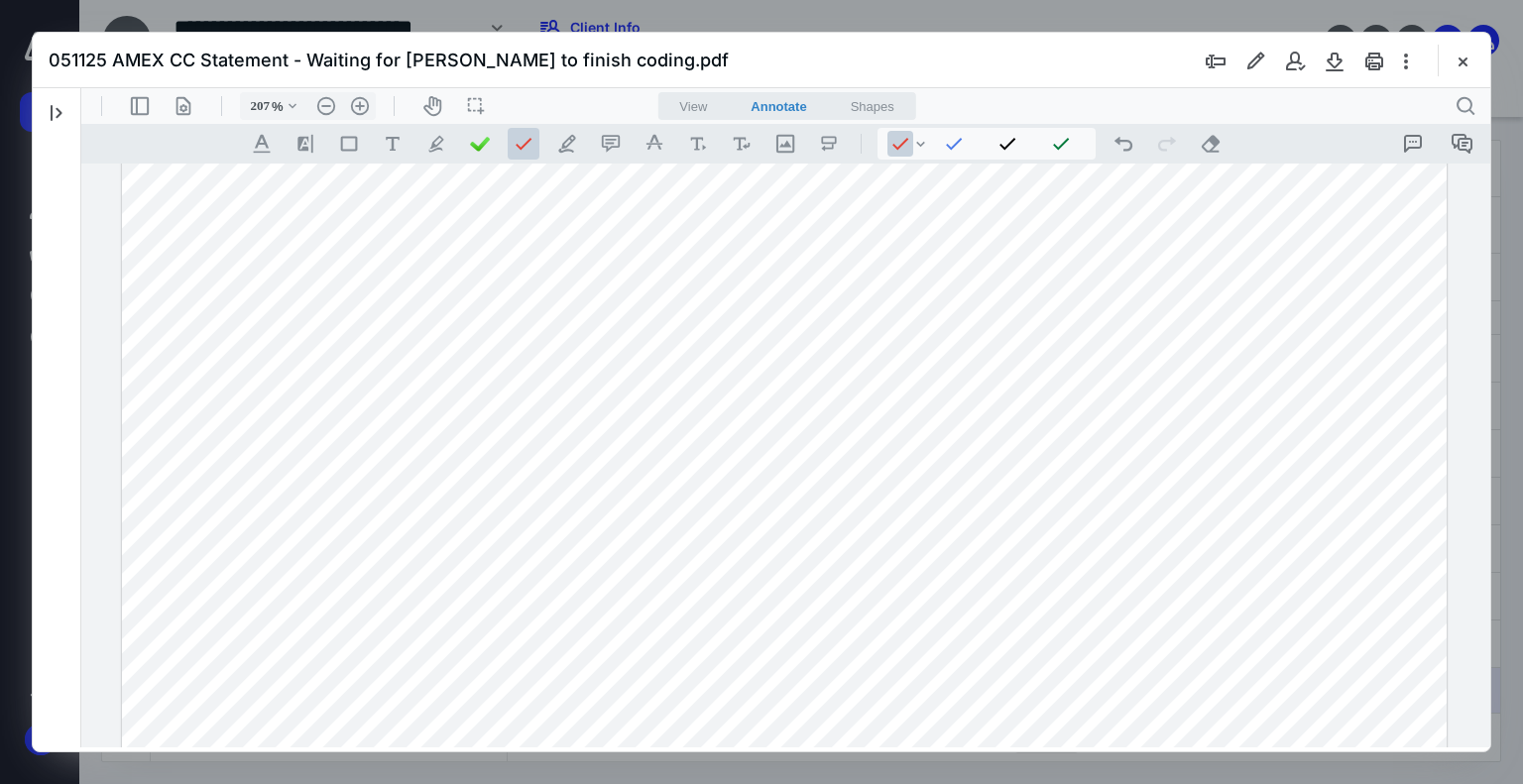click at bounding box center [784, 482] 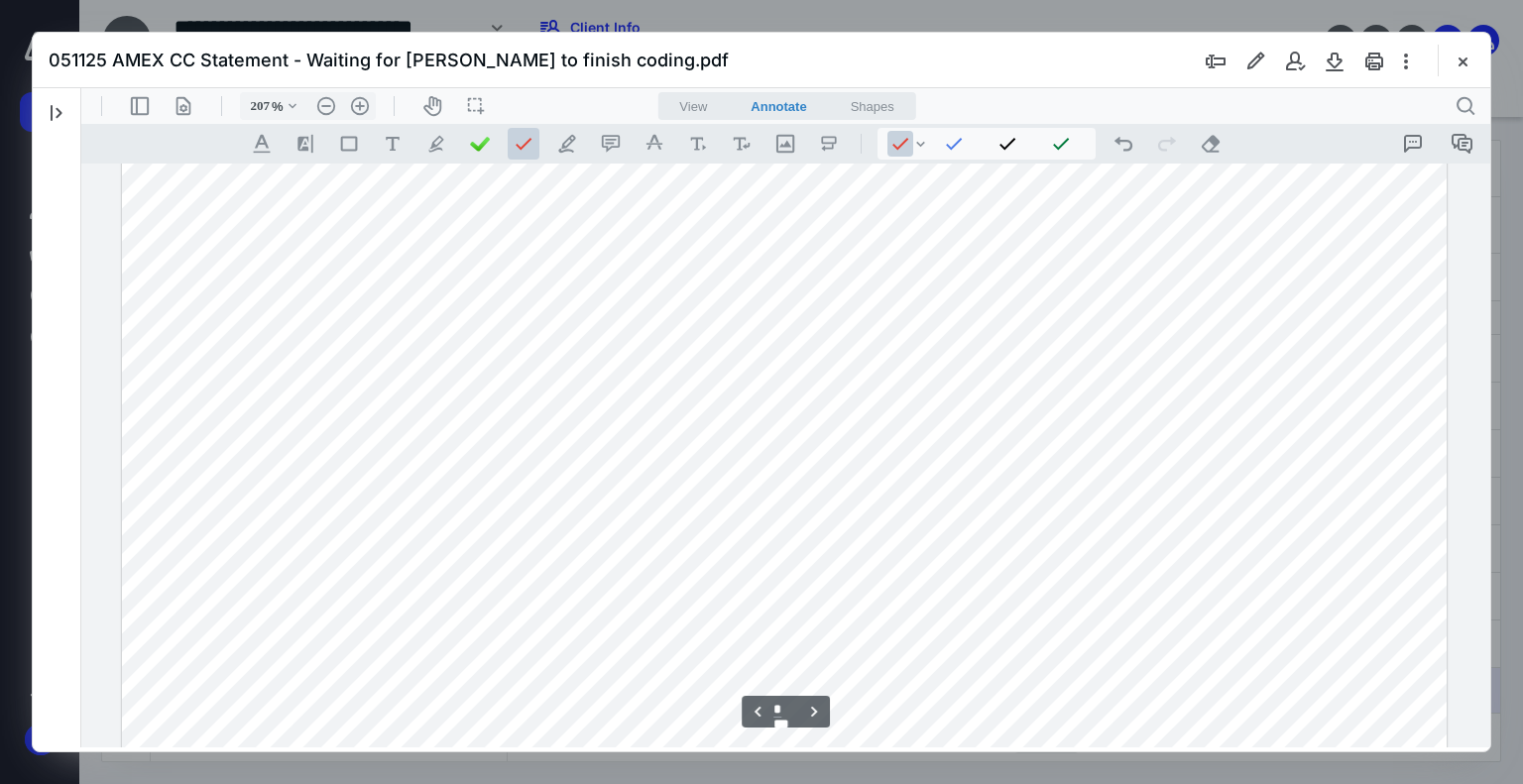 scroll, scrollTop: 6641, scrollLeft: 0, axis: vertical 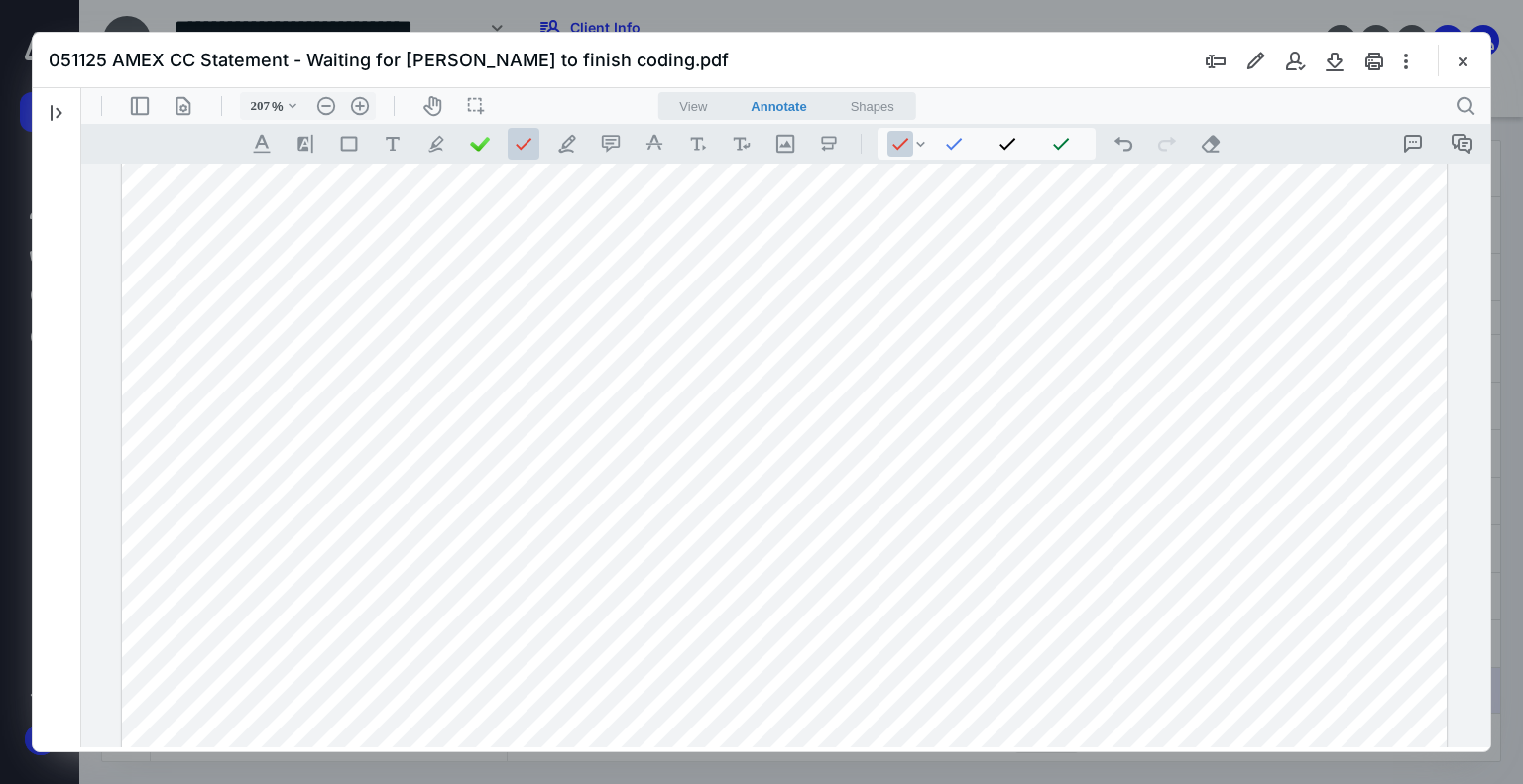 click at bounding box center (784, 878) 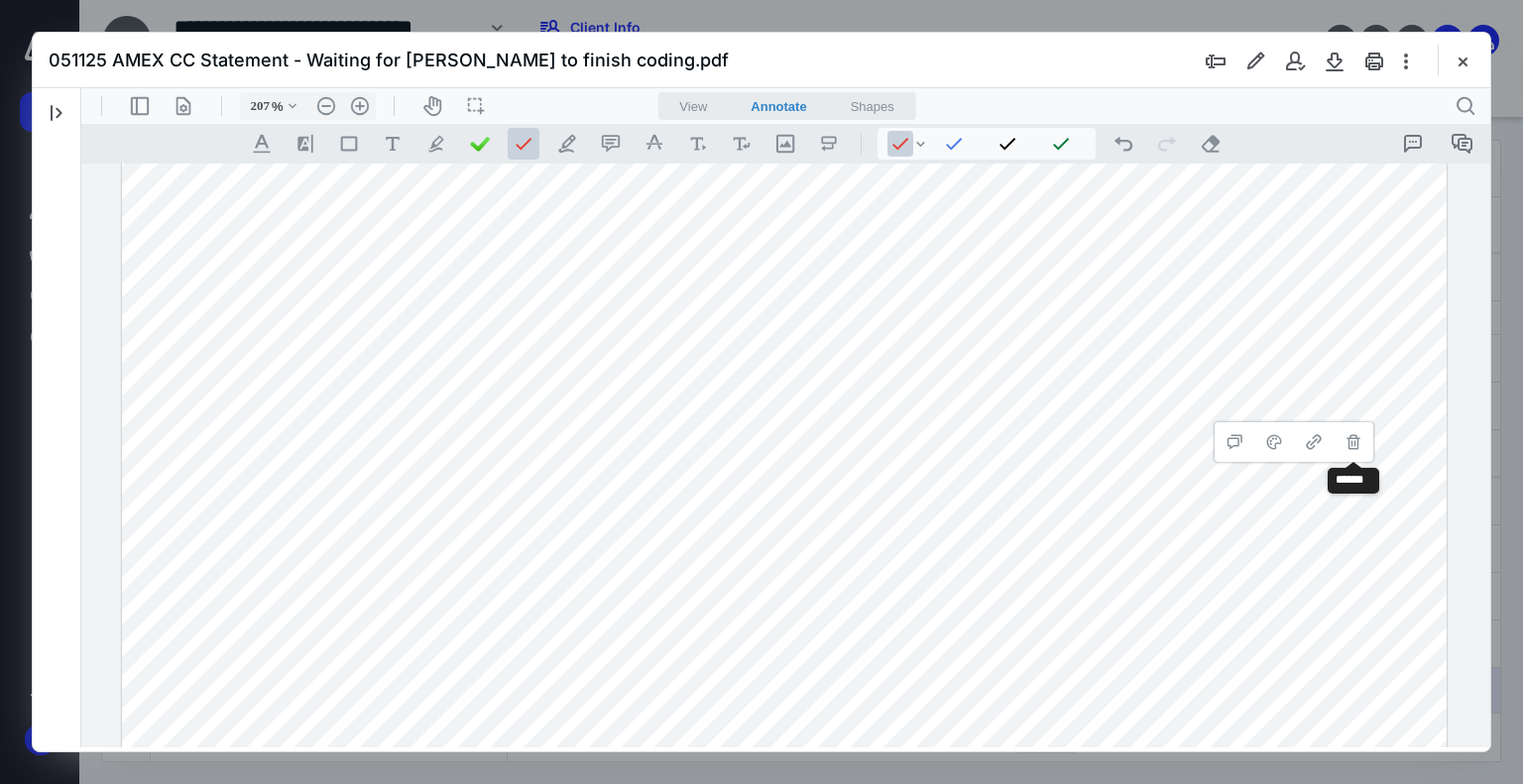click on "**********" at bounding box center (1353, 442) 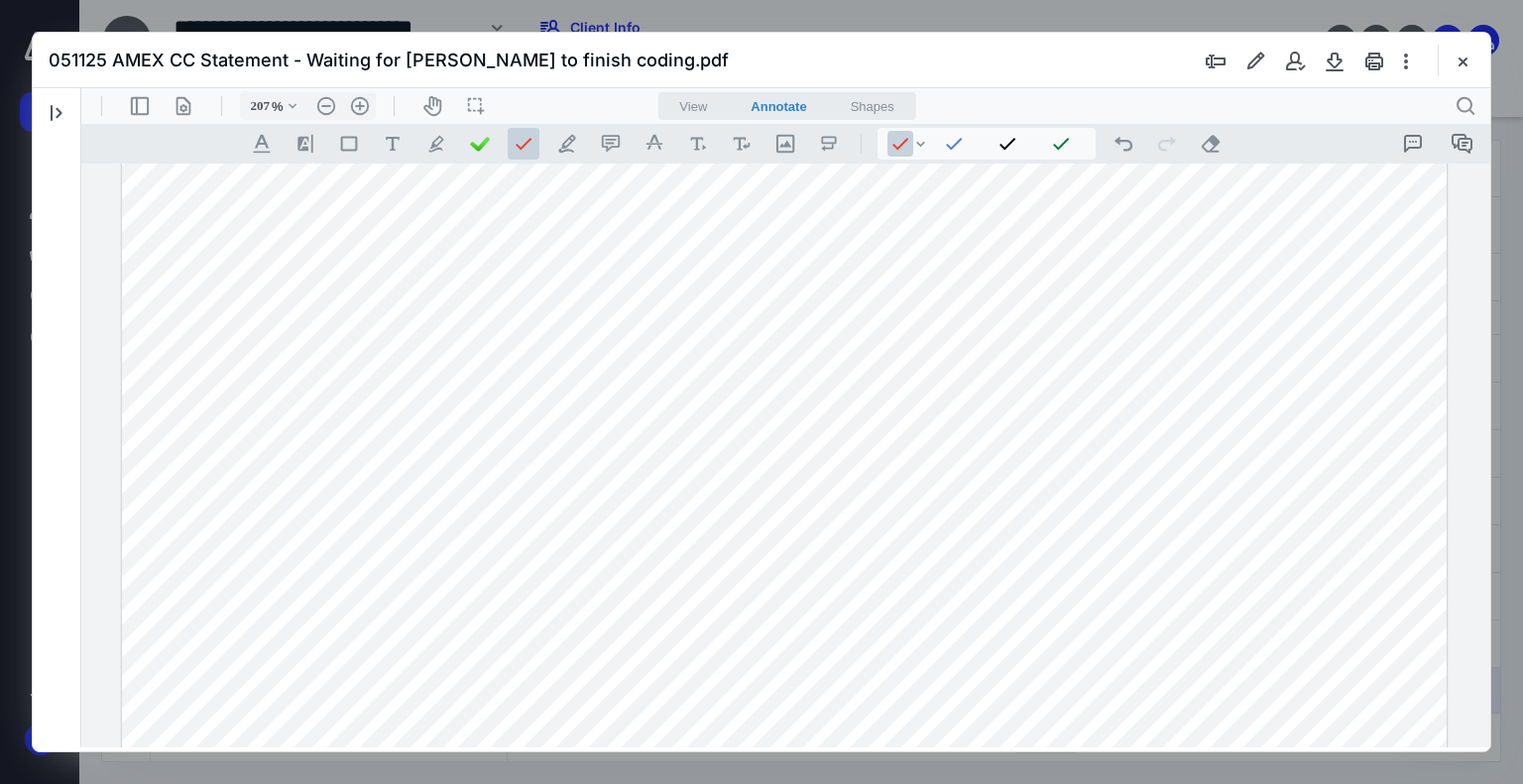 click at bounding box center (784, 878) 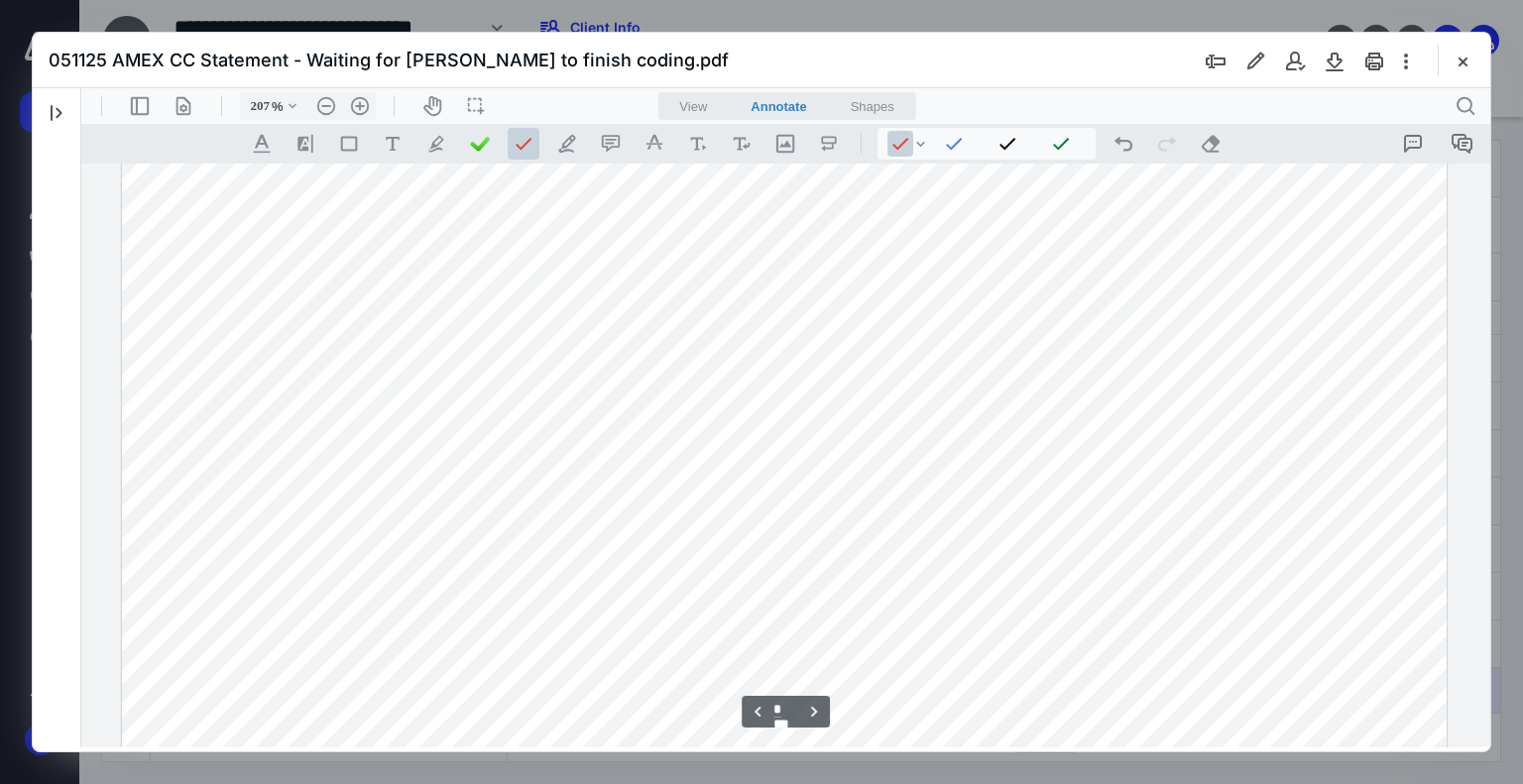 scroll, scrollTop: 6740, scrollLeft: 0, axis: vertical 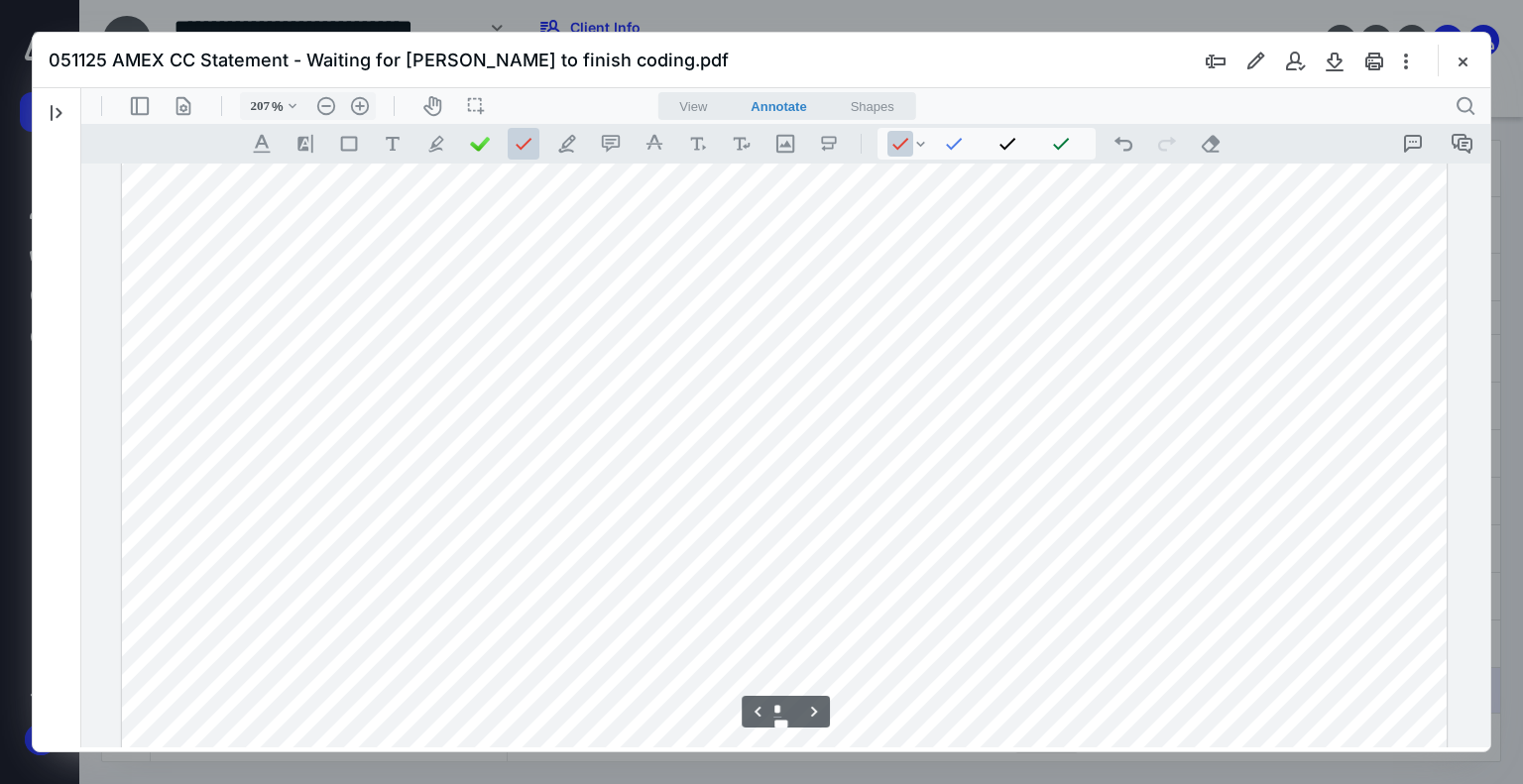 click at bounding box center [784, 779] 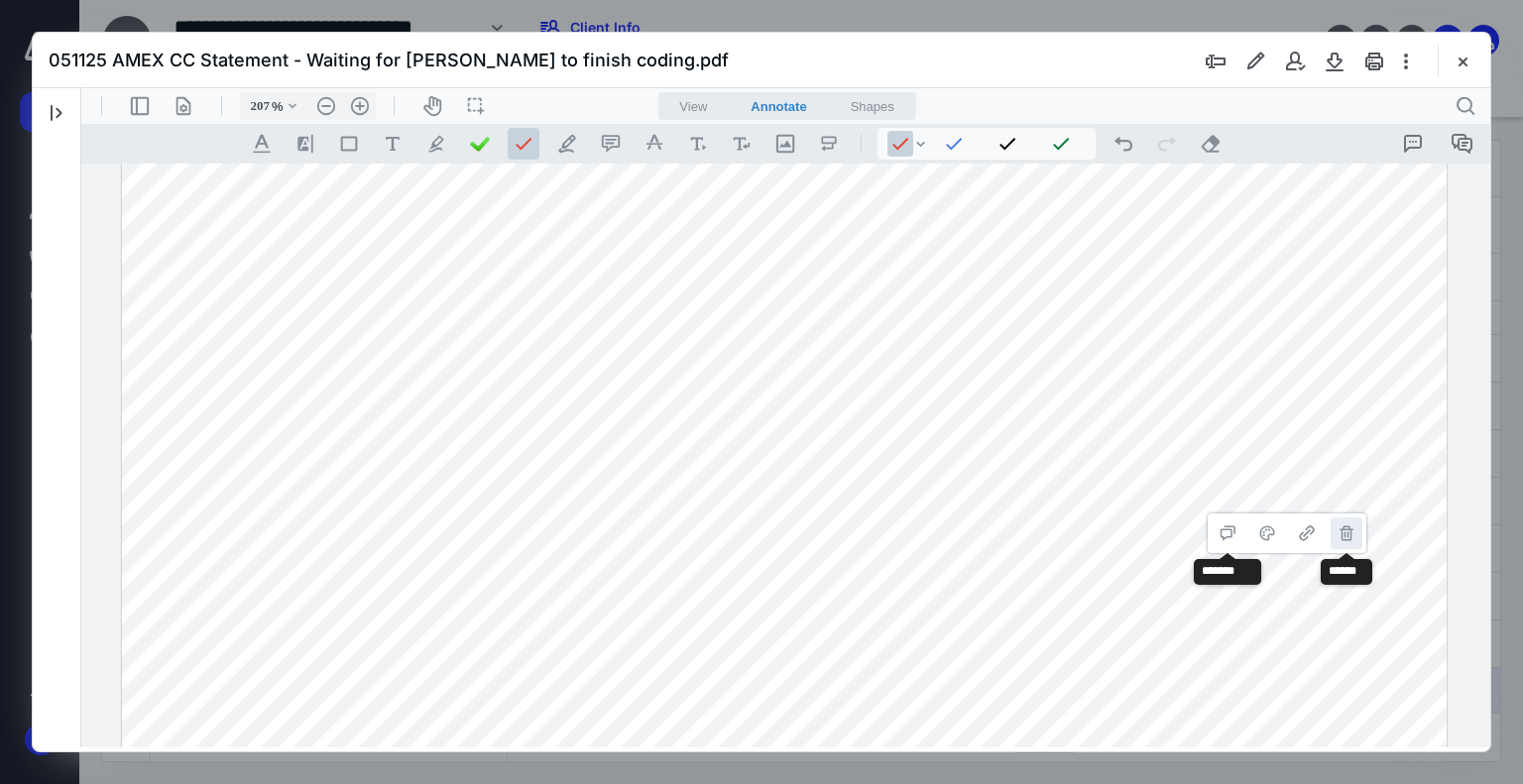 click on "**********" at bounding box center [1347, 533] 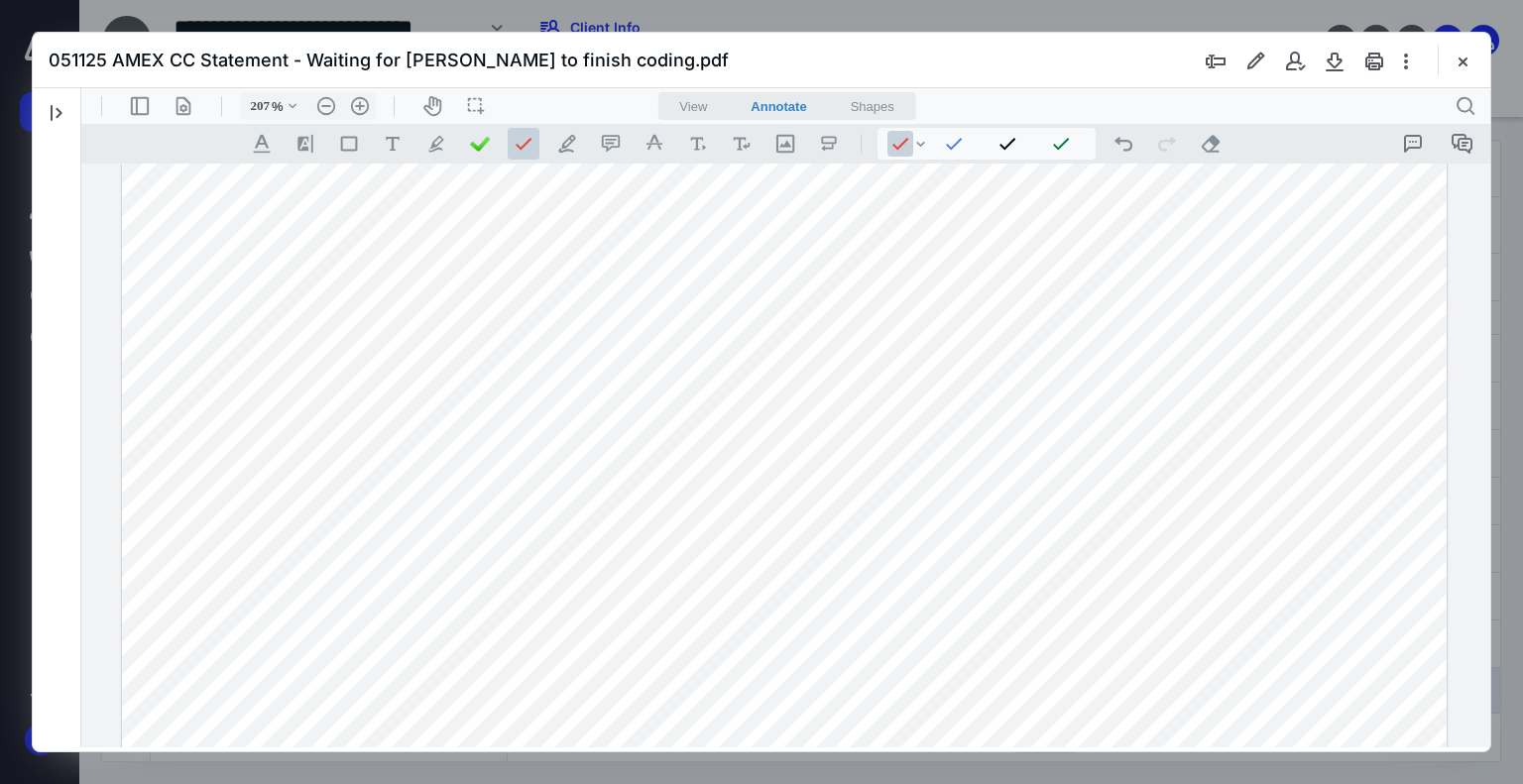 click at bounding box center (784, 779) 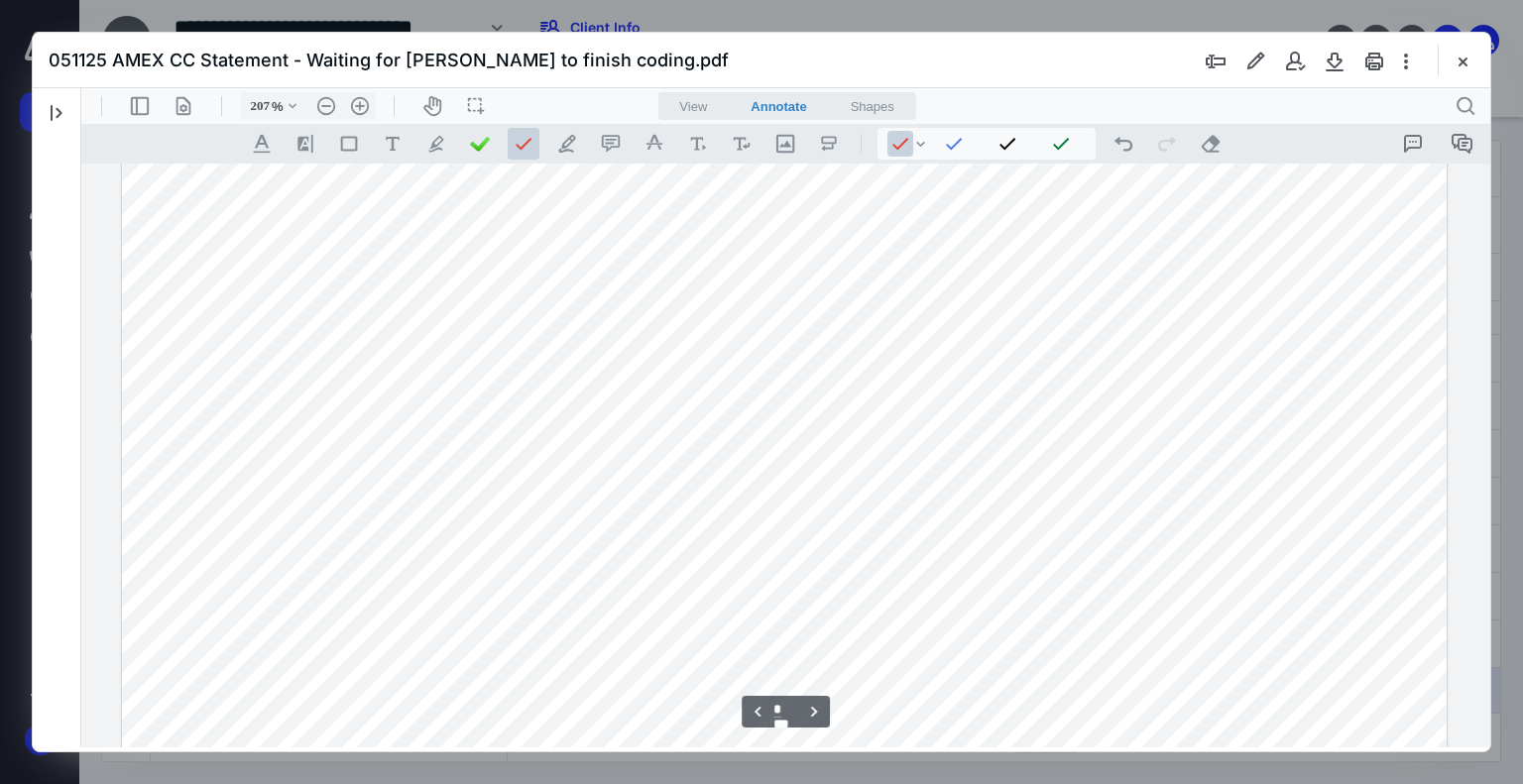 scroll, scrollTop: 6938, scrollLeft: 0, axis: vertical 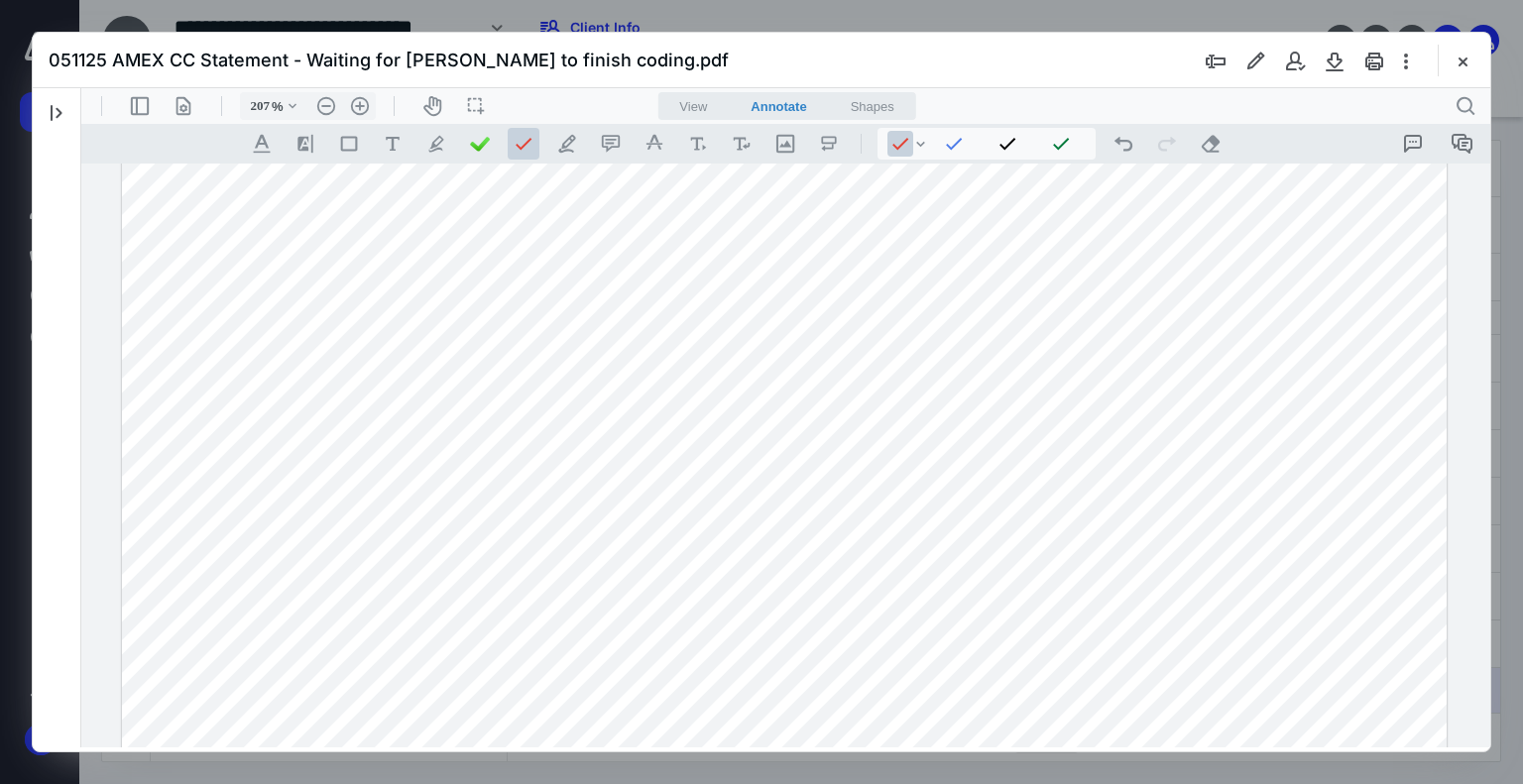 click at bounding box center (784, 581) 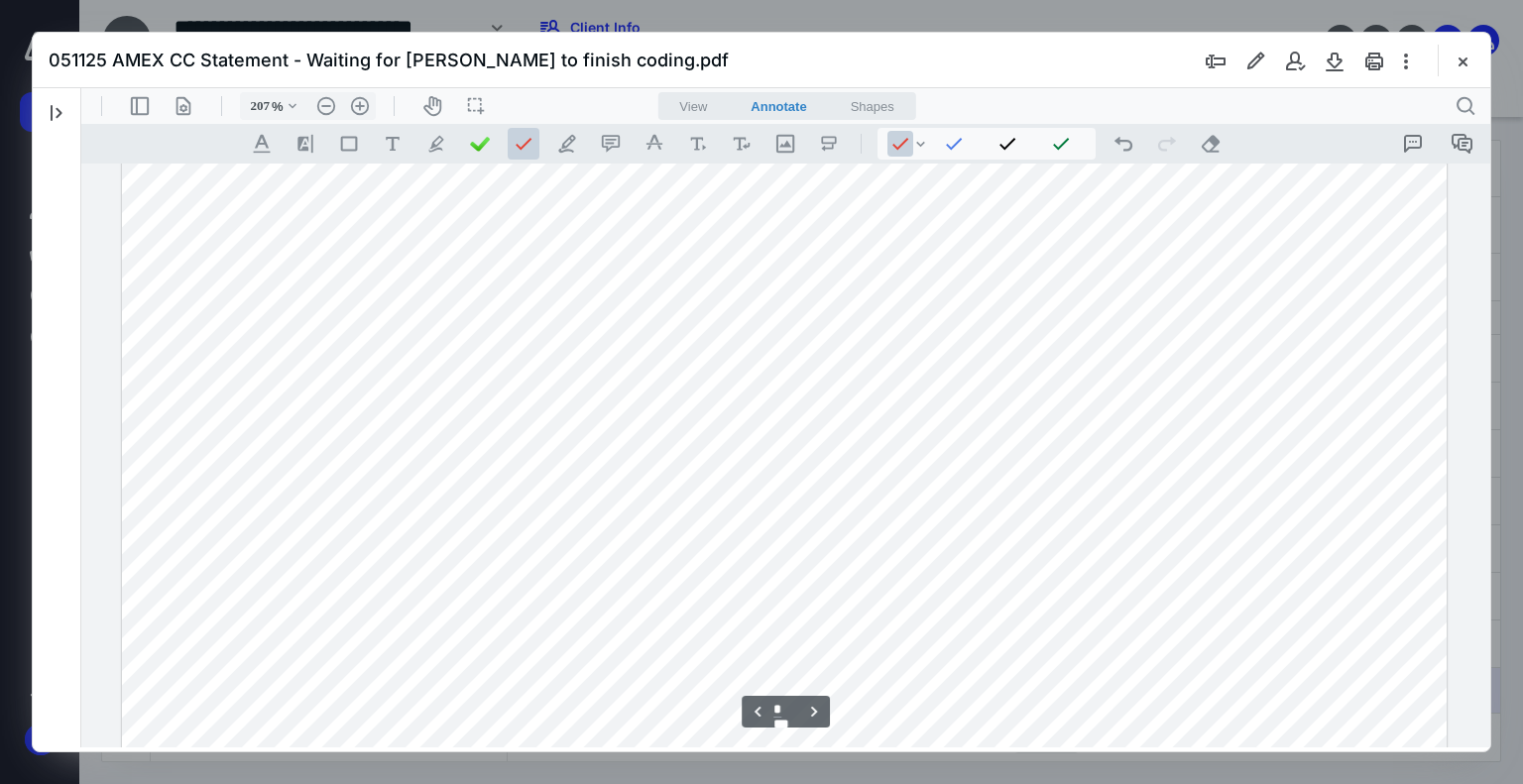 scroll, scrollTop: 7235, scrollLeft: 0, axis: vertical 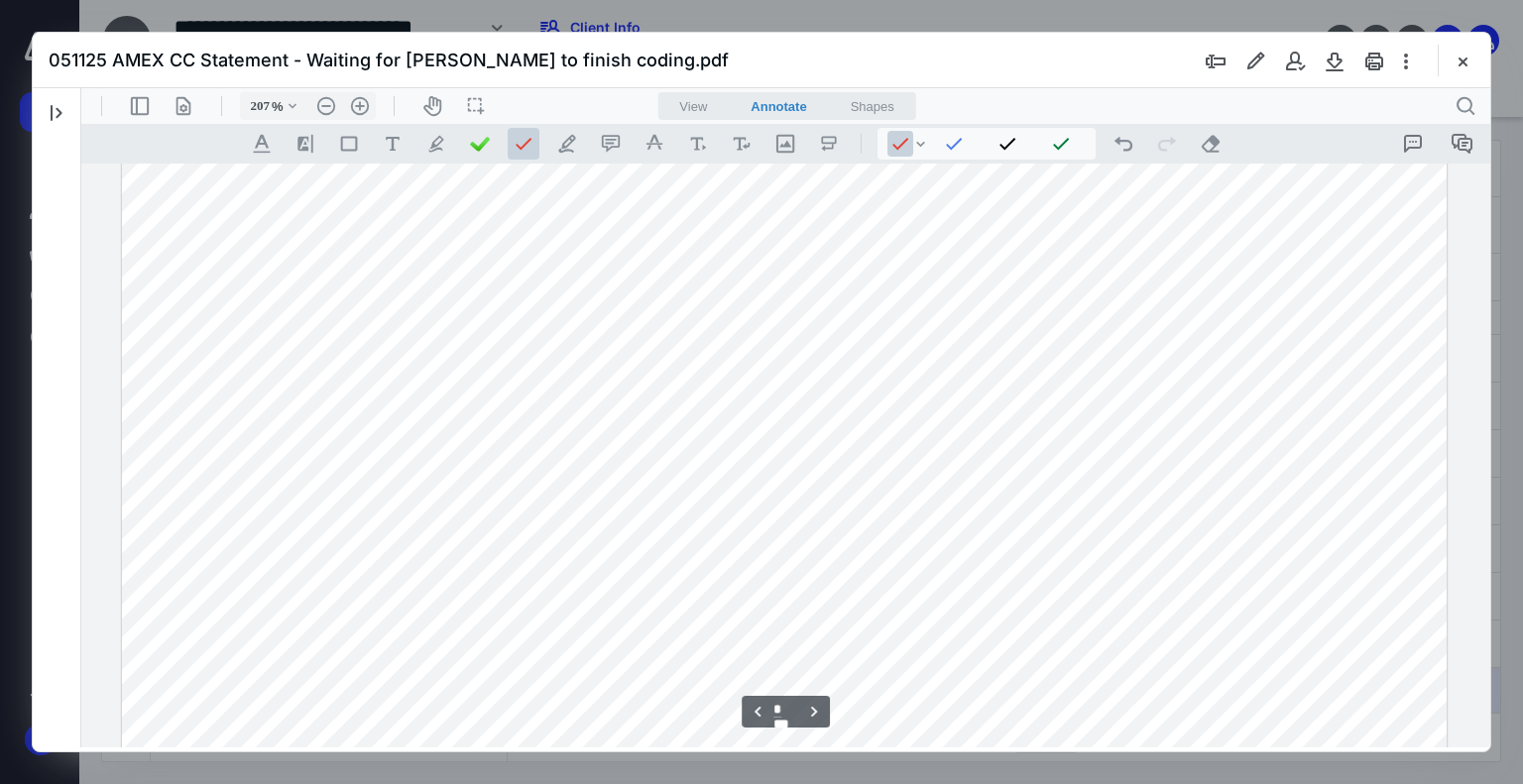 click at bounding box center (784, 283) 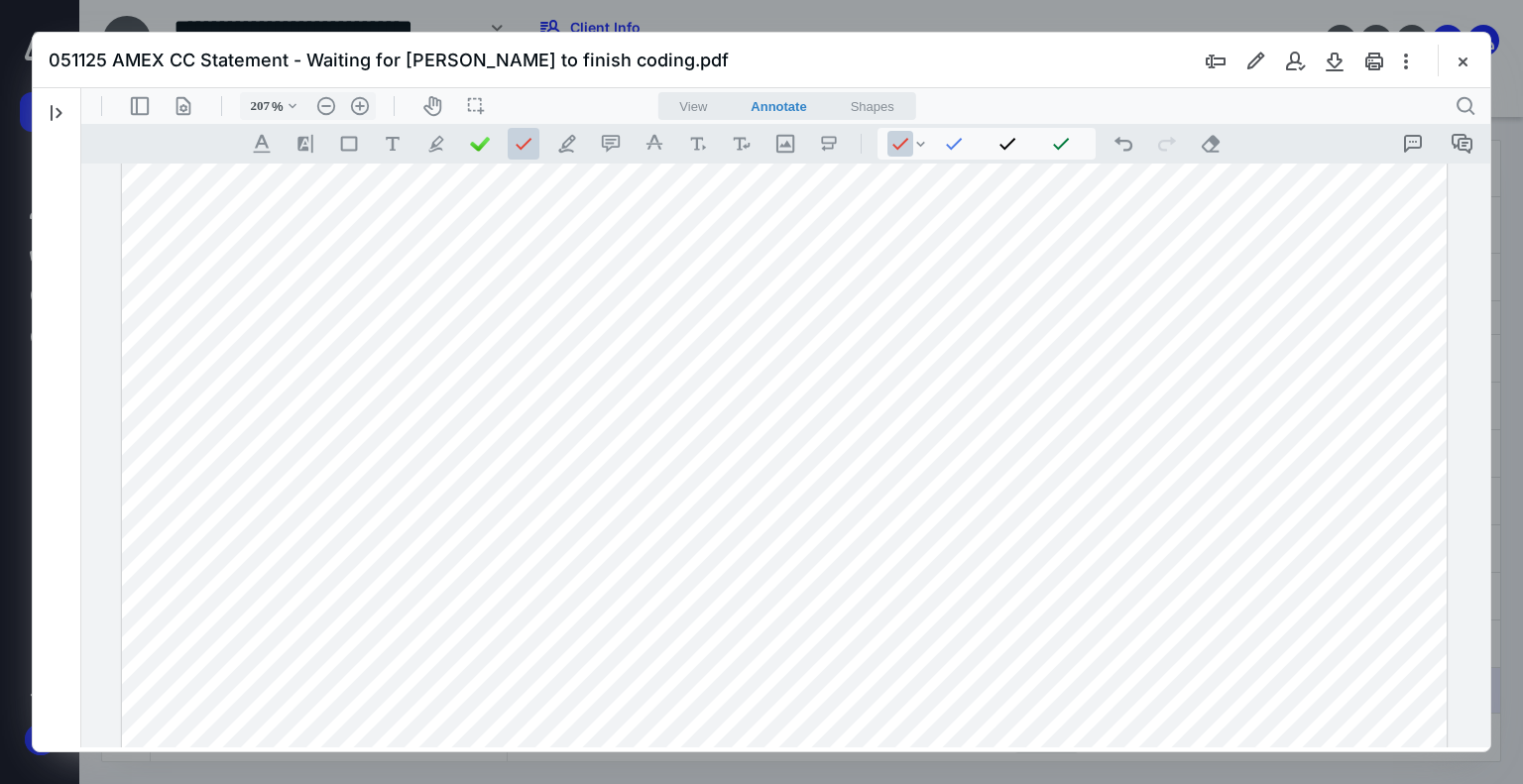 click at bounding box center [784, 283] 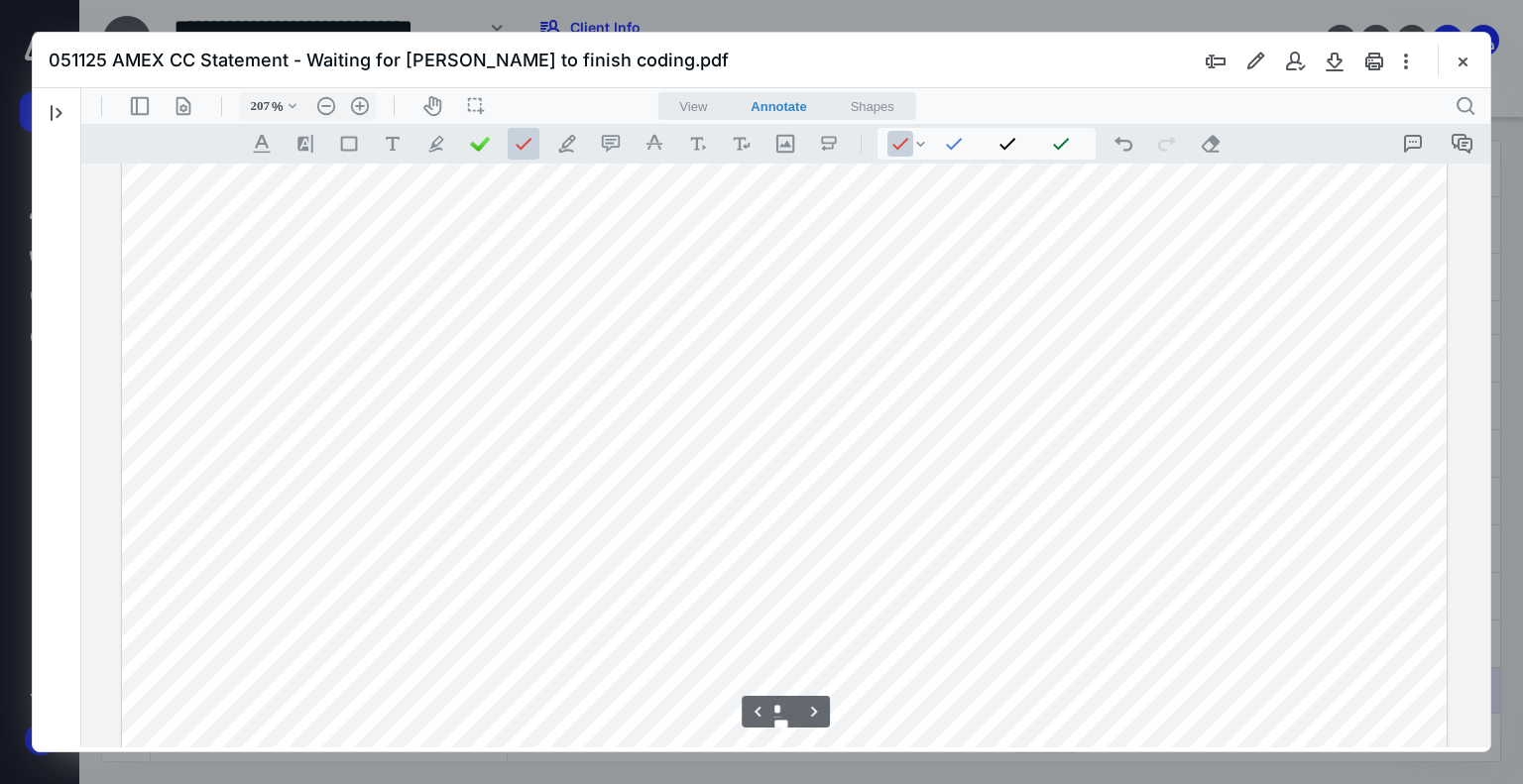 scroll, scrollTop: 6839, scrollLeft: 0, axis: vertical 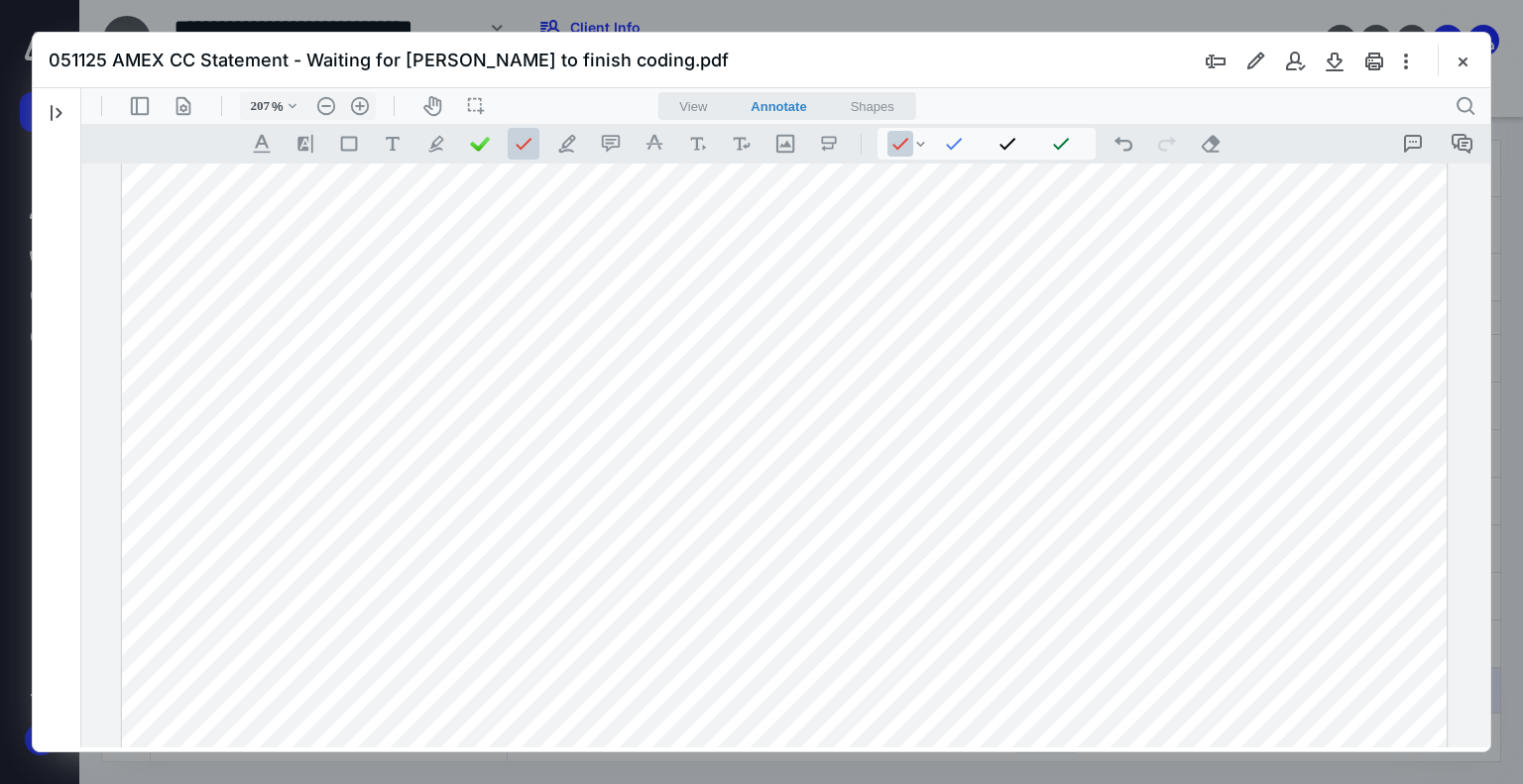 click at bounding box center (784, 680) 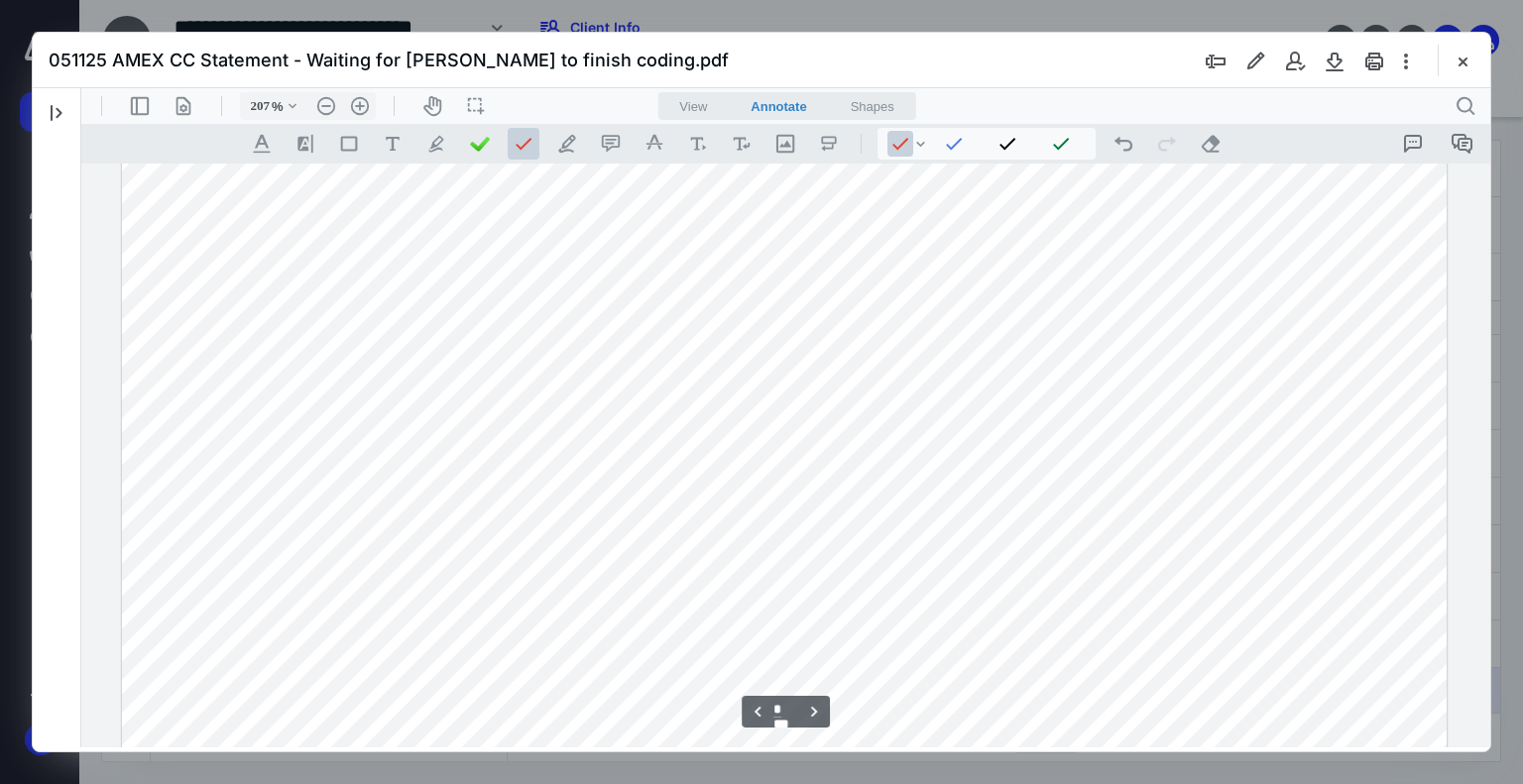 scroll, scrollTop: 6740, scrollLeft: 0, axis: vertical 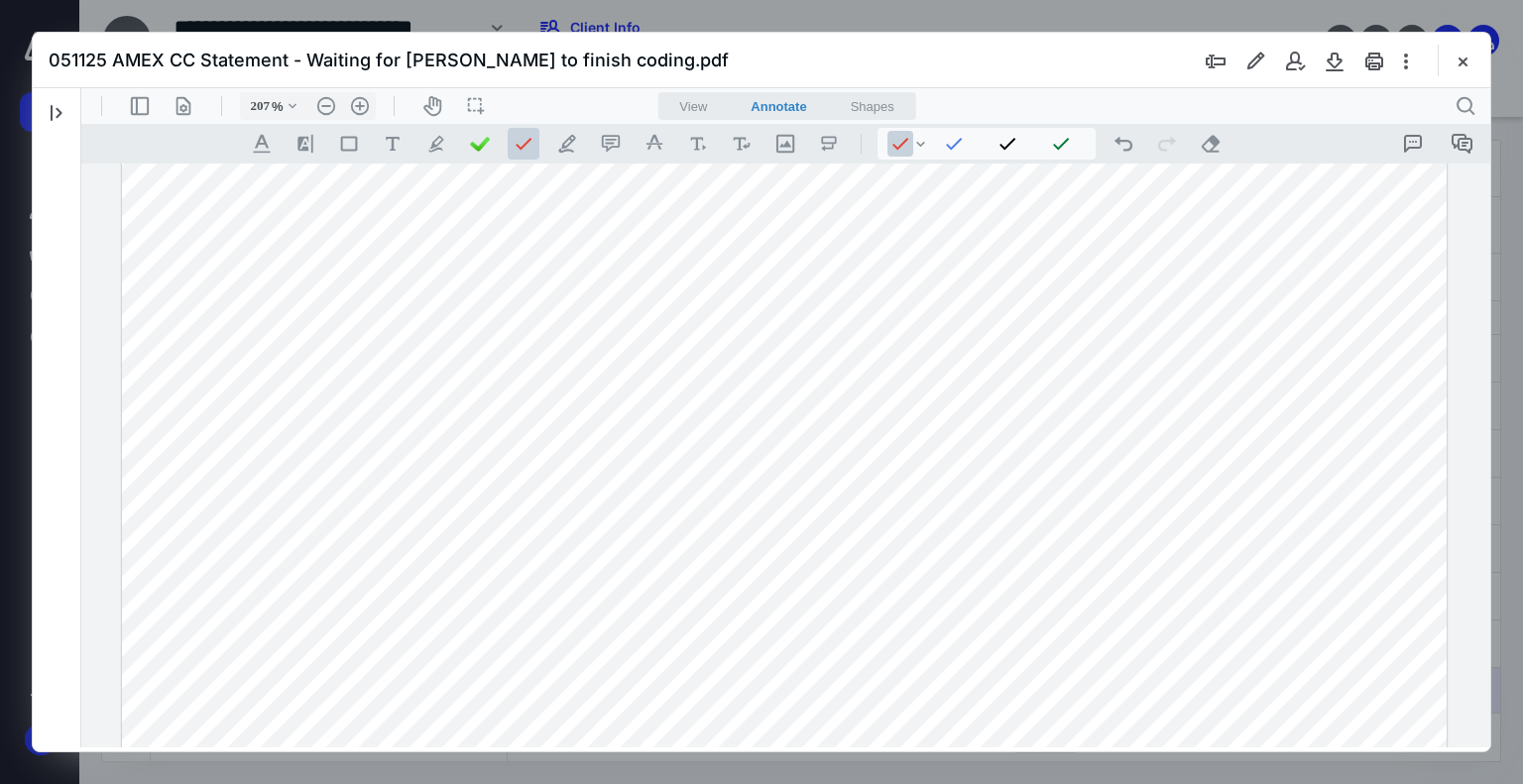 click at bounding box center [784, 779] 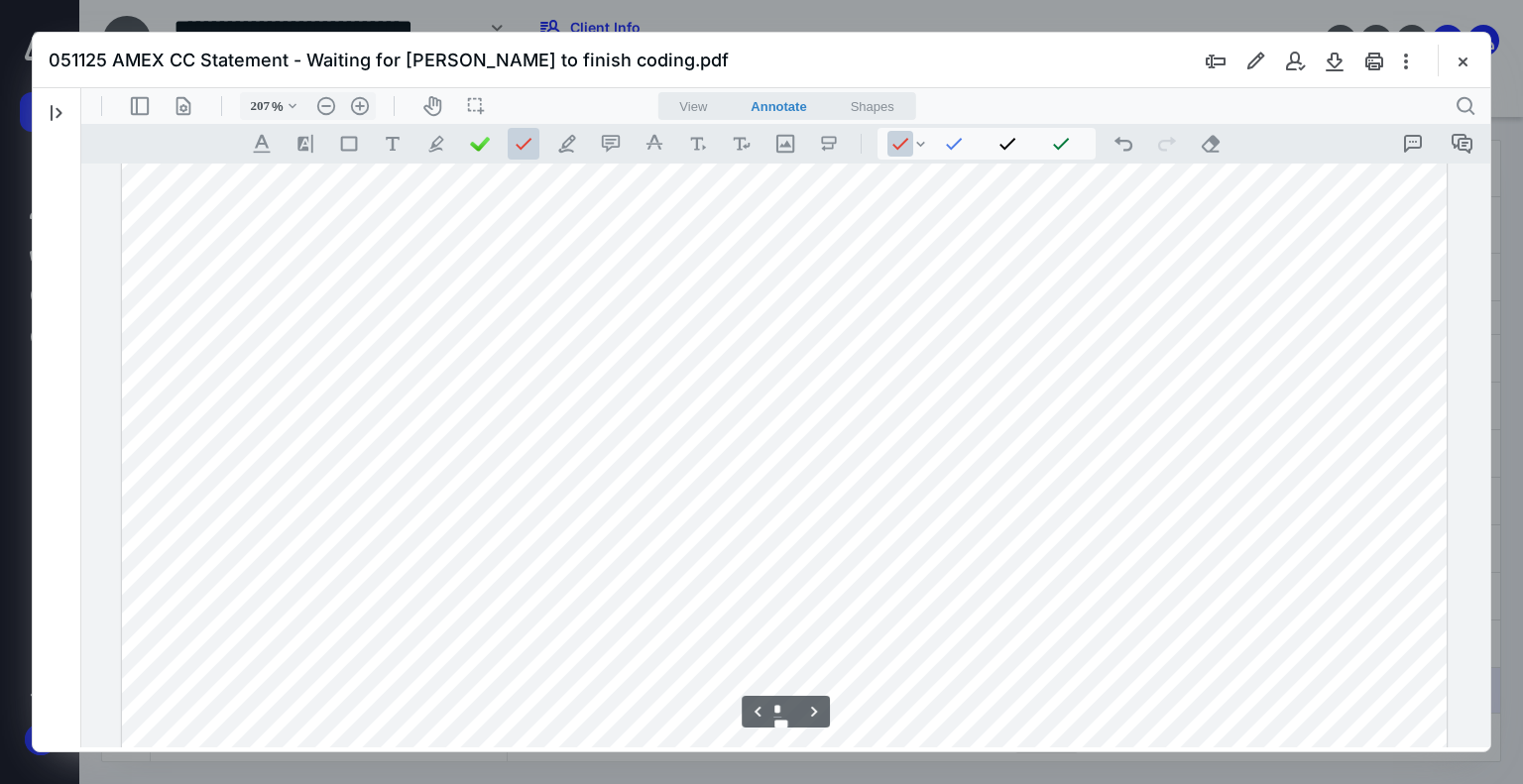 scroll, scrollTop: 6740, scrollLeft: 0, axis: vertical 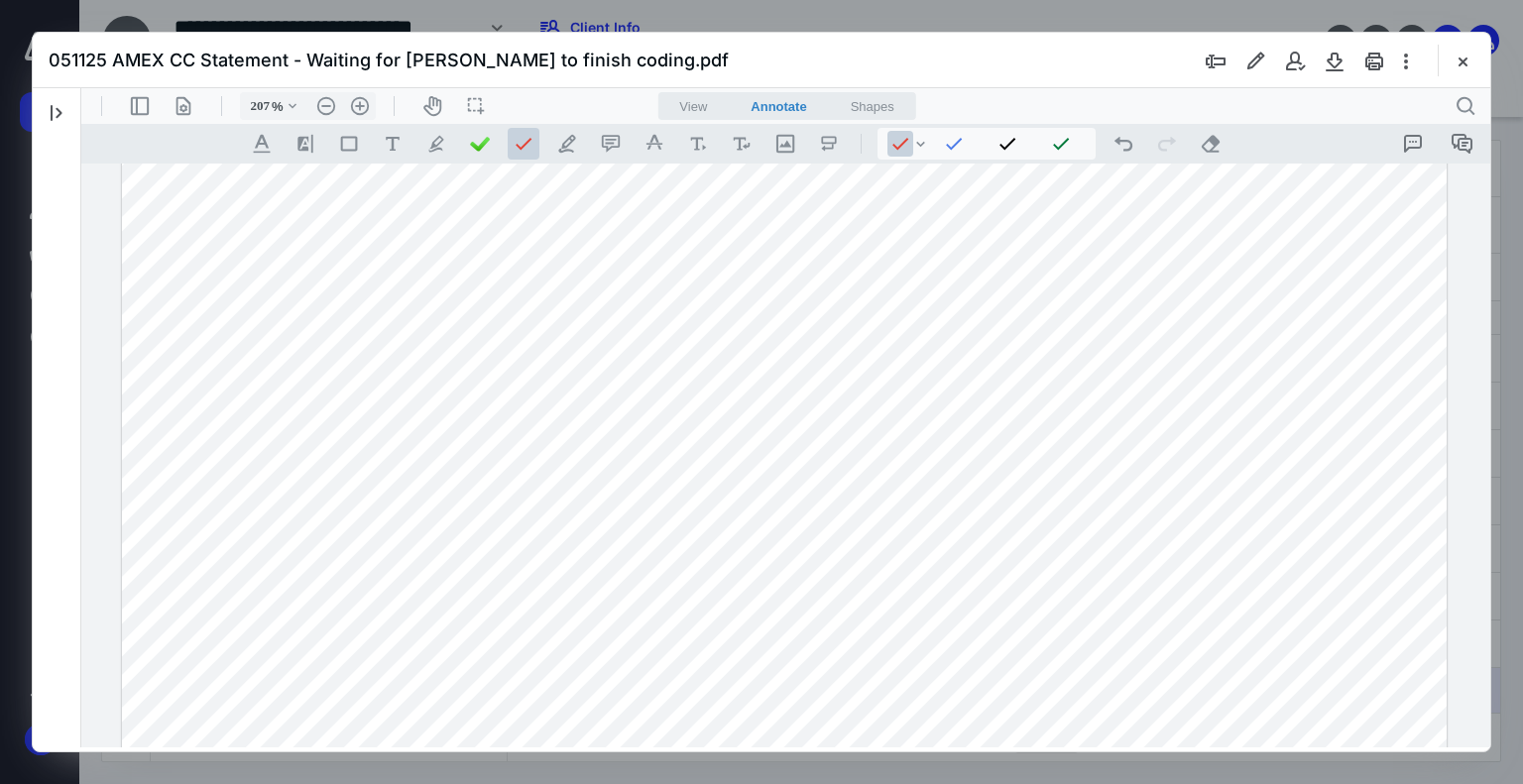 click at bounding box center [784, 779] 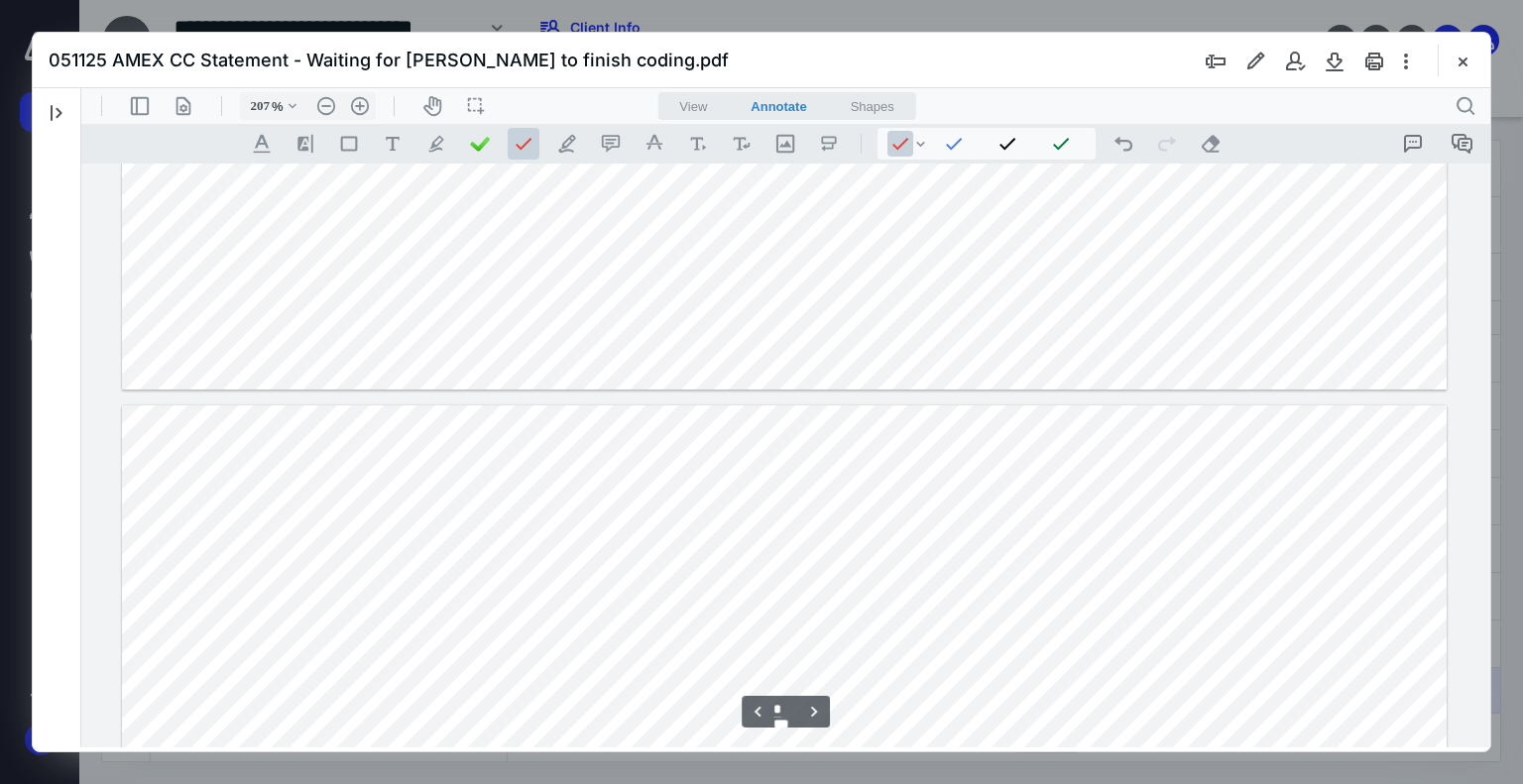type on "*" 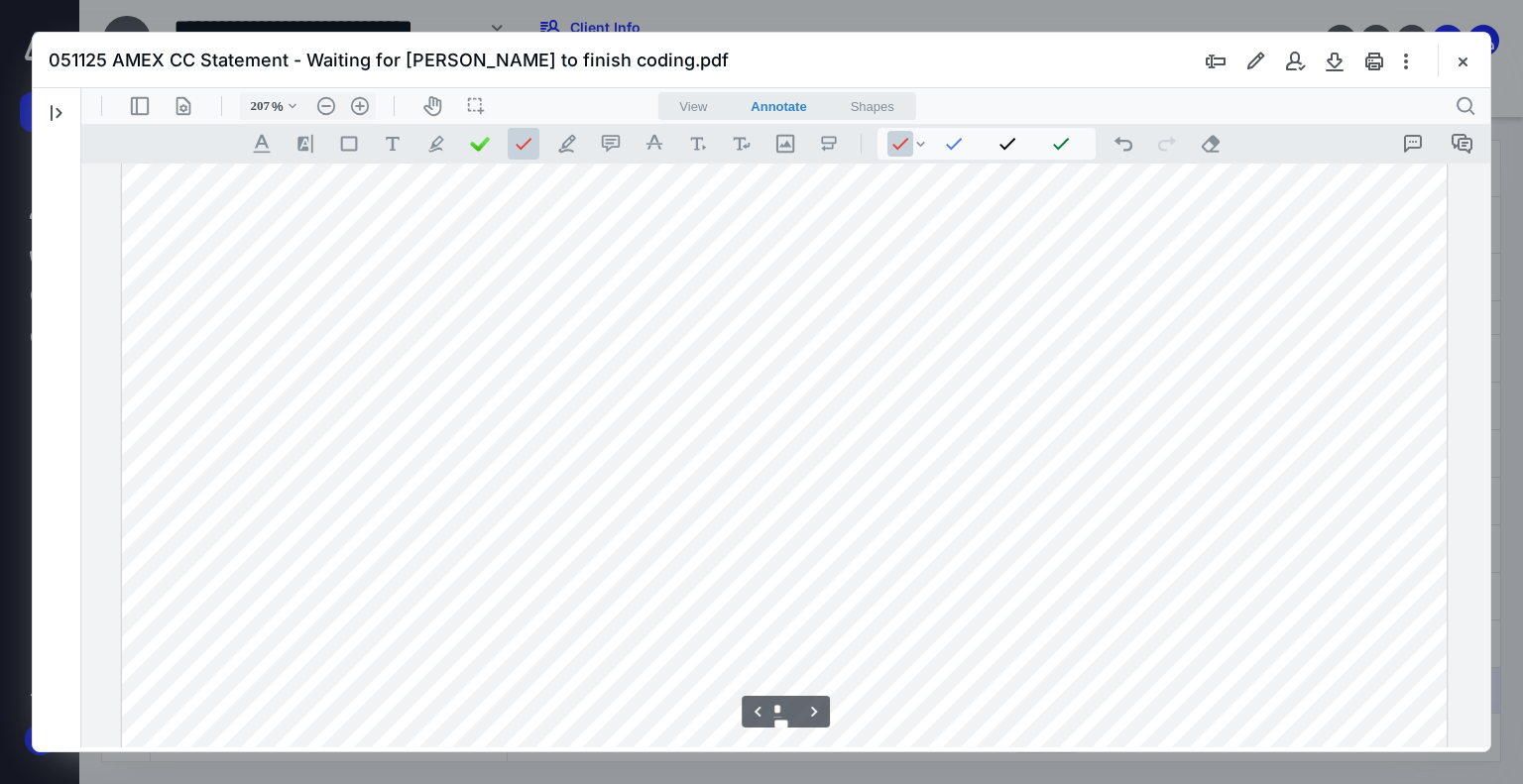 scroll, scrollTop: 4064, scrollLeft: 0, axis: vertical 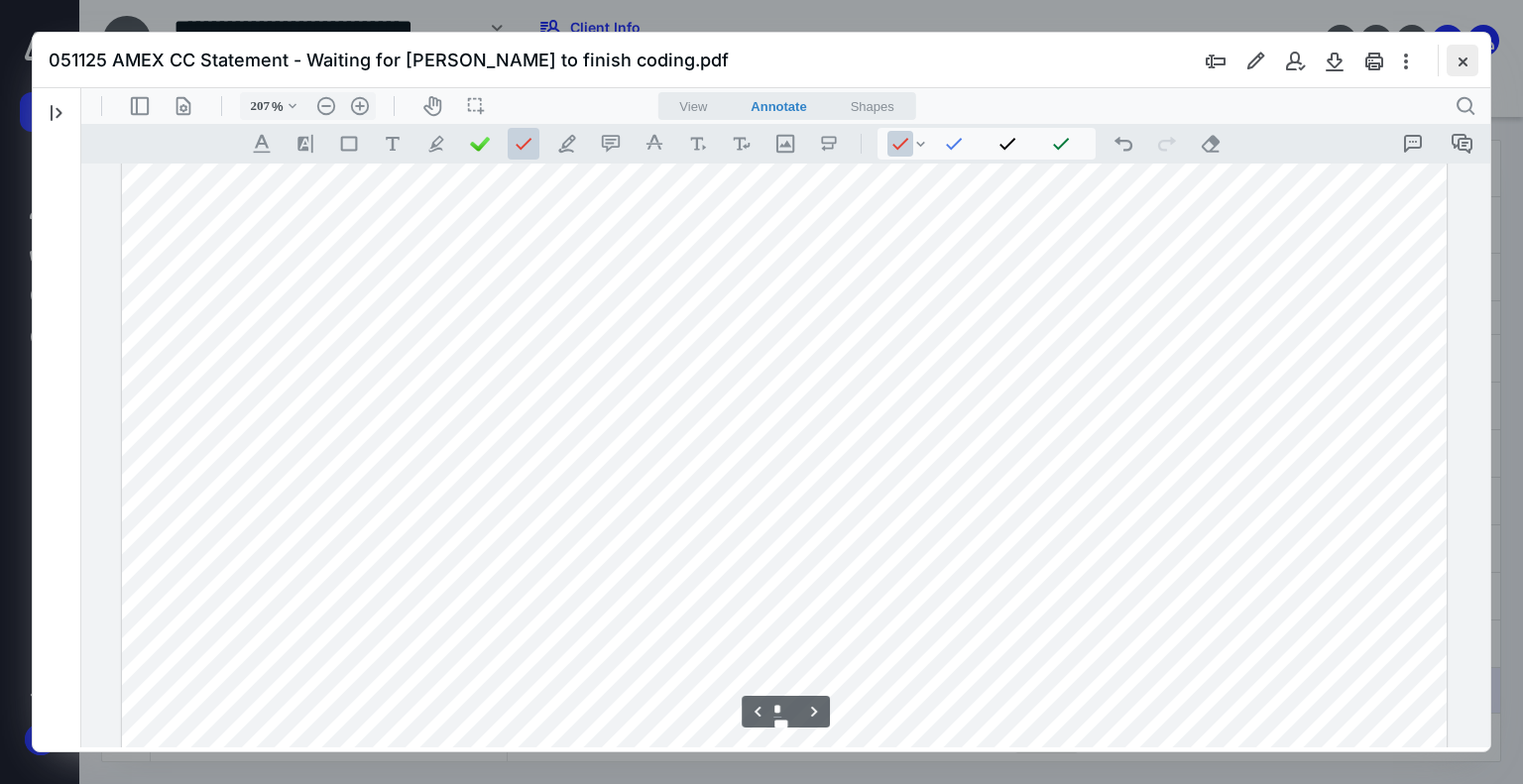 click at bounding box center [1463, 60] 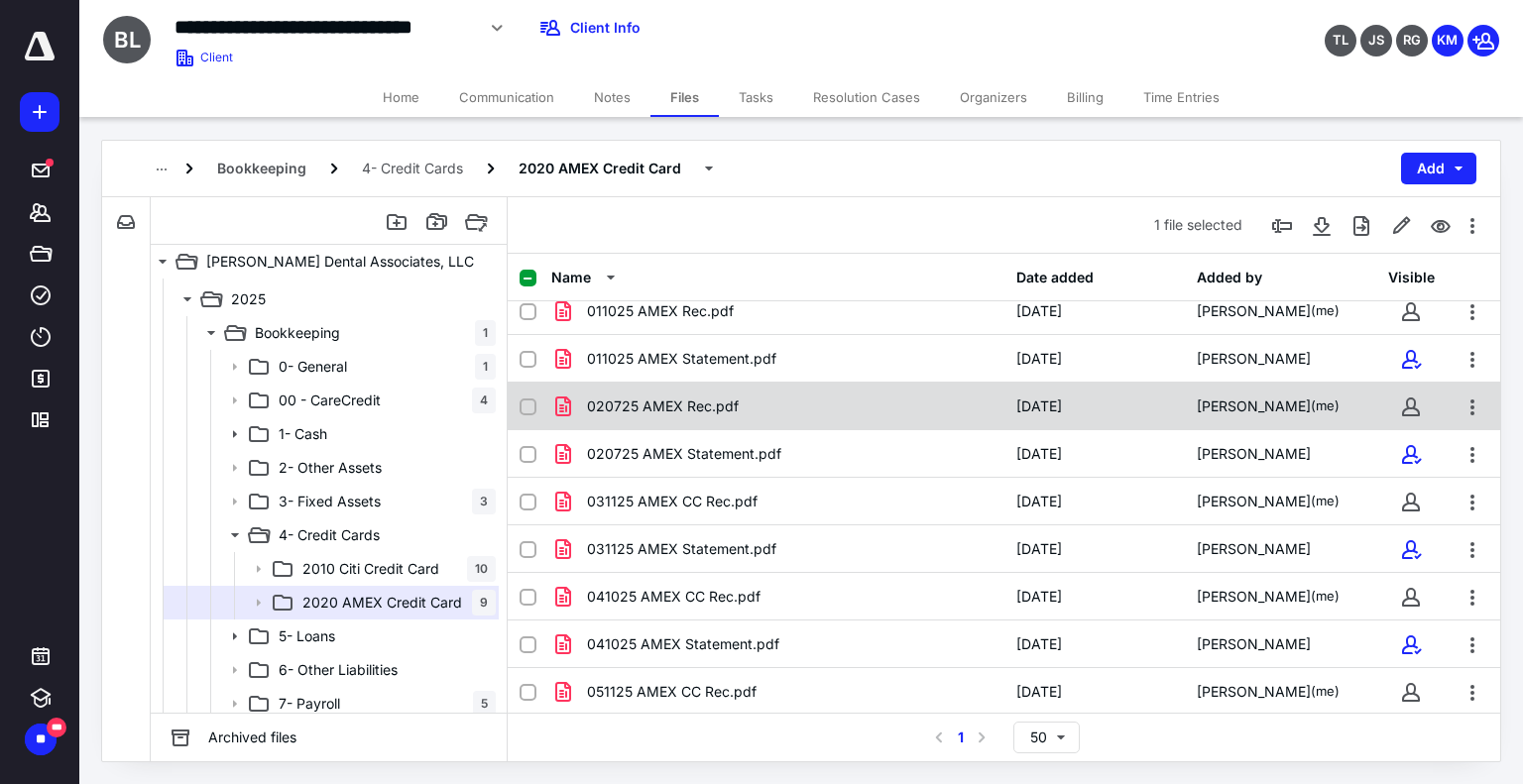 scroll, scrollTop: 61, scrollLeft: 0, axis: vertical 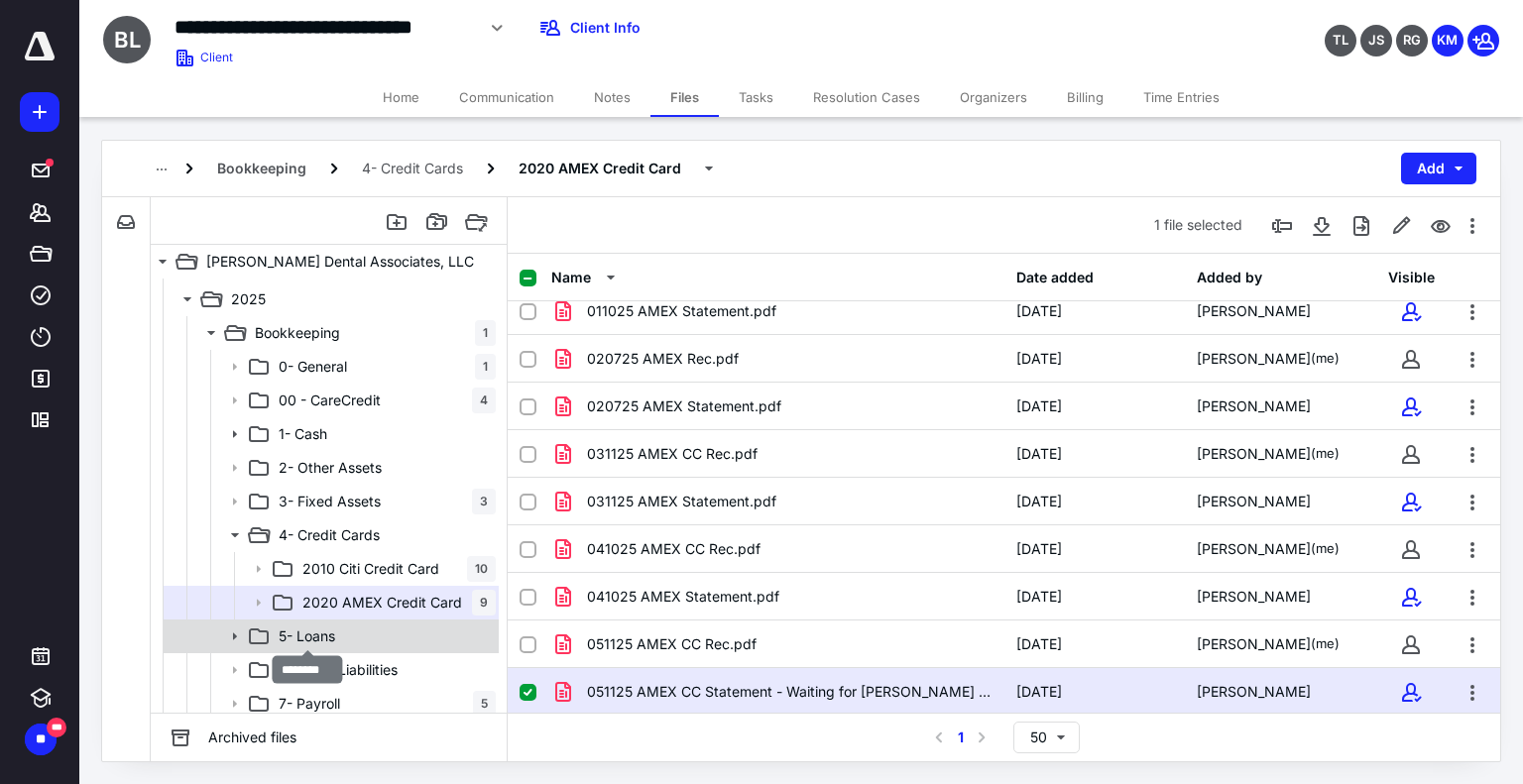 click on "5- Loans" at bounding box center [306, 636] 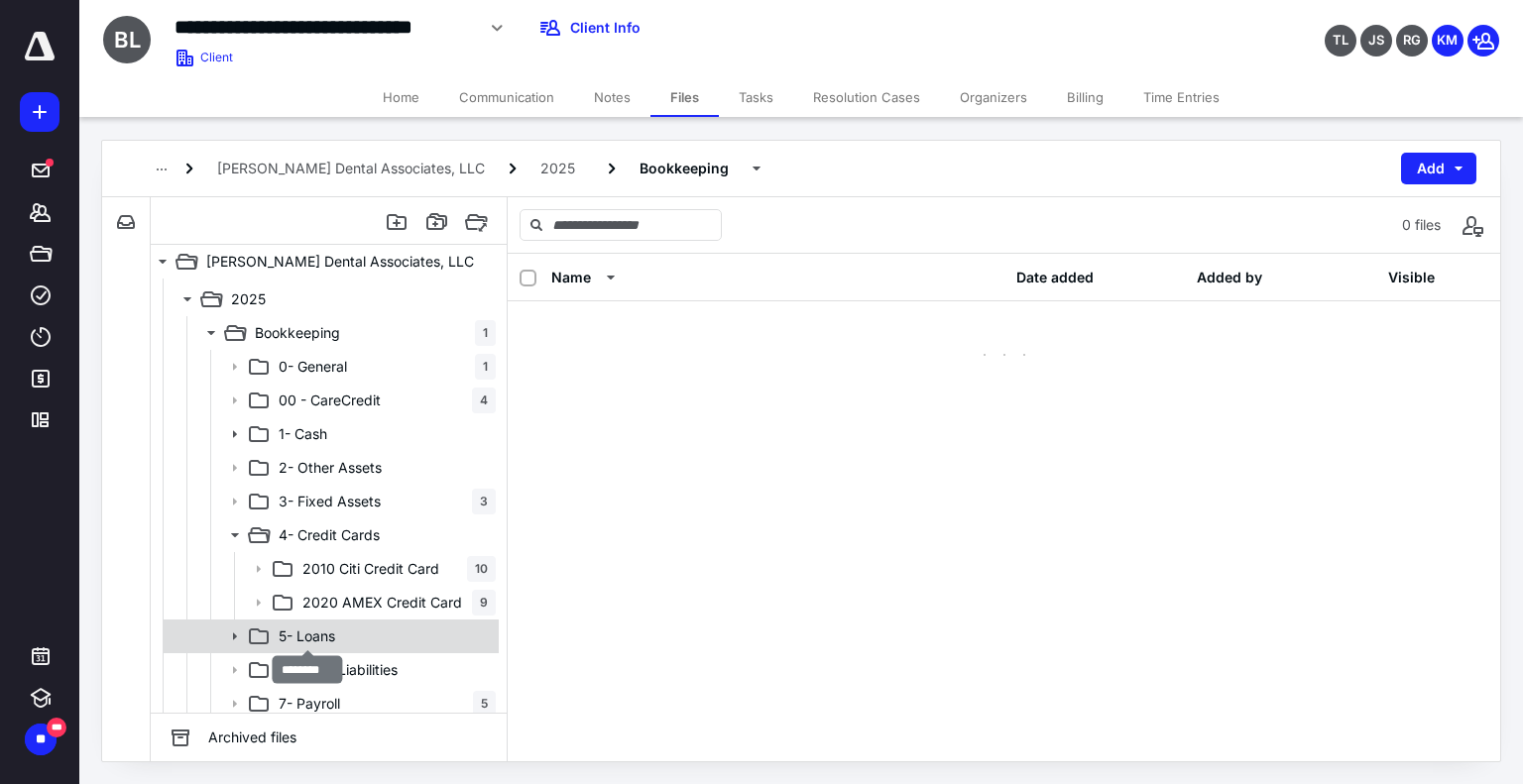 scroll, scrollTop: 0, scrollLeft: 0, axis: both 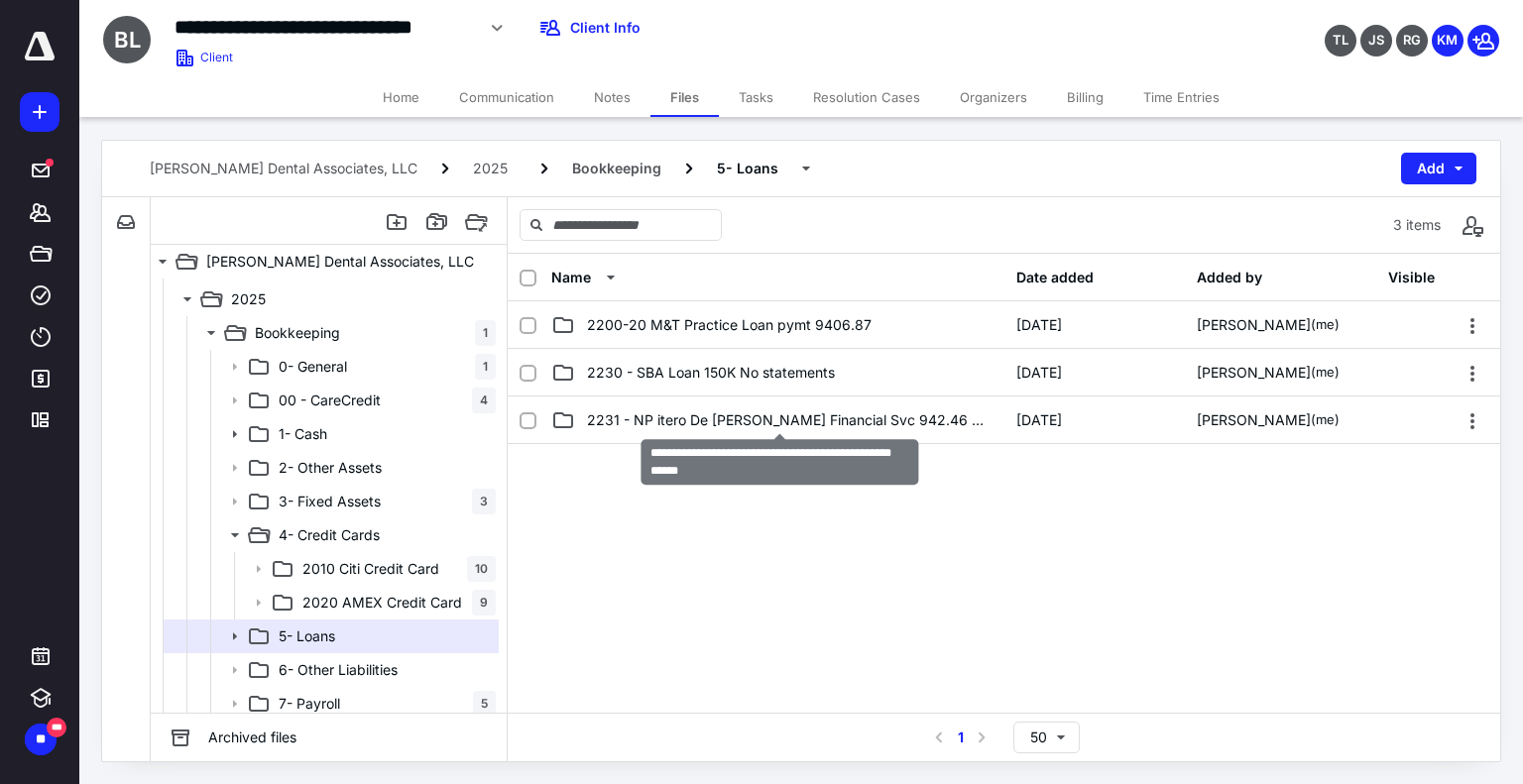 click on "2231 - NP itero De [PERSON_NAME] Financial Svc 942.46 pymt" at bounding box center [789, 420] 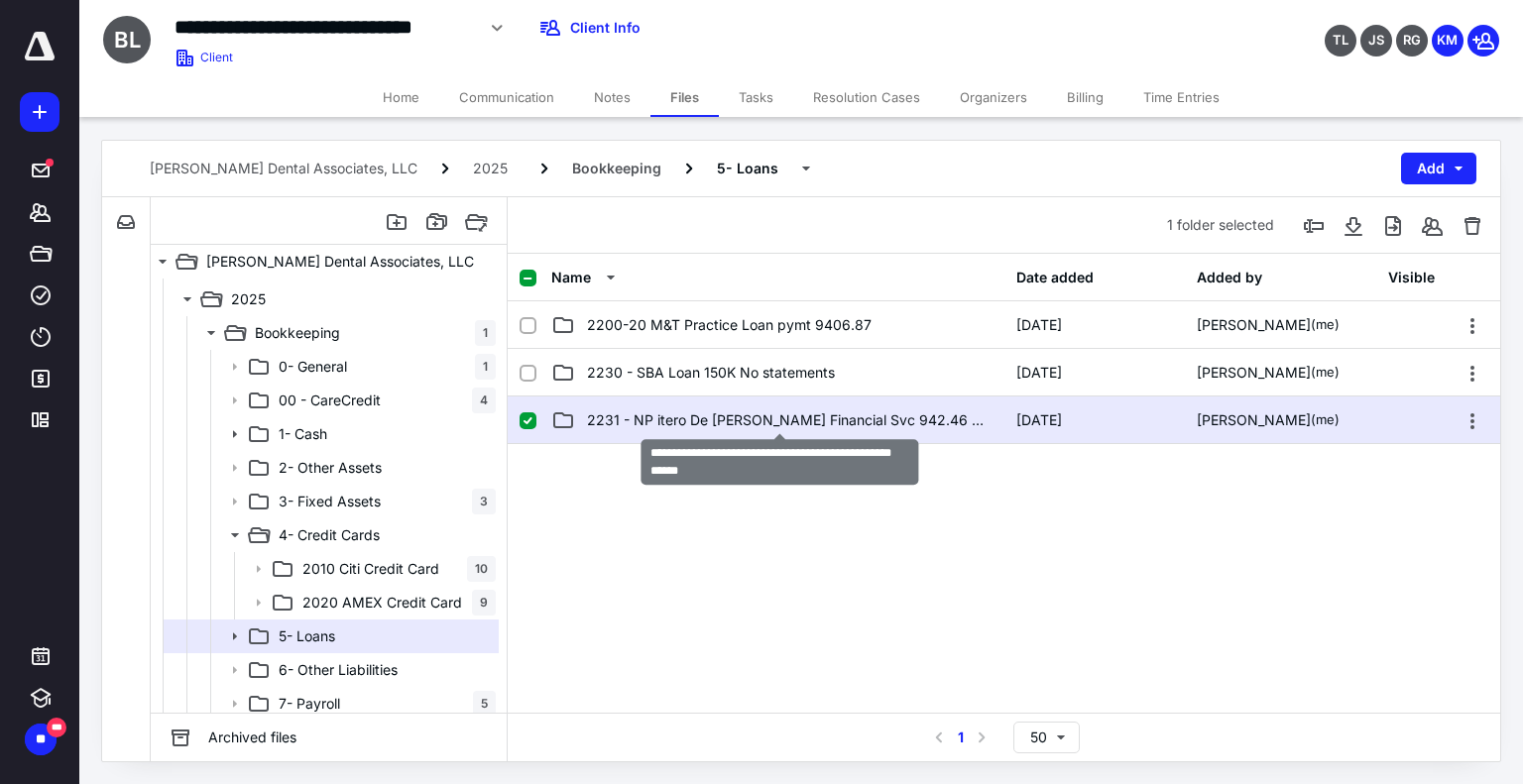 click on "2231 - NP itero De [PERSON_NAME] Financial Svc 942.46 pymt" at bounding box center [789, 420] 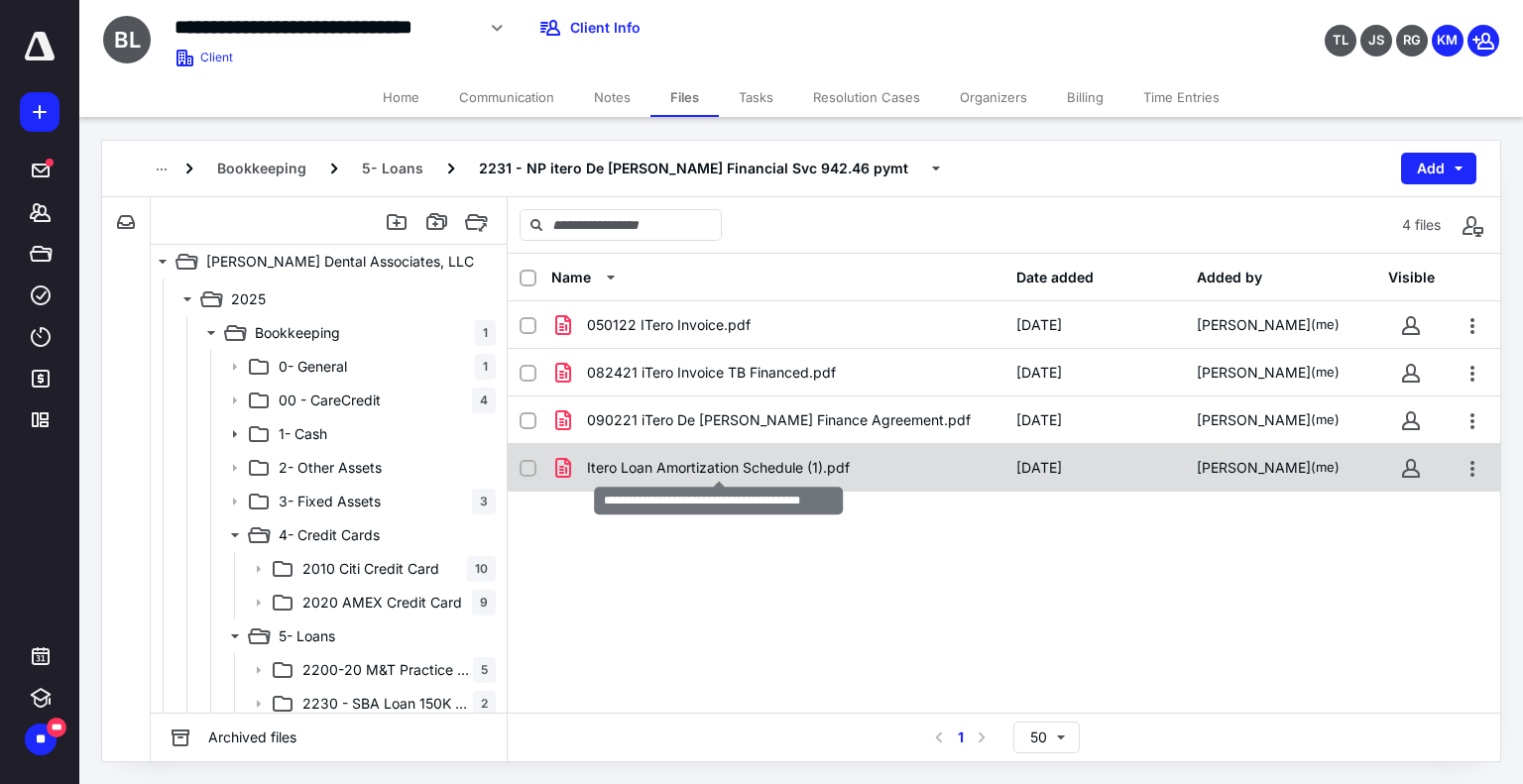 click on "Itero Loan Amortization Schedule (1).pdf" at bounding box center [718, 468] 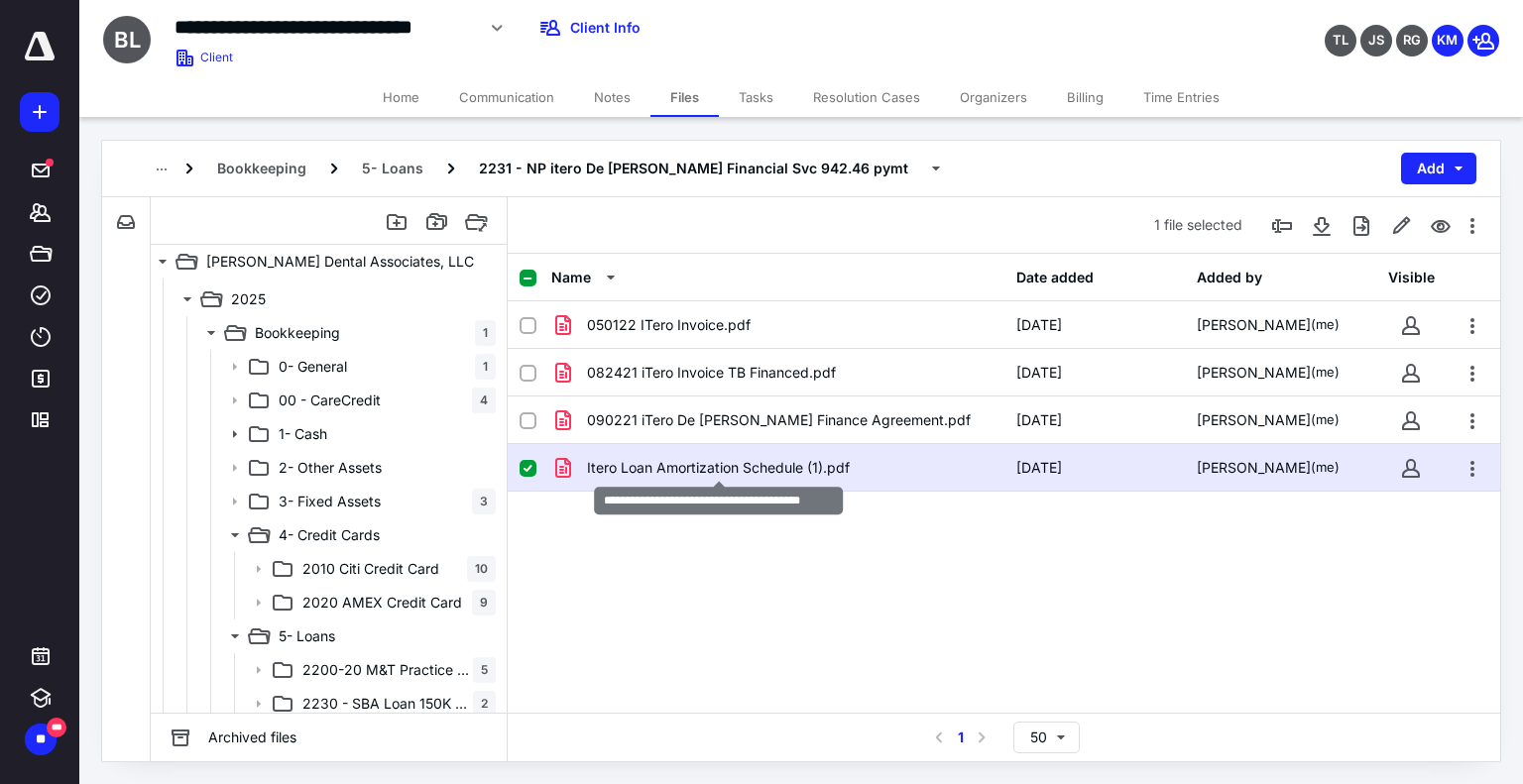 click on "Itero Loan Amortization Schedule (1).pdf" at bounding box center (718, 468) 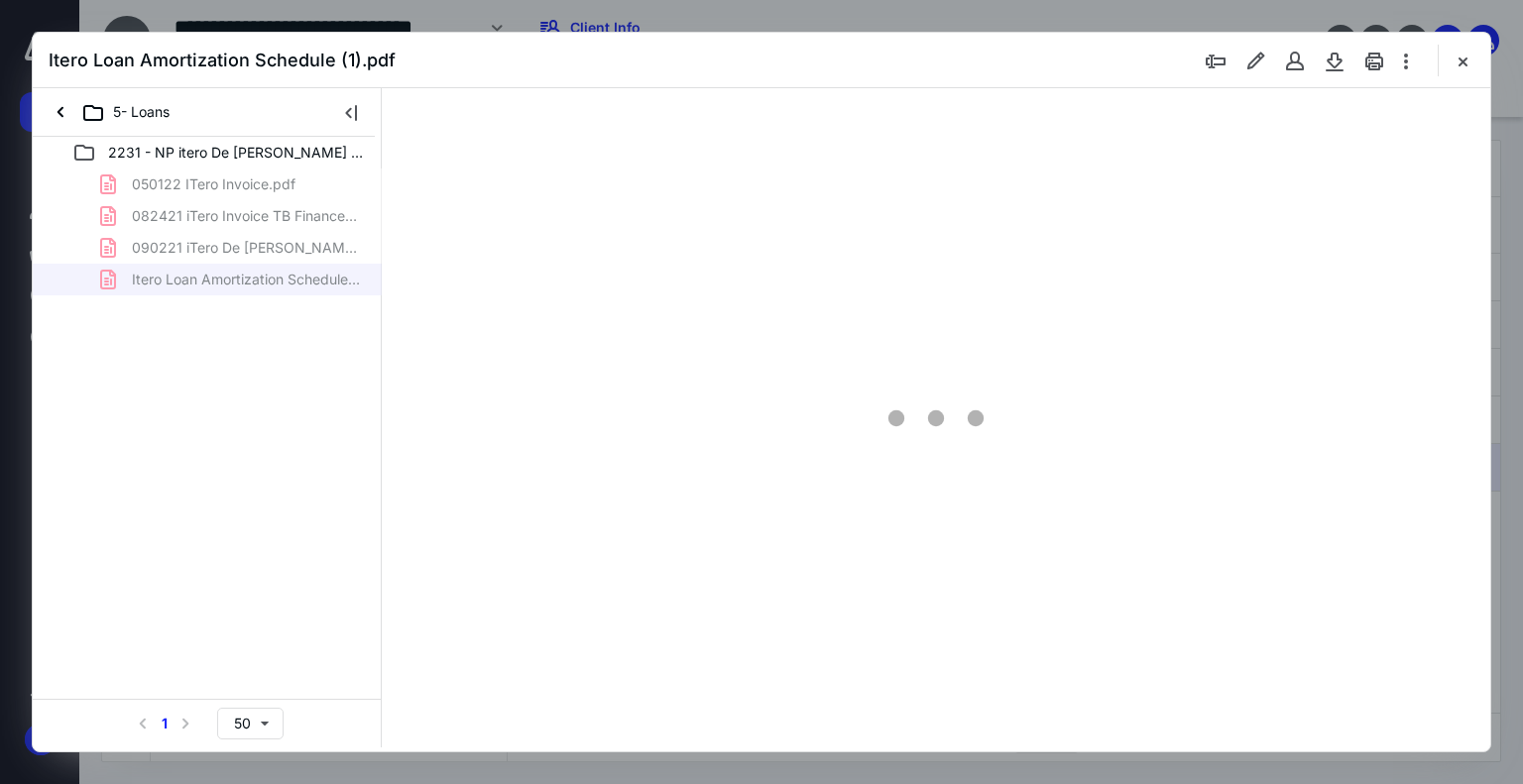 scroll, scrollTop: 0, scrollLeft: 0, axis: both 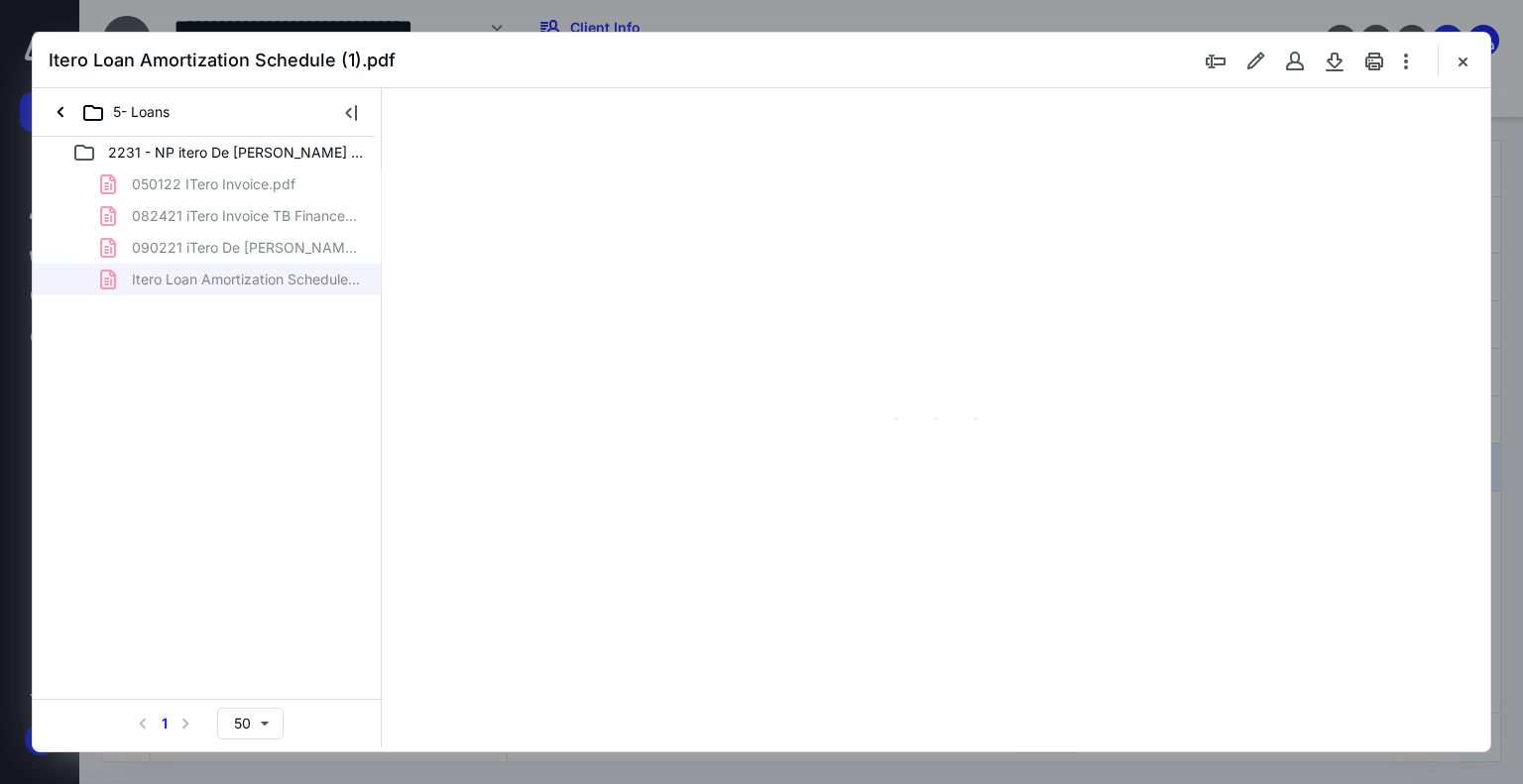 type on "74" 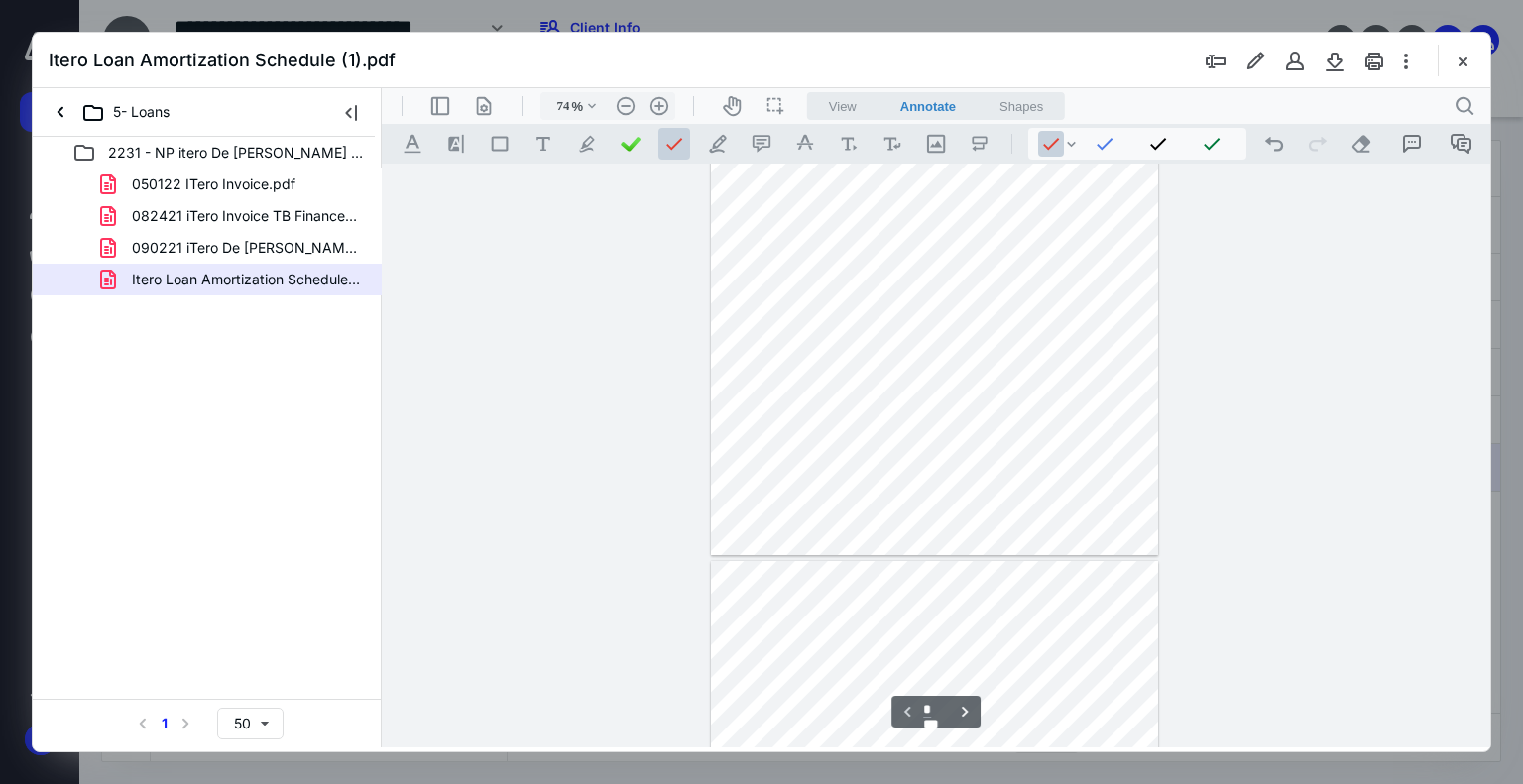 type on "*" 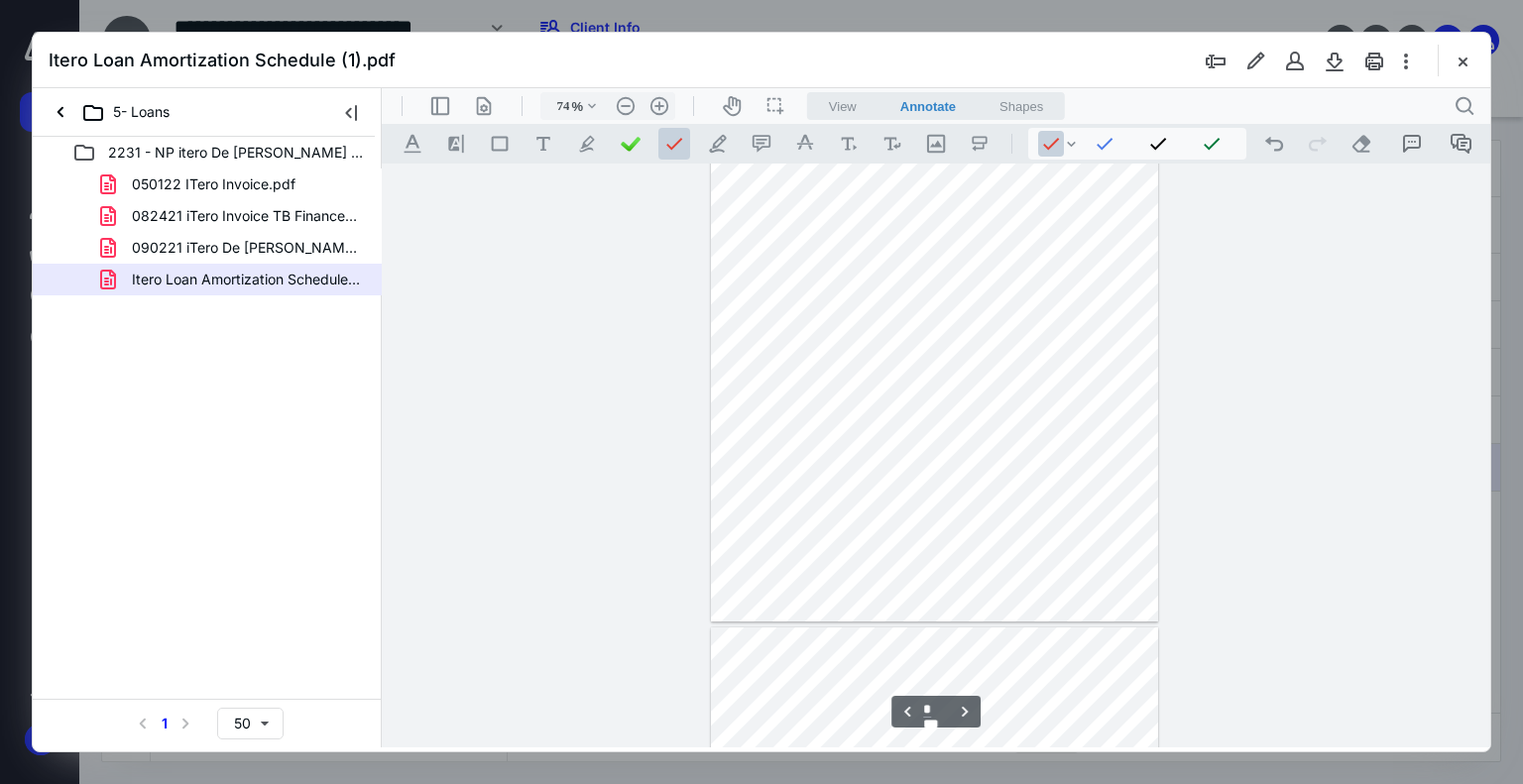 scroll, scrollTop: 771, scrollLeft: 0, axis: vertical 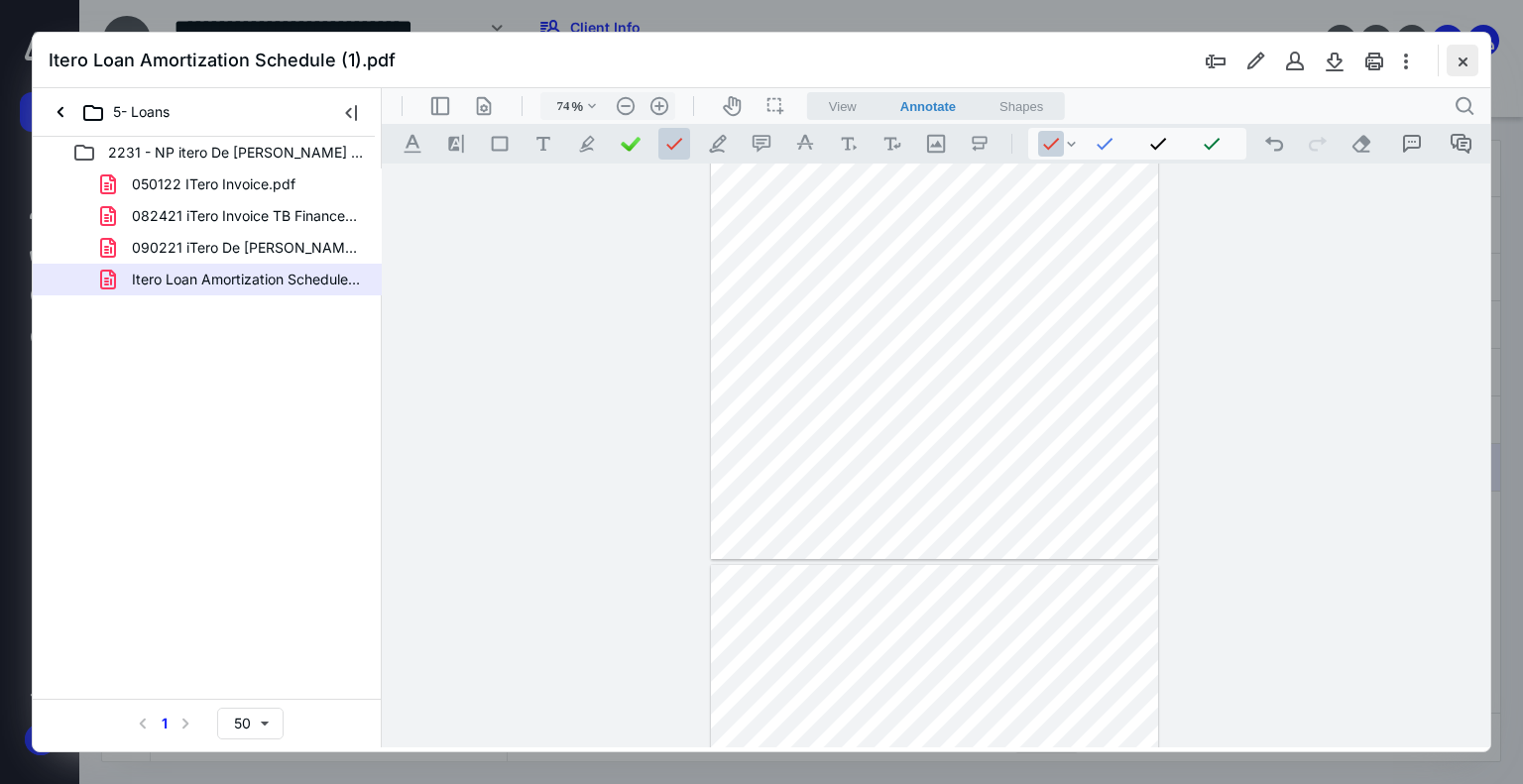 click at bounding box center [1463, 60] 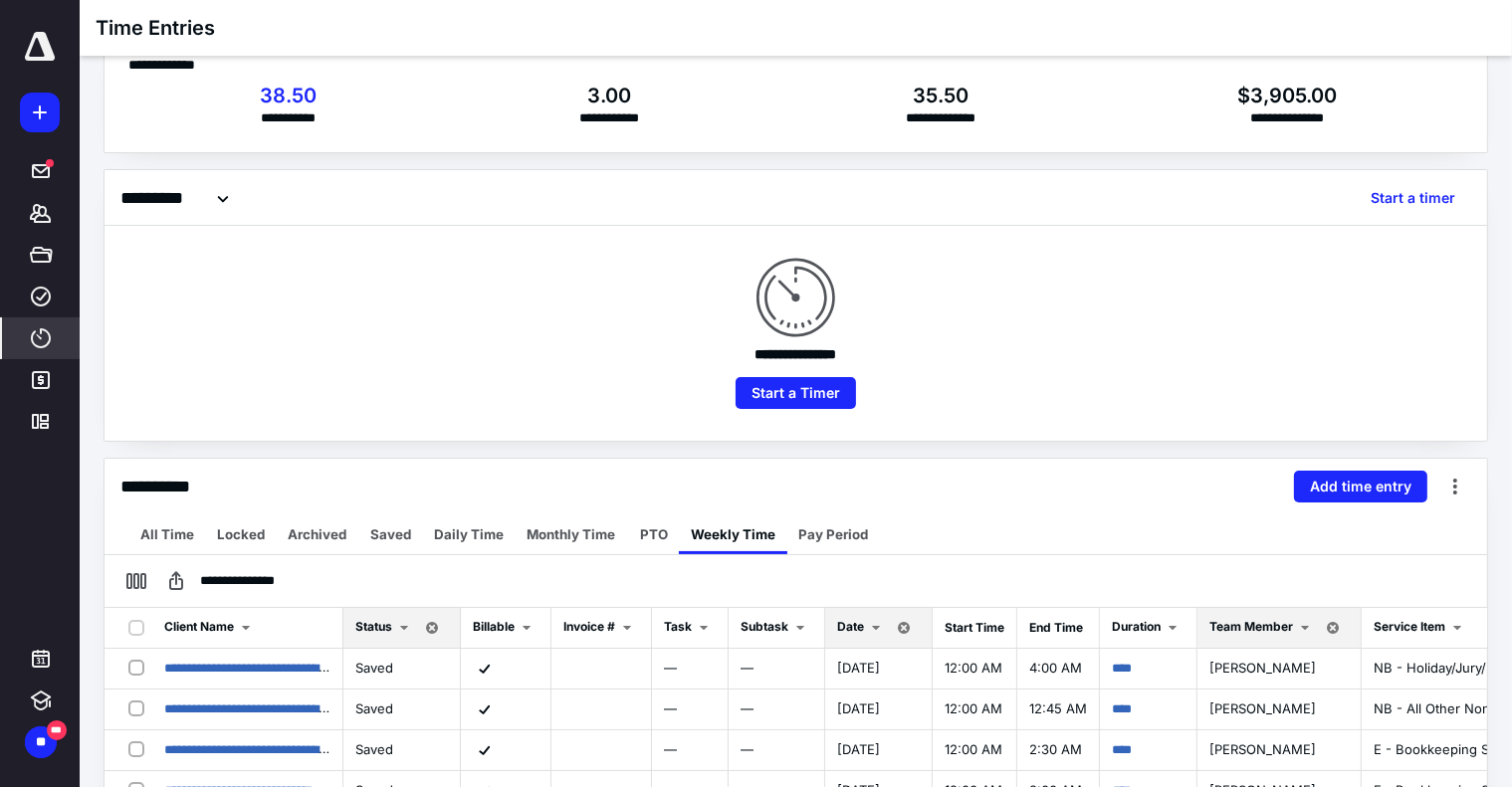 scroll, scrollTop: 0, scrollLeft: 0, axis: both 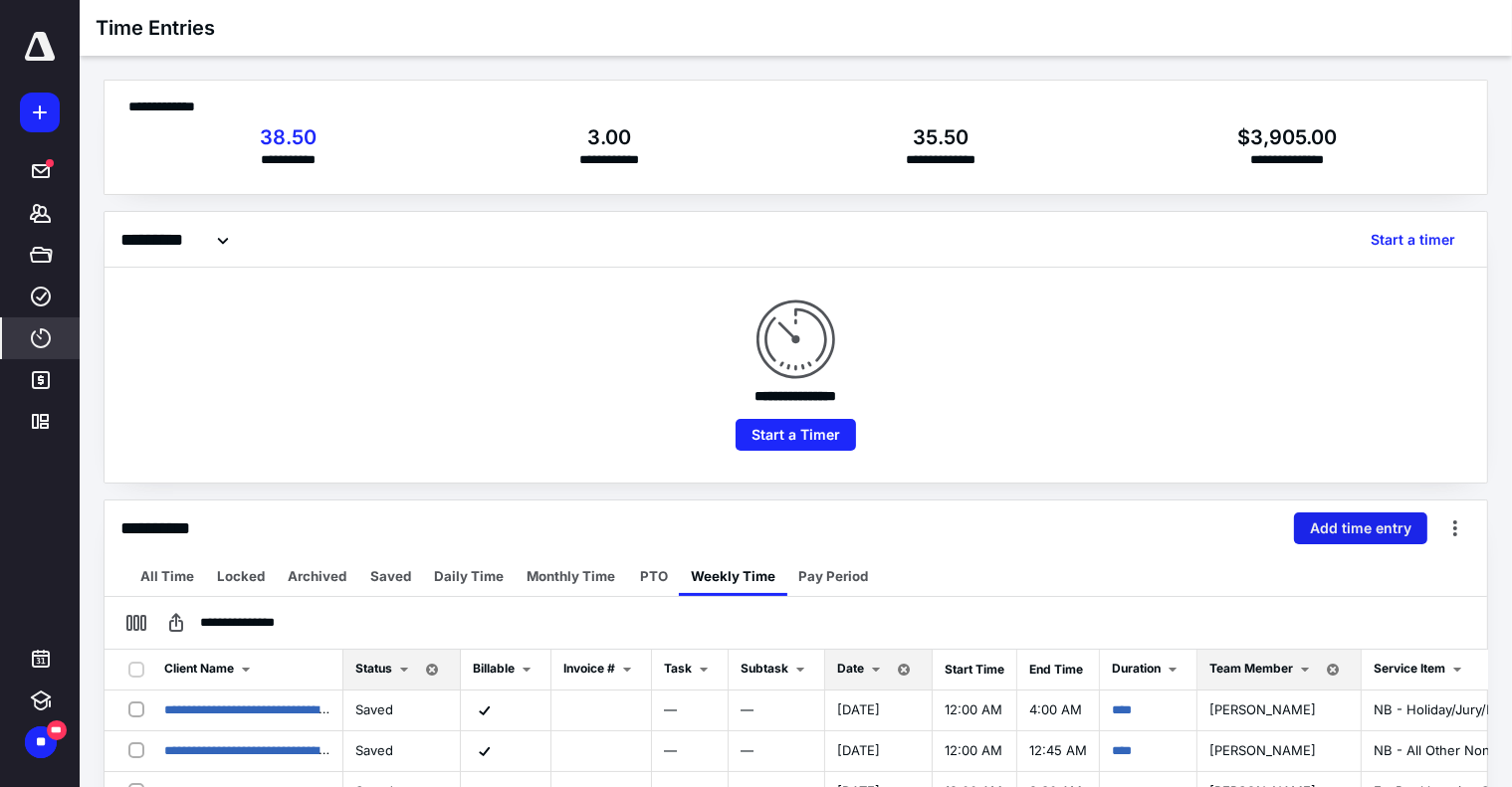 click on "Add time entry" at bounding box center (1361, 528) 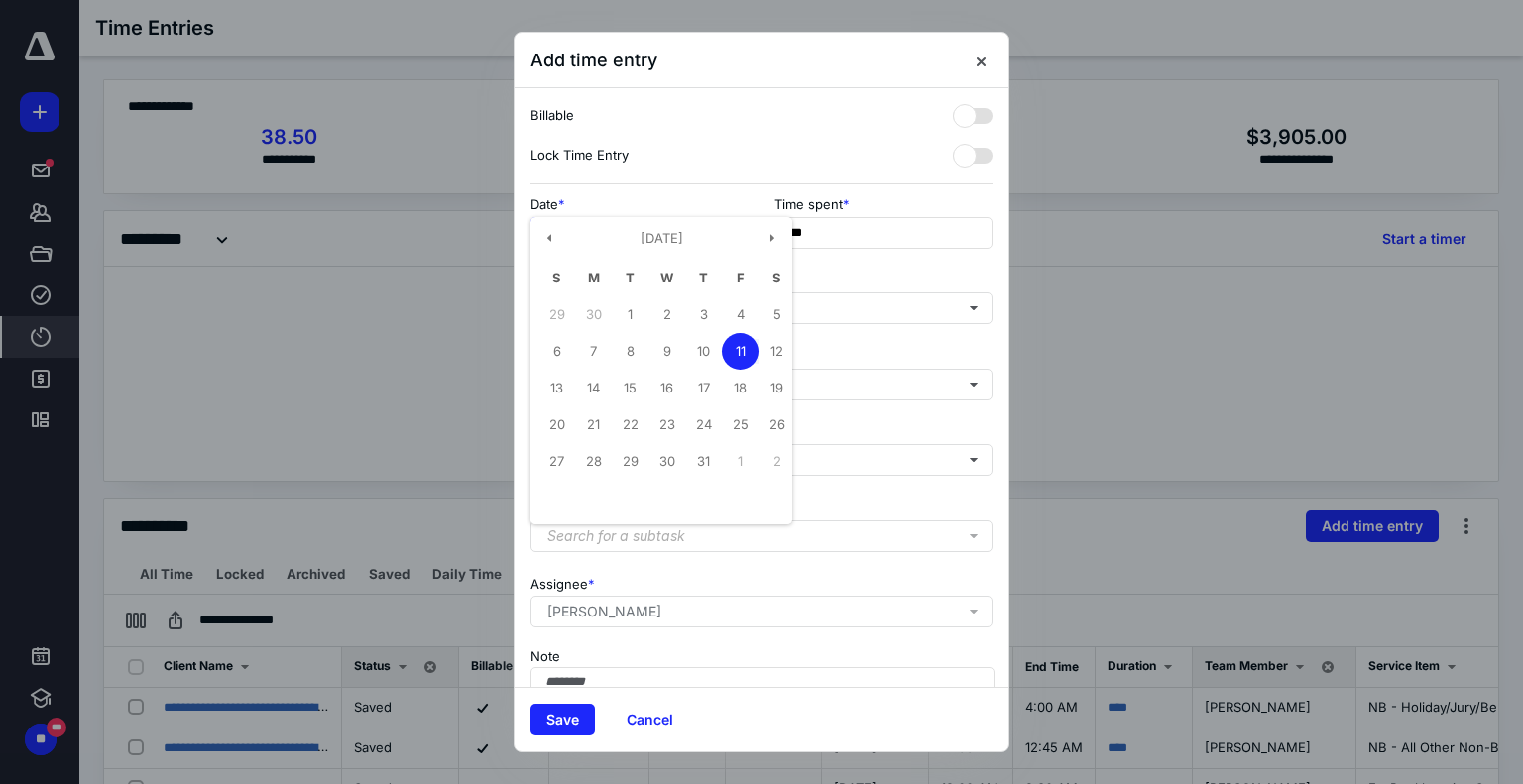 click on "**********" at bounding box center [640, 233] 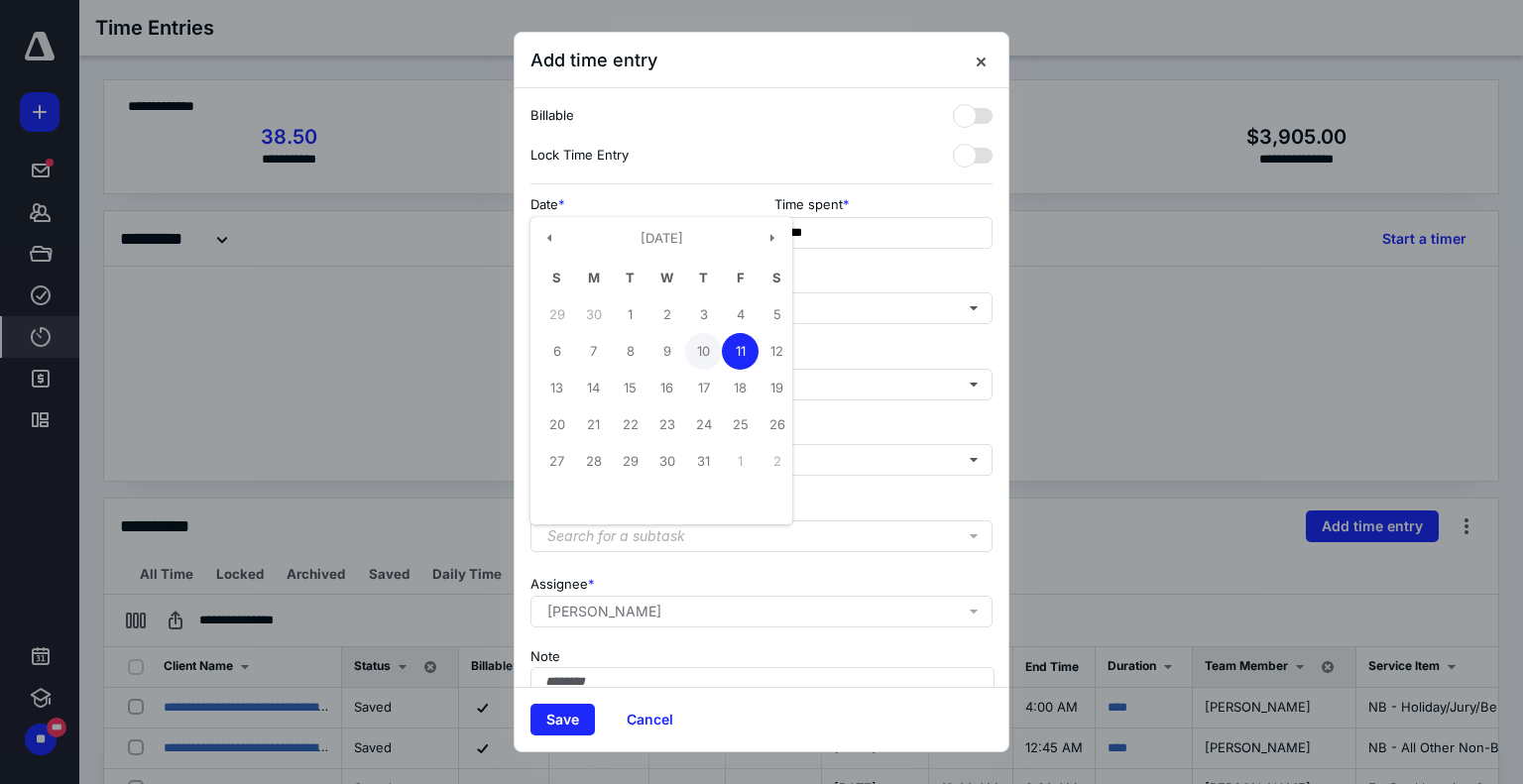 click on "10" at bounding box center (703, 351) 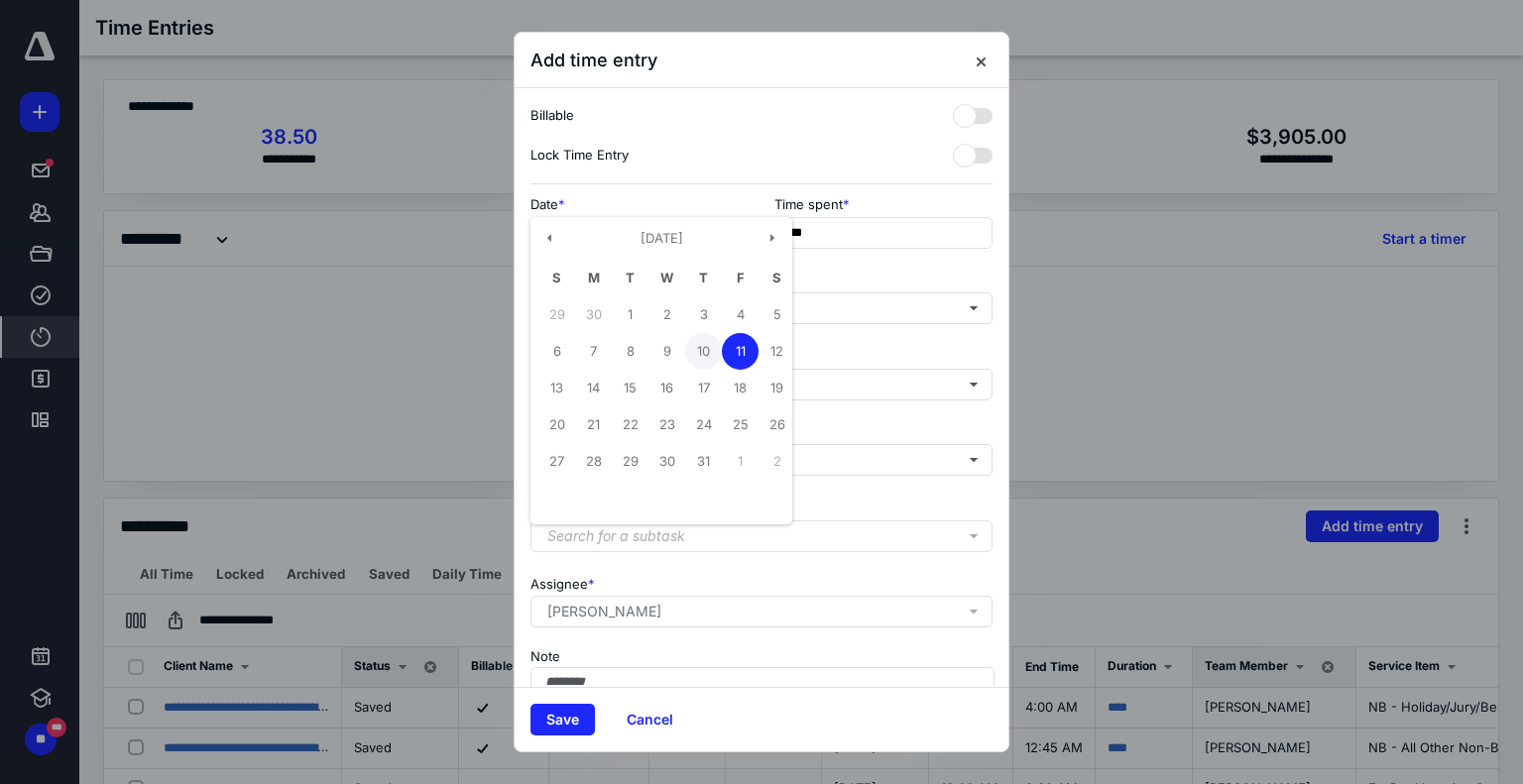 type on "**********" 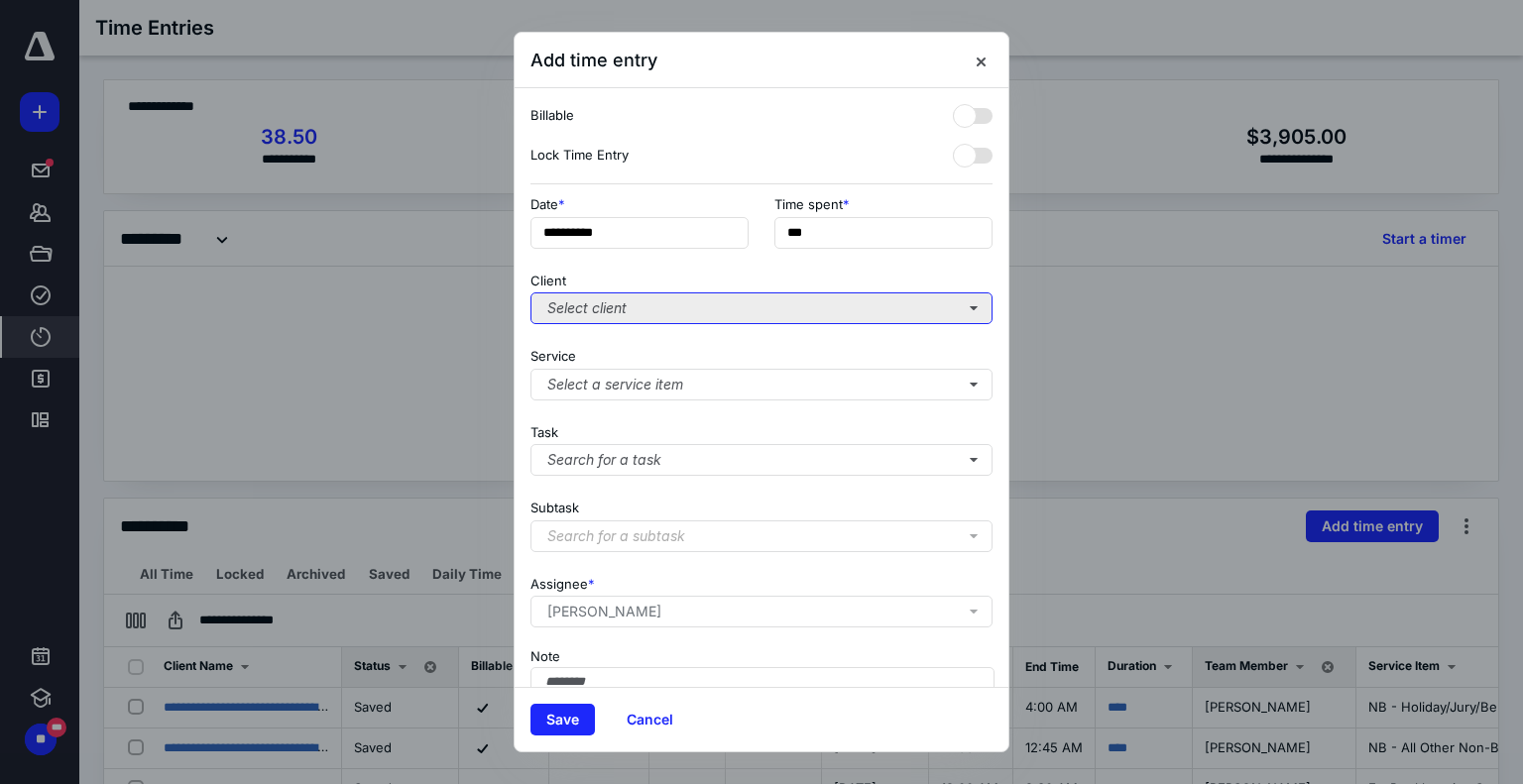 click on "Select client" at bounding box center [762, 308] 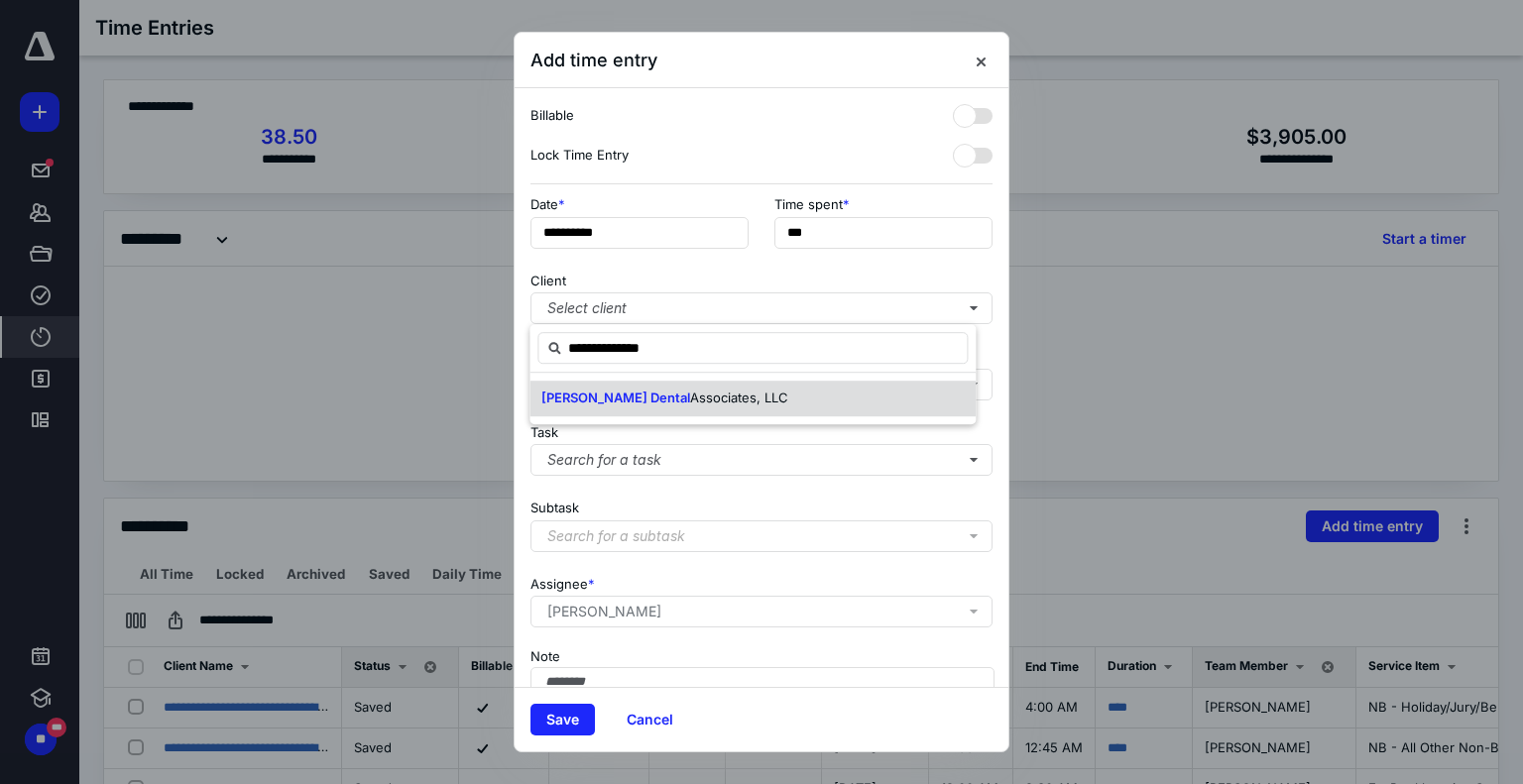 click on "Associates, LLC" at bounding box center [739, 397] 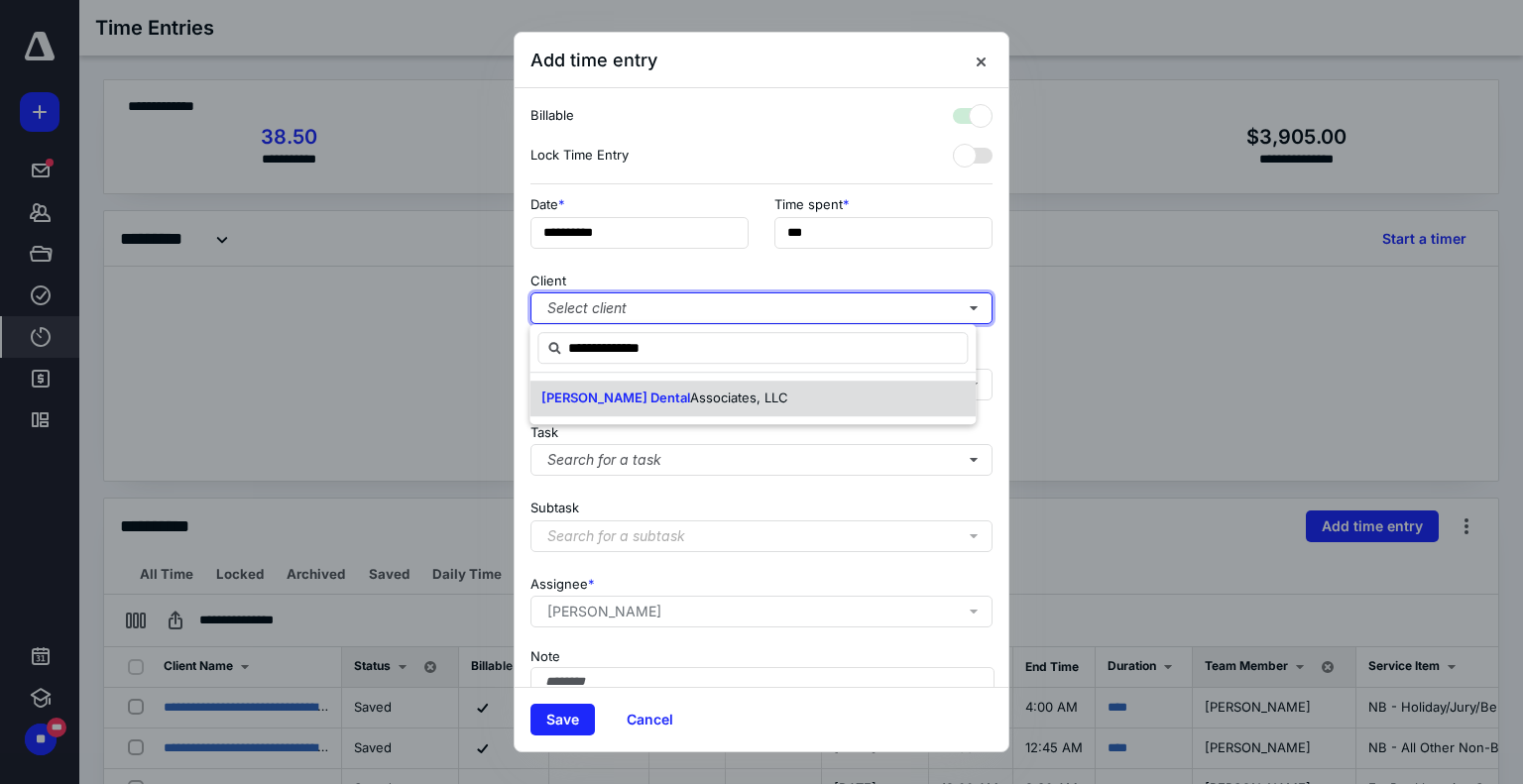 checkbox on "true" 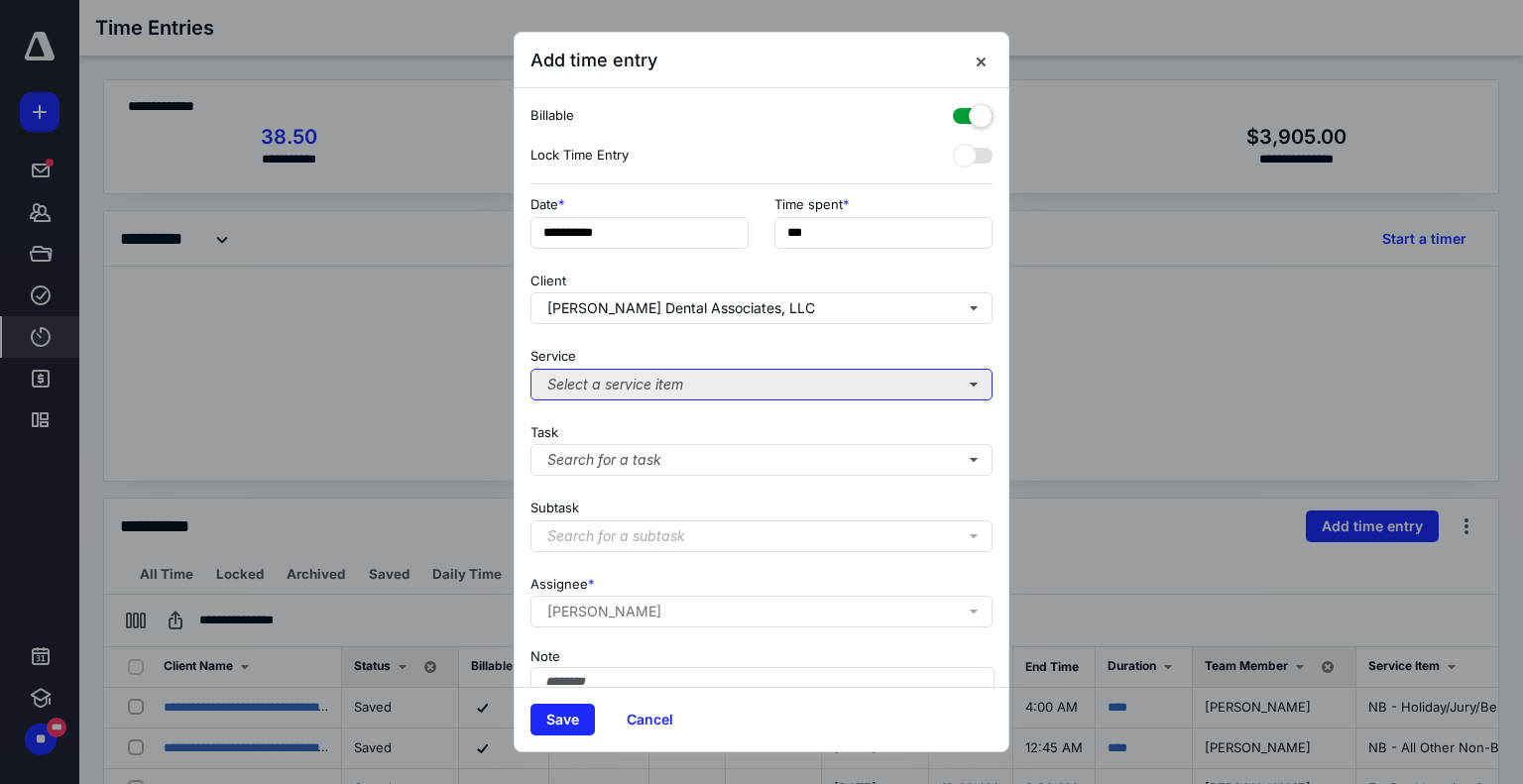 click on "Select a service item" at bounding box center (762, 385) 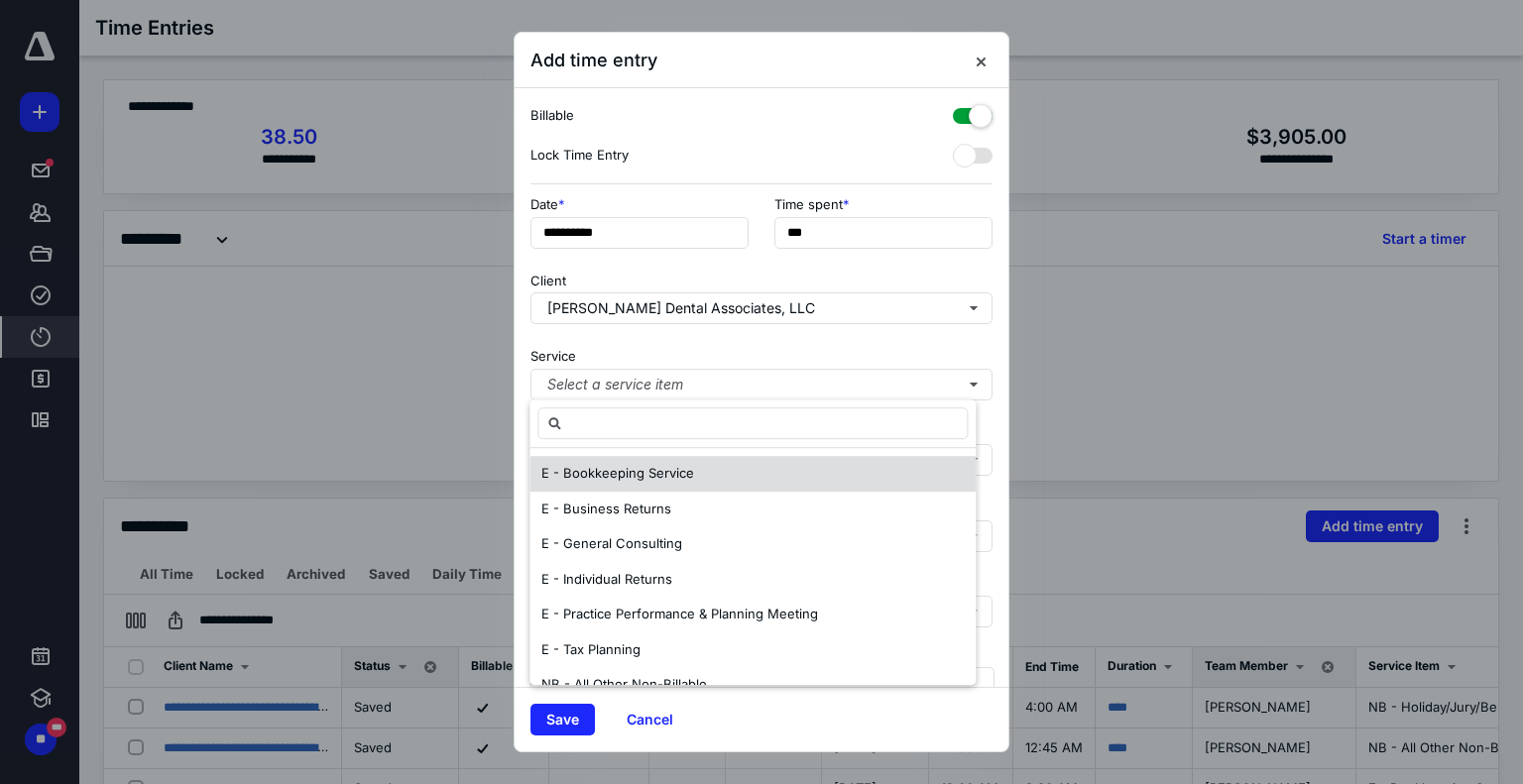 click on "E - Bookkeeping Service" at bounding box center [618, 473] 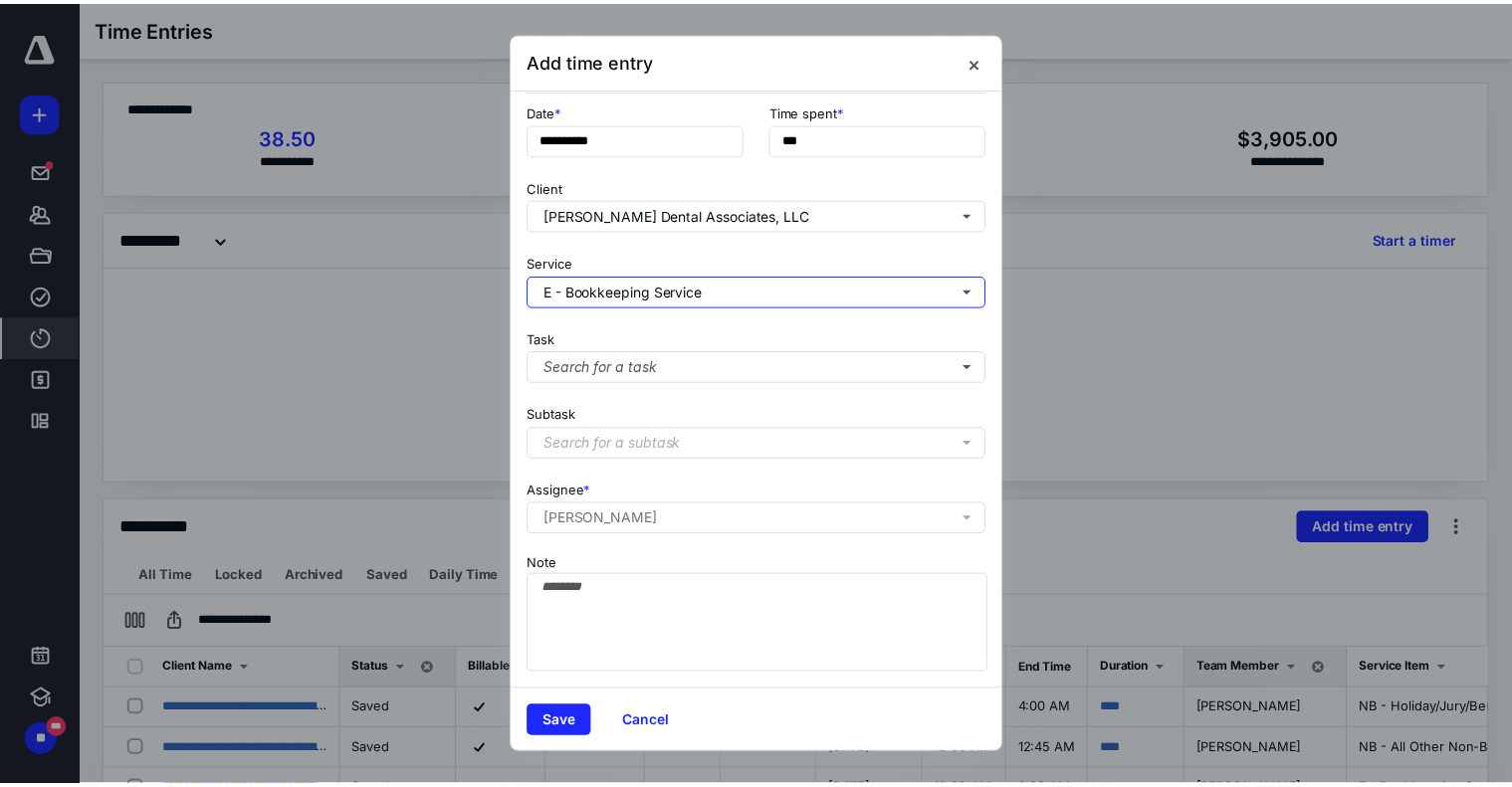 scroll, scrollTop: 110, scrollLeft: 0, axis: vertical 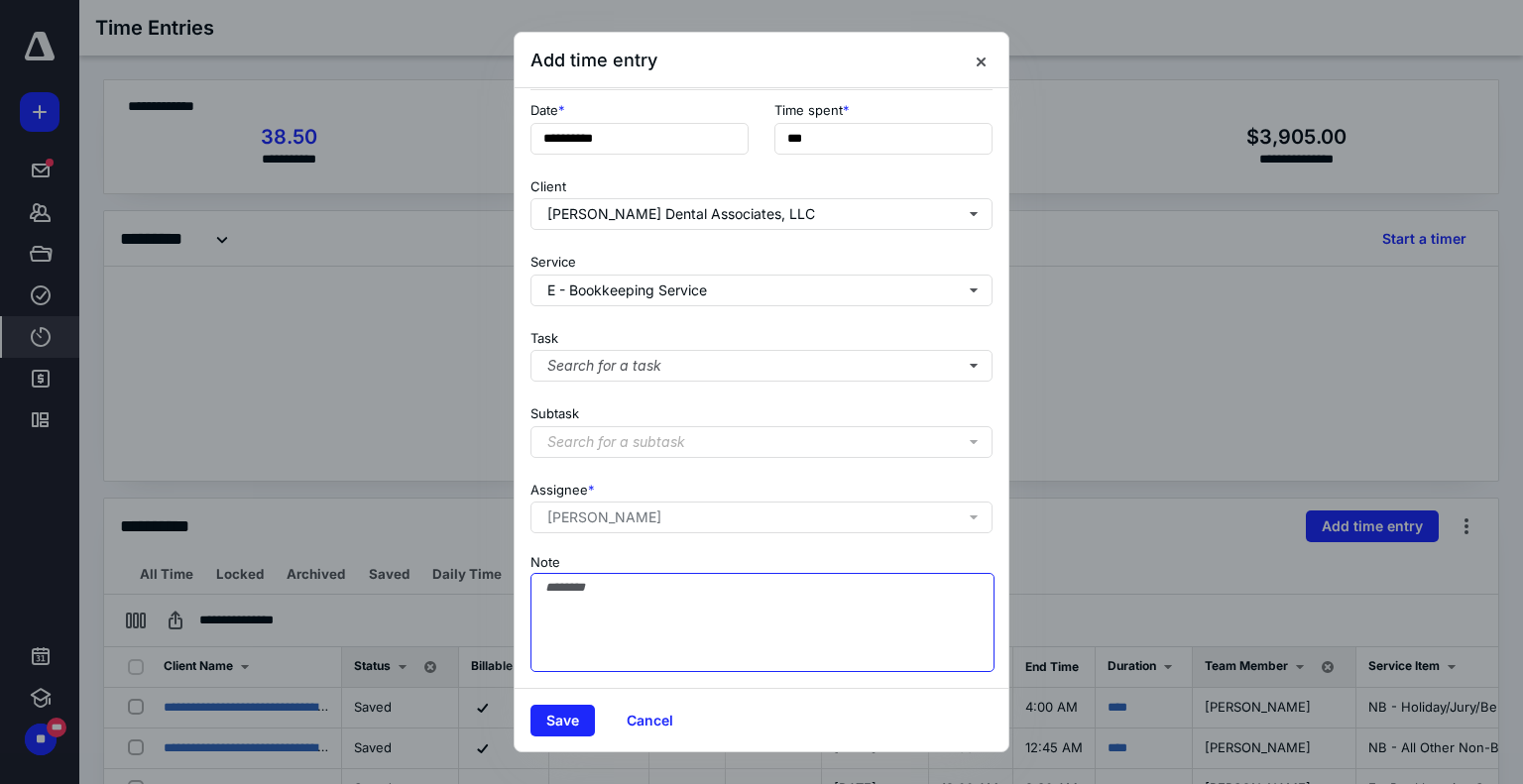click on "Note" at bounding box center (762, 622) 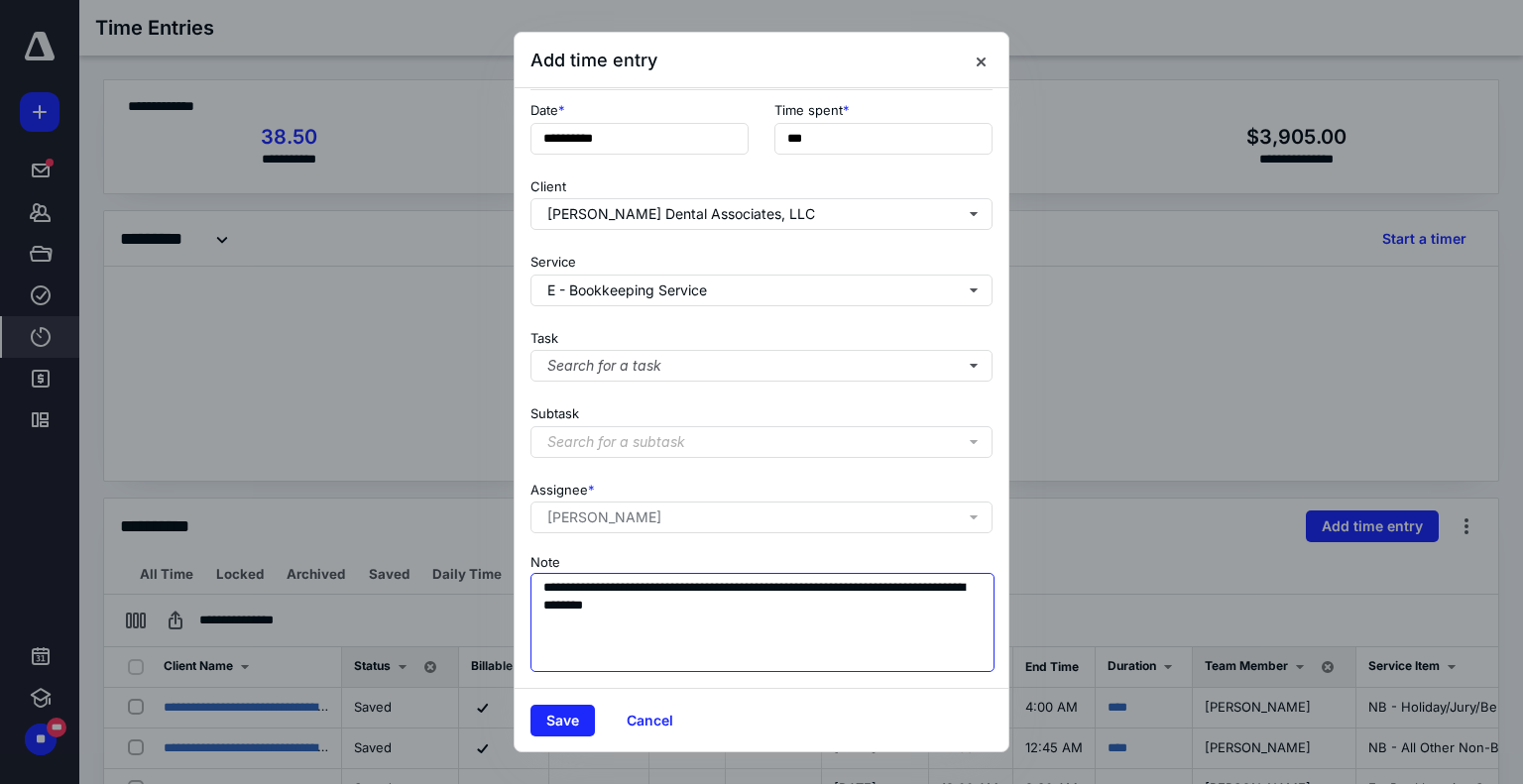 click on "**********" at bounding box center [762, 622] 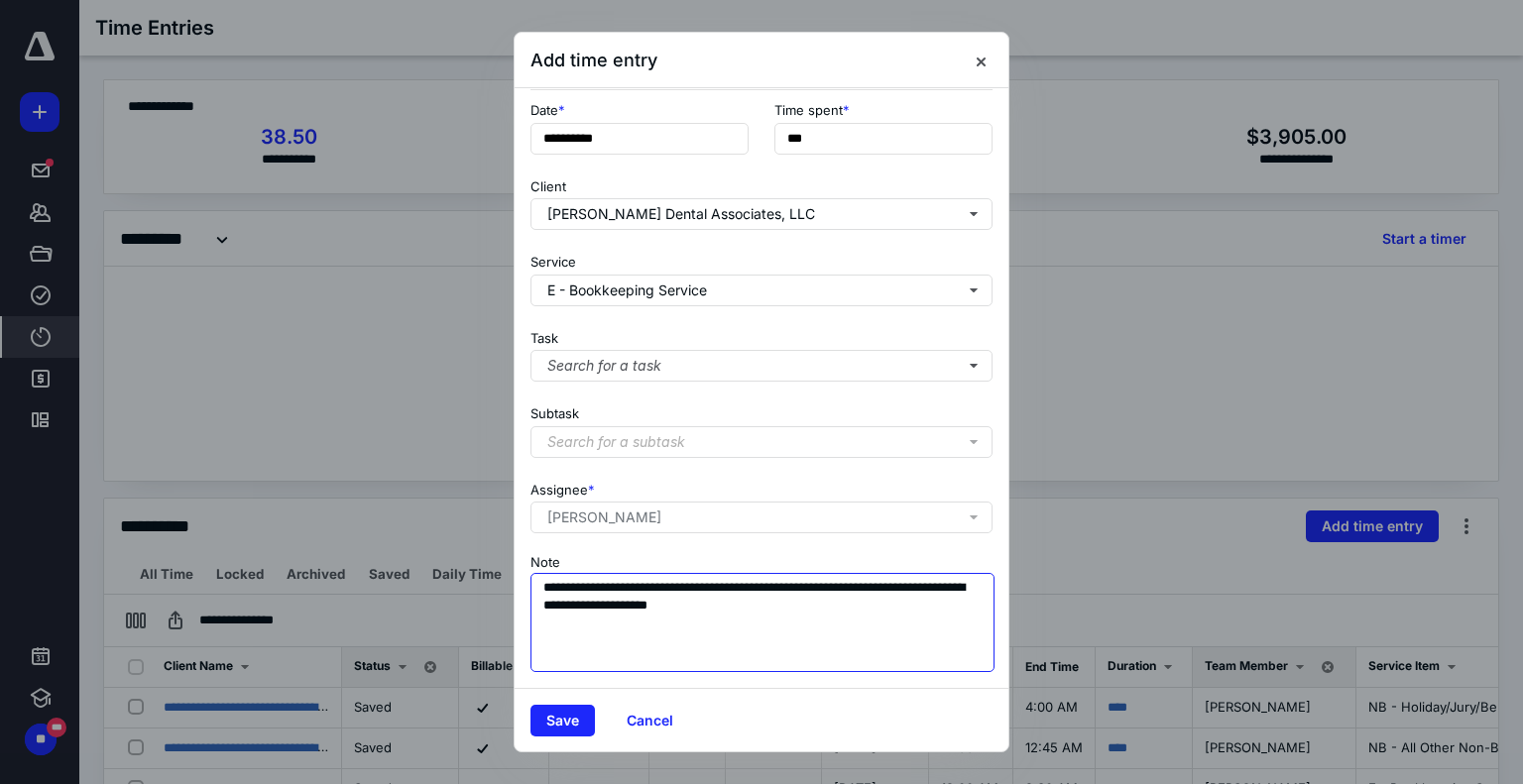 click on "**********" at bounding box center (762, 622) 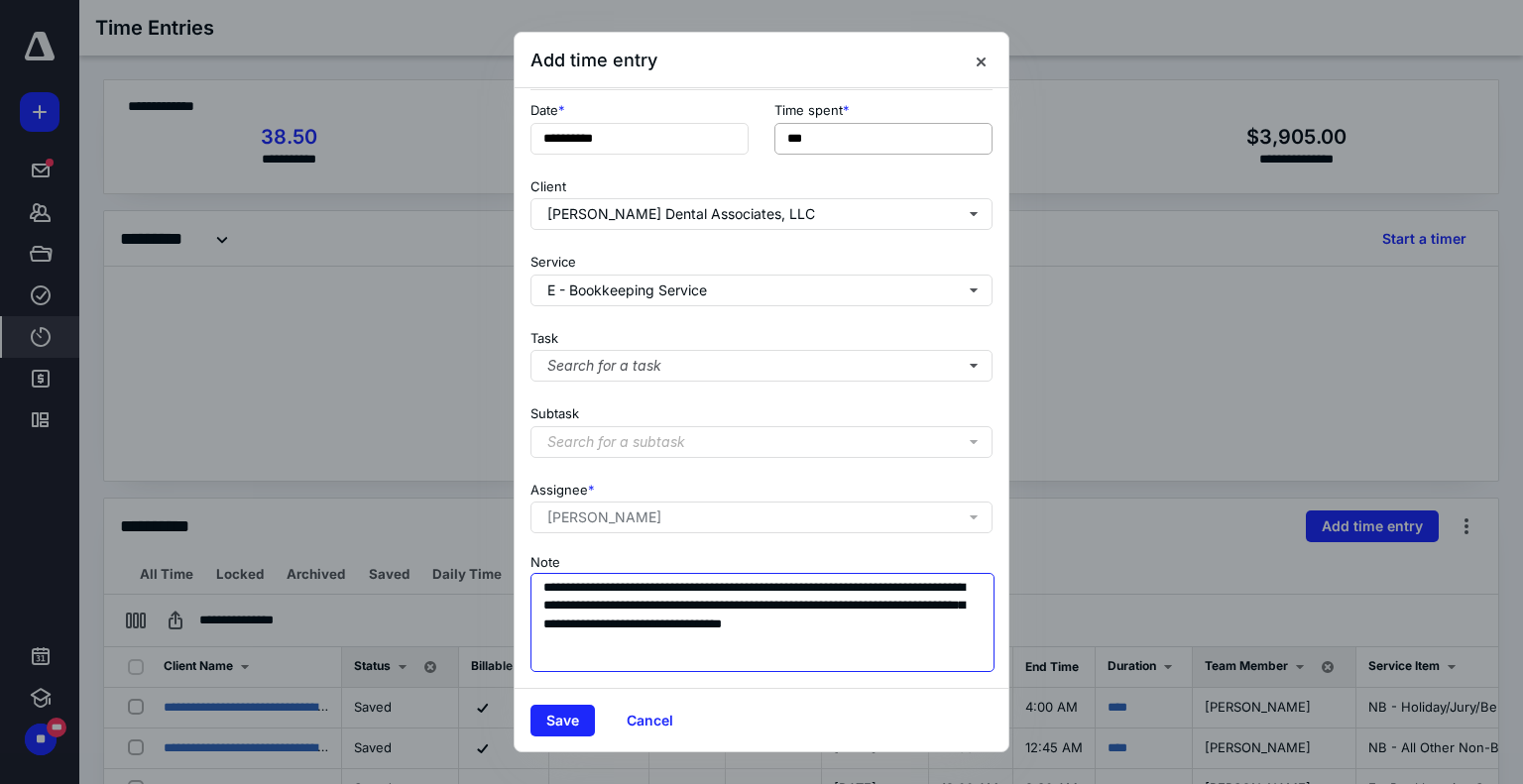 type on "**********" 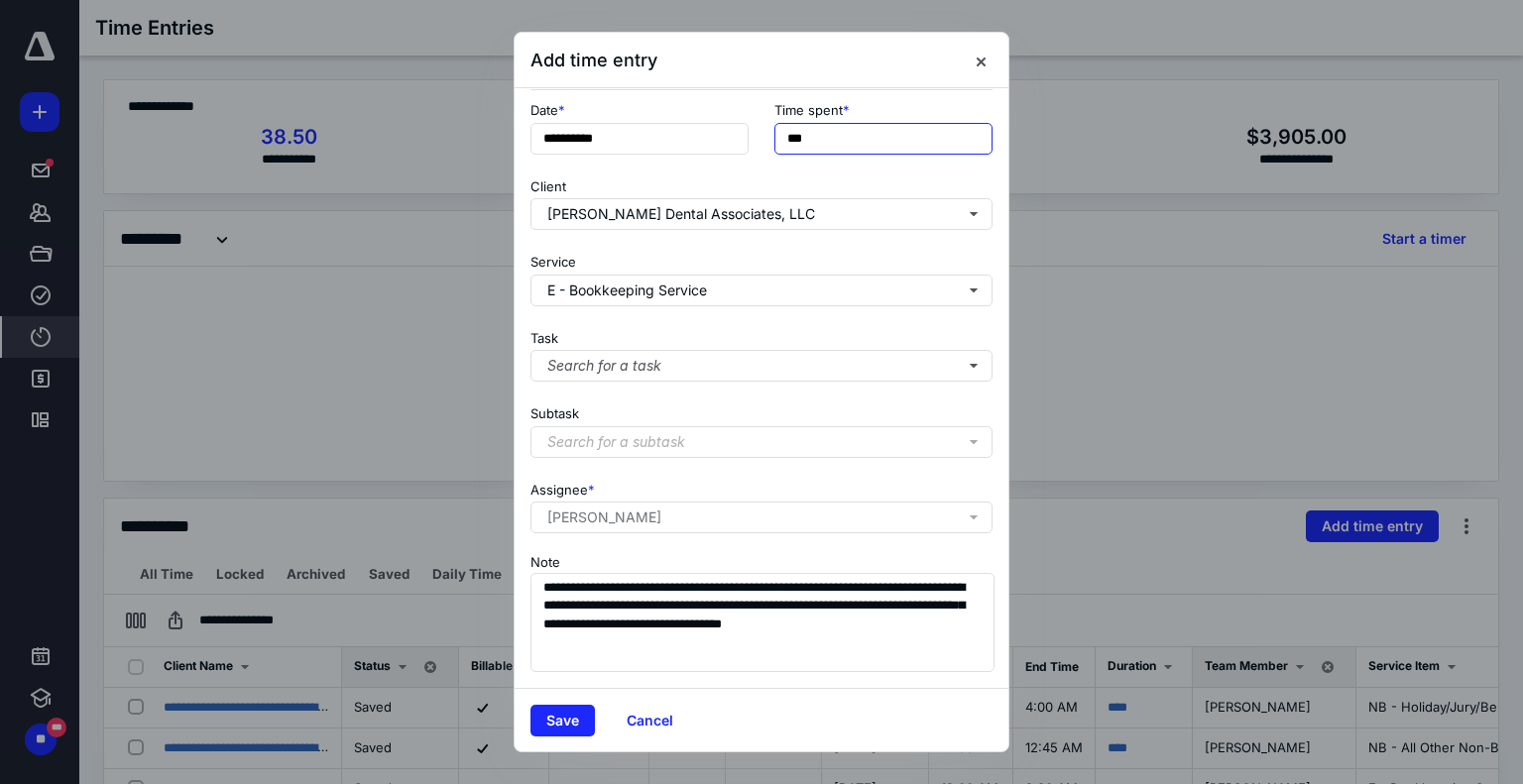 click on "***" at bounding box center [883, 139] 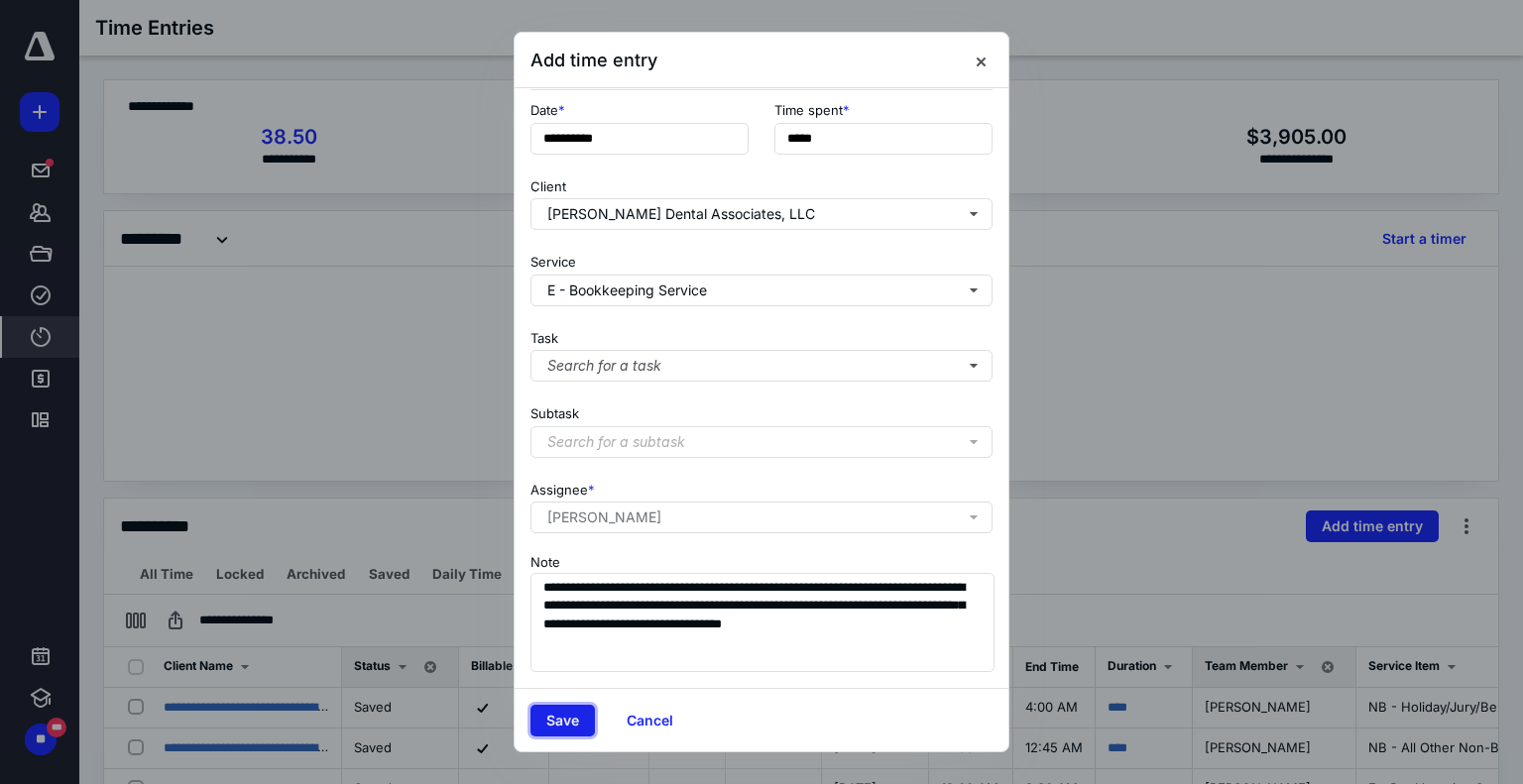type on "******" 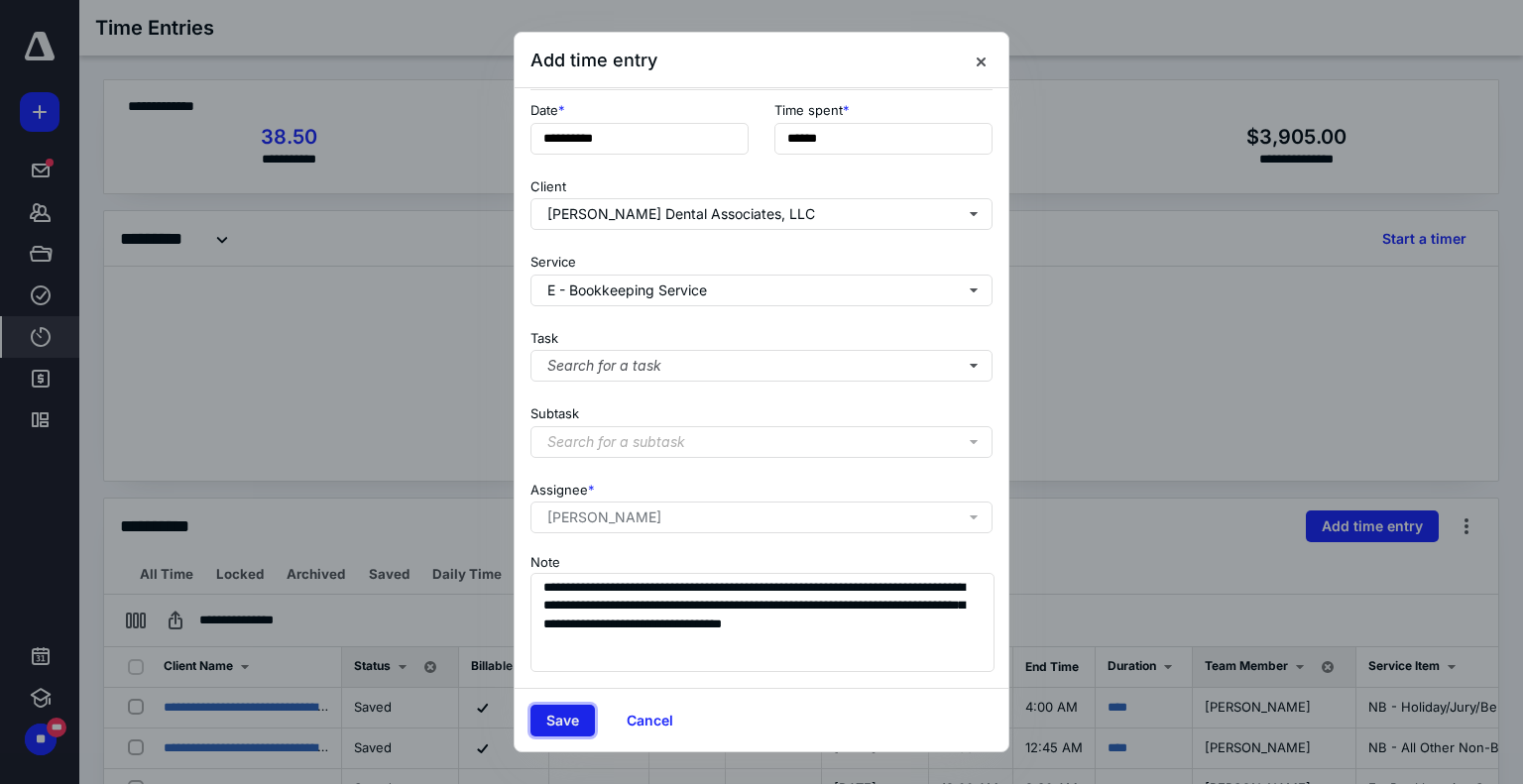 click on "Save" at bounding box center (562, 721) 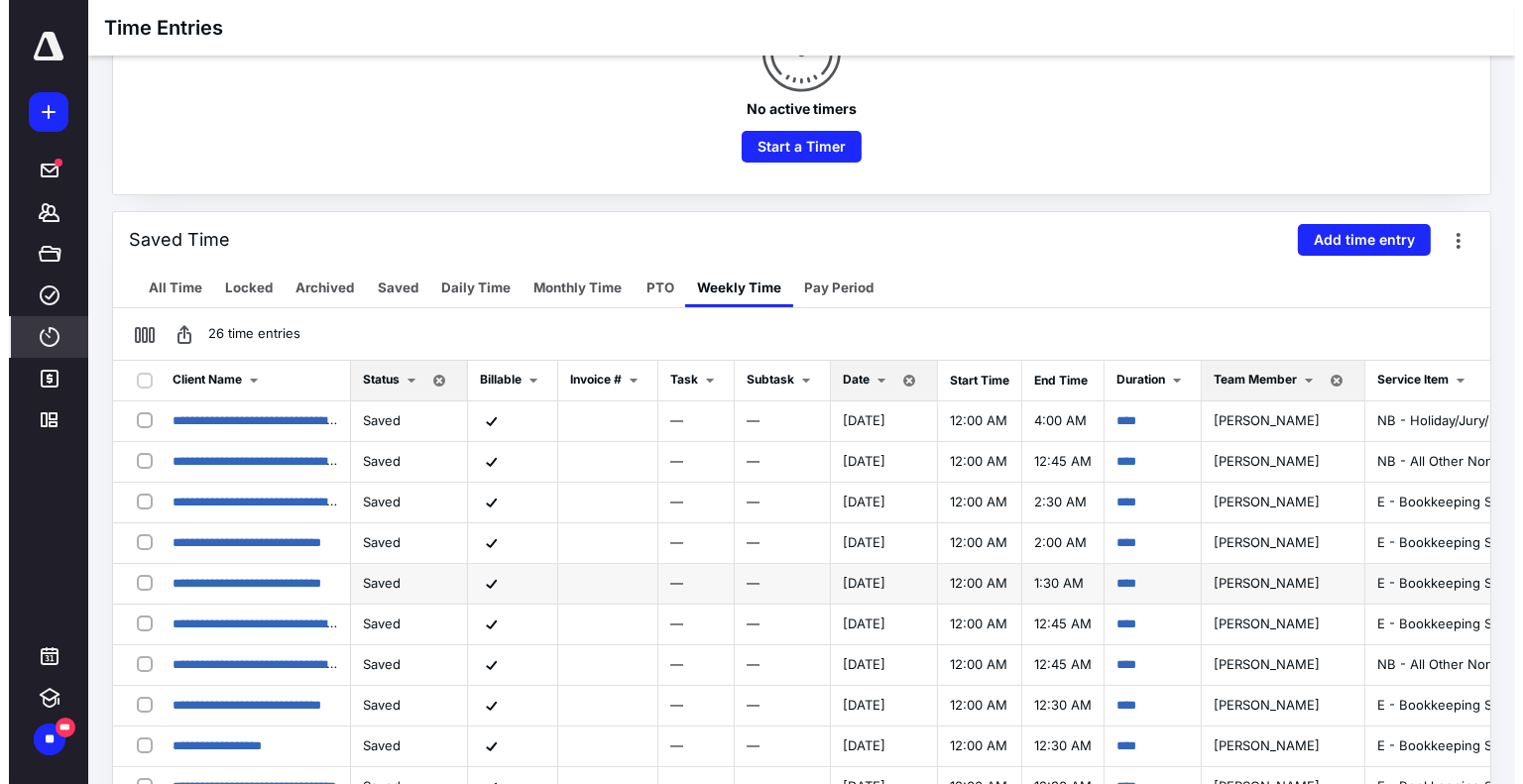 scroll, scrollTop: 297, scrollLeft: 0, axis: vertical 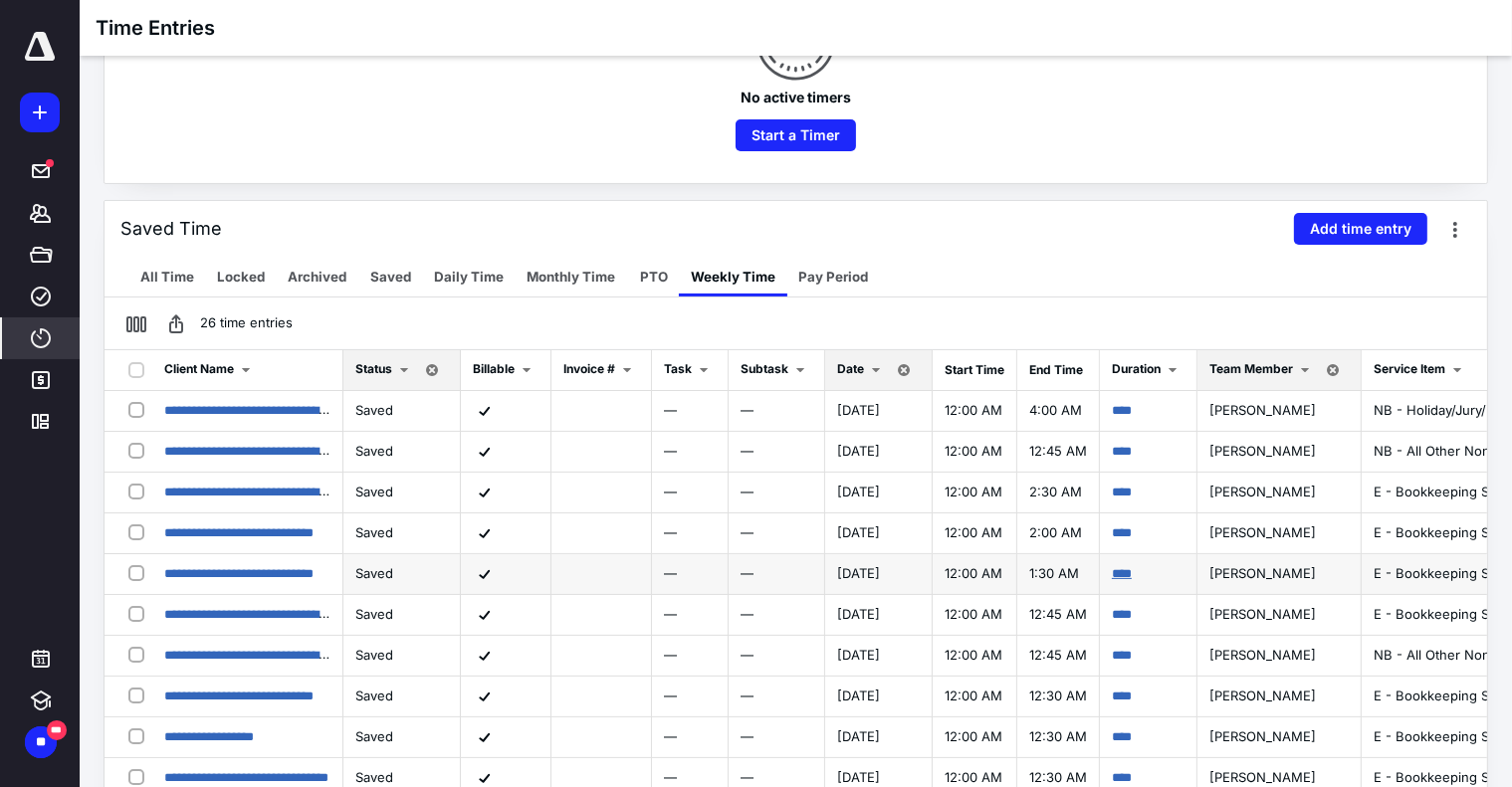 click on "****" at bounding box center (1122, 573) 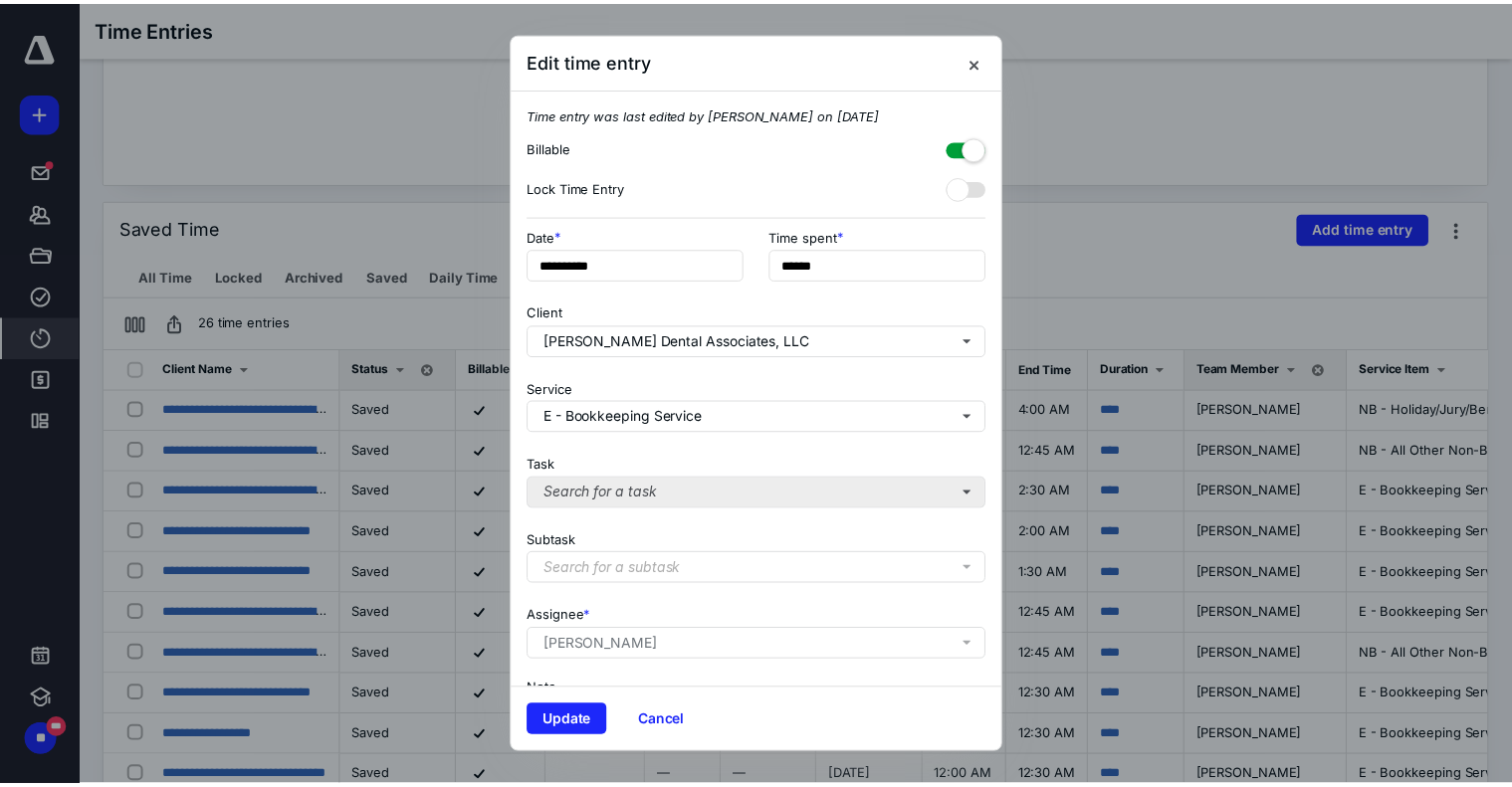 scroll, scrollTop: 142, scrollLeft: 0, axis: vertical 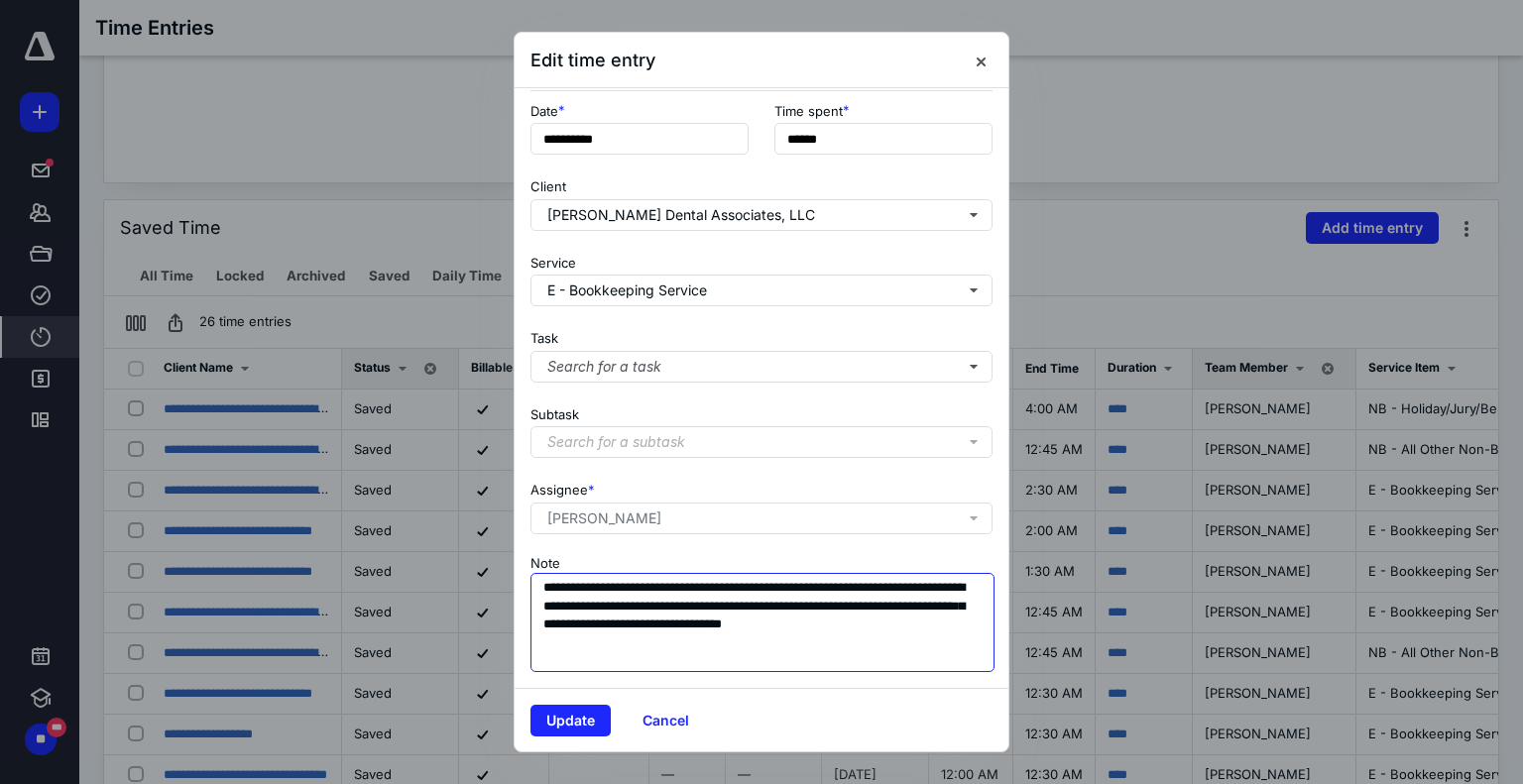 click on "**********" at bounding box center (762, 622) 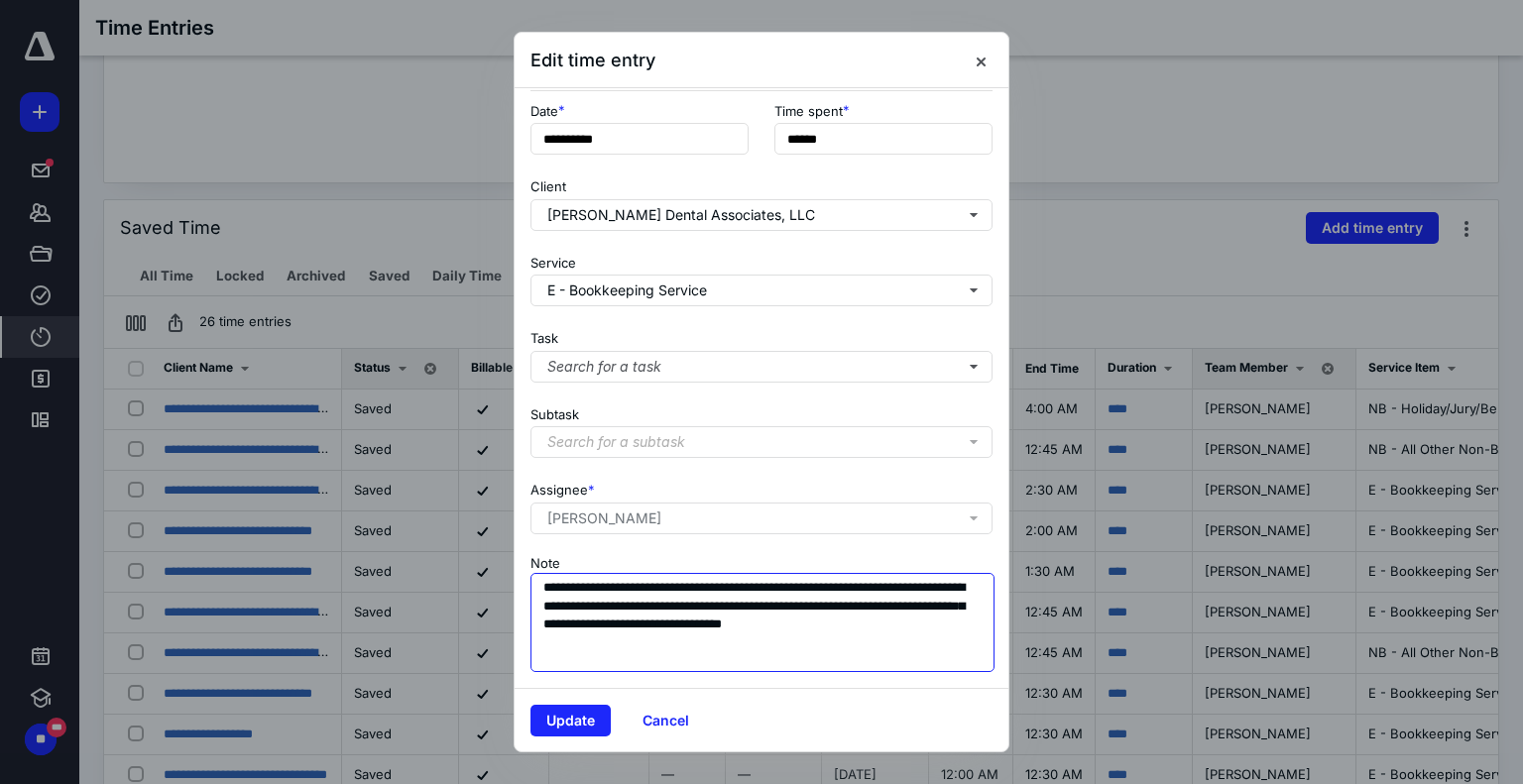click on "**********" at bounding box center (762, 622) 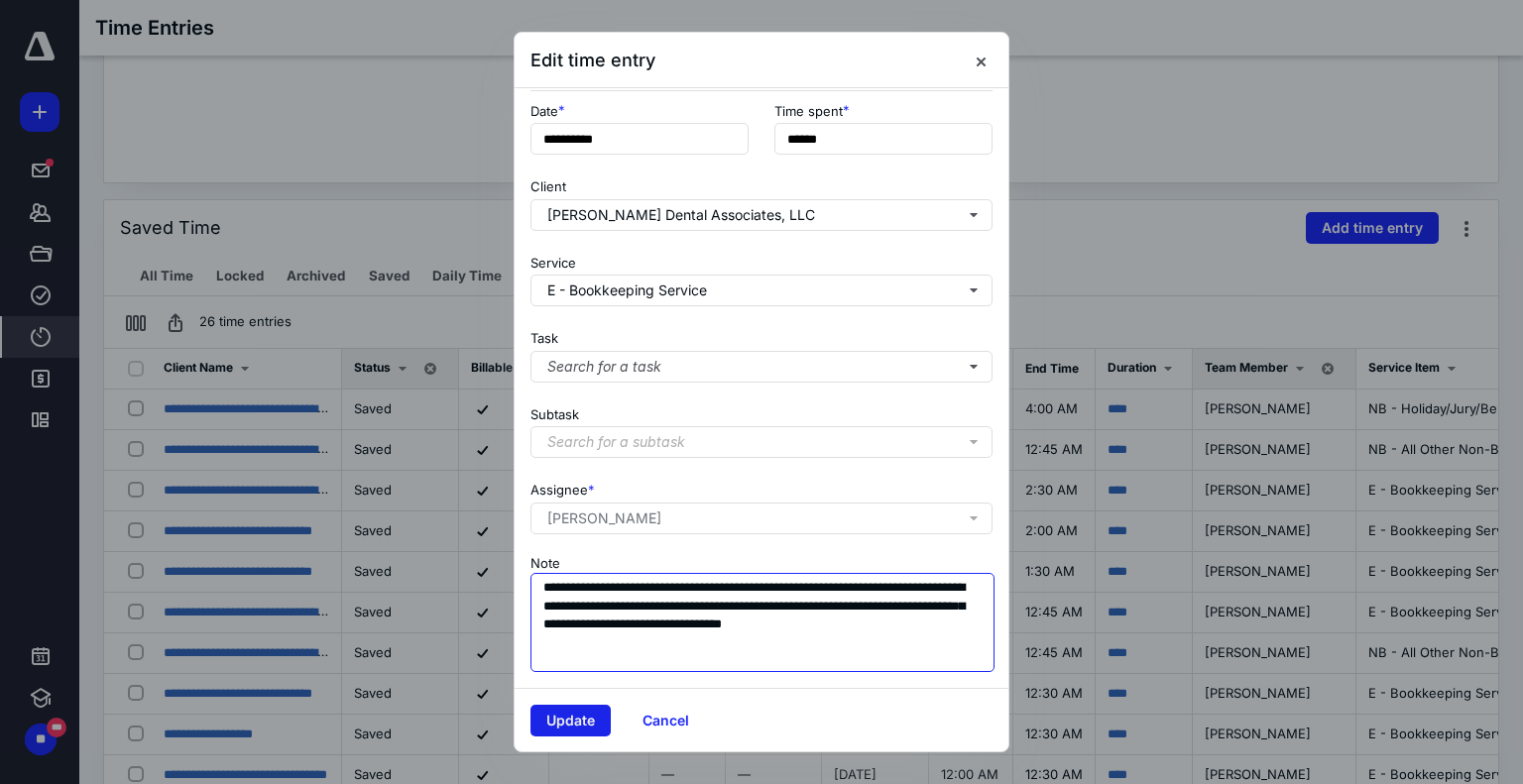 type on "**********" 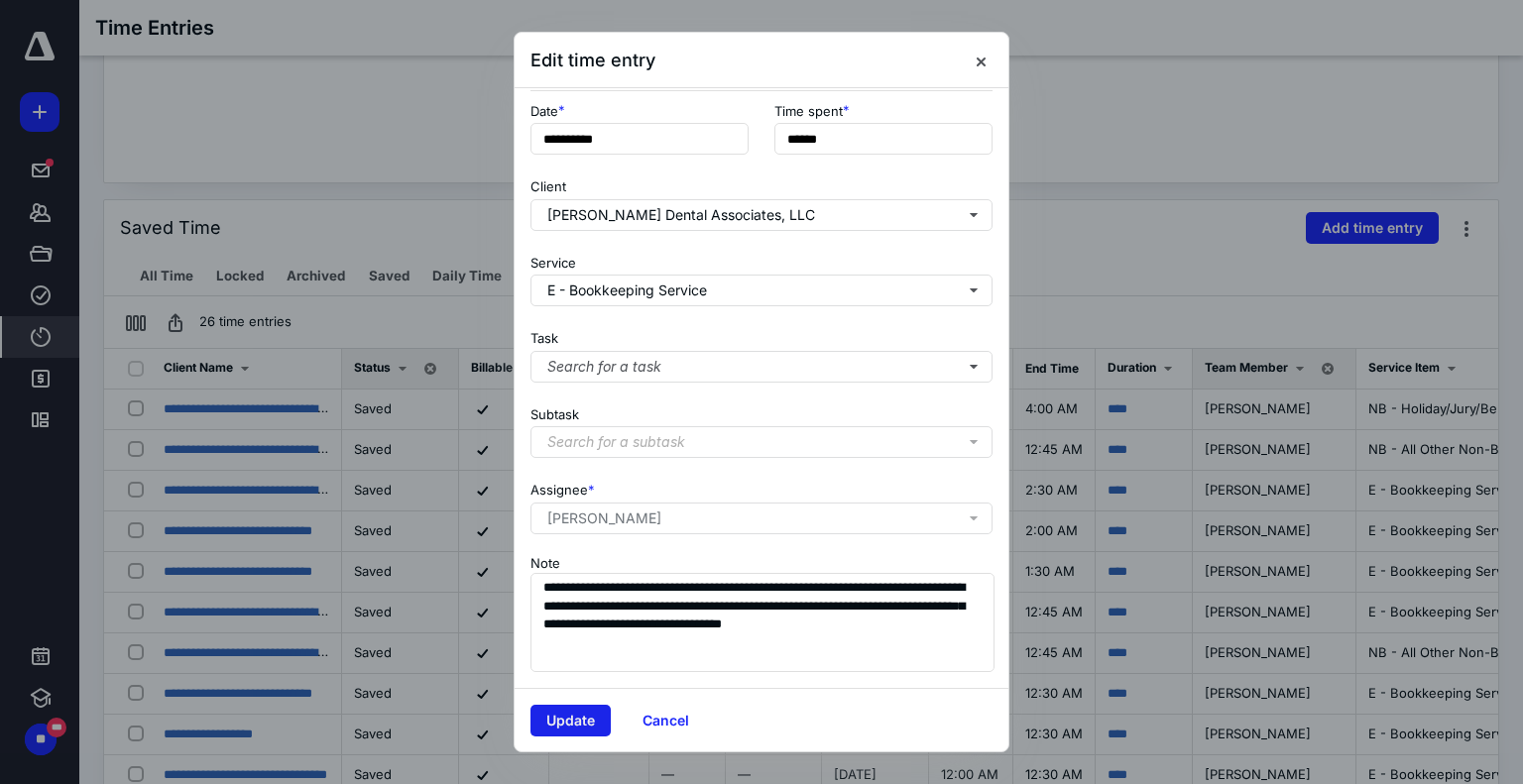 click on "Update" at bounding box center (570, 721) 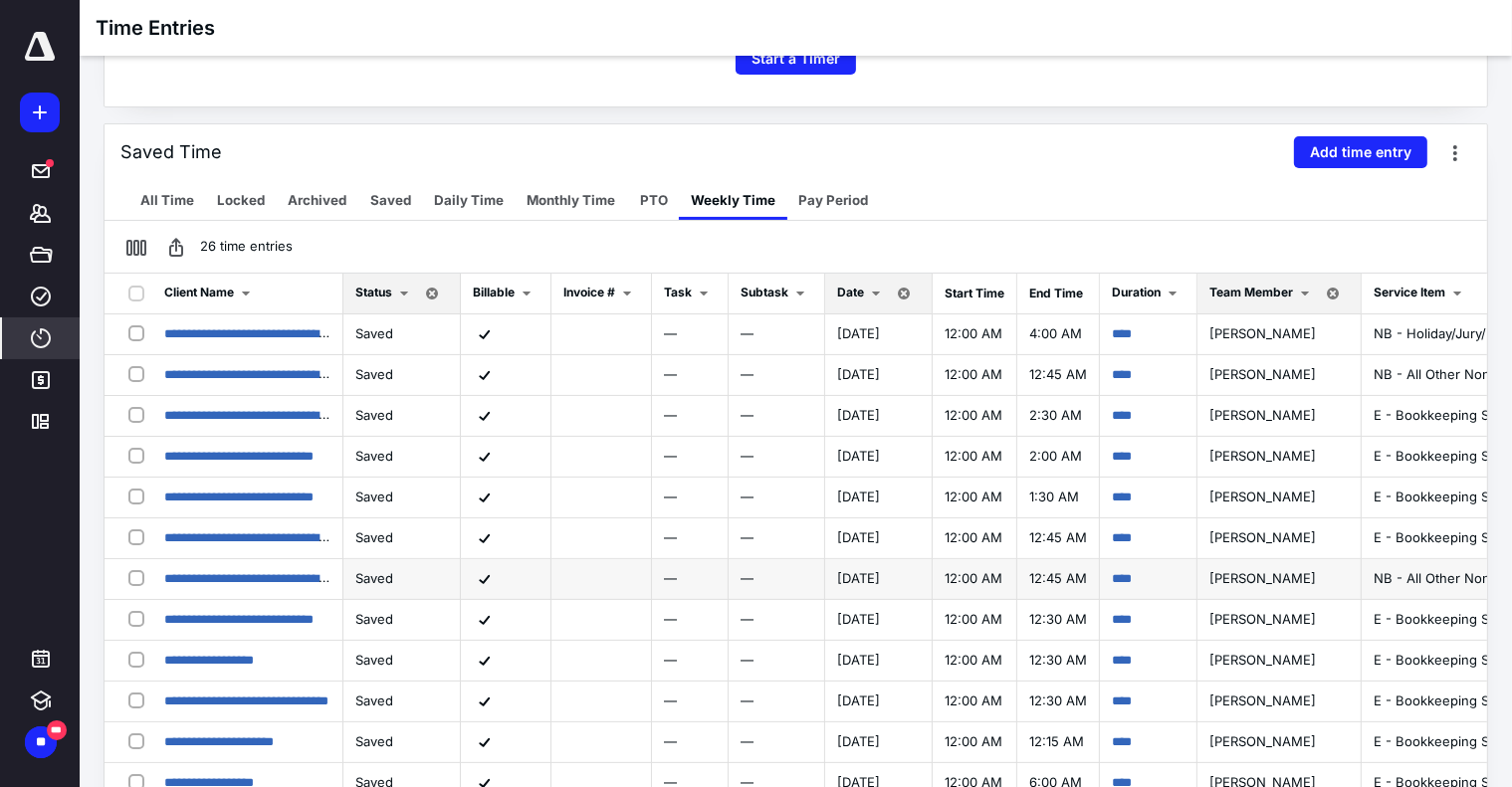 scroll, scrollTop: 398, scrollLeft: 0, axis: vertical 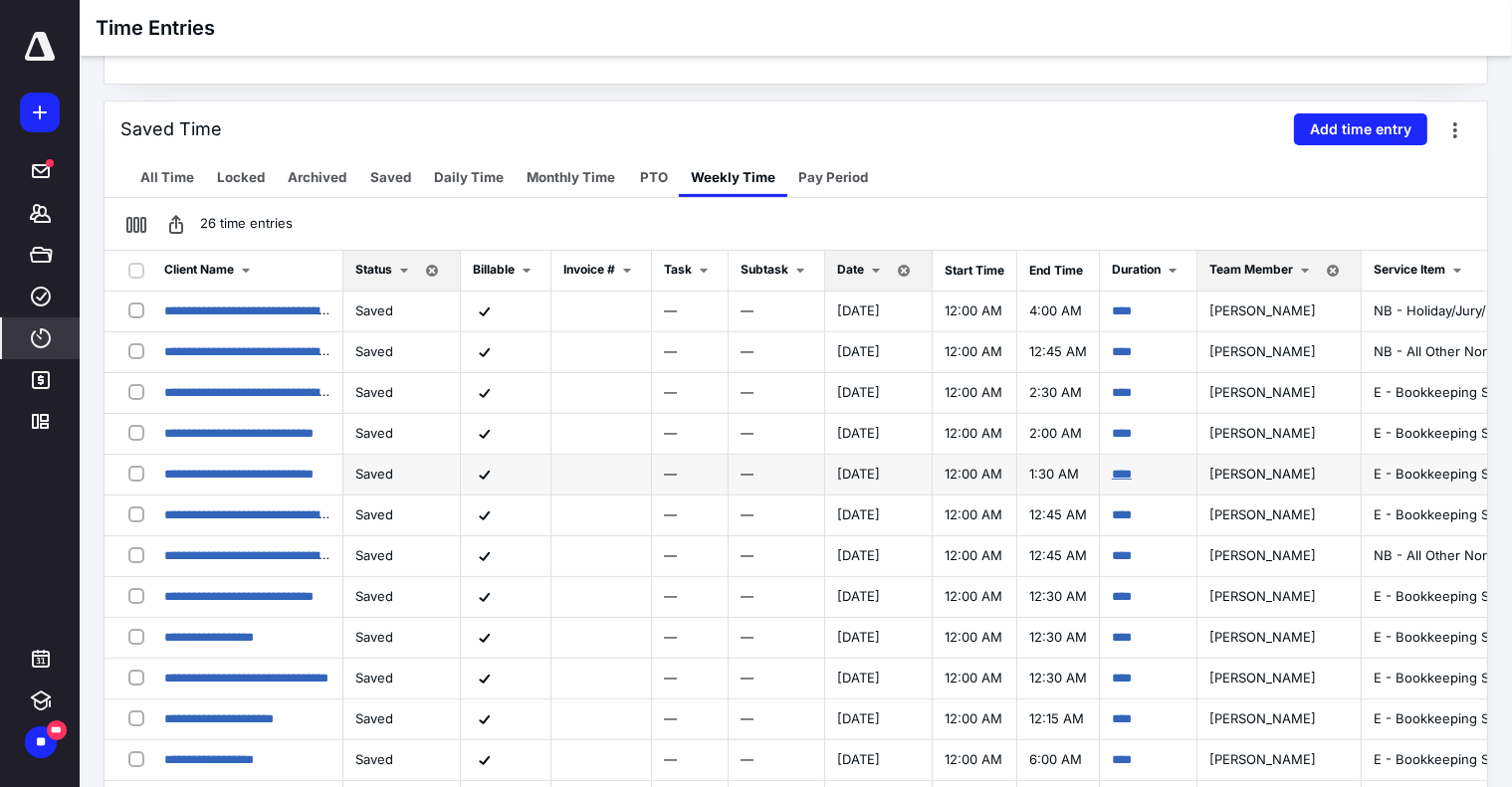 click on "****" at bounding box center (1122, 474) 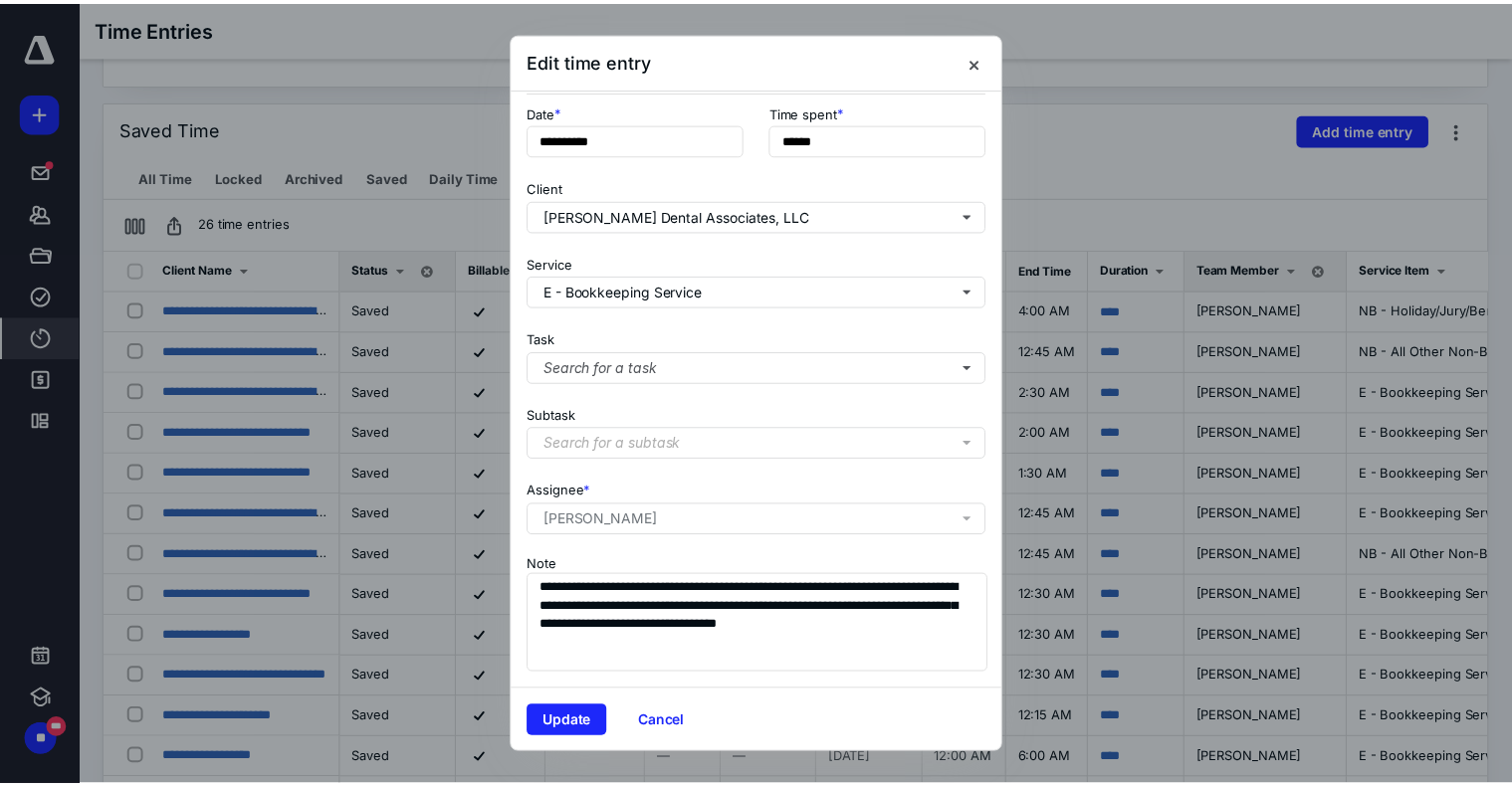 scroll, scrollTop: 142, scrollLeft: 0, axis: vertical 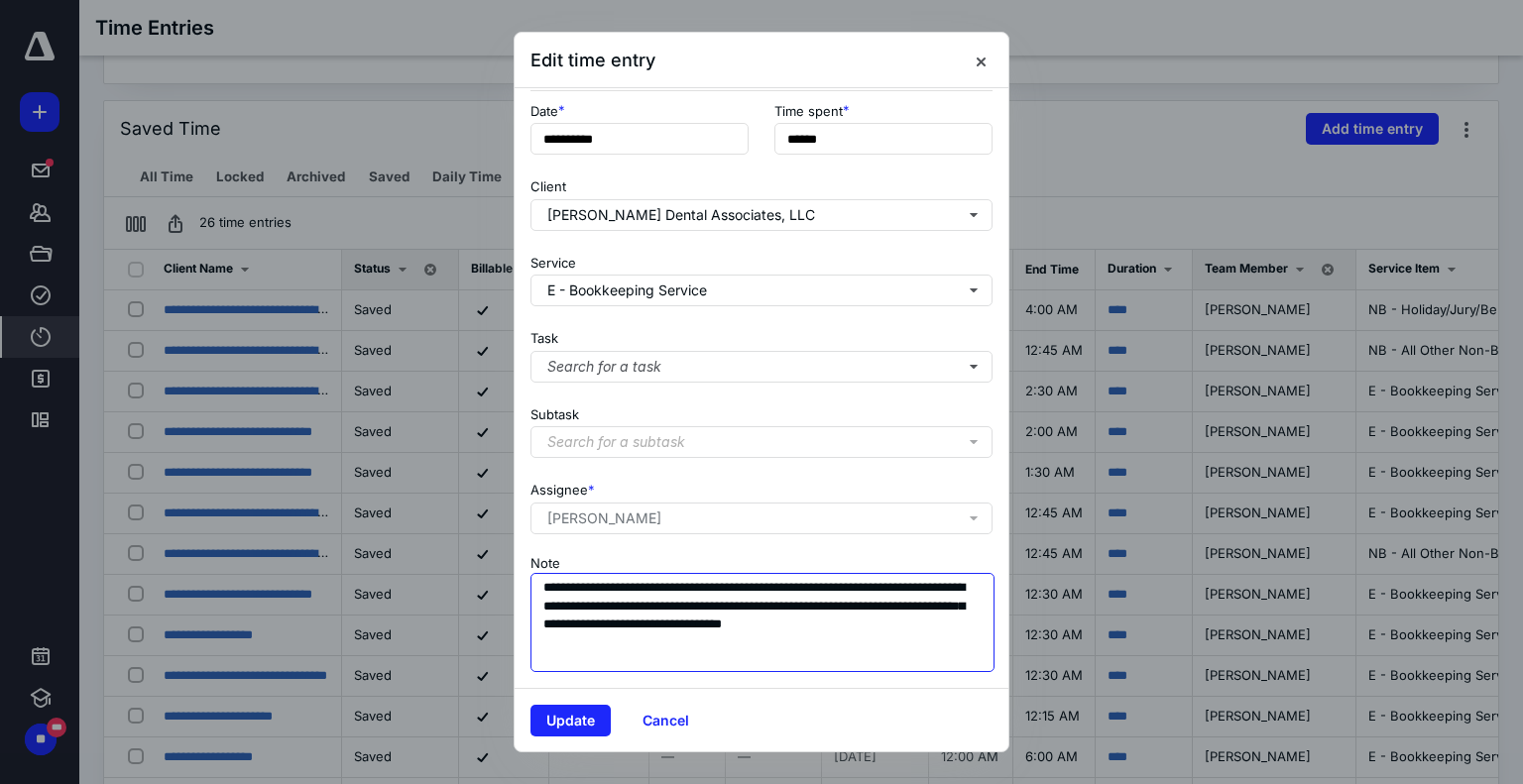 click on "**********" at bounding box center (762, 622) 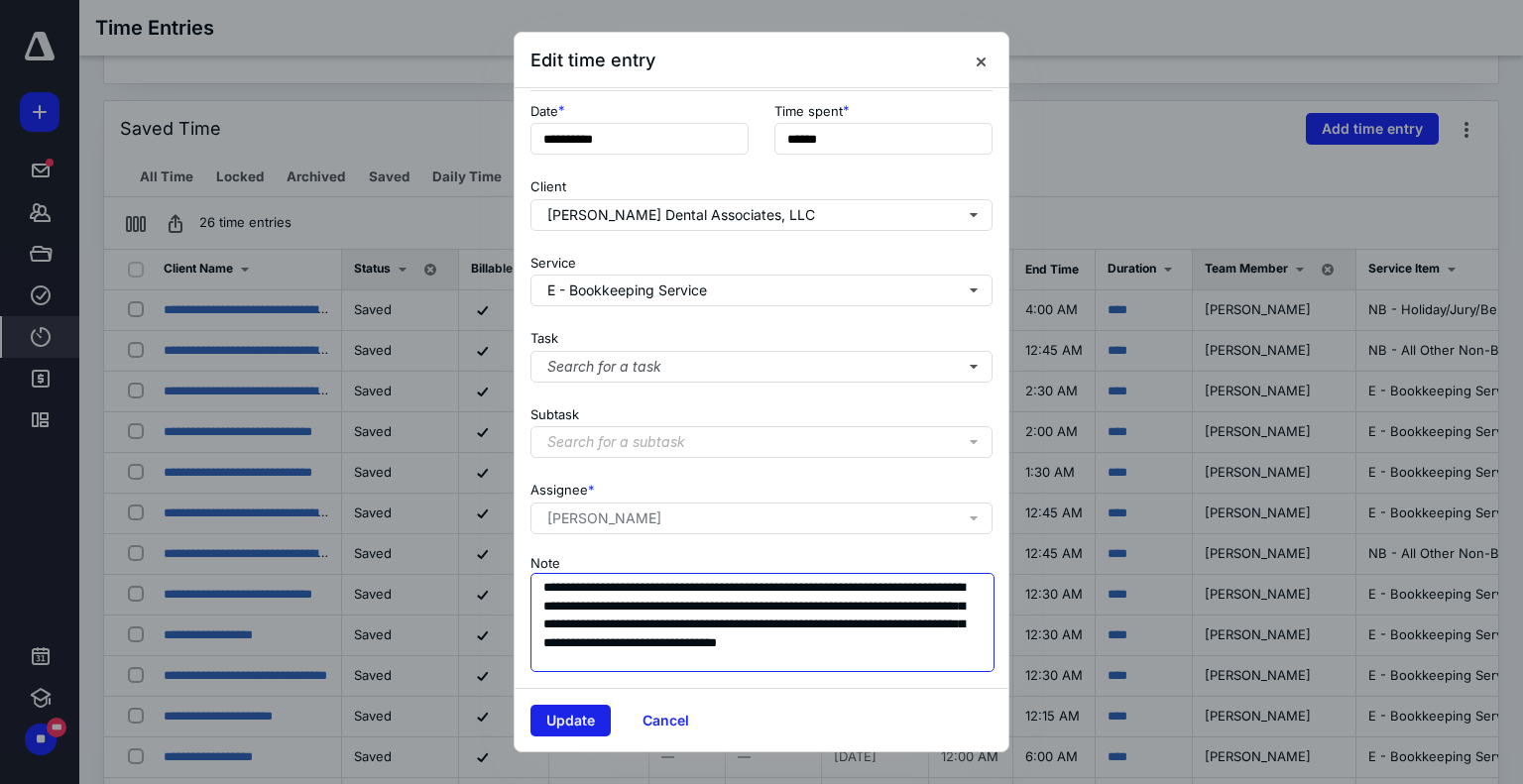 type on "**********" 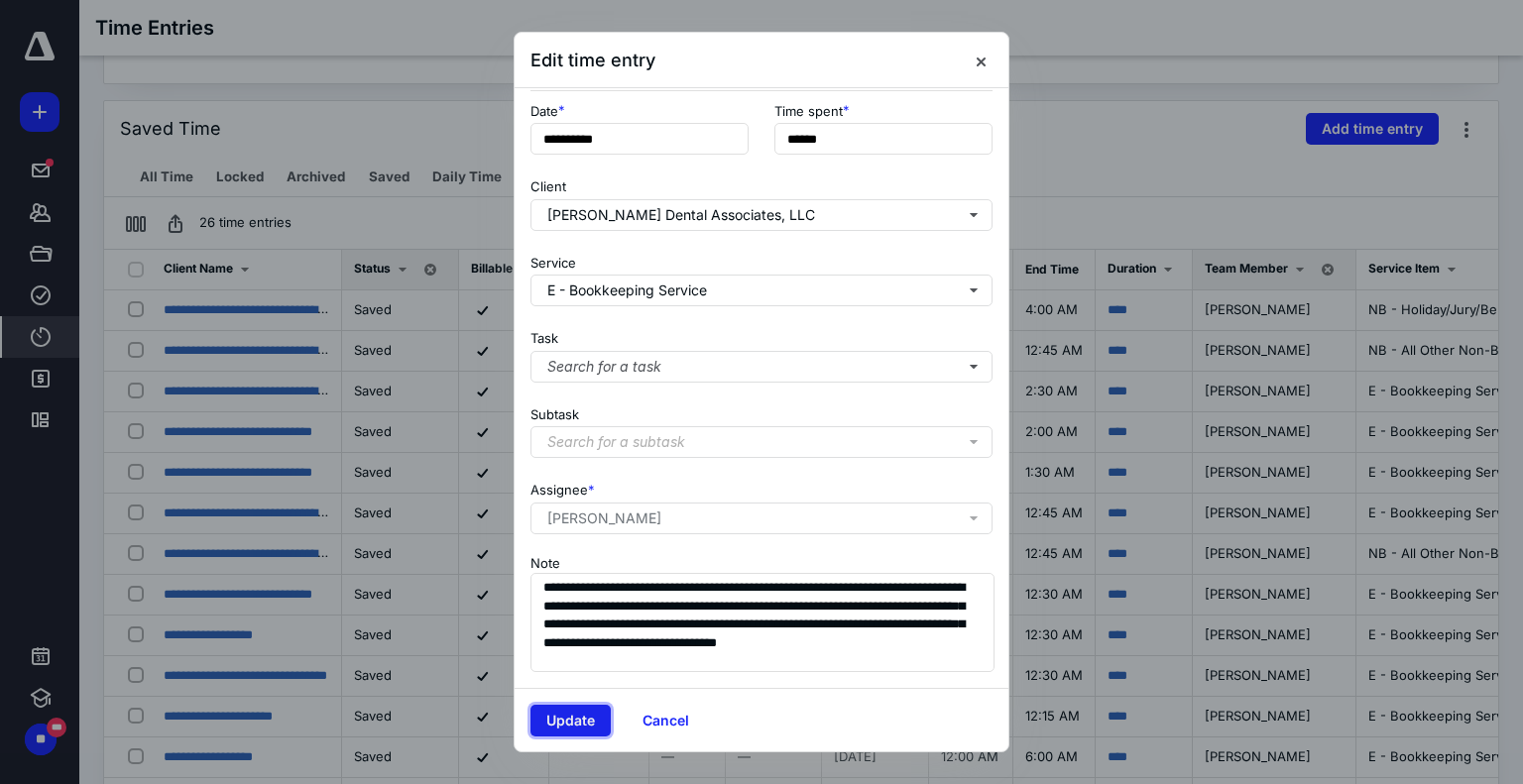 click on "Update" at bounding box center [570, 721] 